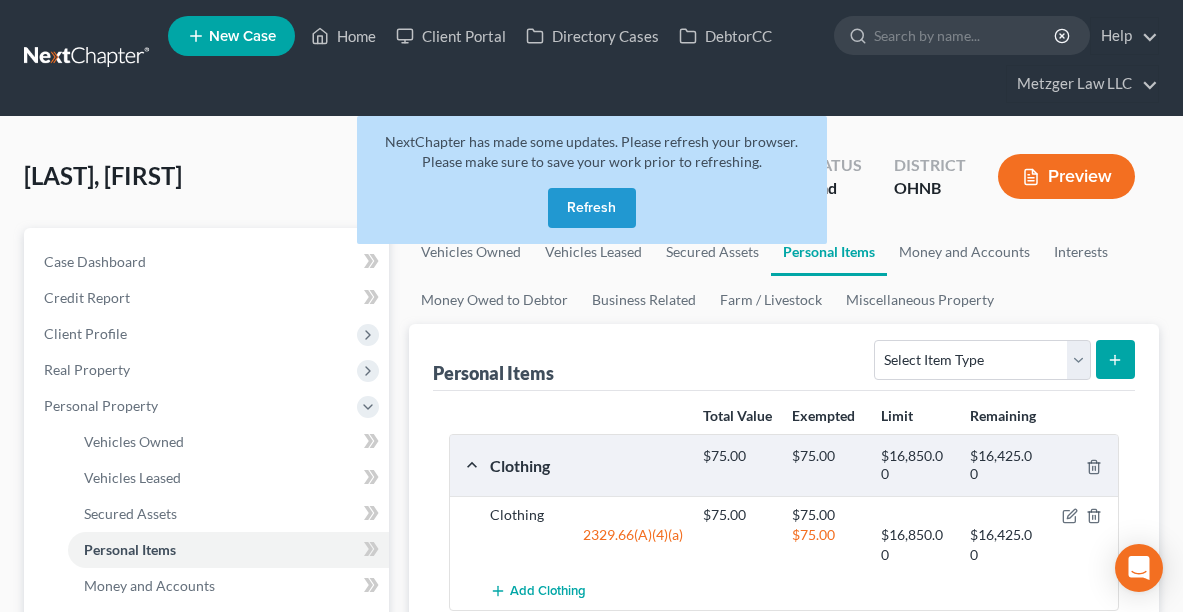 scroll, scrollTop: 0, scrollLeft: 0, axis: both 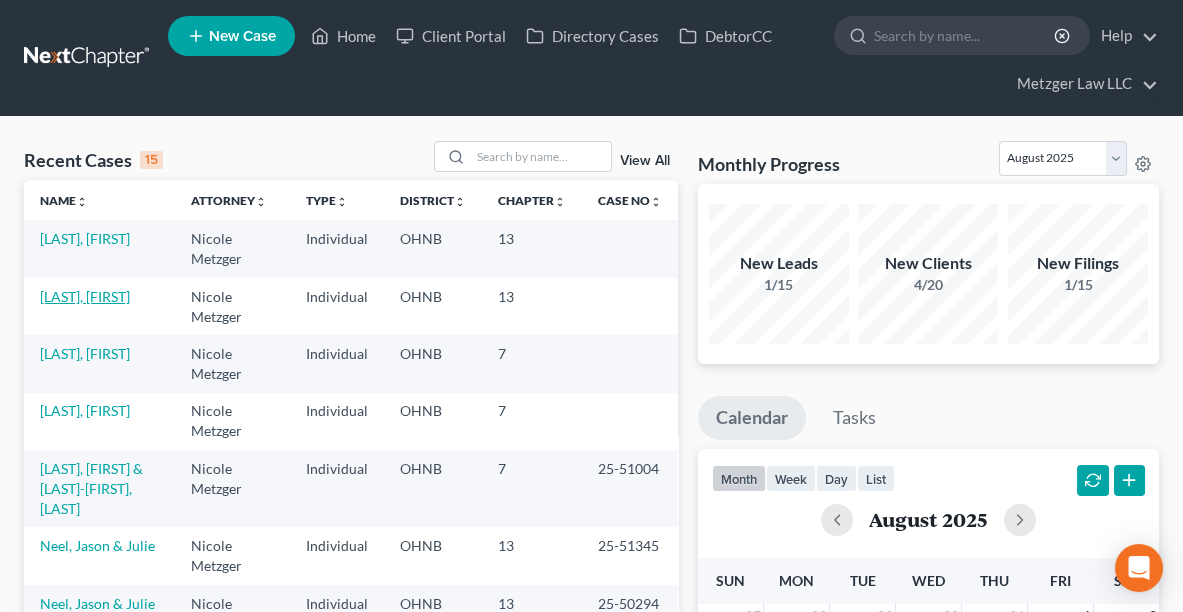 click on "[LAST], [FIRST]" at bounding box center (85, 296) 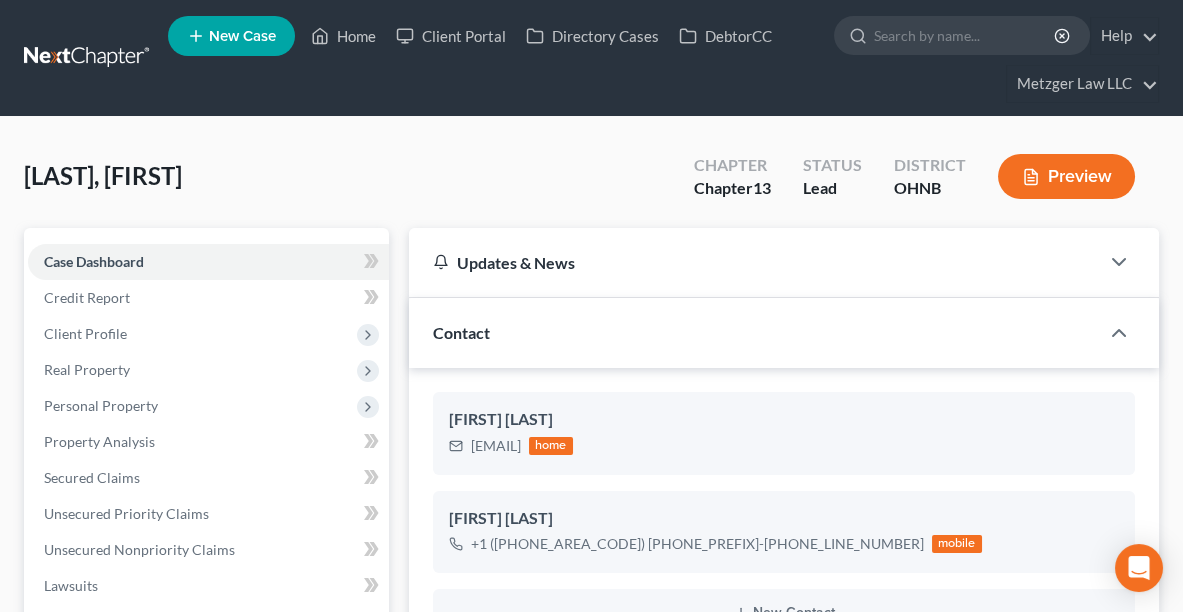 scroll, scrollTop: 413, scrollLeft: 0, axis: vertical 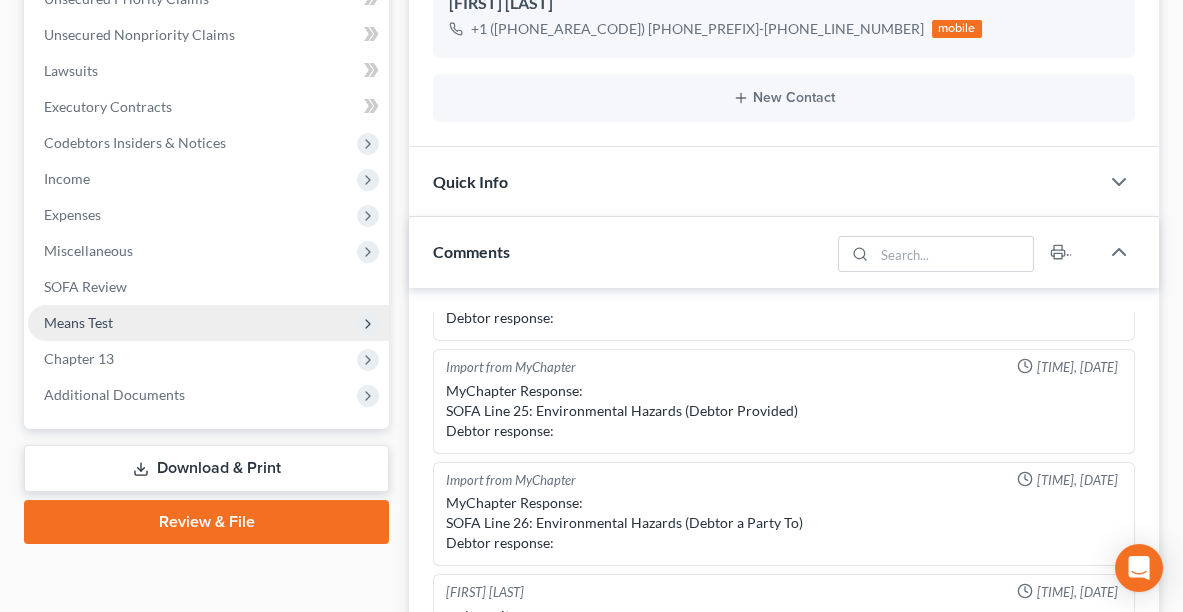 click on "Means Test" at bounding box center [208, 323] 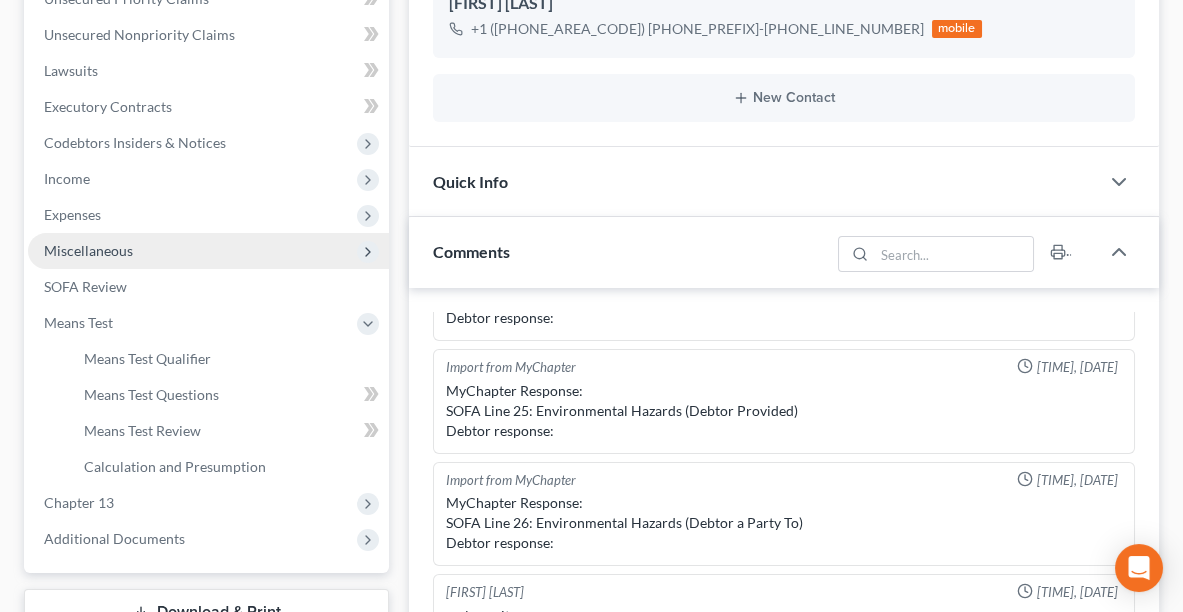 click on "Miscellaneous" at bounding box center [88, 250] 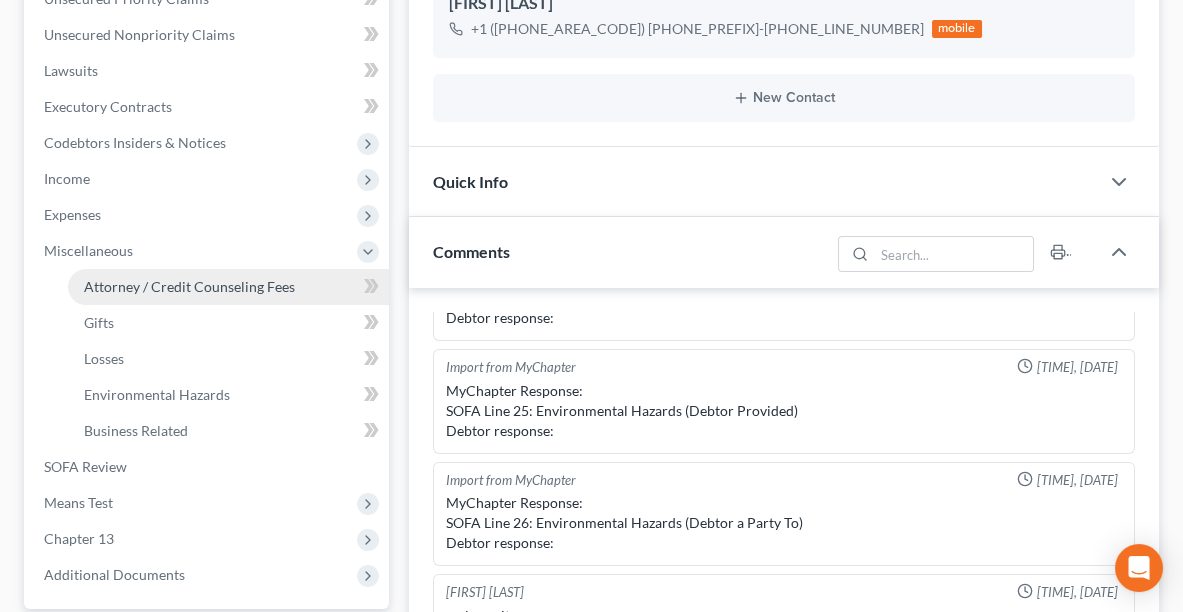 click on "Attorney / Credit Counseling Fees" at bounding box center (189, 286) 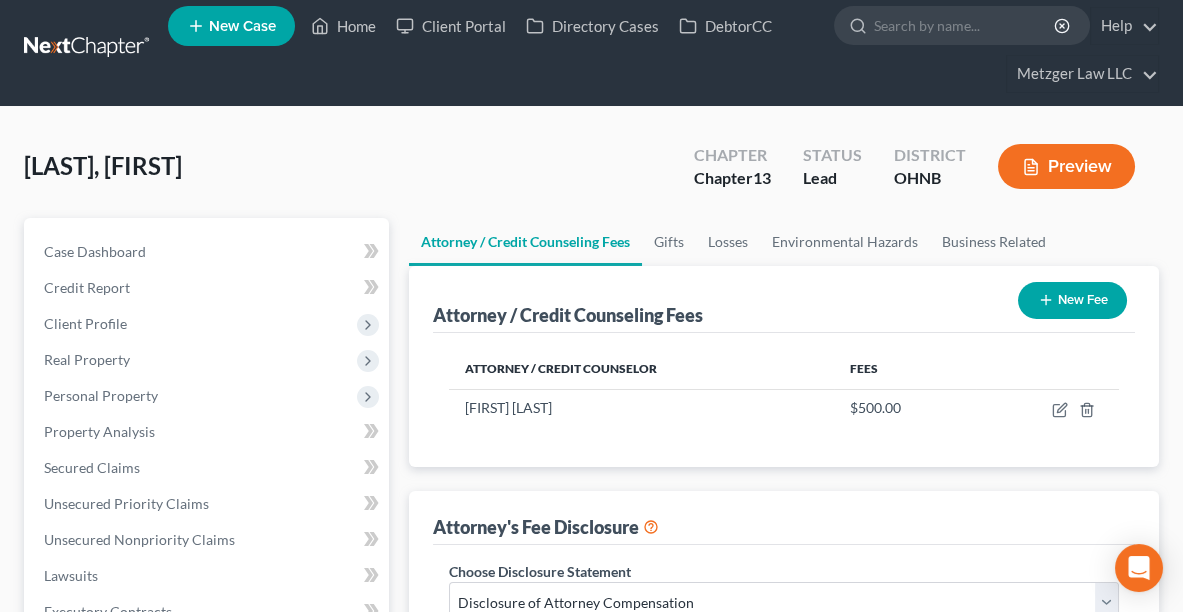 scroll, scrollTop: 0, scrollLeft: 0, axis: both 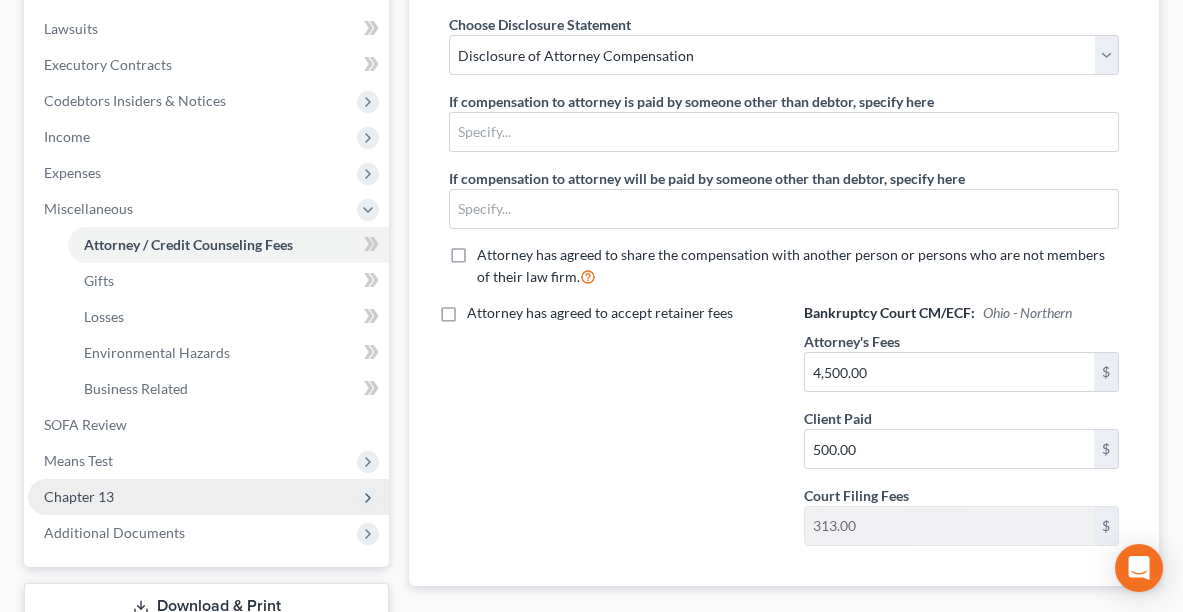 click on "Chapter 13" at bounding box center (208, 497) 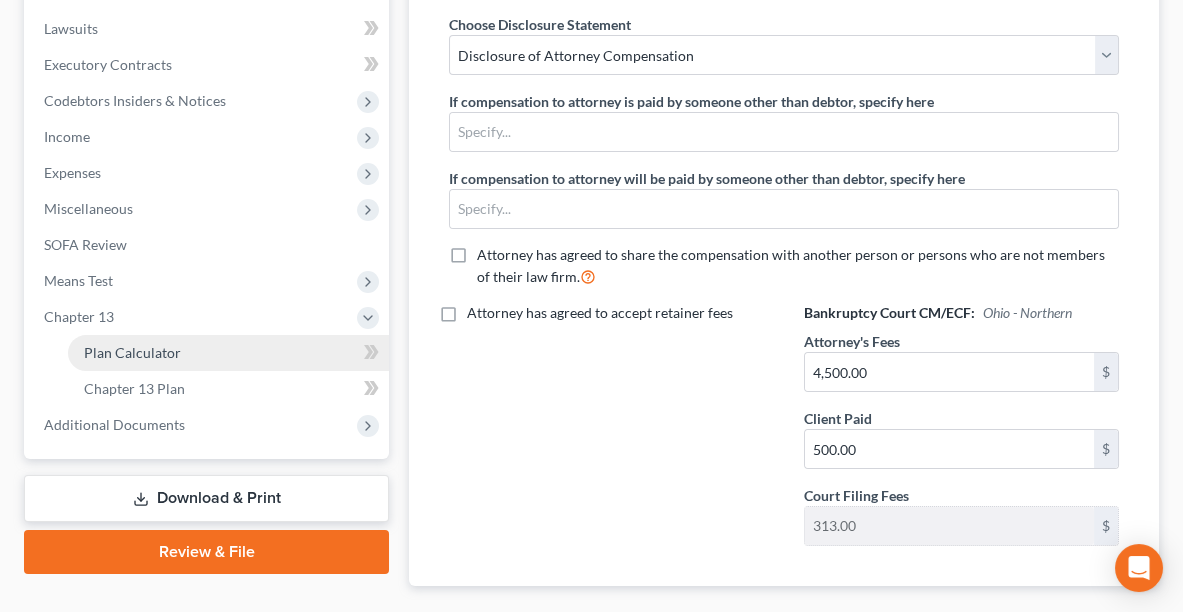 click on "Plan Calculator" at bounding box center (132, 352) 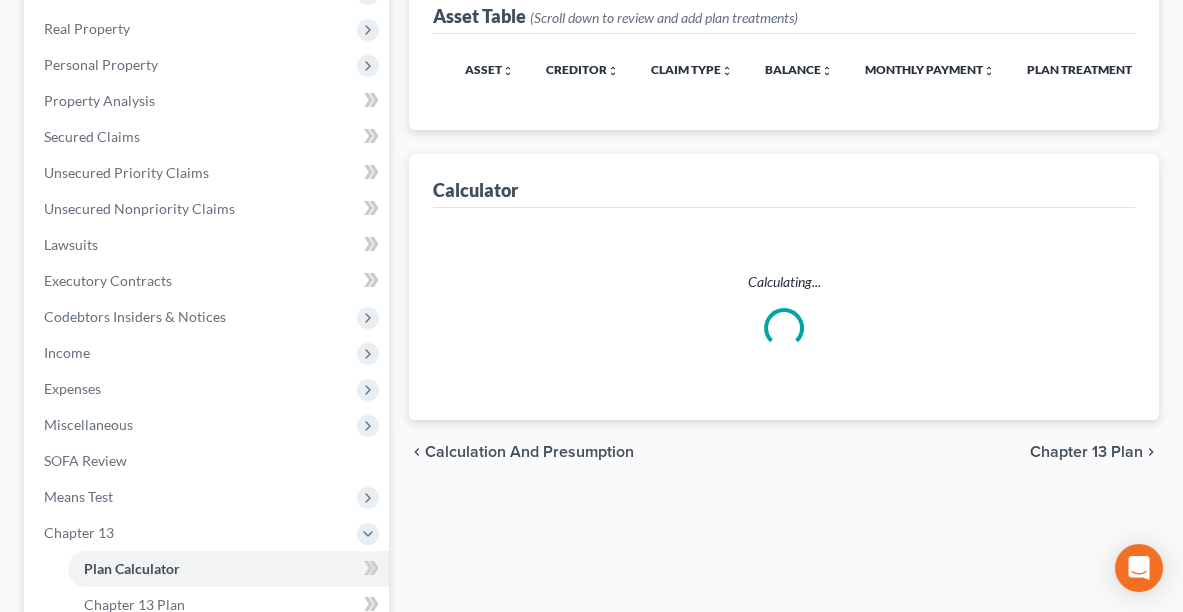 scroll, scrollTop: 58, scrollLeft: 0, axis: vertical 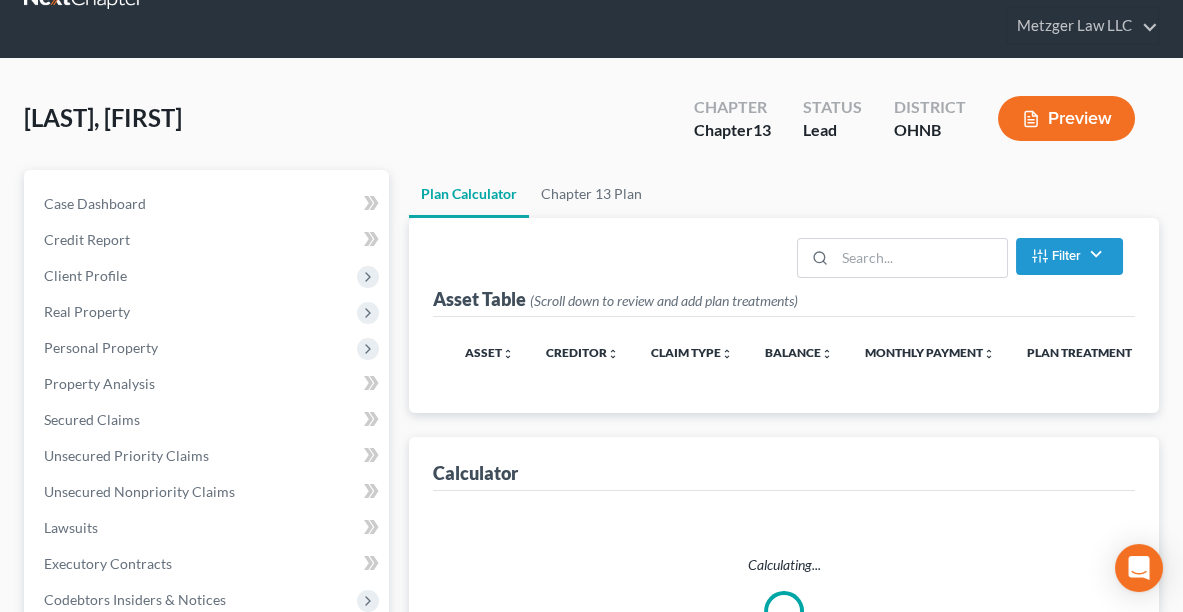 select on "59" 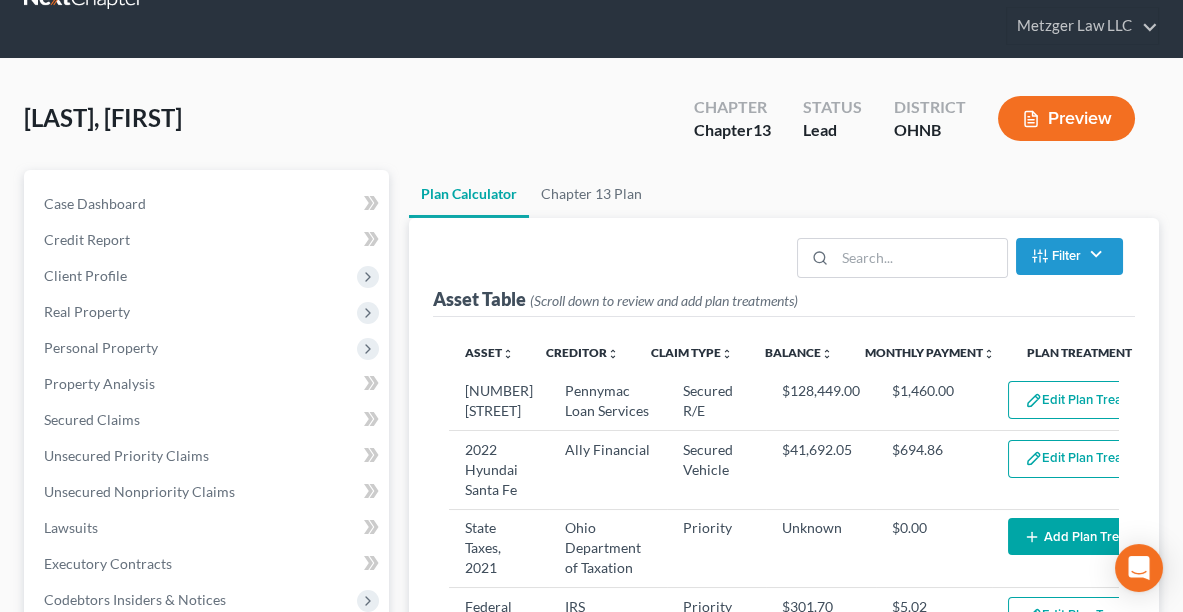 scroll, scrollTop: 0, scrollLeft: 0, axis: both 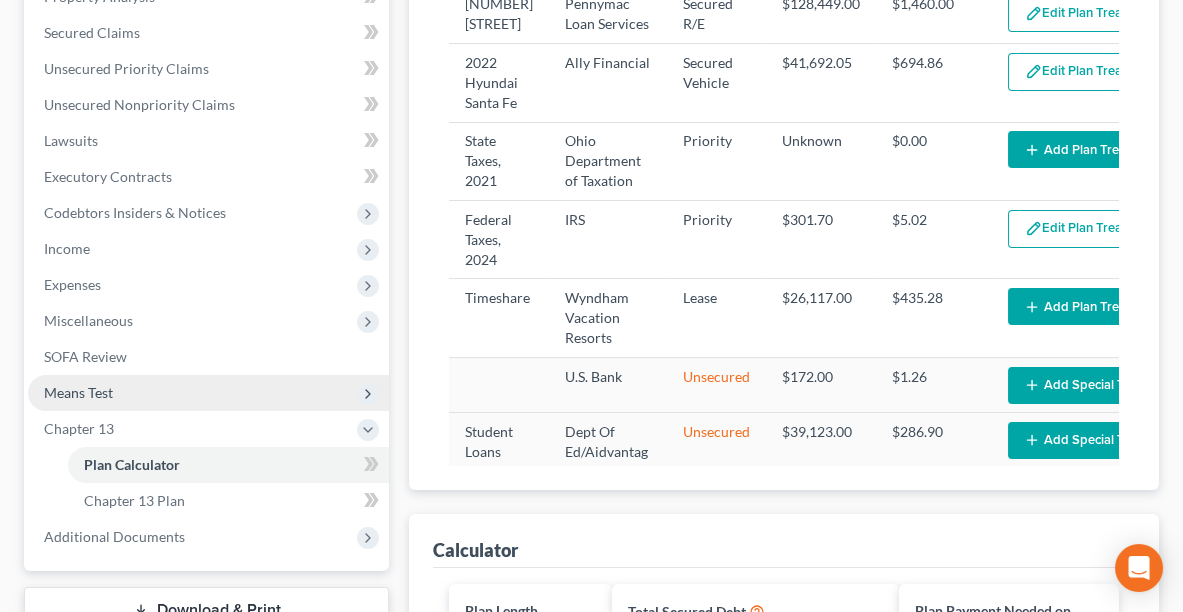 click on "Means Test" at bounding box center [78, 392] 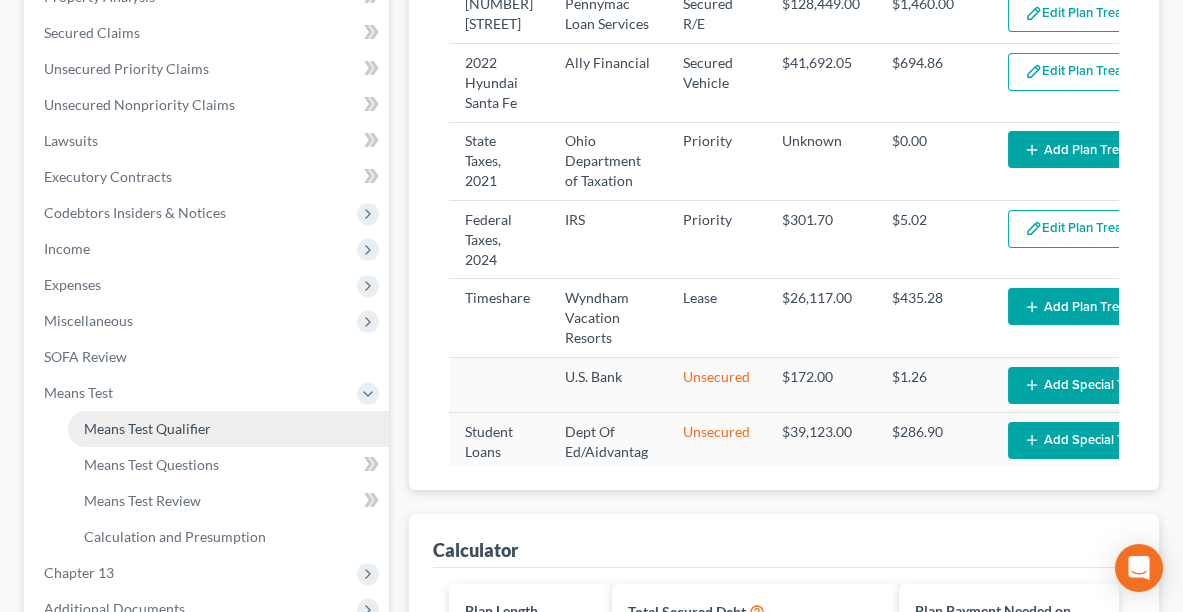 click on "Means Test Qualifier" at bounding box center [228, 429] 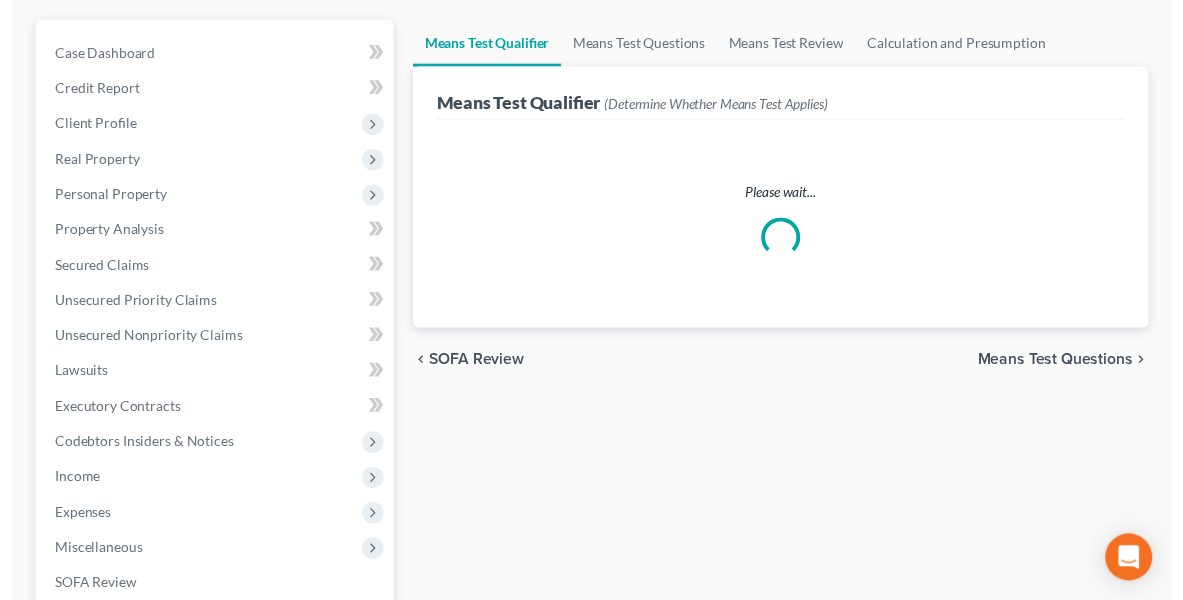 scroll, scrollTop: 0, scrollLeft: 0, axis: both 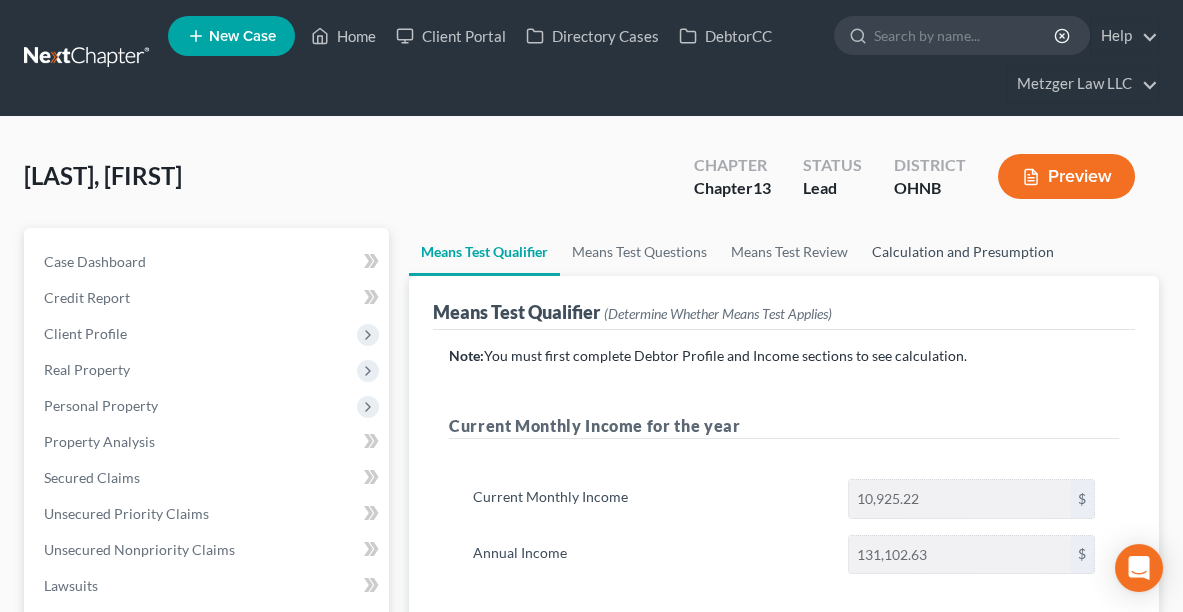 click on "Calculation and Presumption" at bounding box center [963, 252] 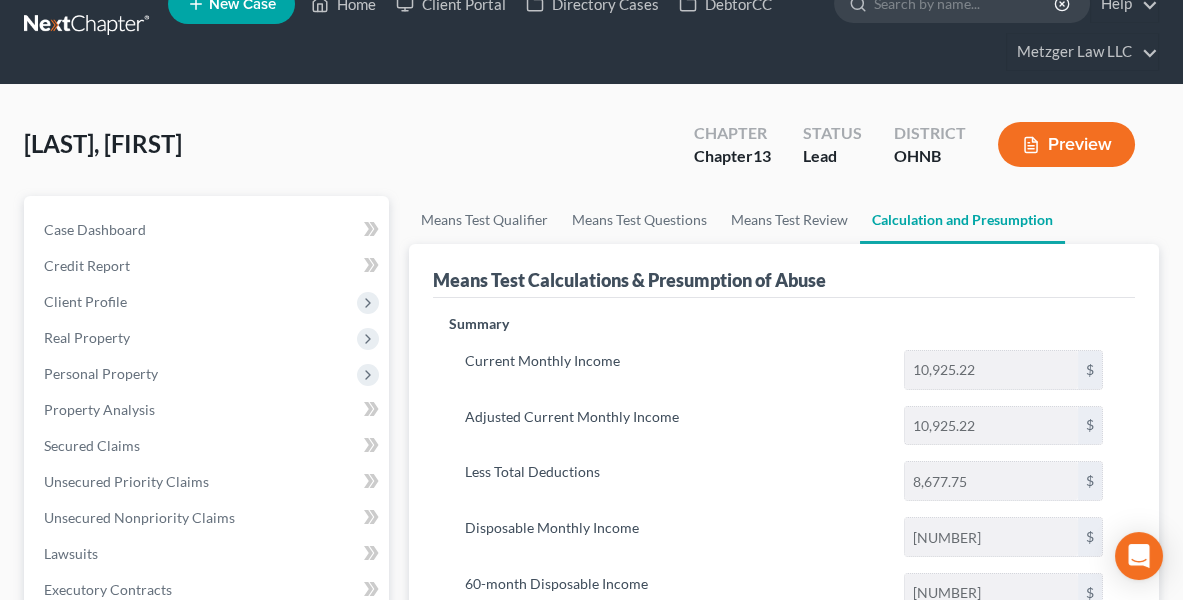 scroll, scrollTop: 0, scrollLeft: 0, axis: both 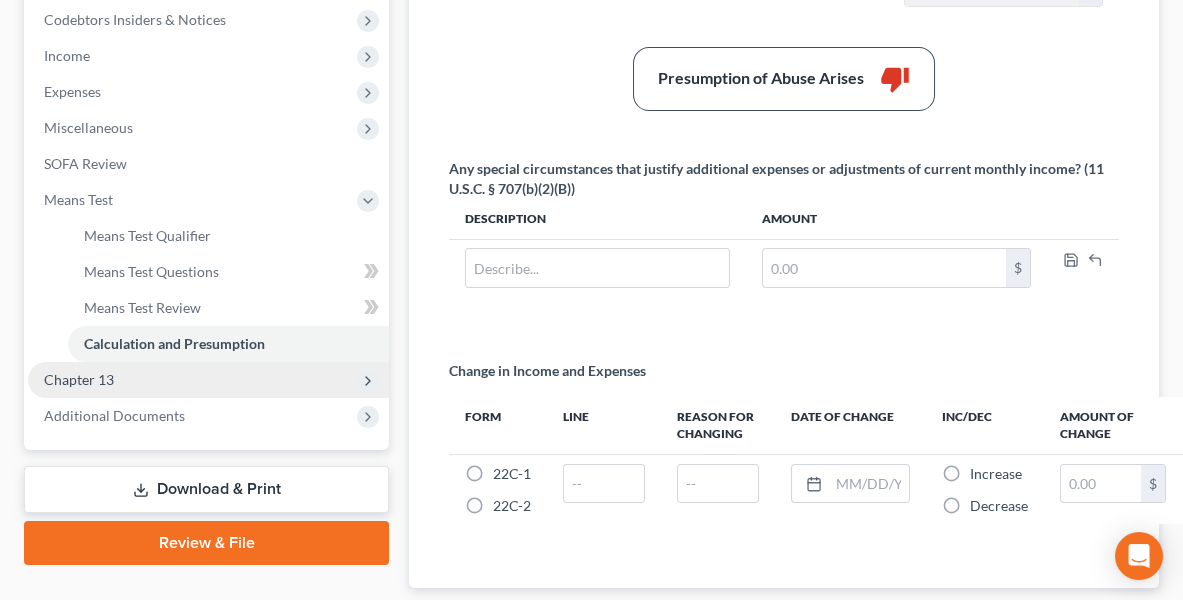 click on "Chapter 13" at bounding box center (79, 379) 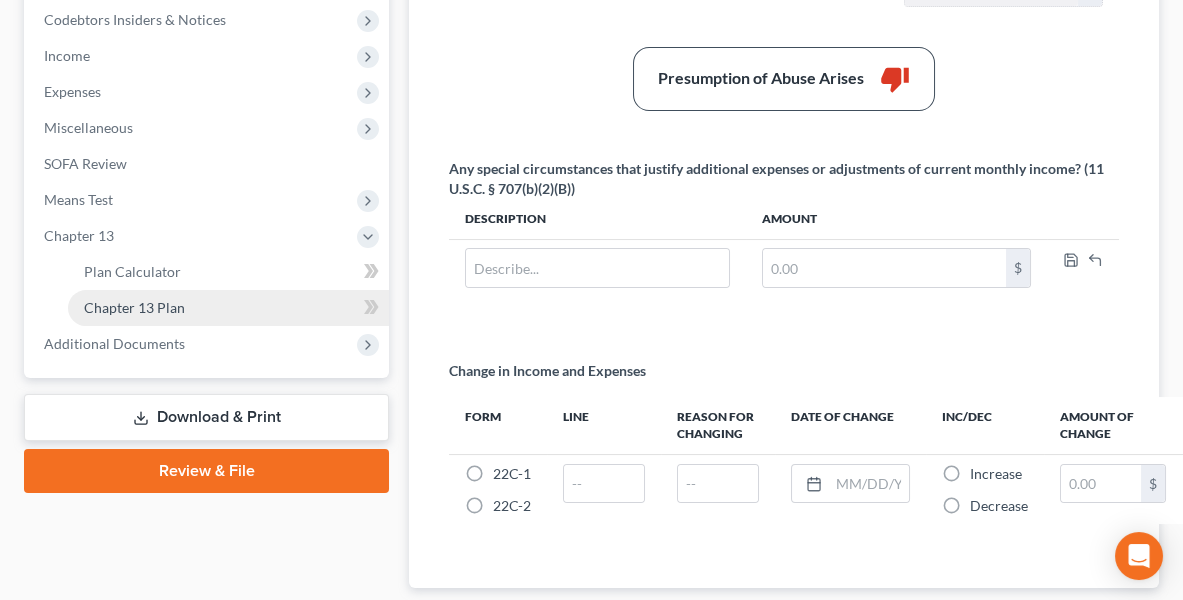 click on "Chapter 13 Plan" at bounding box center (134, 307) 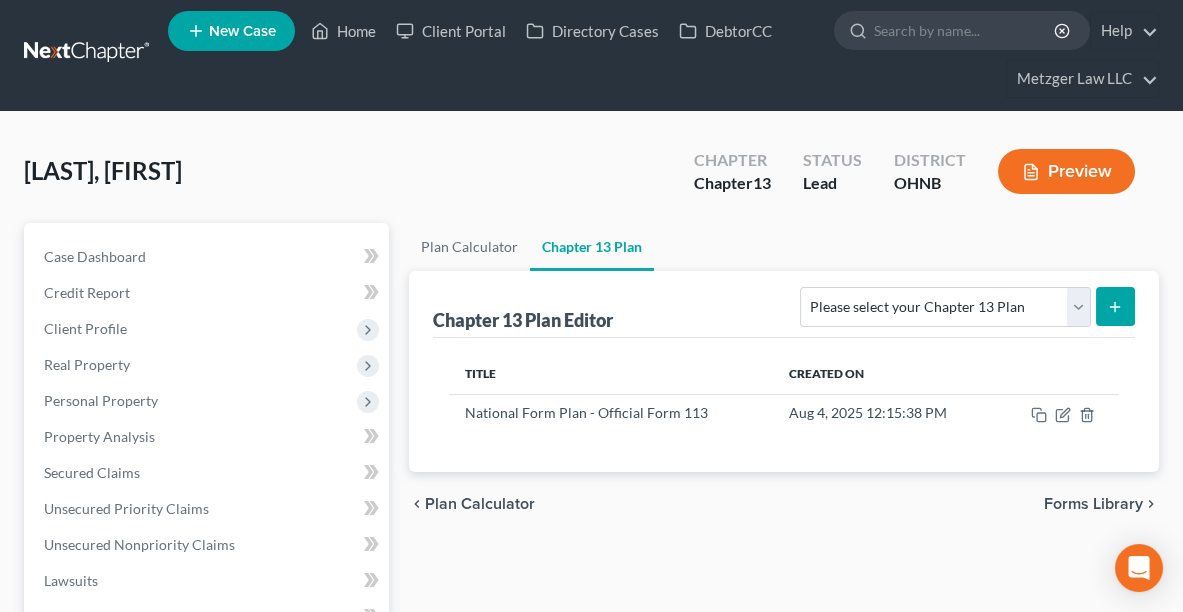scroll, scrollTop: 0, scrollLeft: 0, axis: both 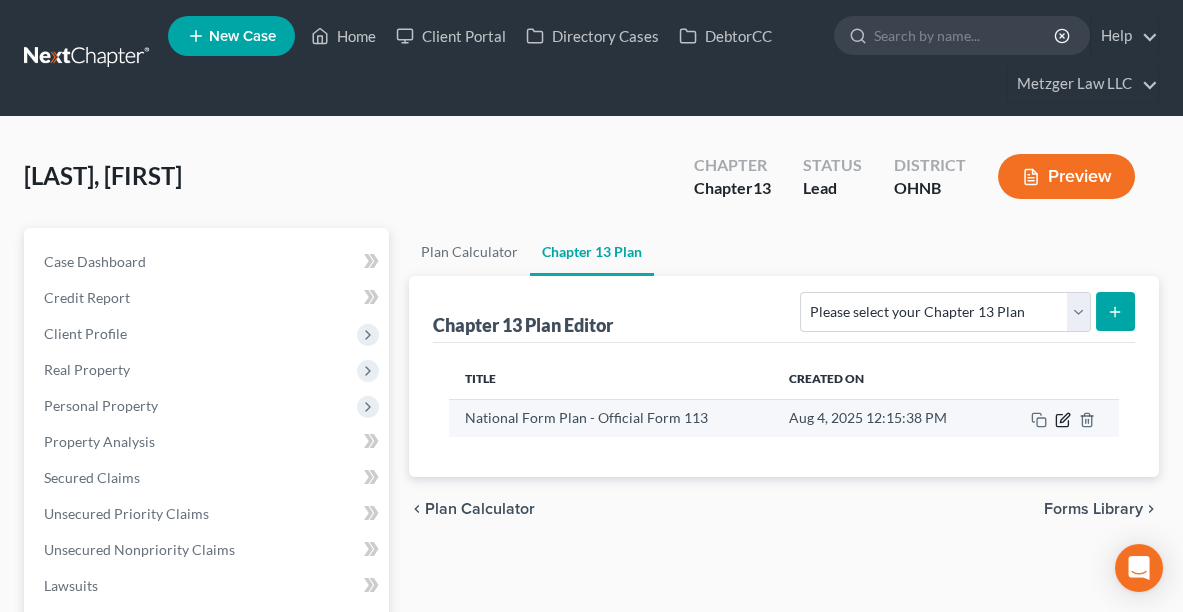 click 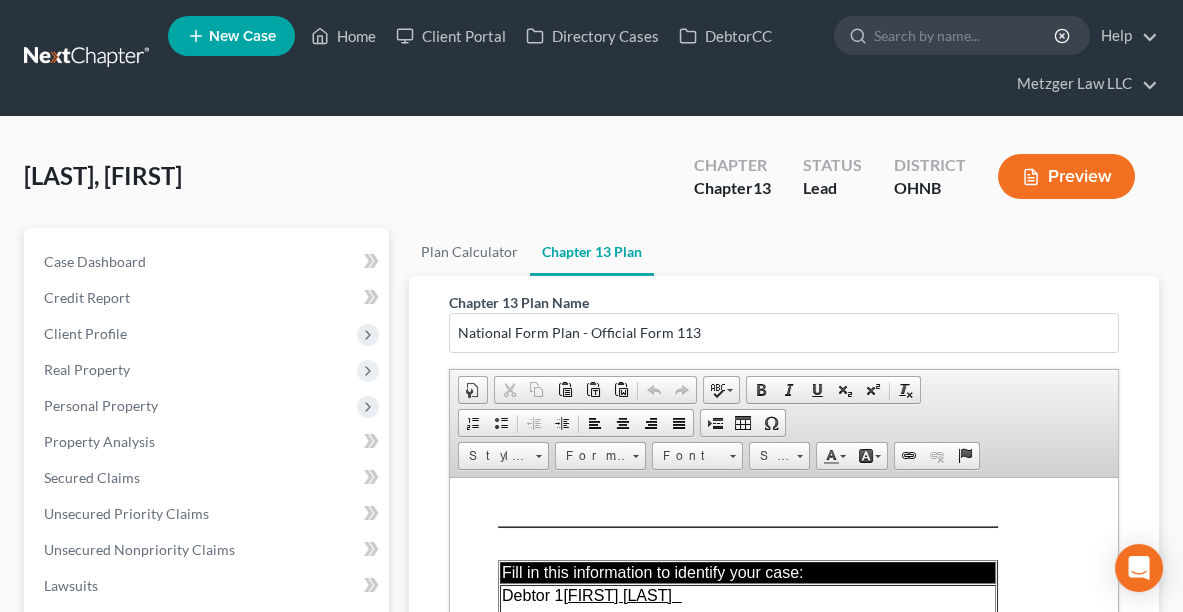 scroll, scrollTop: 0, scrollLeft: 0, axis: both 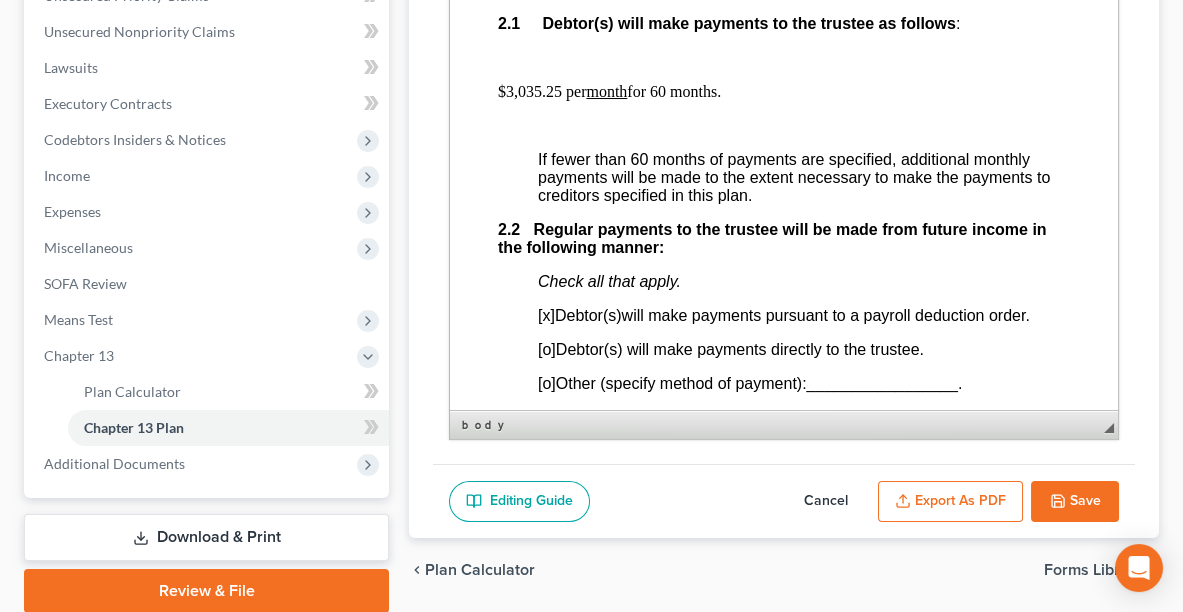 click on "Save" at bounding box center (1075, 502) 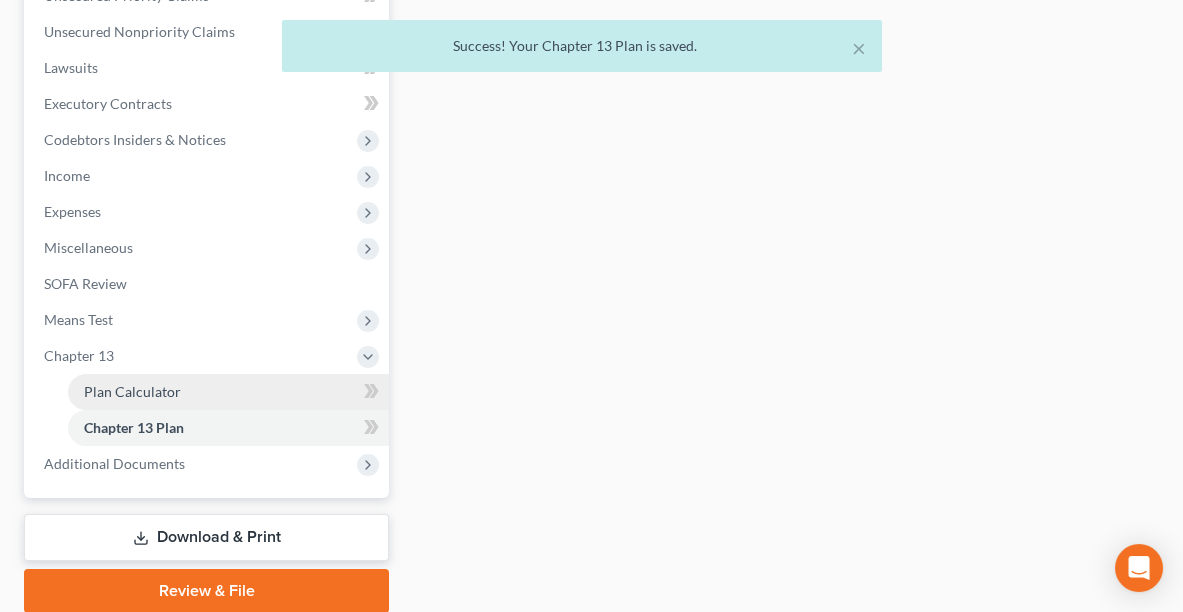 click on "Plan Calculator" at bounding box center (228, 392) 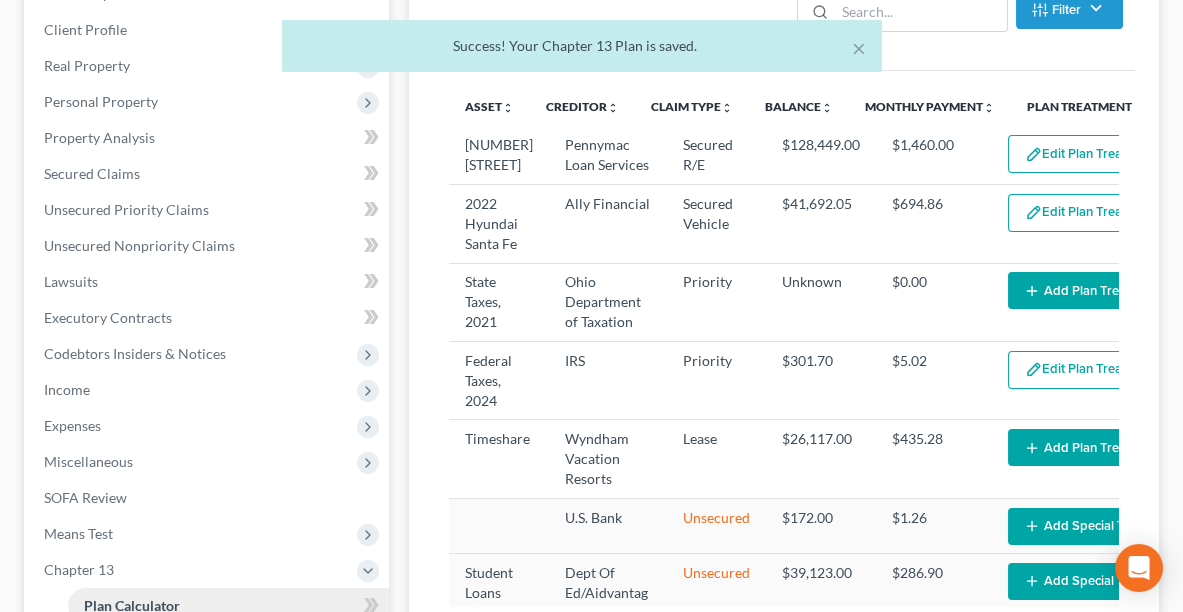 scroll, scrollTop: 0, scrollLeft: 0, axis: both 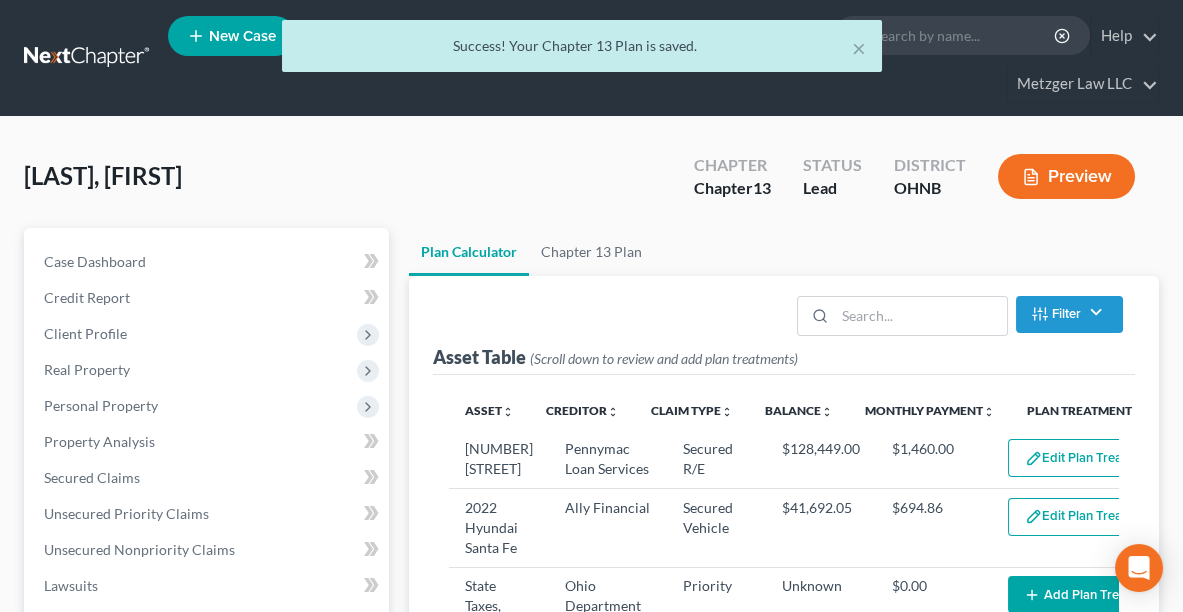 select on "59" 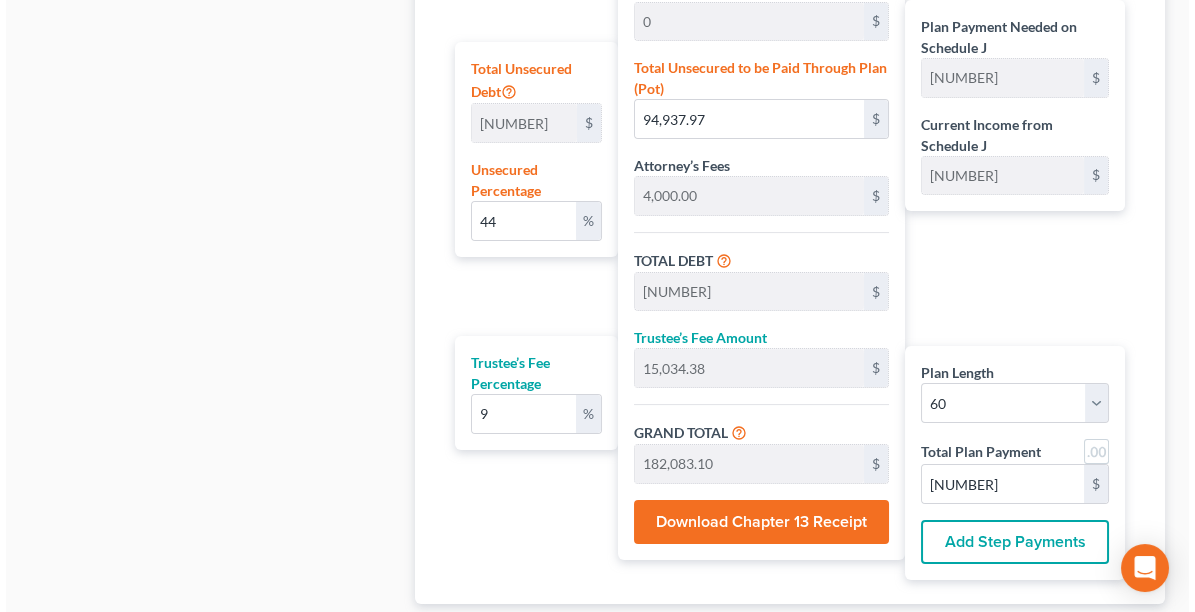 scroll, scrollTop: 1300, scrollLeft: 0, axis: vertical 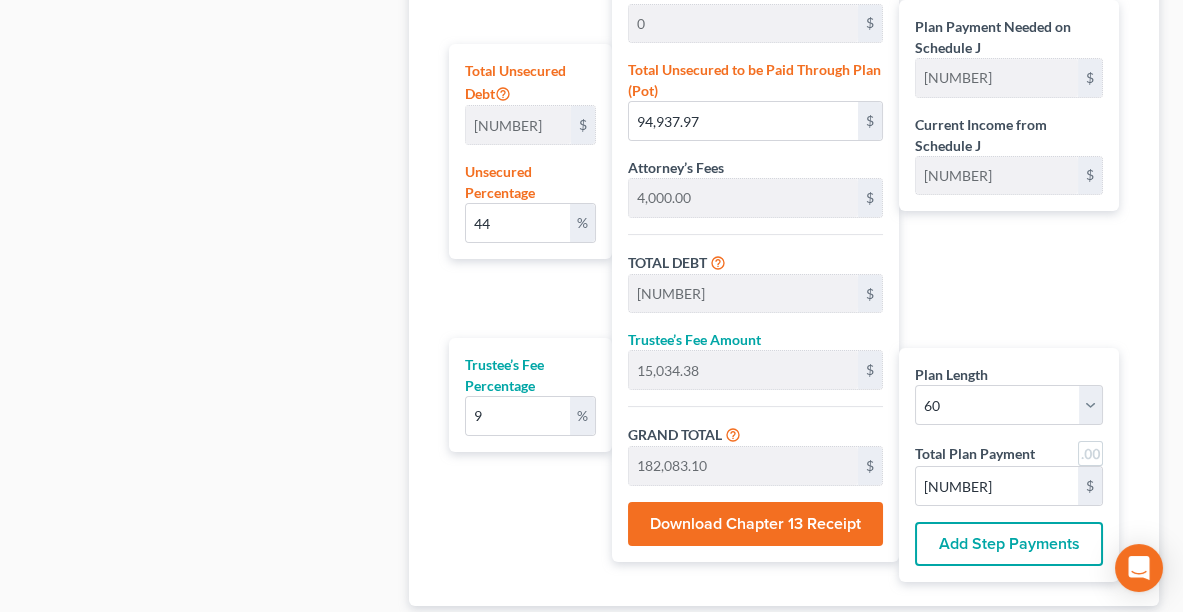 click on "Download Chapter 13 Receipt" at bounding box center (756, 524) 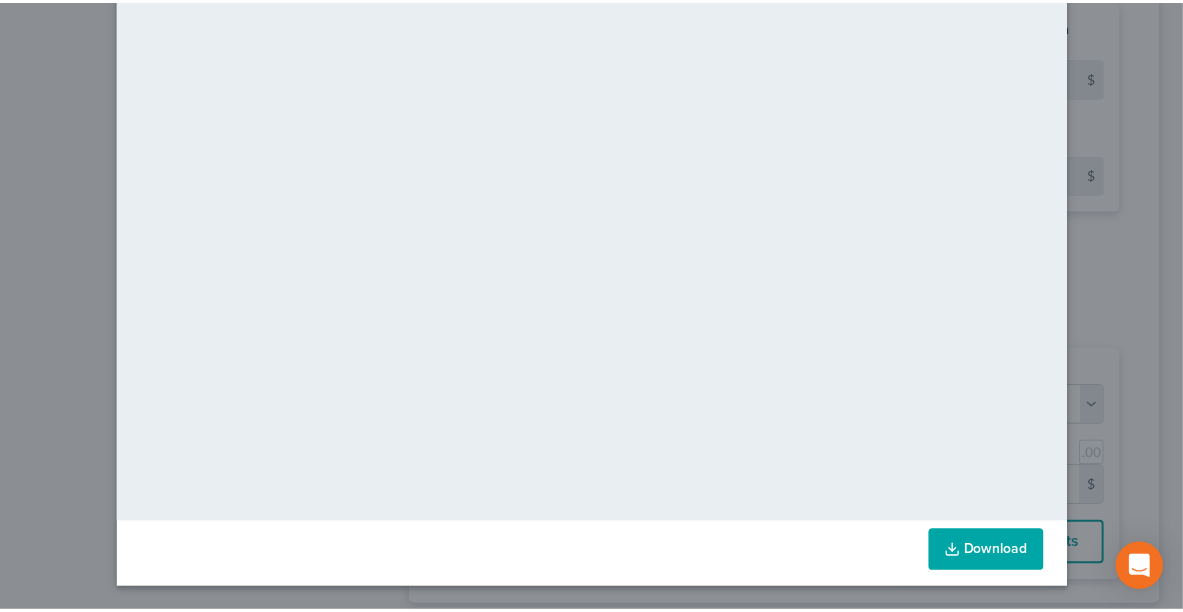 scroll, scrollTop: 0, scrollLeft: 0, axis: both 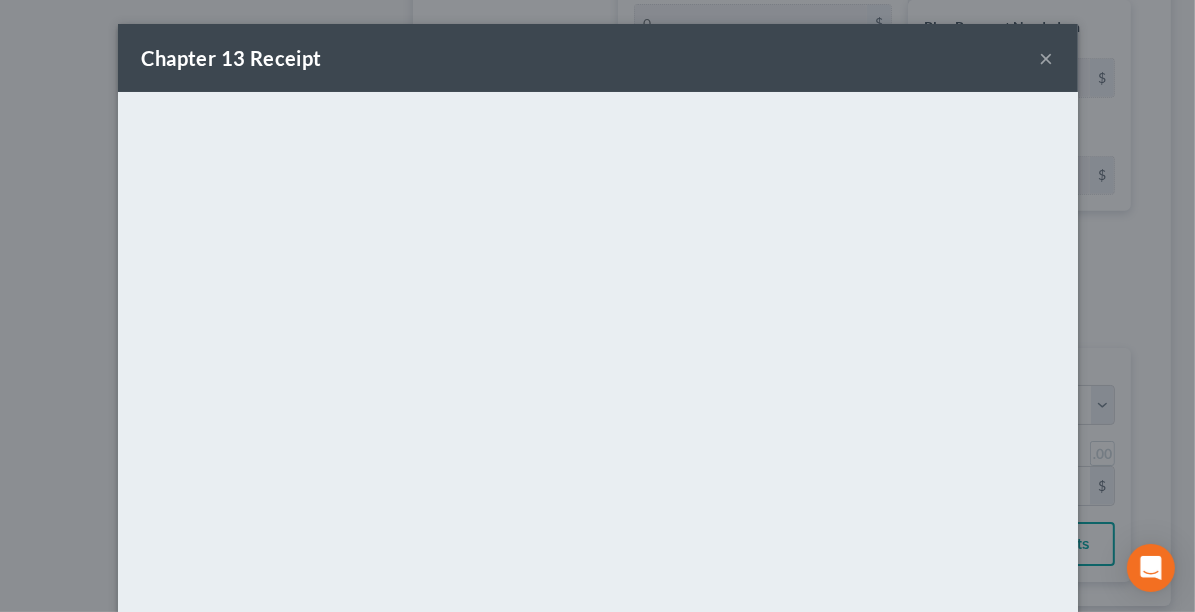 click on "×" at bounding box center [1047, 58] 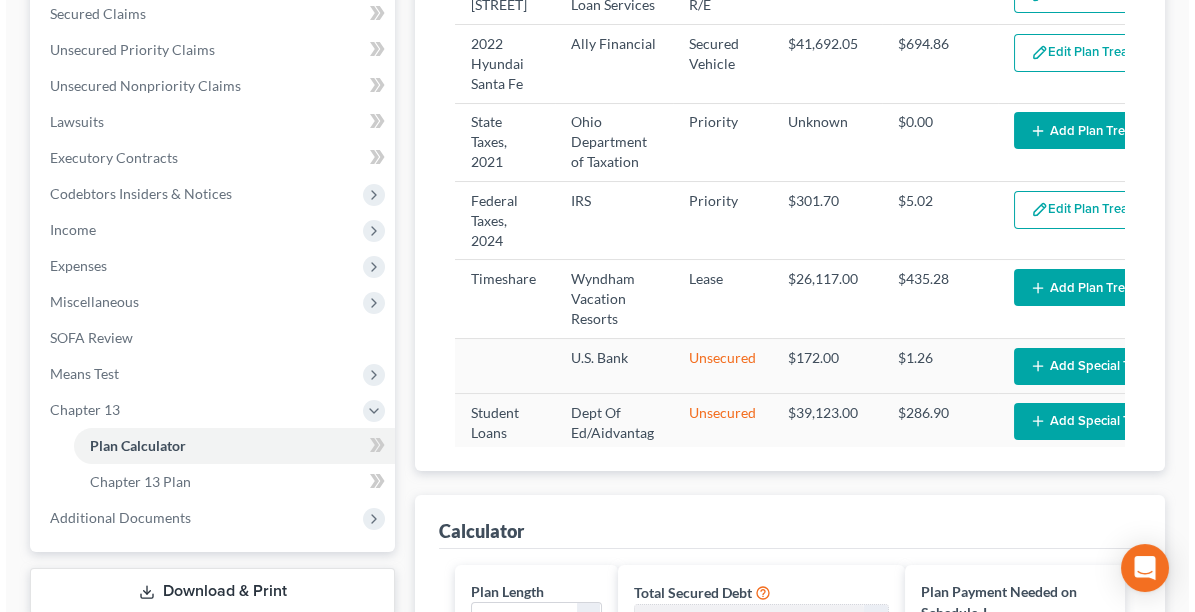 scroll, scrollTop: 454, scrollLeft: 0, axis: vertical 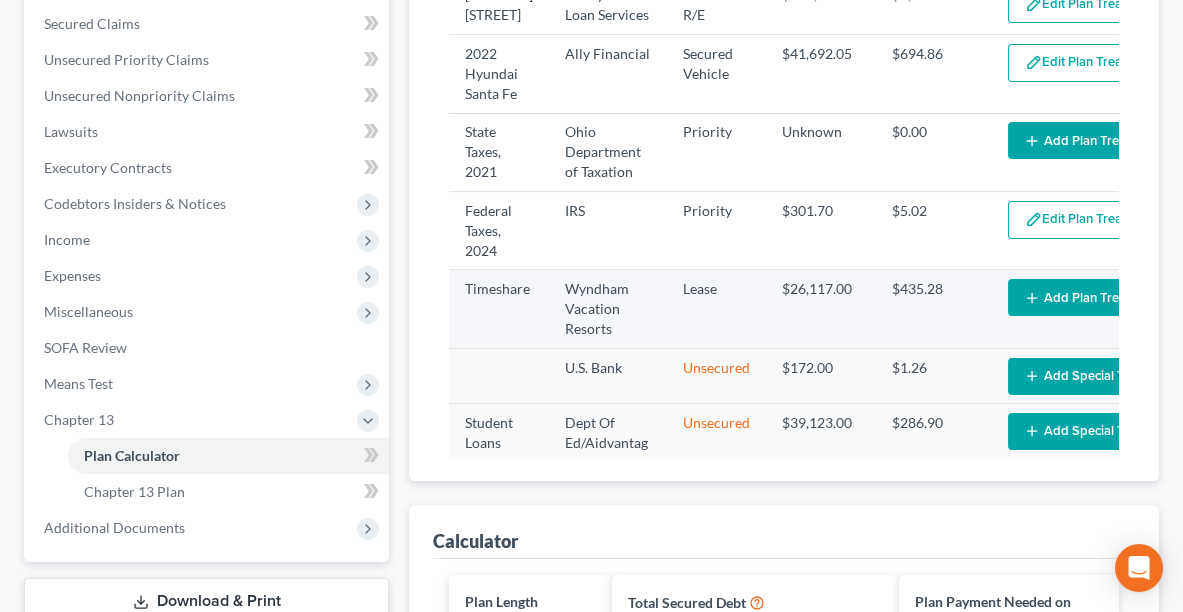 click on "Add Plan Treatment" at bounding box center [1091, 297] 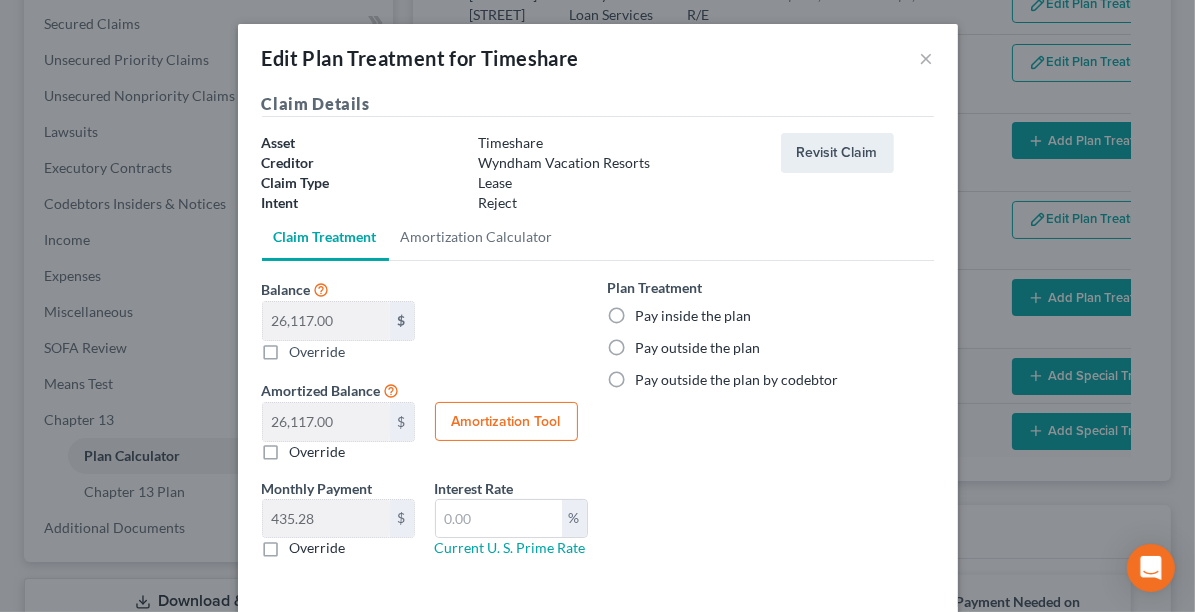 click on "Override" at bounding box center (318, 548) 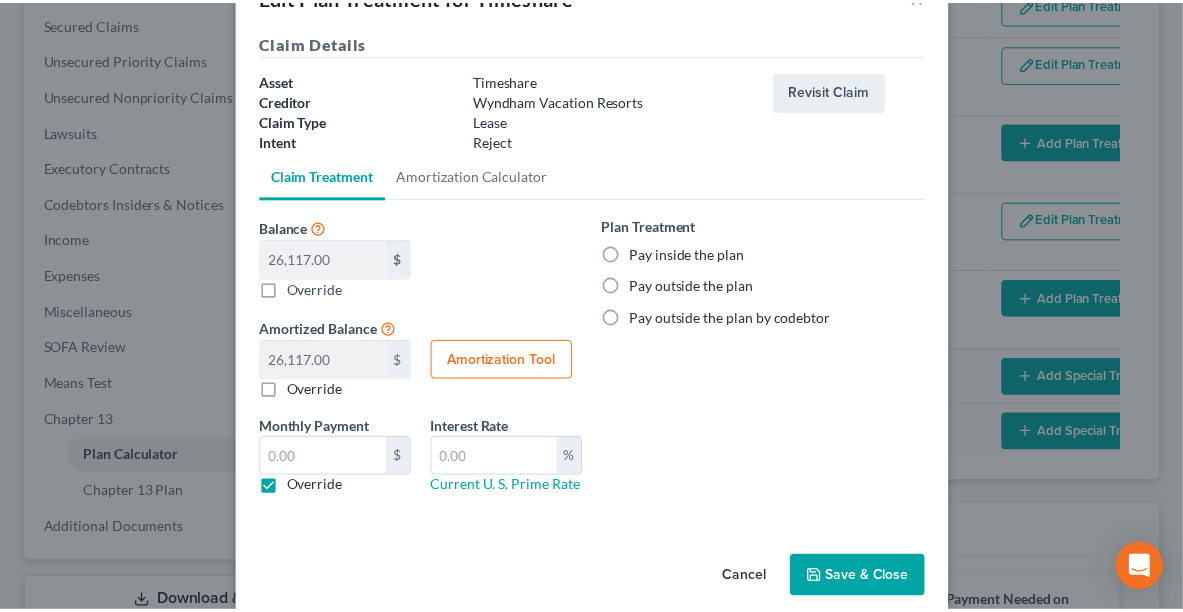 scroll, scrollTop: 84, scrollLeft: 0, axis: vertical 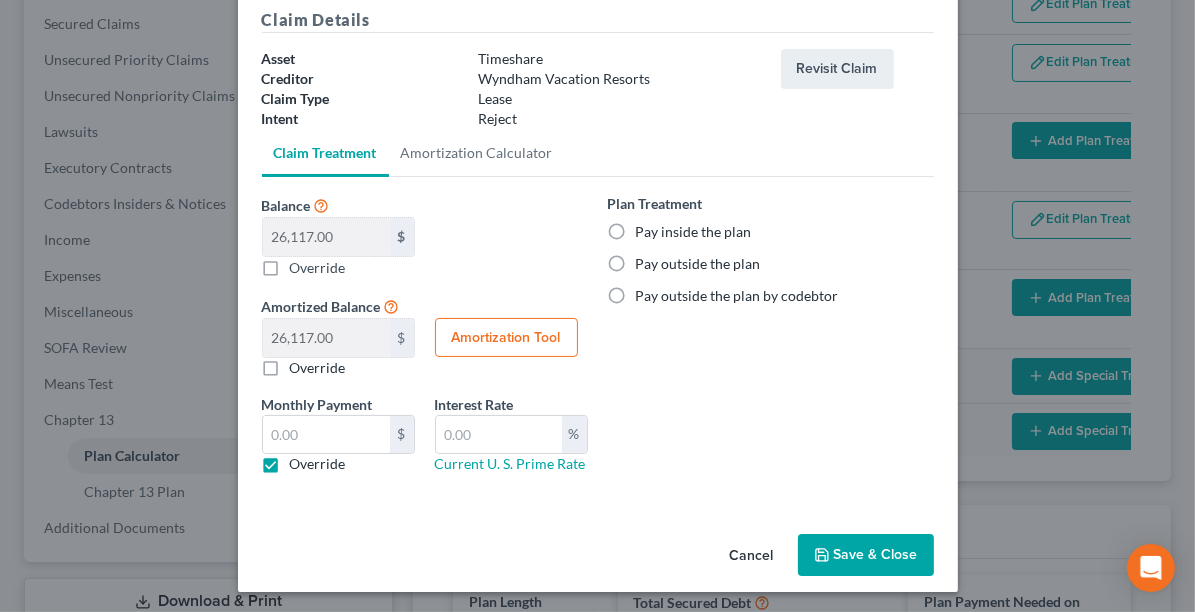 click on "Save & Close" at bounding box center (866, 555) 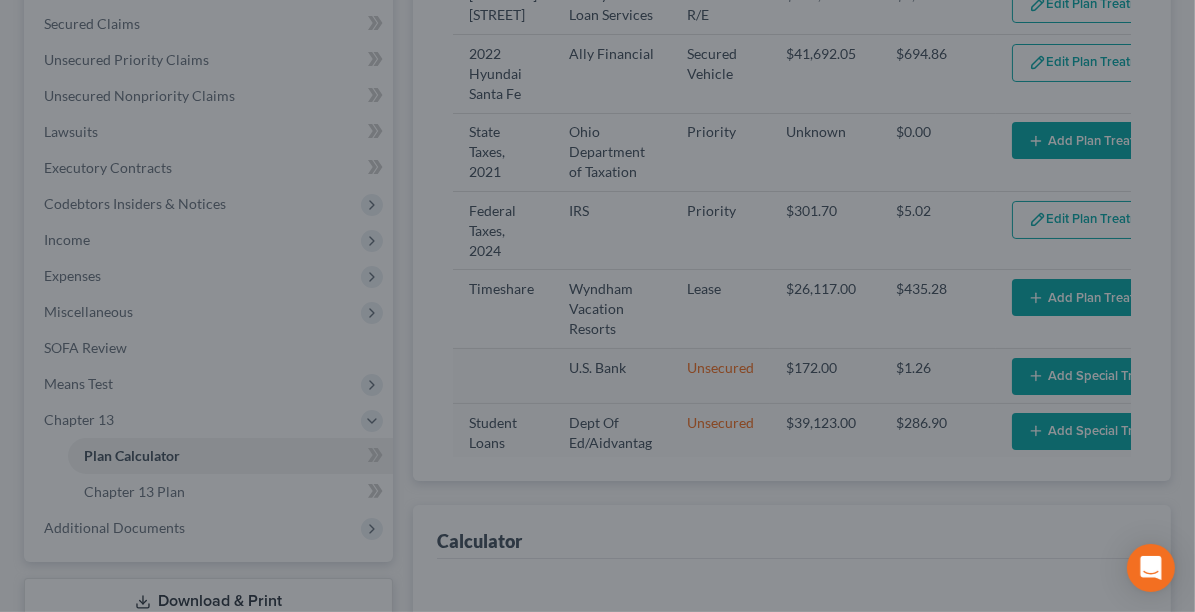 select on "59" 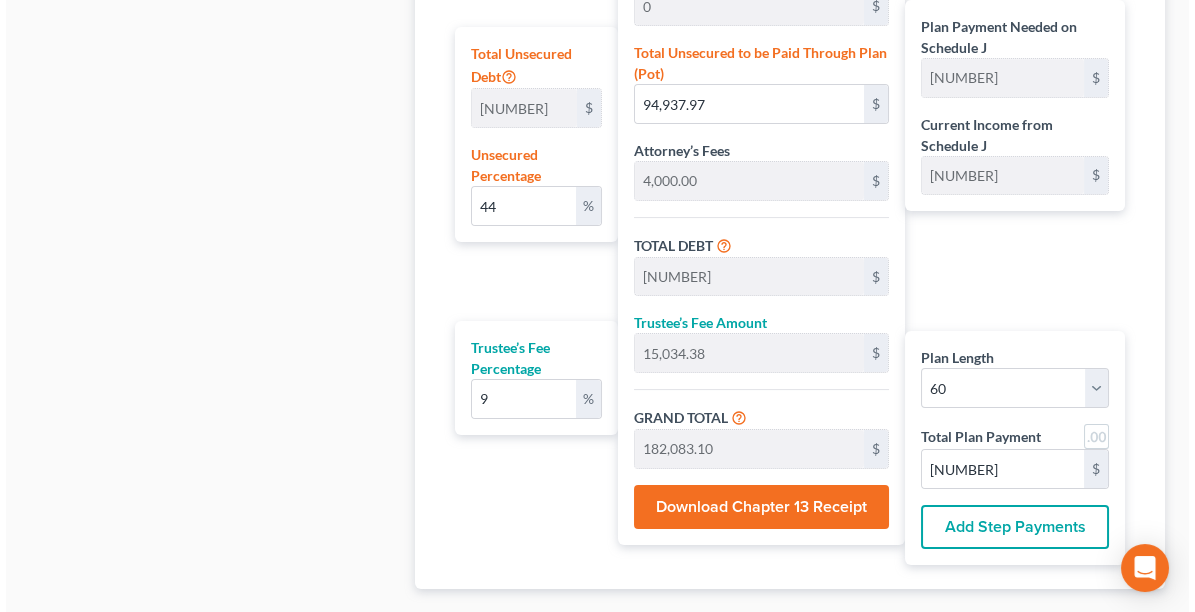 scroll, scrollTop: 1315, scrollLeft: 0, axis: vertical 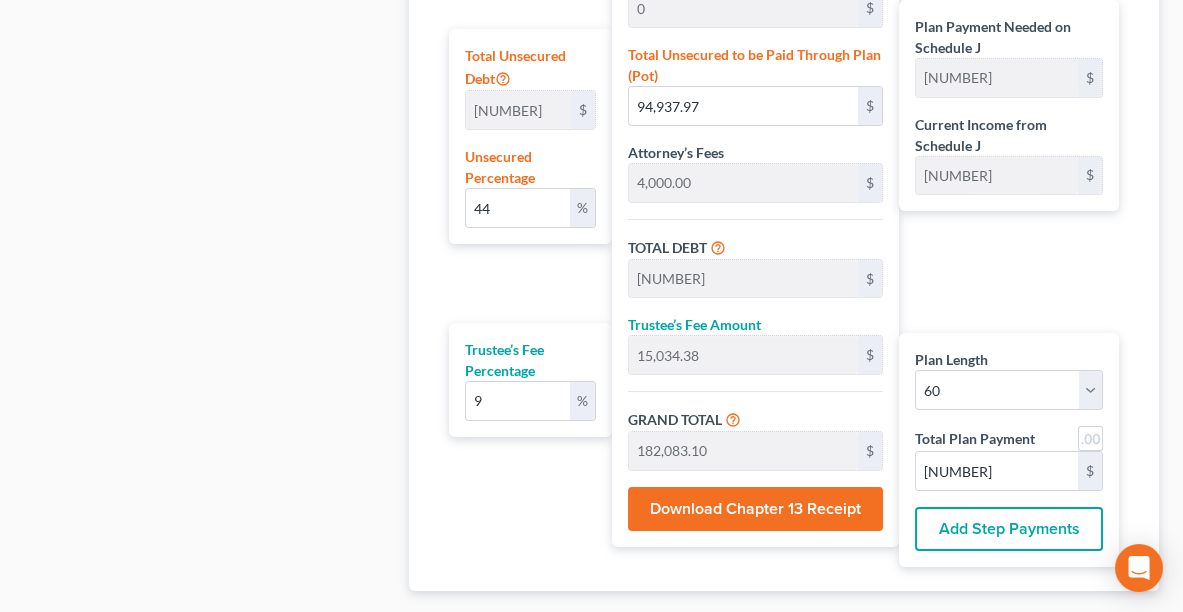 click on "Download Chapter 13 Receipt" at bounding box center (756, 509) 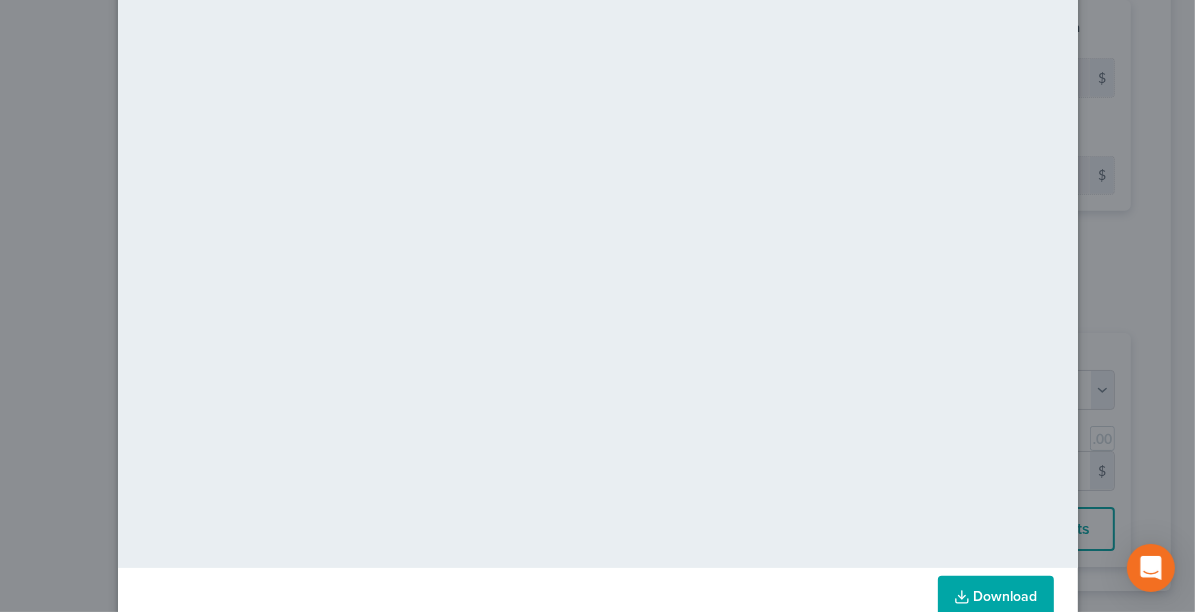scroll, scrollTop: 224, scrollLeft: 0, axis: vertical 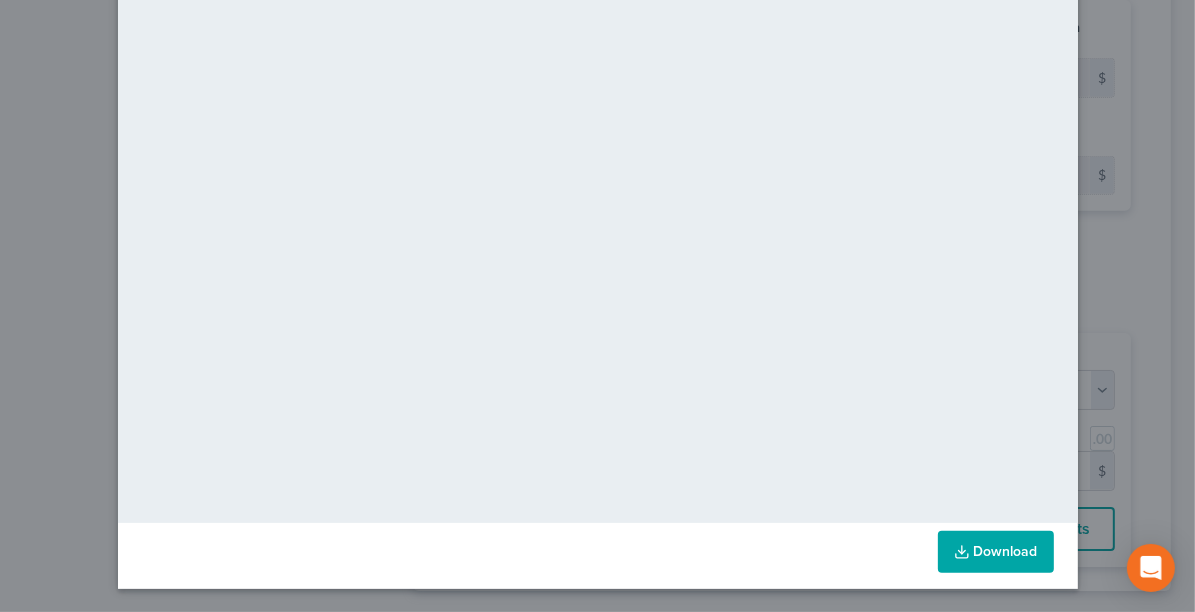 click on "Download" at bounding box center [996, 552] 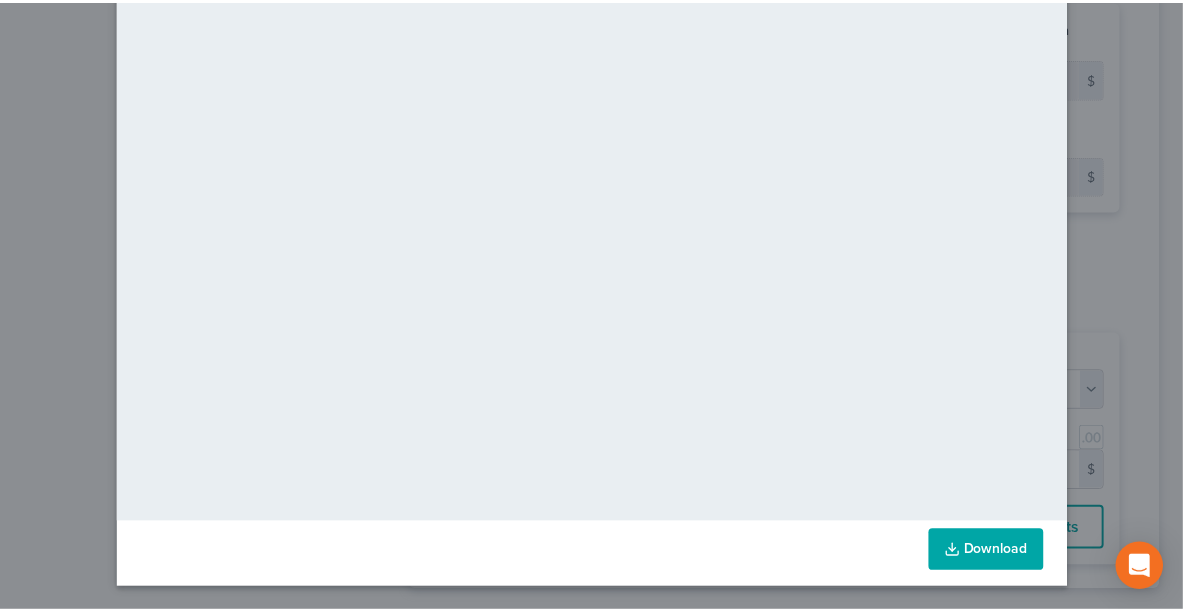 scroll, scrollTop: 0, scrollLeft: 0, axis: both 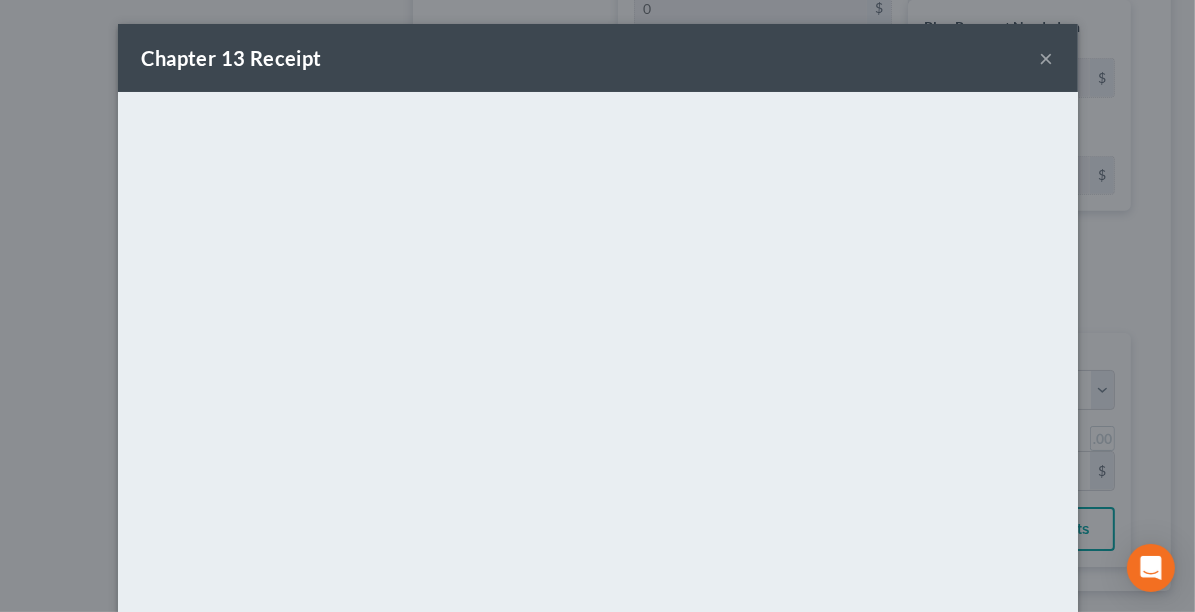 click on "×" at bounding box center [1047, 58] 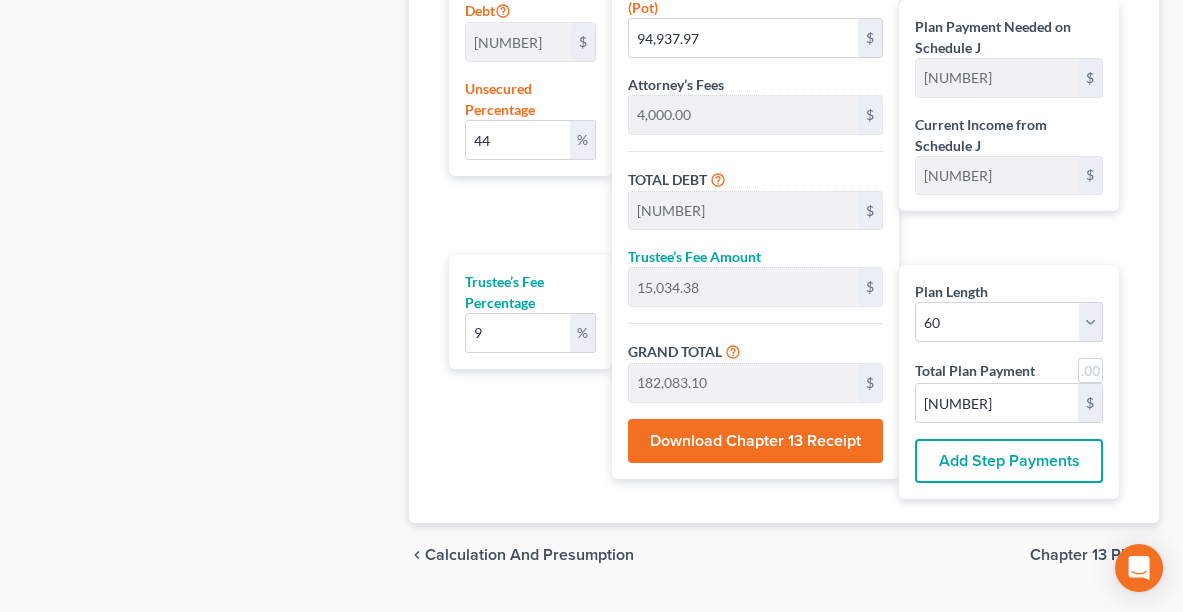 scroll, scrollTop: 1426, scrollLeft: 0, axis: vertical 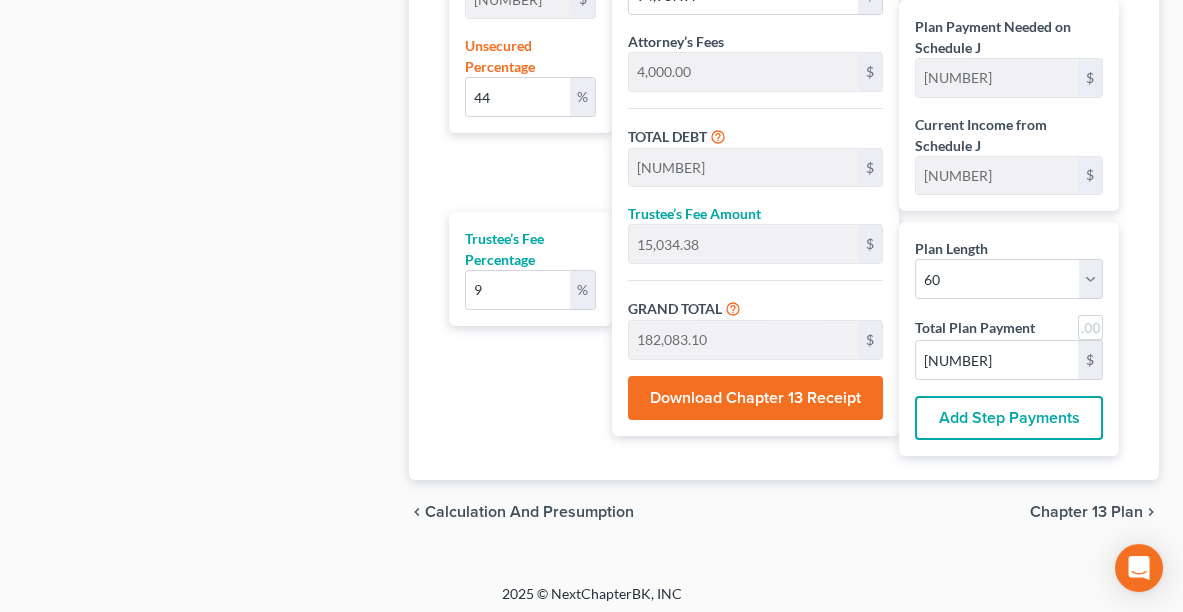 click on "Chapter 13 Plan" at bounding box center [1086, 512] 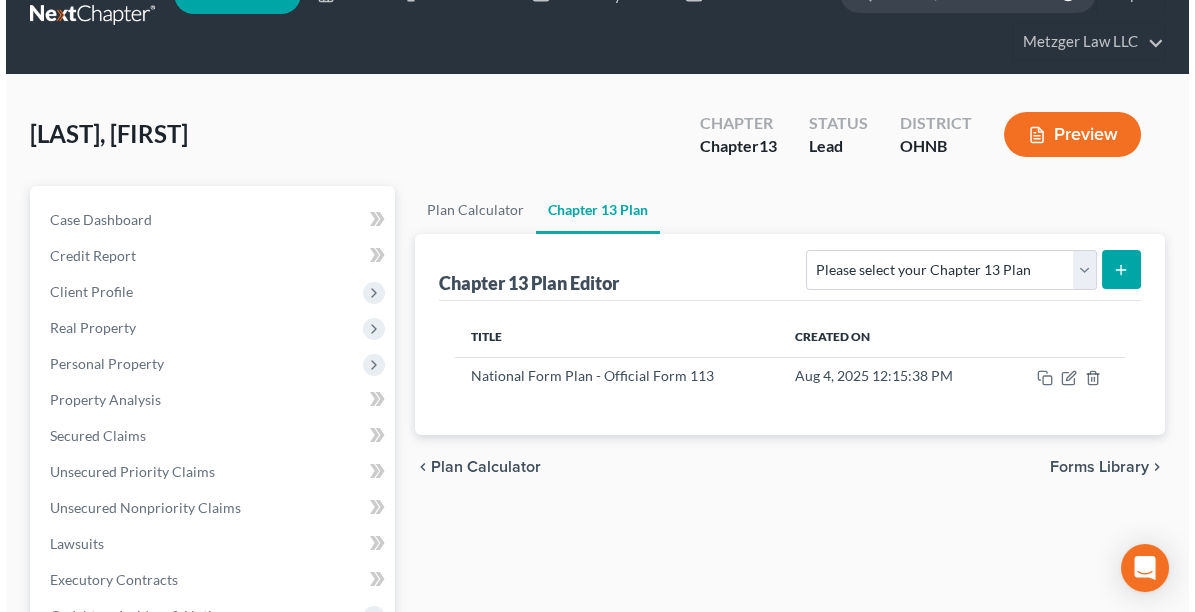 scroll, scrollTop: 0, scrollLeft: 0, axis: both 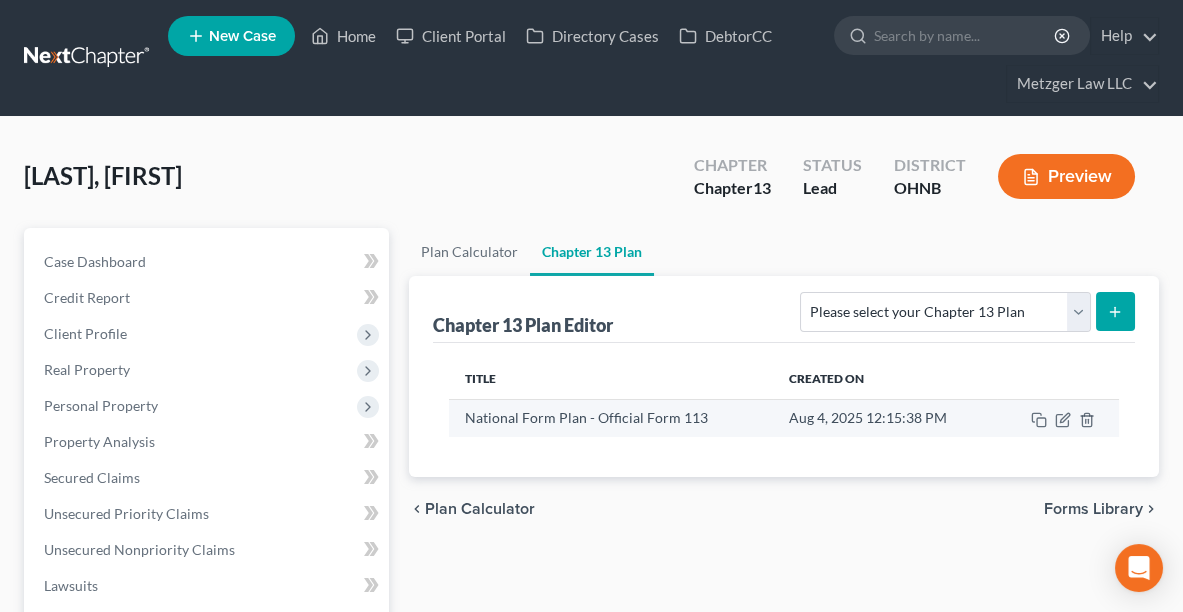 click at bounding box center (1058, 418) 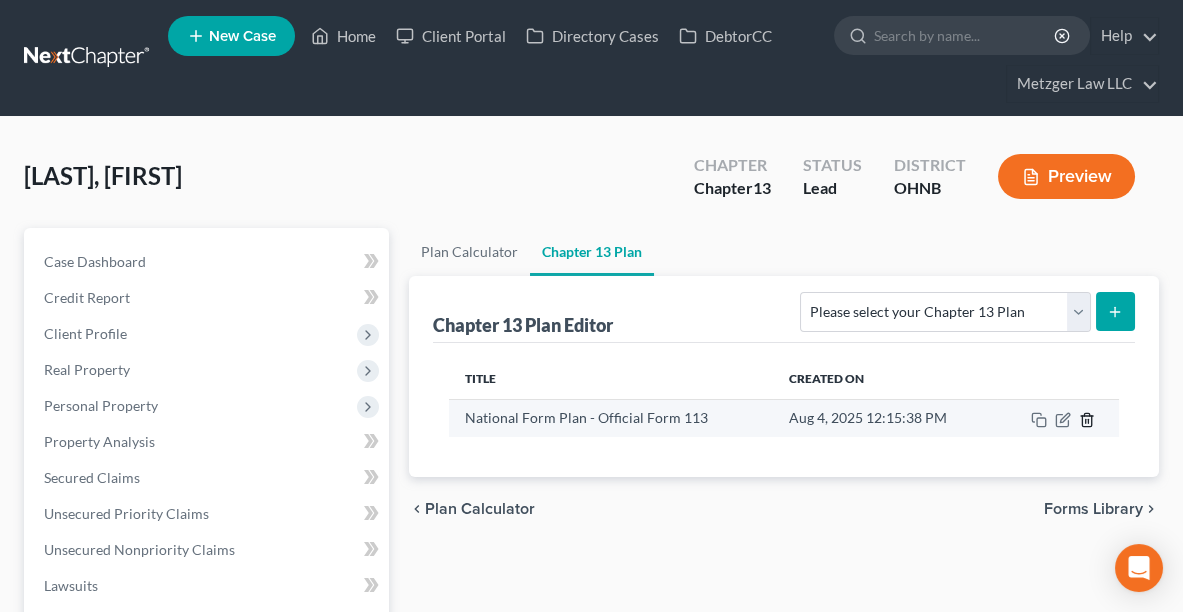 click 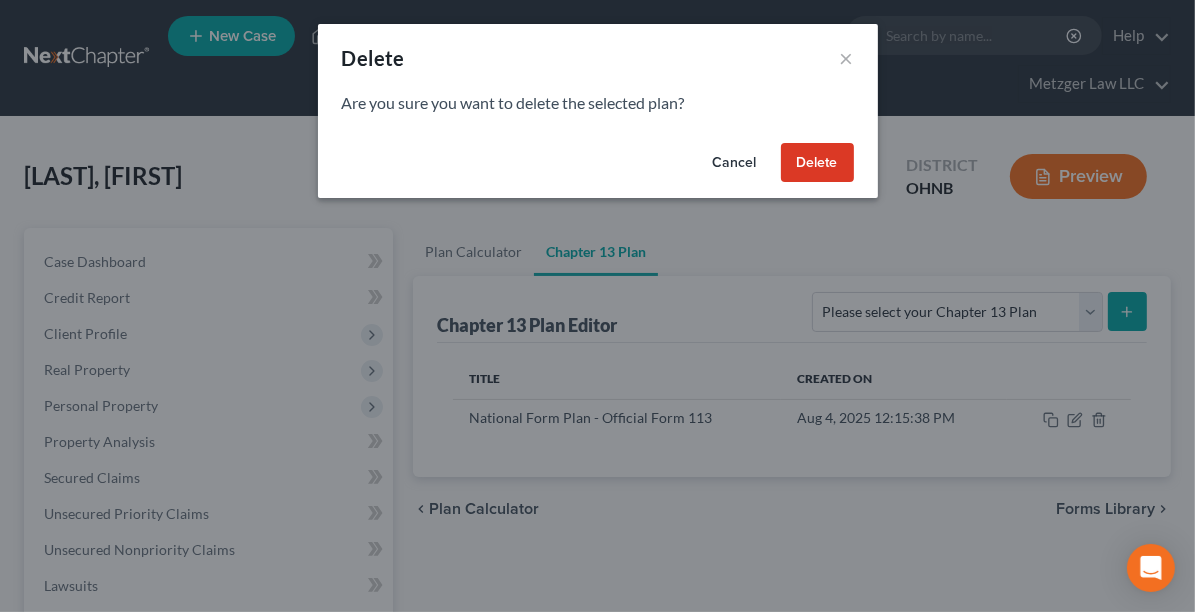 click on "Delete" at bounding box center [817, 163] 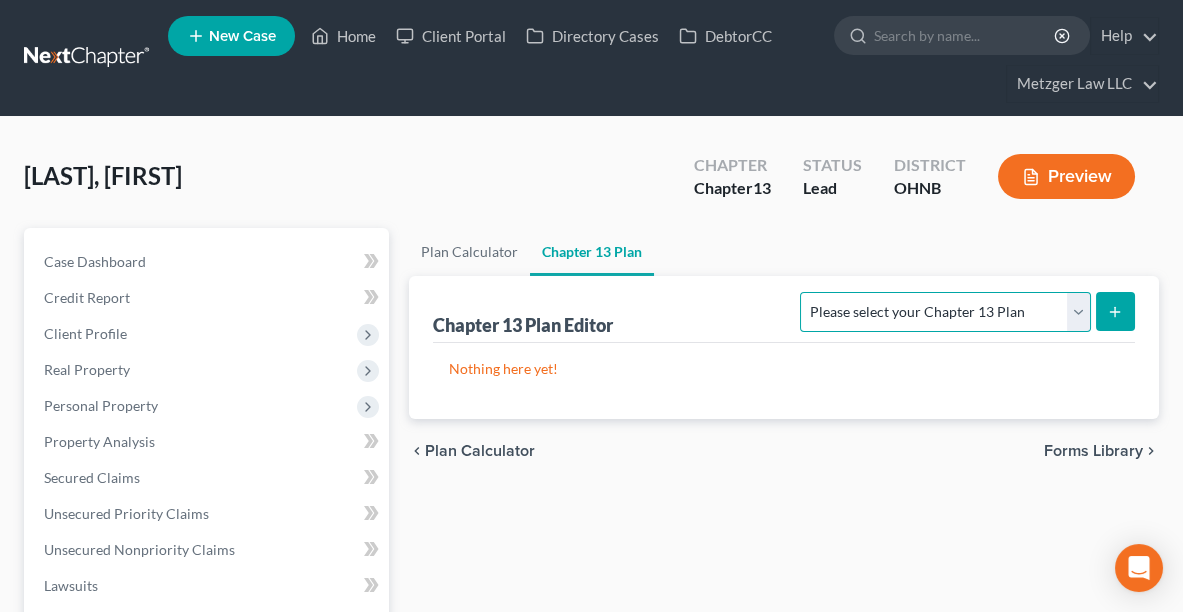 click on "Please select your Chapter 13 Plan National Form Plan - Official Form 113 Northern District of Ohio (Cleveland)" at bounding box center [945, 312] 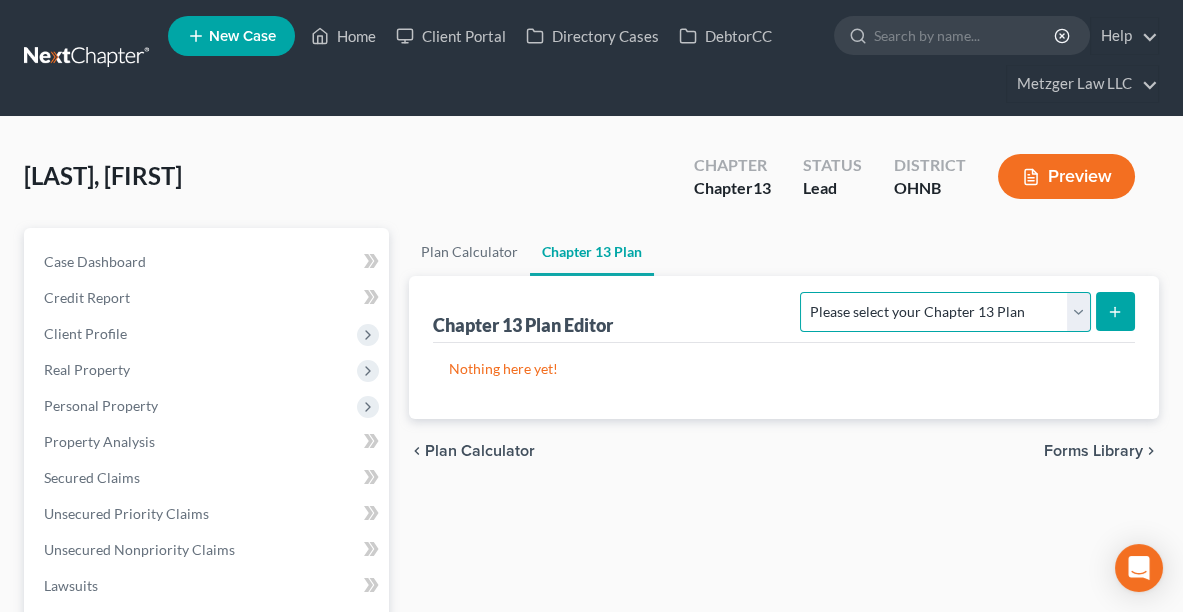 select on "0" 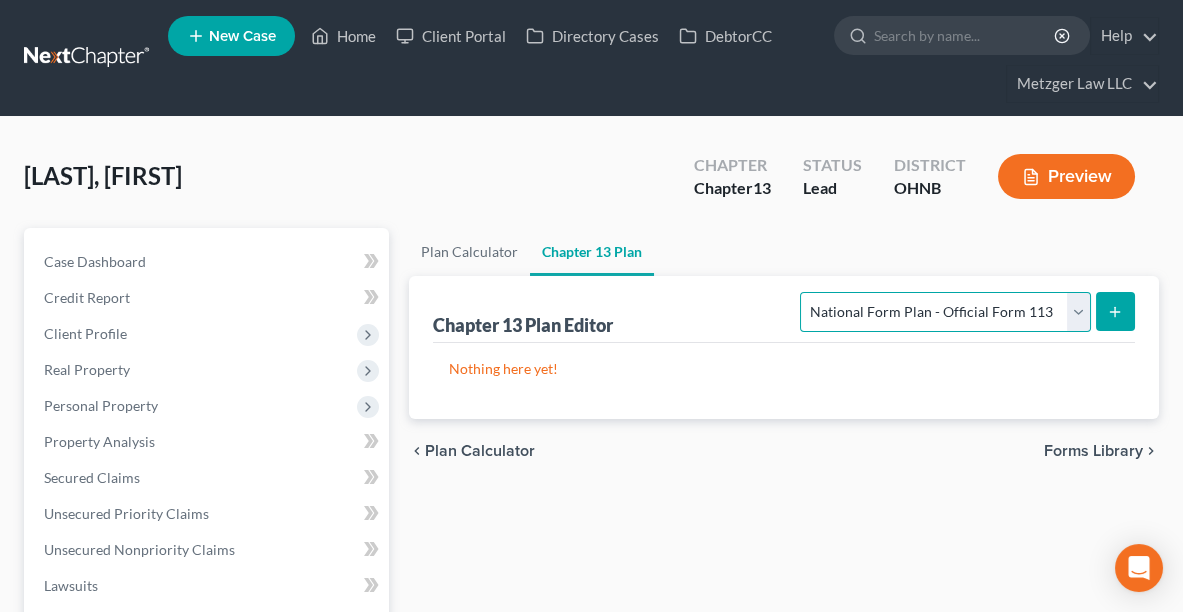 click on "Please select your Chapter 13 Plan National Form Plan - Official Form 113 Northern District of Ohio (Cleveland)" at bounding box center [945, 312] 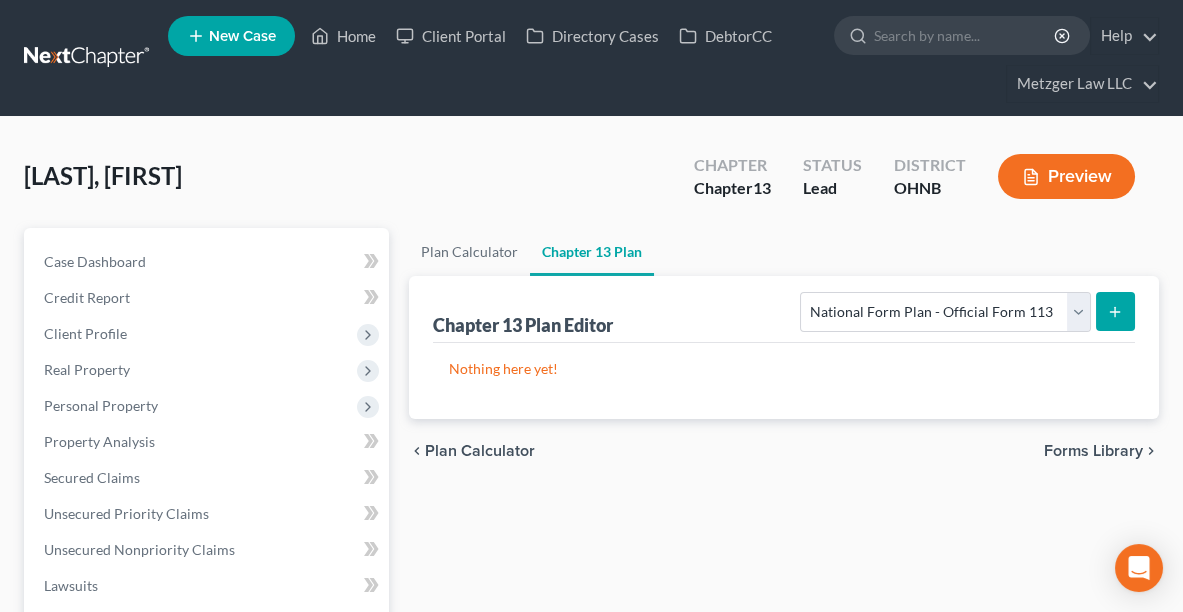 click 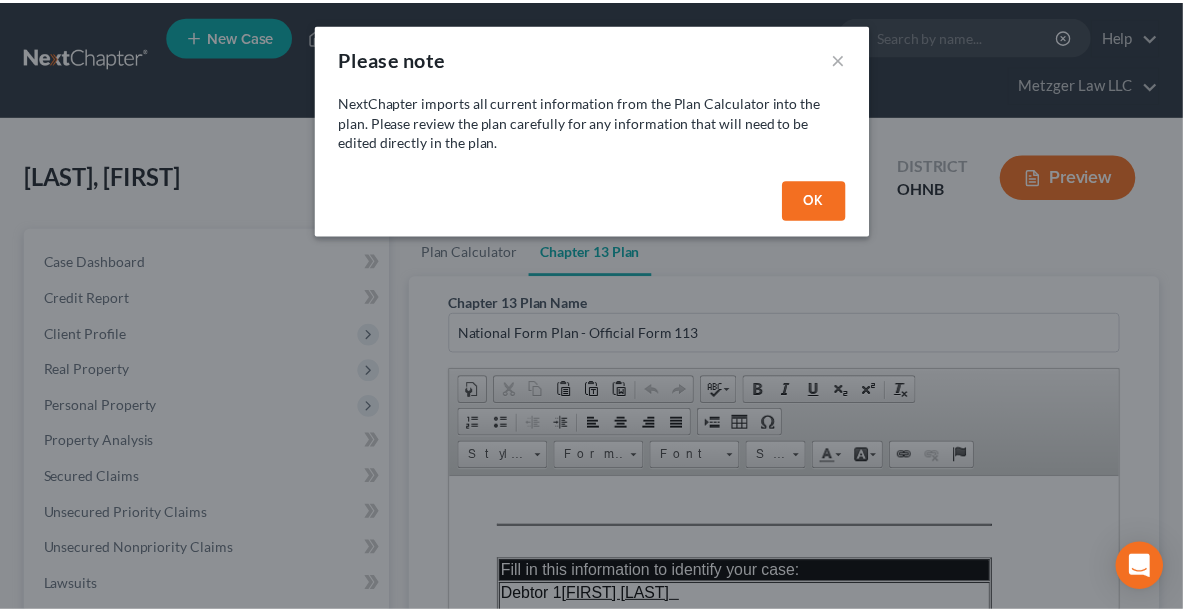 scroll, scrollTop: 0, scrollLeft: 0, axis: both 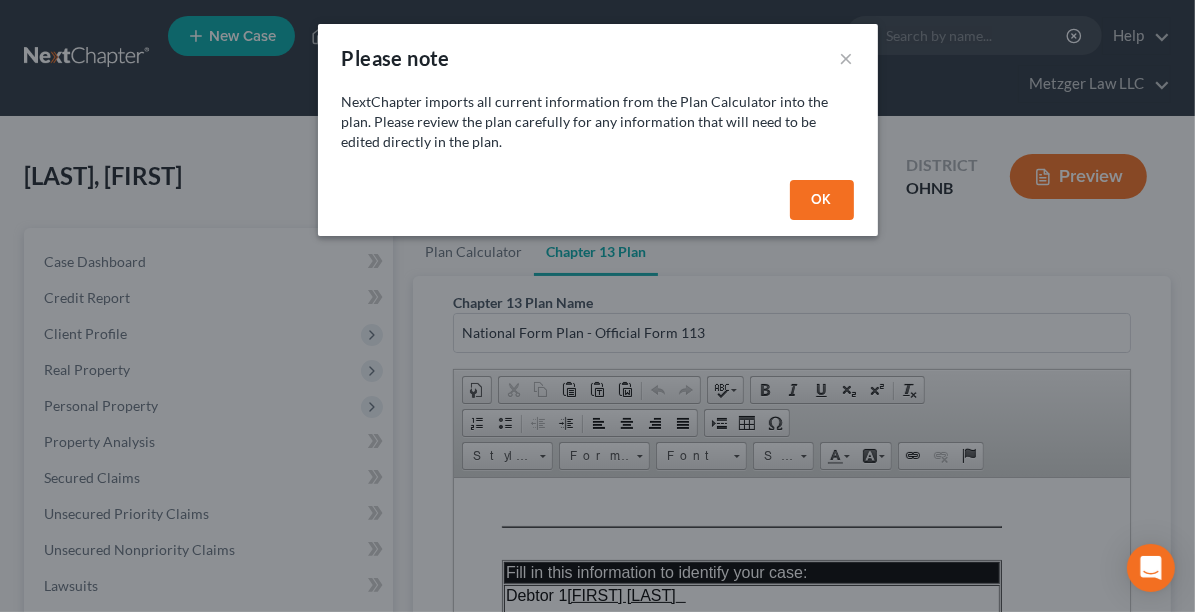 click on "OK" at bounding box center [822, 200] 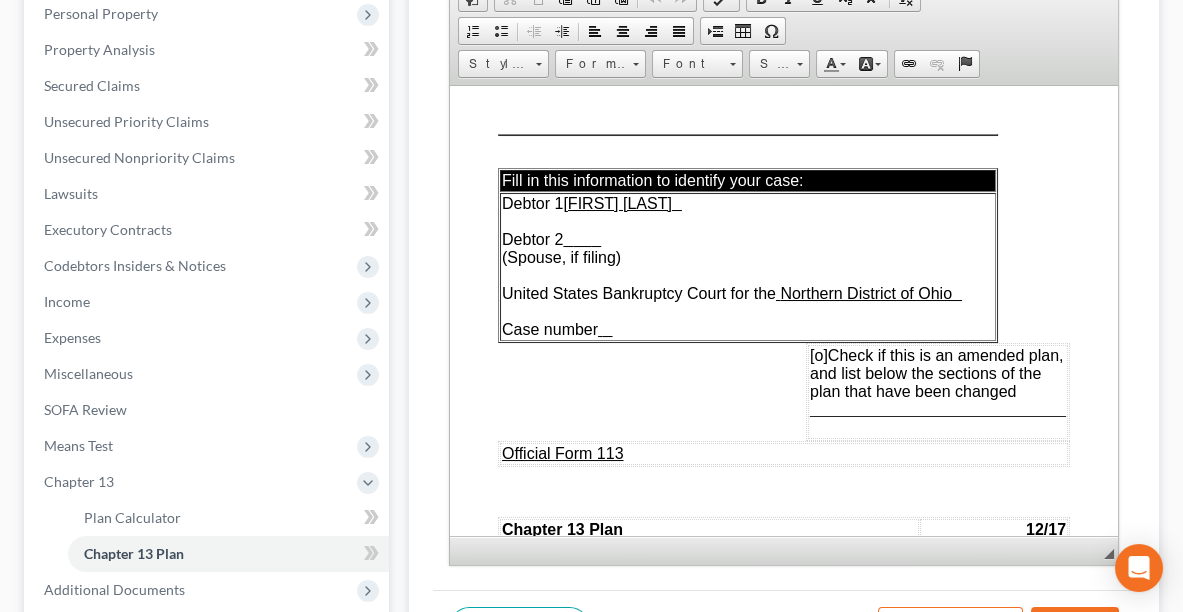 scroll, scrollTop: 488, scrollLeft: 0, axis: vertical 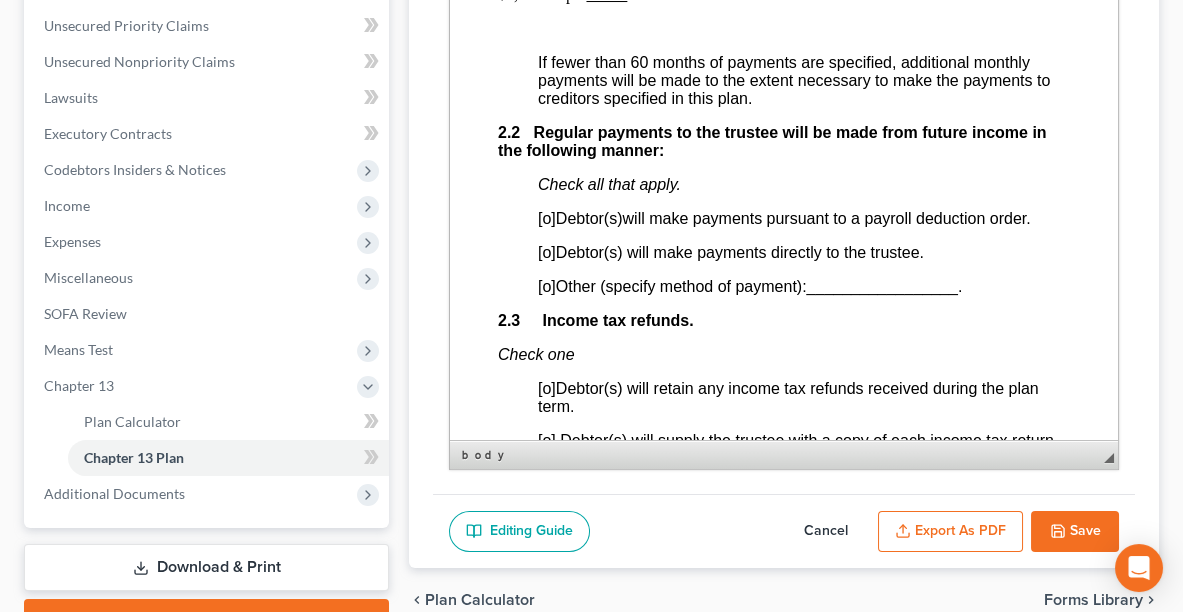 click on "[o]" at bounding box center [547, 218] 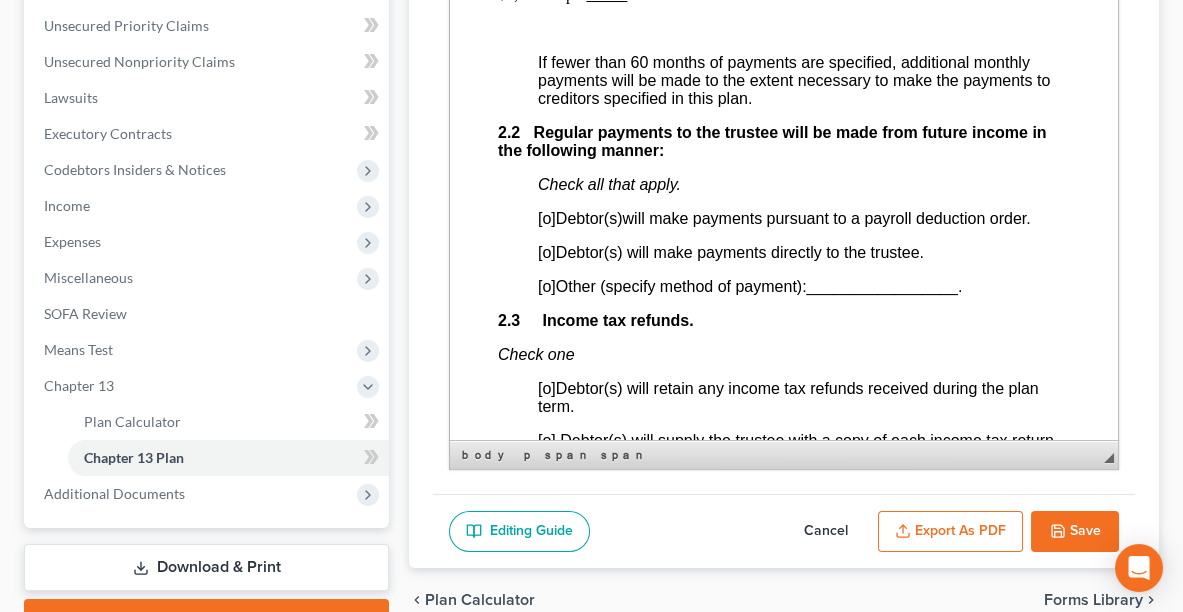 type 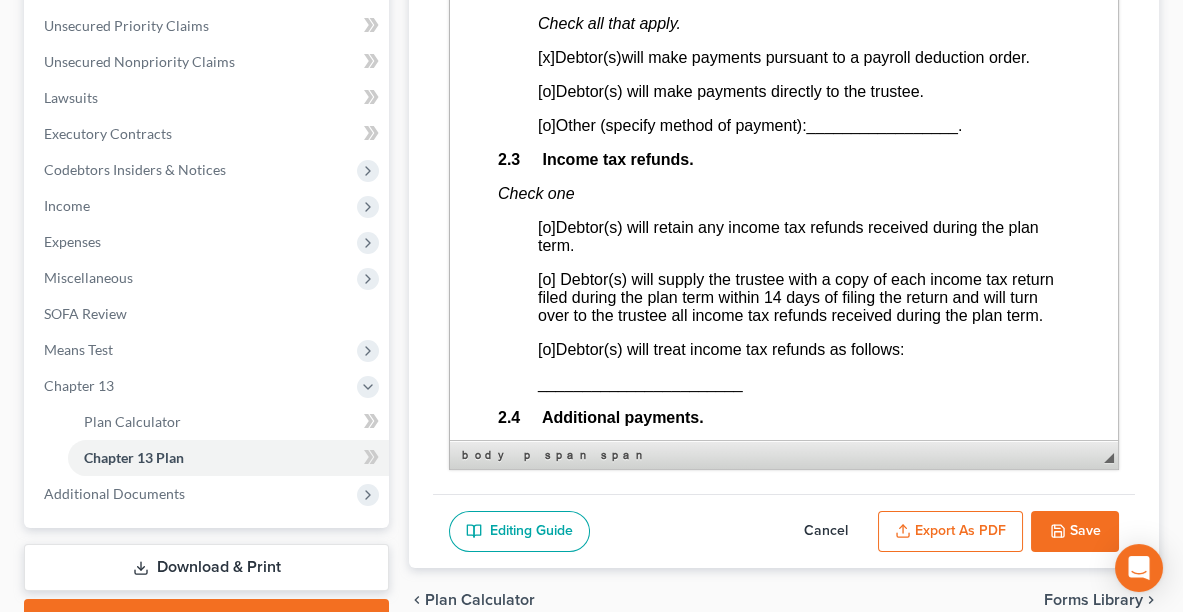 scroll, scrollTop: 1770, scrollLeft: 0, axis: vertical 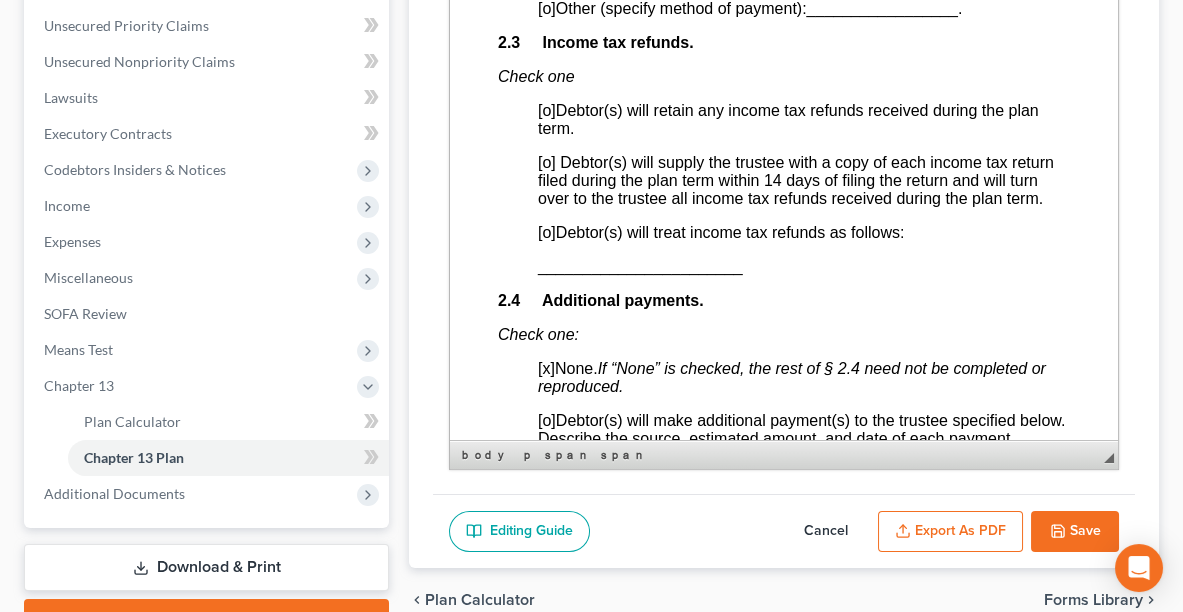 click on "[o]" at bounding box center [547, 232] 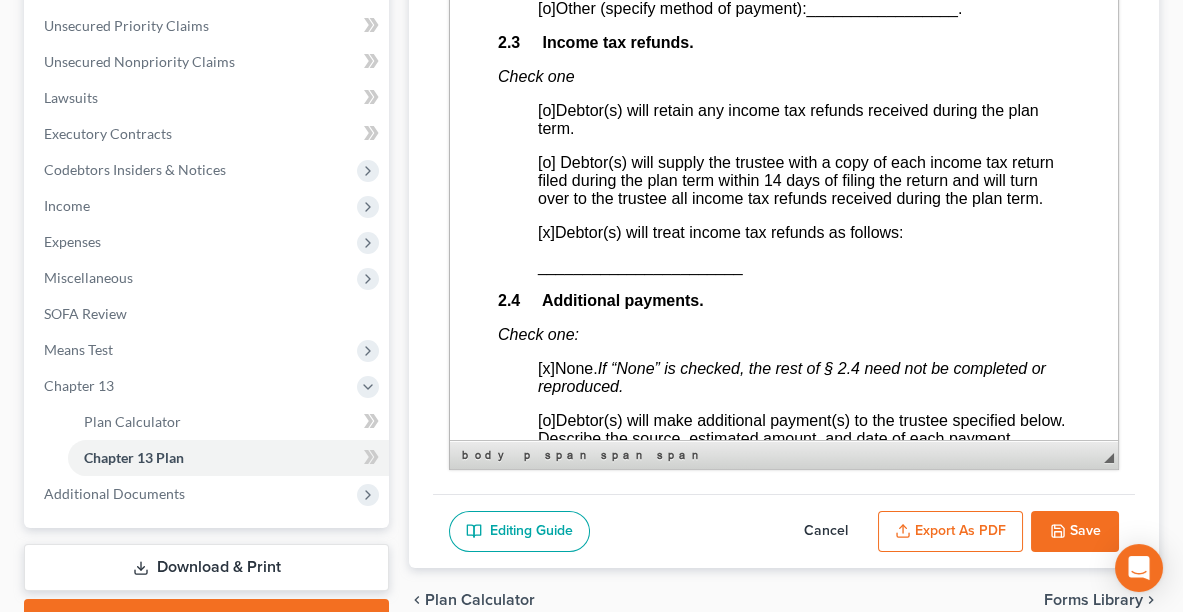 click on "_______________________" at bounding box center [640, 266] 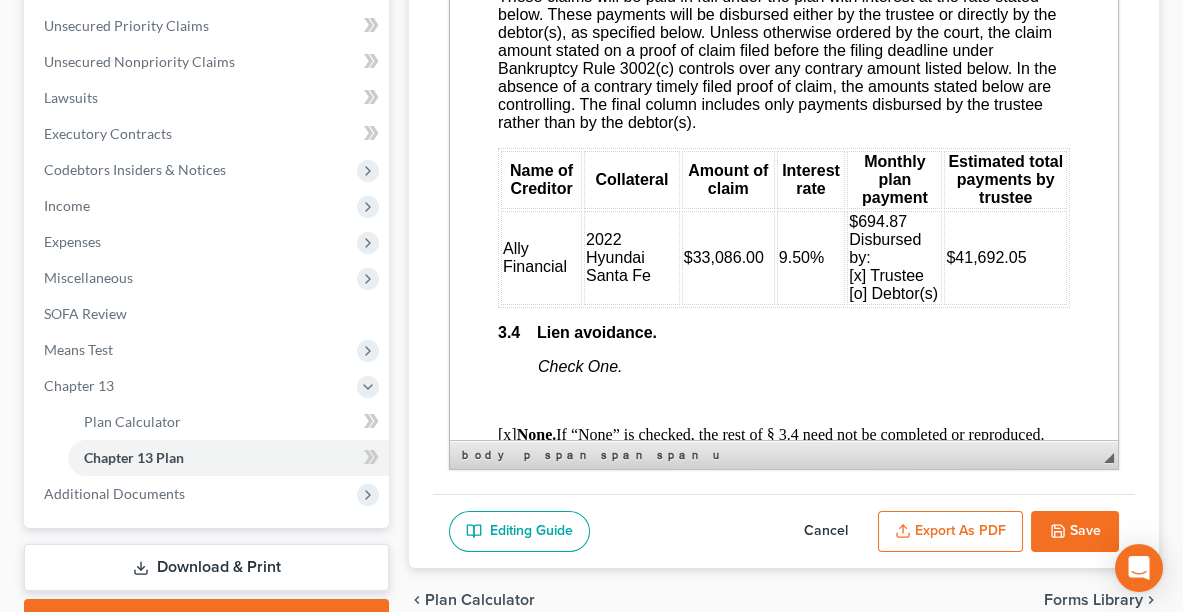 scroll, scrollTop: 3582, scrollLeft: 0, axis: vertical 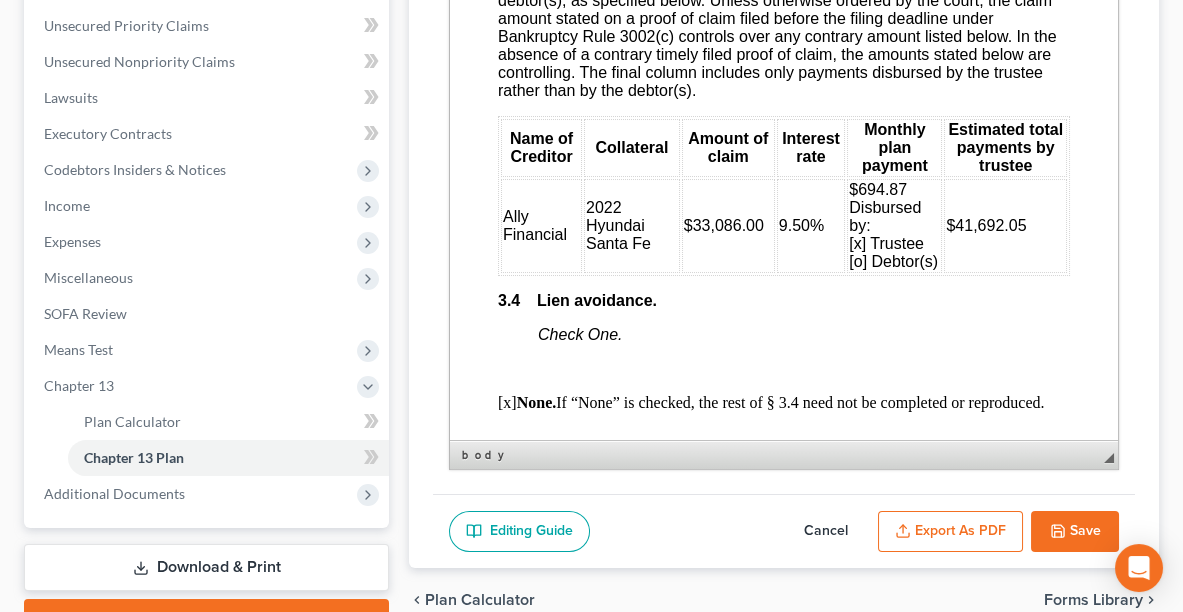 click on "Fill in this information to identify your case: Debtor 1      [FIRST] [MIDDLE] [LAST]  Debtor 2          (Spouse, if filing) United States Bankruptcy Court for the  Northern District of Ohio  Case number    [o] Check if this is an amended plan, and list below the sections of the plan that have been changed ________________________________ Official Form 113 Chapter 13 Plan 12/17 Part 1: Notices To Debtor(s): This form sets out options that may be appropriate in some cases, but the presence of an option on the form does not indicate that the option is appropriate in your circumstances or that it is permissible in your judicial district. Plans that do not comply with local rules and judicial rulings may not be confirmable. In the following notice to creditors, you must check each box that applies. To Creditor(s): Your rights are affected by this plan. Your claim may be reduced, modified, or eliminated. The following matters may be of particular importance." at bounding box center (784, 471) 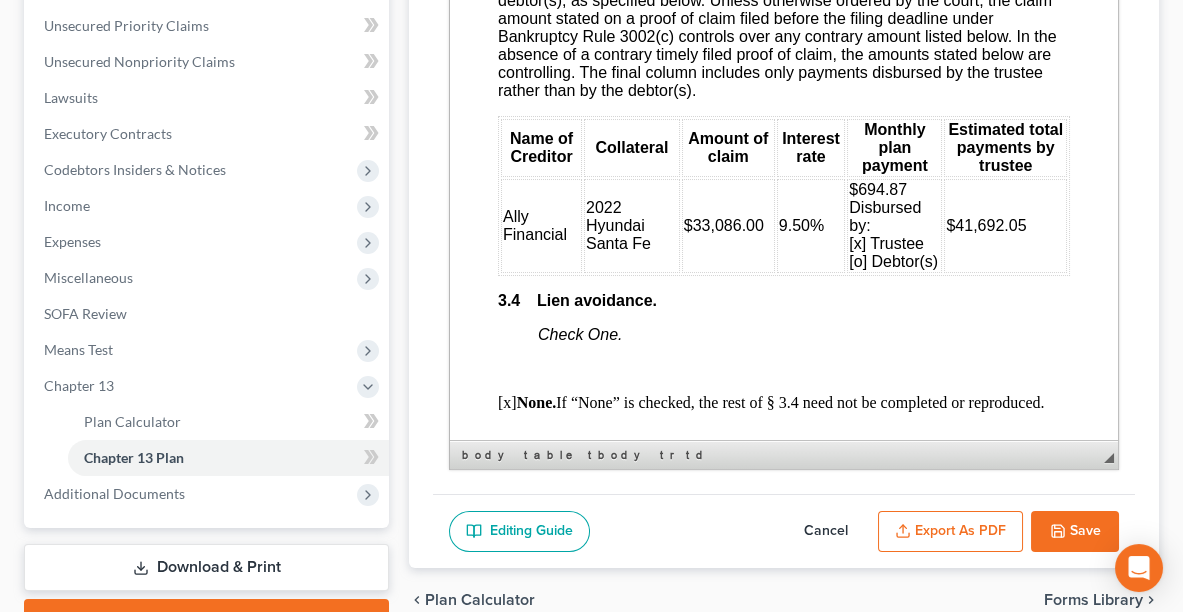 click on "Fill in this information to identify your case: Debtor 1      [FIRST] [MIDDLE] [LAST]  Debtor 2          (Spouse, if filing) United States Bankruptcy Court for the  Northern District of Ohio  Case number    [o] Check if this is an amended plan, and list below the sections of the plan that have been changed ________________________________ Official Form 113 Chapter 13 Plan 12/17 Part 1: Notices To Debtor(s): This form sets out options that may be appropriate in some cases, but the presence of an option on the form does not indicate that the option is appropriate in your circumstances or that it is permissible in your judicial district. Plans that do not comply with local rules and judicial rulings may not be confirmable. In the following notice to creditors, you must check each box that applies. To Creditor(s): Your rights are affected by this plan. Your claim may be reduced, modified, or eliminated. The following matters may be of particular importance." at bounding box center [784, 471] 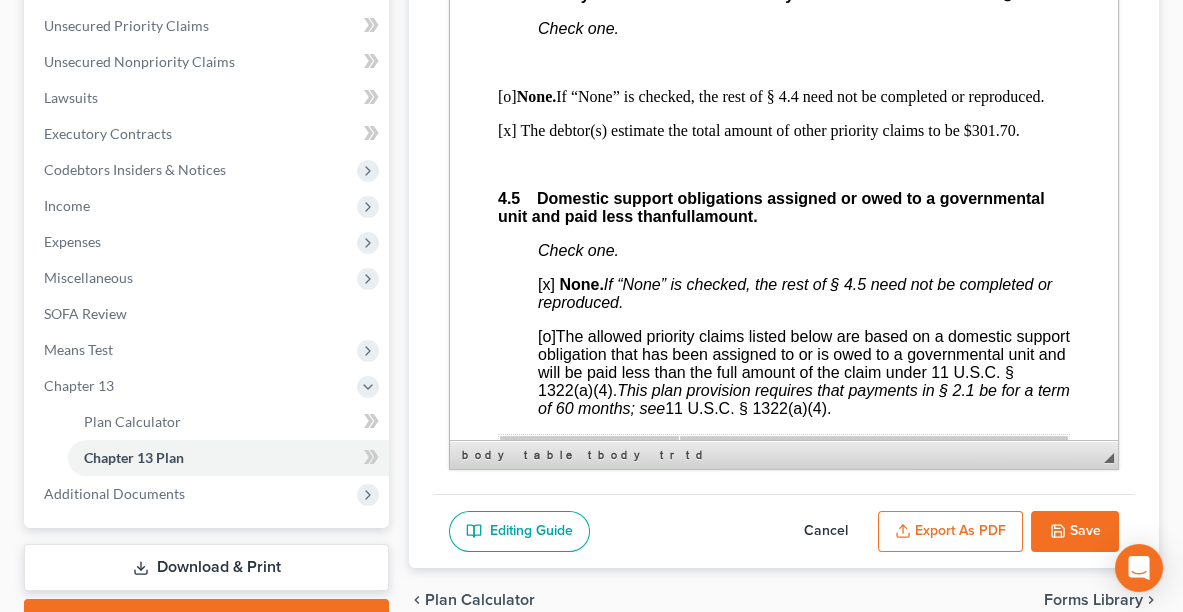 scroll, scrollTop: 4702, scrollLeft: 0, axis: vertical 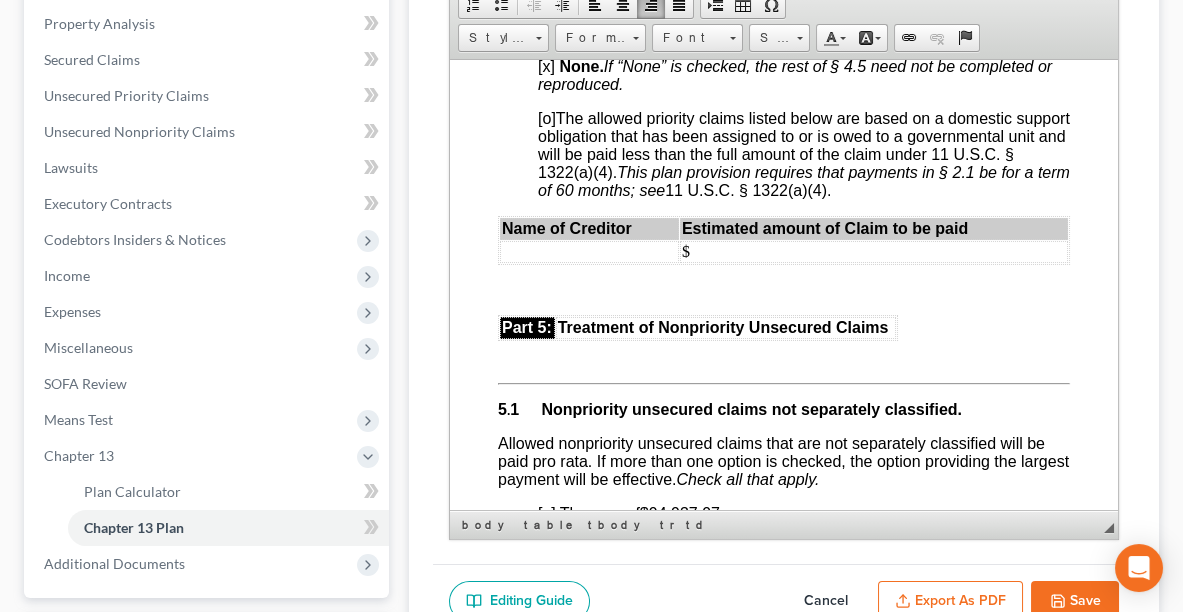 click on "Fill in this information to identify your case: Debtor 1      [FIRST] [MIDDLE] [LAST]  Debtor 2          (Spouse, if filing) United States Bankruptcy Court for the  Northern District of Ohio  Case number    [o] Check if this is an amended plan, and list below the sections of the plan that have been changed ________________________________ Official Form 113 Chapter 13 Plan 12/17 Part 1: Notices To Debtor(s): This form sets out options that may be appropriate in some cases, but the presence of an option on the form does not indicate that the option is appropriate in your circumstances or that it is permissible in your judicial district. Plans that do not comply with local rules and judicial rulings may not be confirmable. In the following notice to creditors, you must check each box that applies. To Creditor(s): Your rights are affected by this plan. Your claim may be reduced, modified, or eliminated. The following matters may be of particular importance." at bounding box center (784, -826) 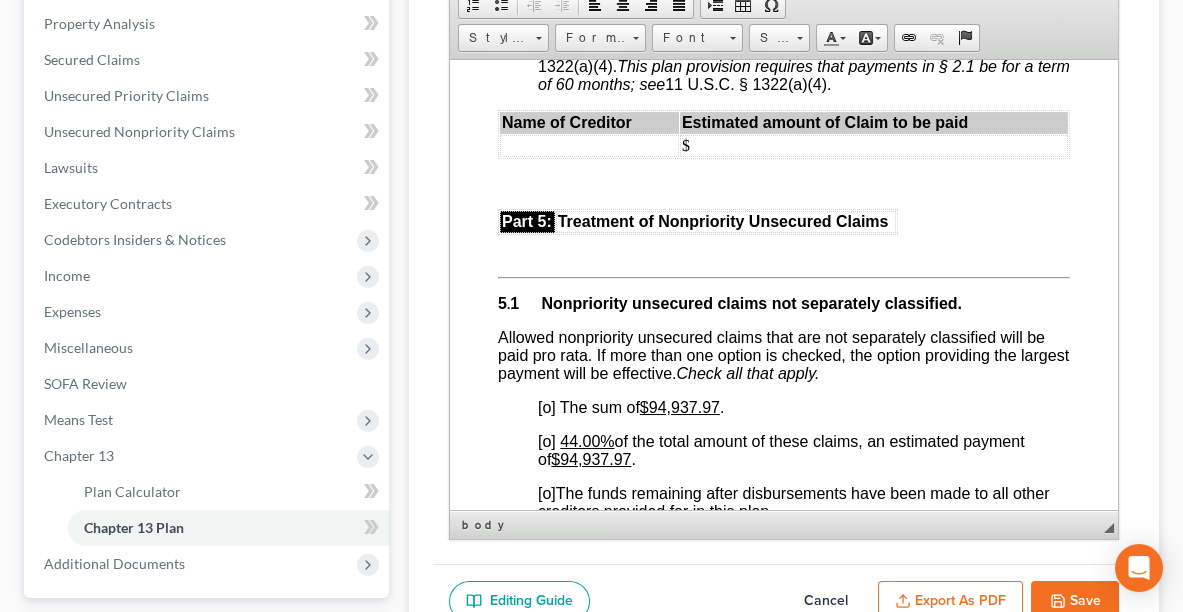 scroll, scrollTop: 5193, scrollLeft: 0, axis: vertical 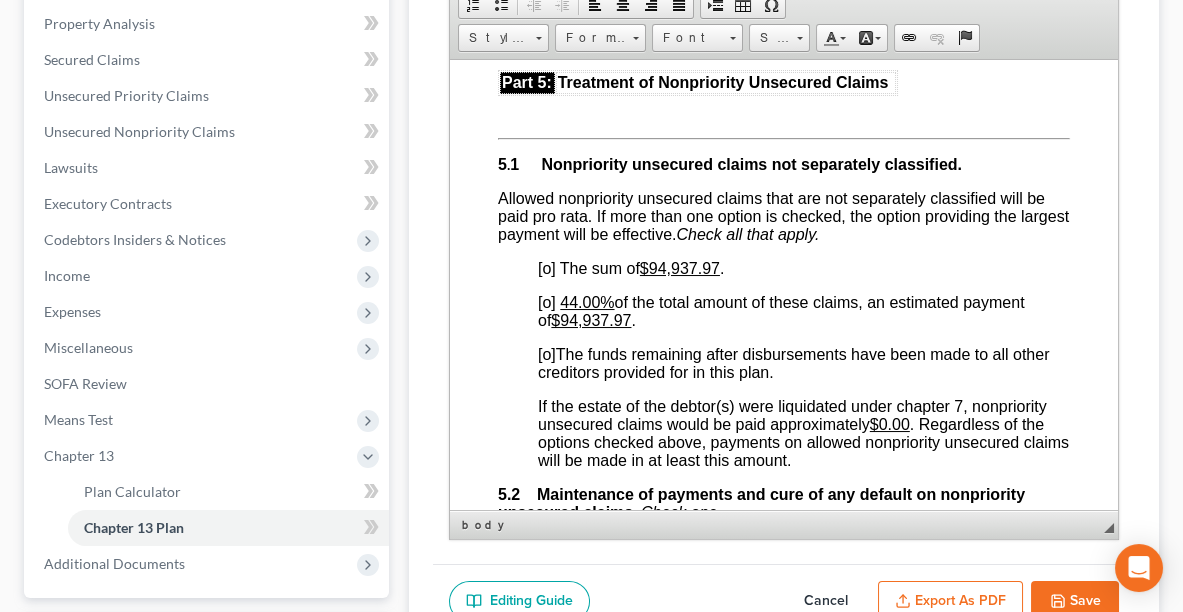 click on "Fill in this information to identify your case: Debtor 1      [FIRST] [MIDDLE] [LAST]  Debtor 2          (Spouse, if filing) United States Bankruptcy Court for the  Northern District of Ohio  Case number    [o] Check if this is an amended plan, and list below the sections of the plan that have been changed ________________________________ Official Form 113 Chapter 13 Plan 12/17 Part 1: Notices To Debtor(s): This form sets out options that may be appropriate in some cases, but the presence of an option on the form does not indicate that the option is appropriate in your circumstances or that it is permissible in your judicial district. Plans that do not comply with local rules and judicial rulings may not be confirmable. In the following notice to creditors, you must check each box that applies. To Creditor(s): Your rights are affected by this plan. Your claim may be reduced, modified, or eliminated. The following matters may be of particular importance." at bounding box center (784, -1071) 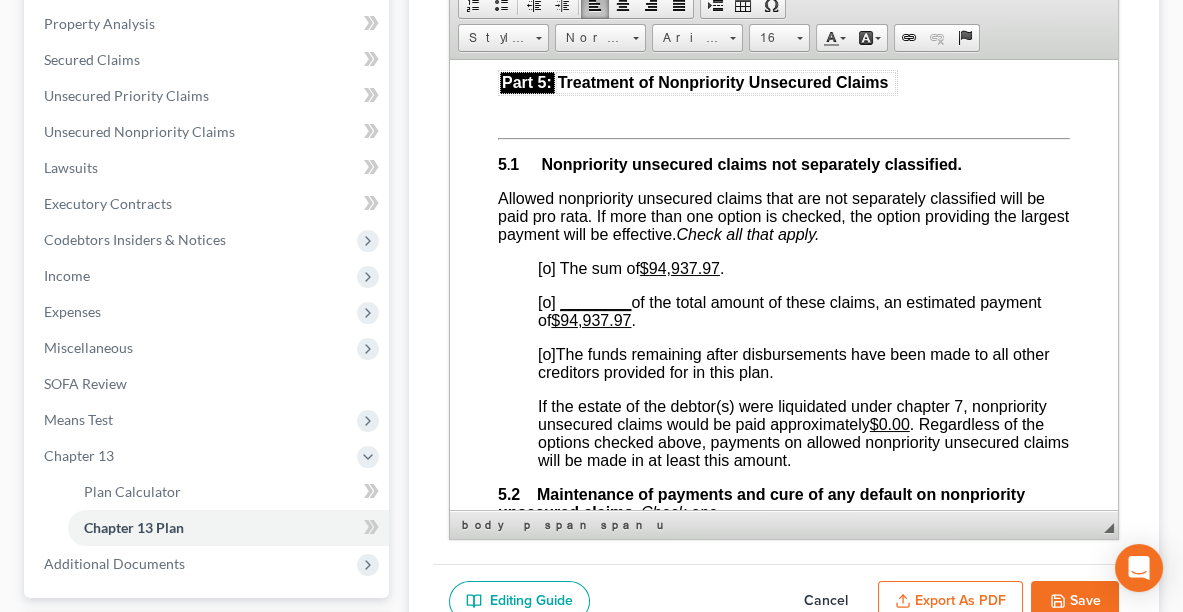click on "$94,937.97" at bounding box center (591, 319) 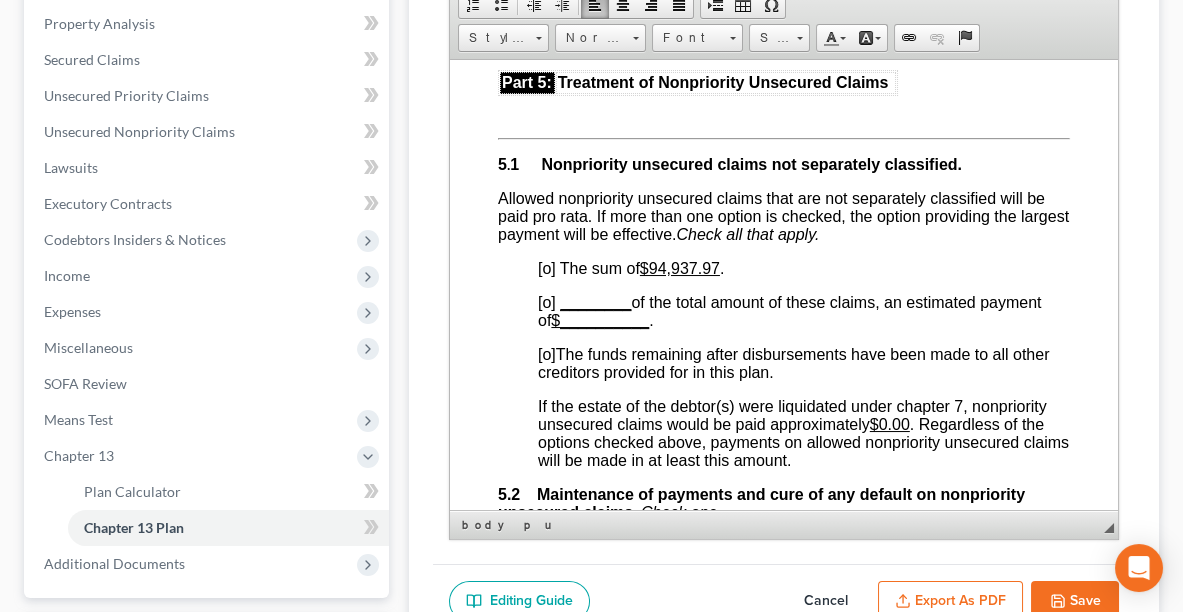 click on "[o]" at bounding box center [547, 267] 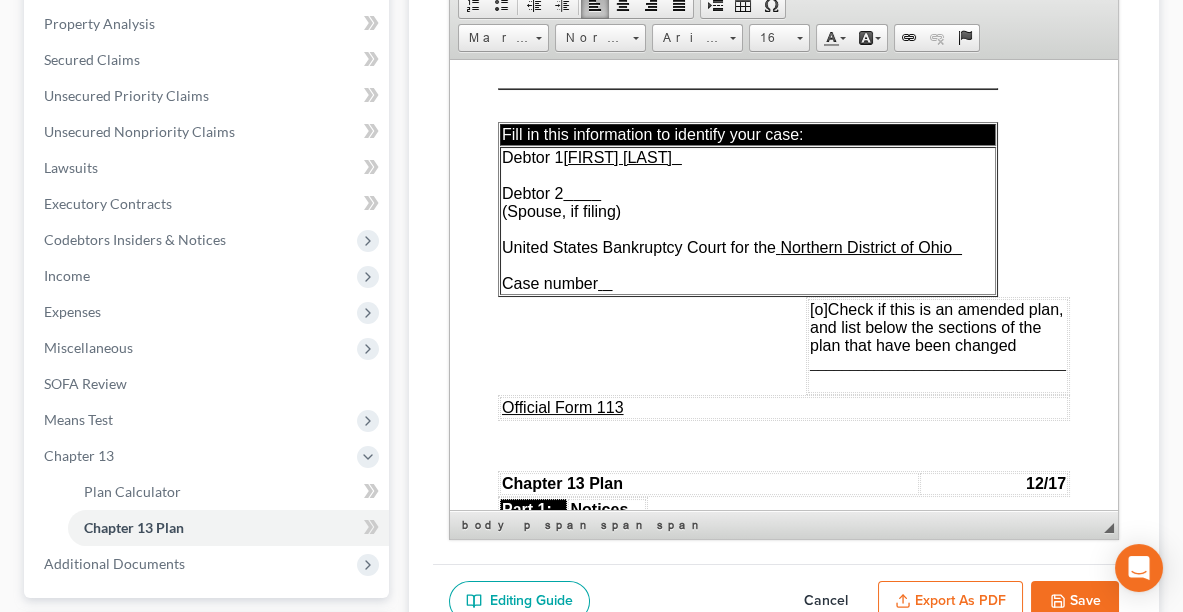 scroll, scrollTop: 0, scrollLeft: 0, axis: both 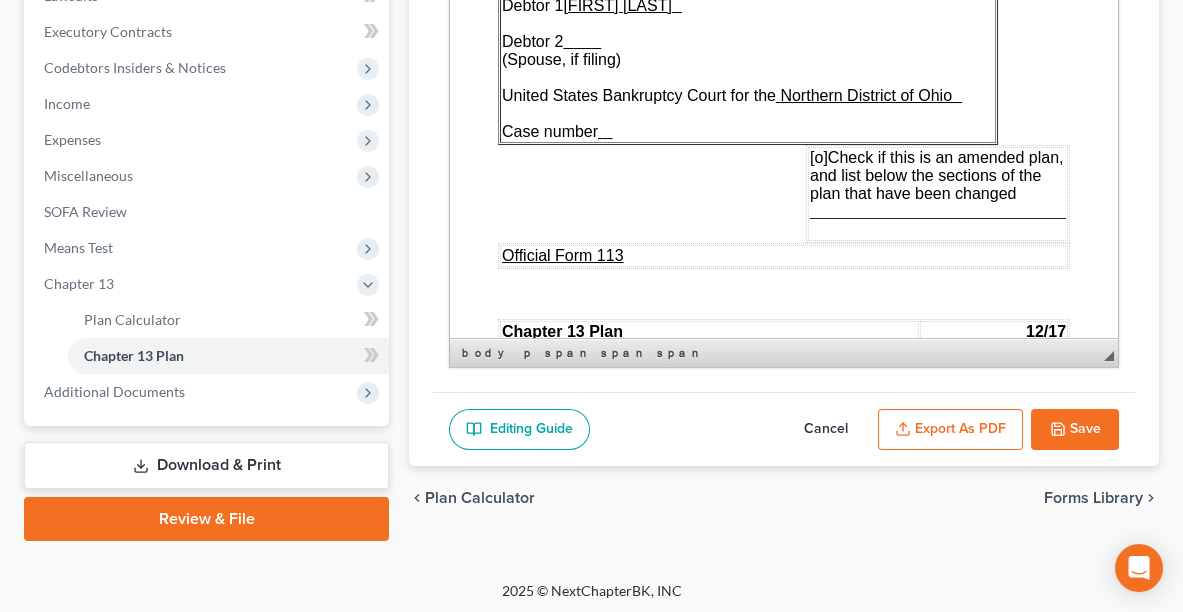 click on "Save" at bounding box center (1075, 430) 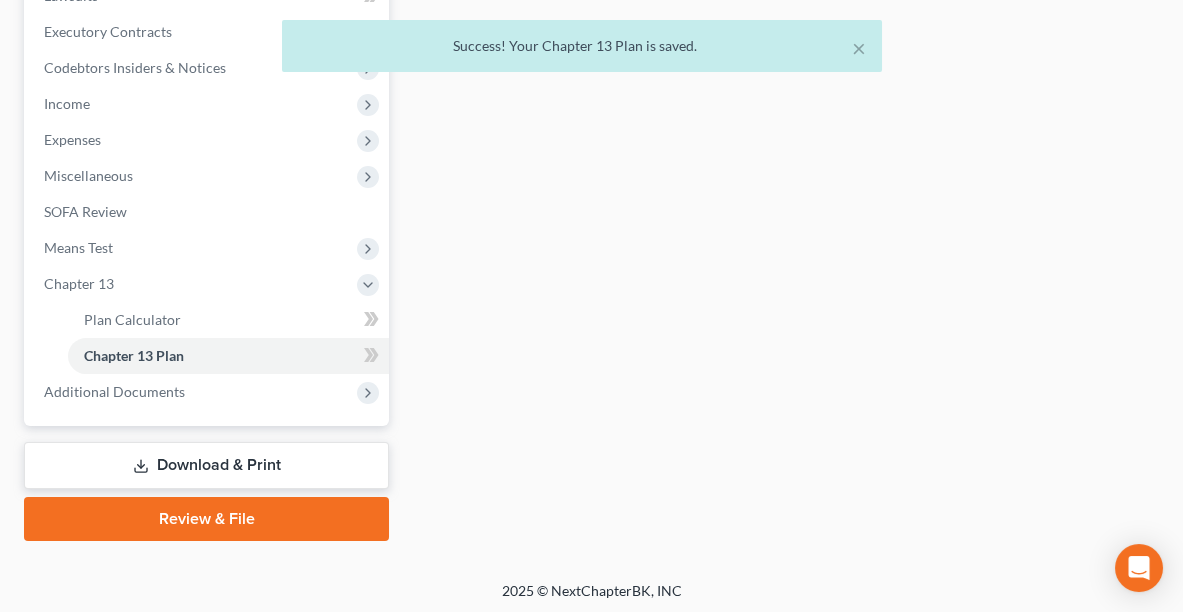 click on "×                     Success! Your Chapter 13 Plan is saved." at bounding box center [581, 51] 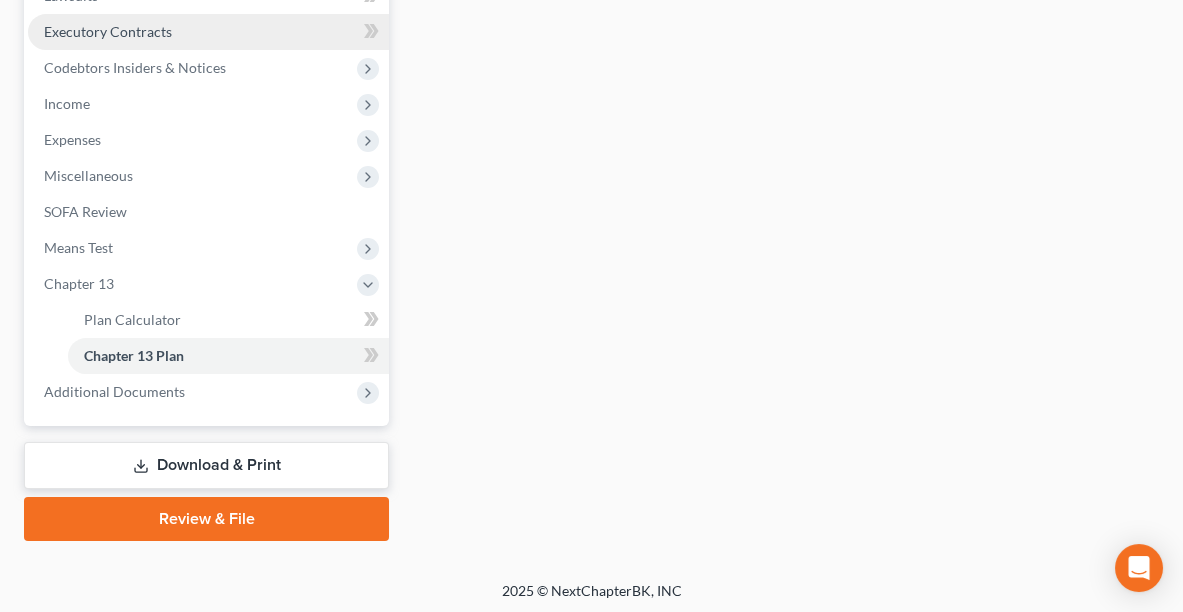 click on "Executory Contracts" at bounding box center (208, 32) 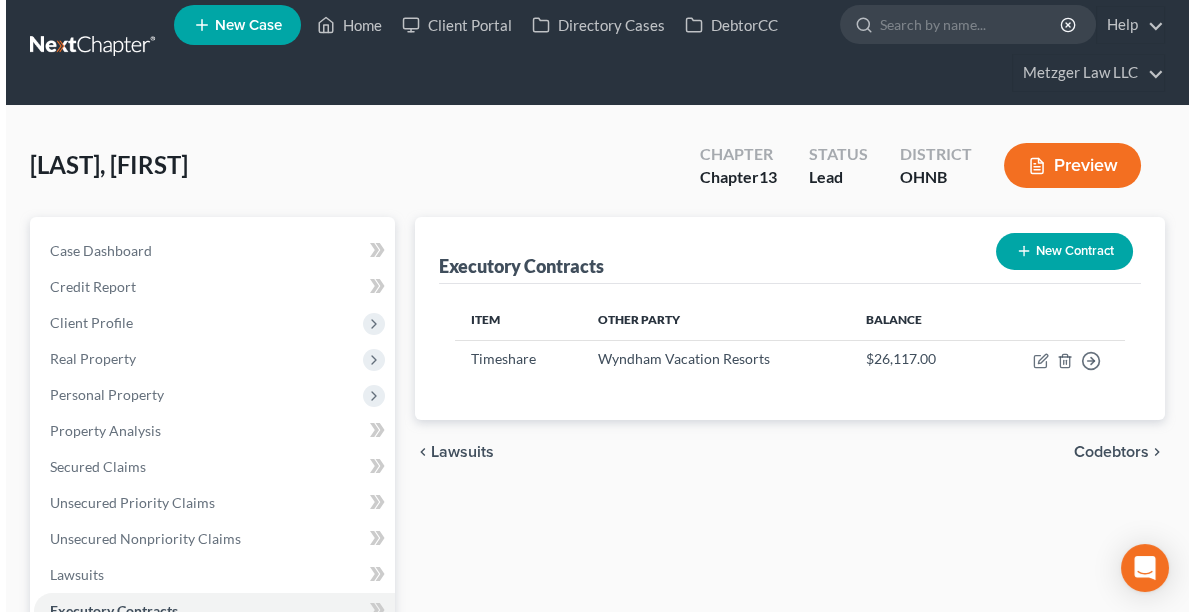 scroll, scrollTop: 0, scrollLeft: 0, axis: both 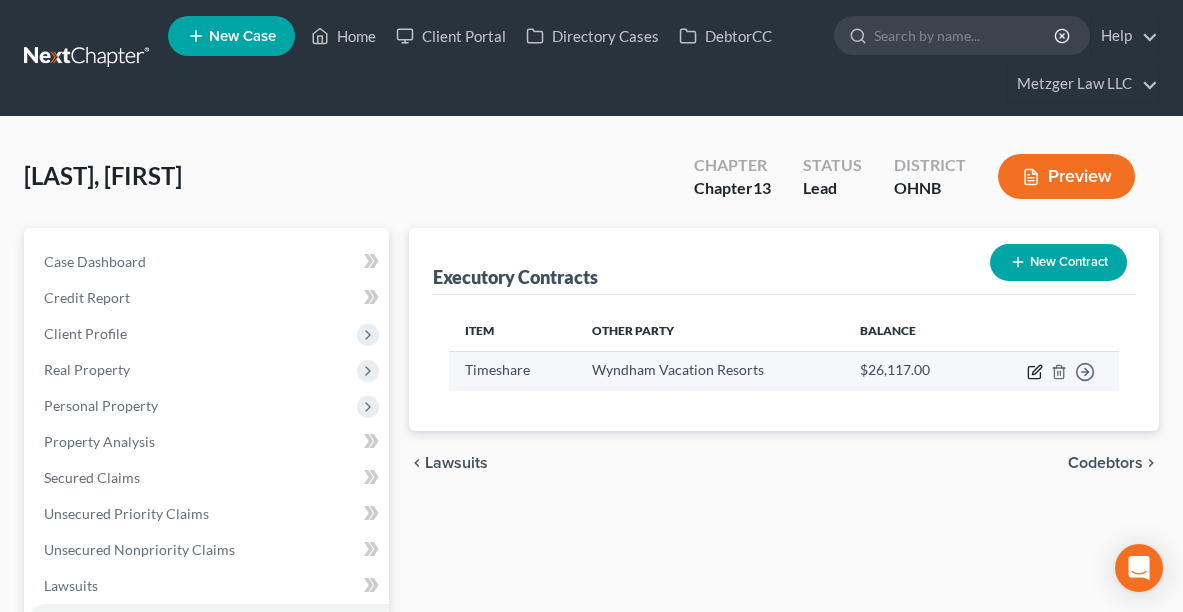 click 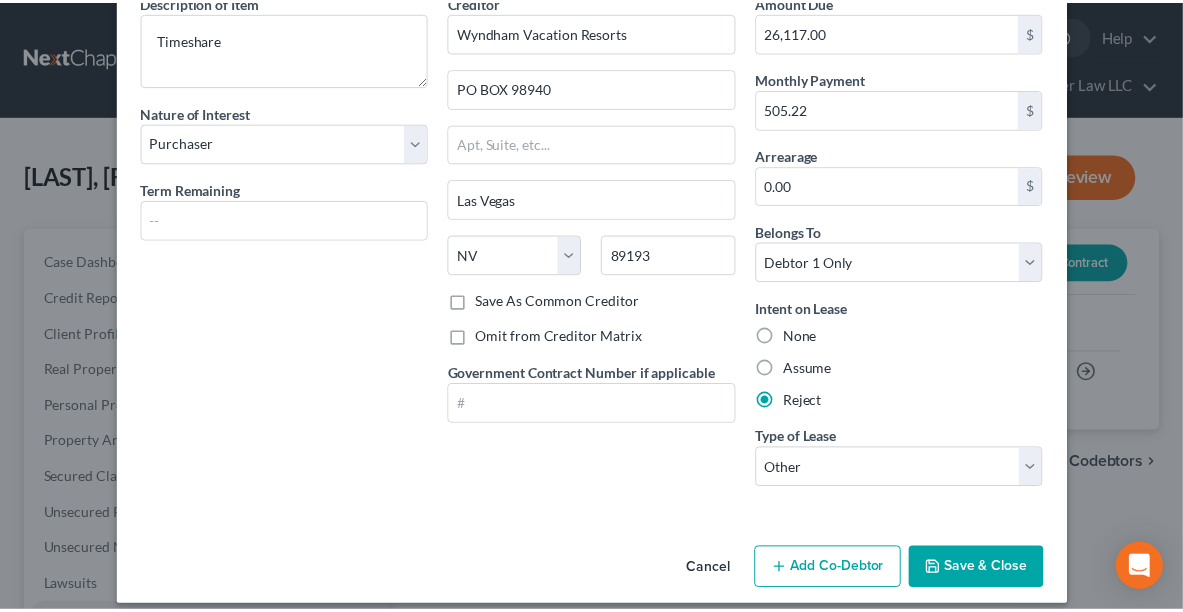 scroll, scrollTop: 104, scrollLeft: 0, axis: vertical 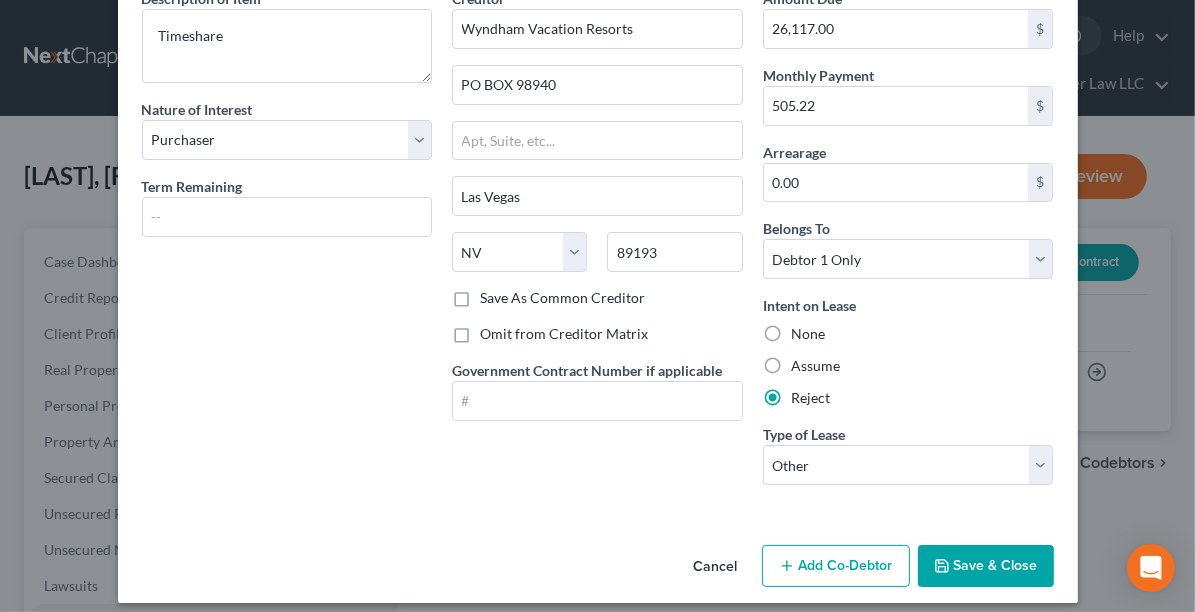 click on "Save & Close" at bounding box center [986, 566] 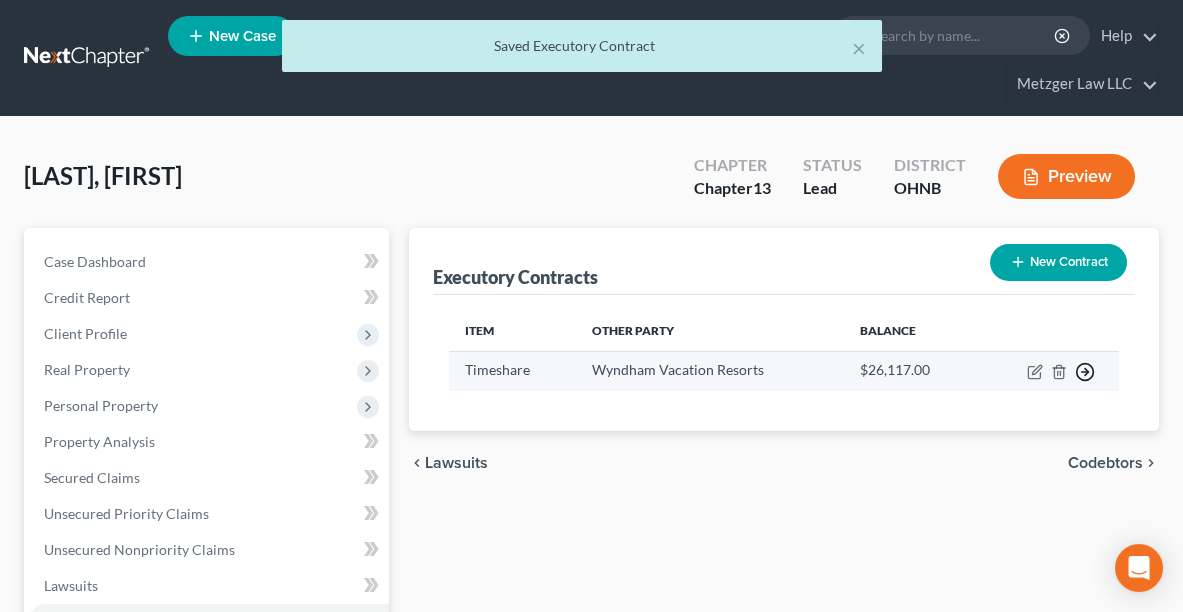click 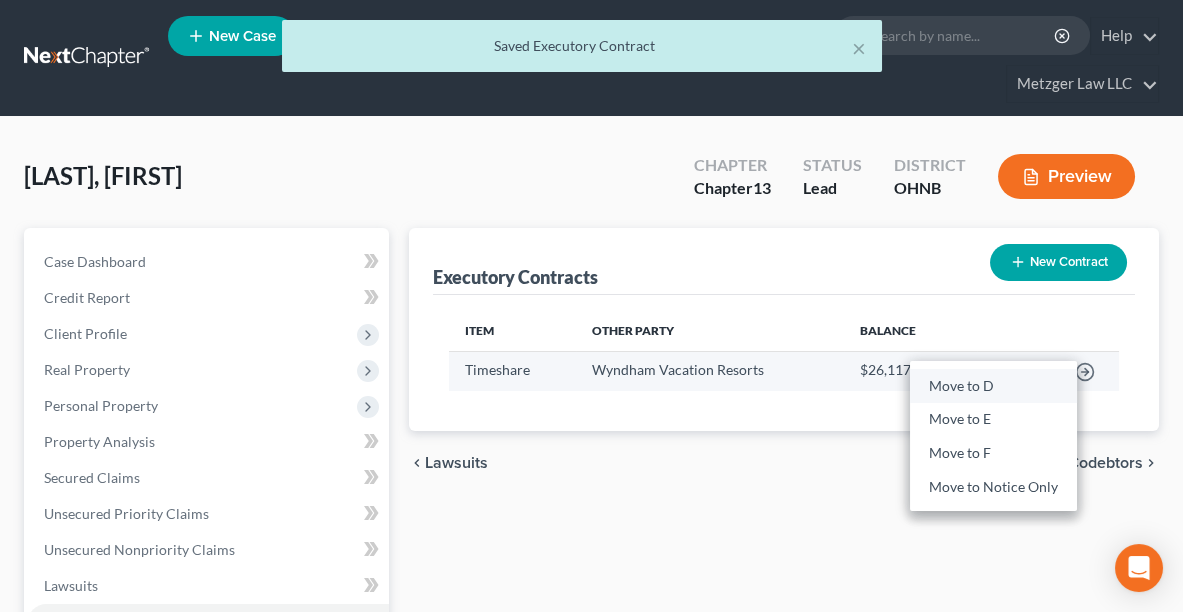 click on "Move to D" at bounding box center (993, 386) 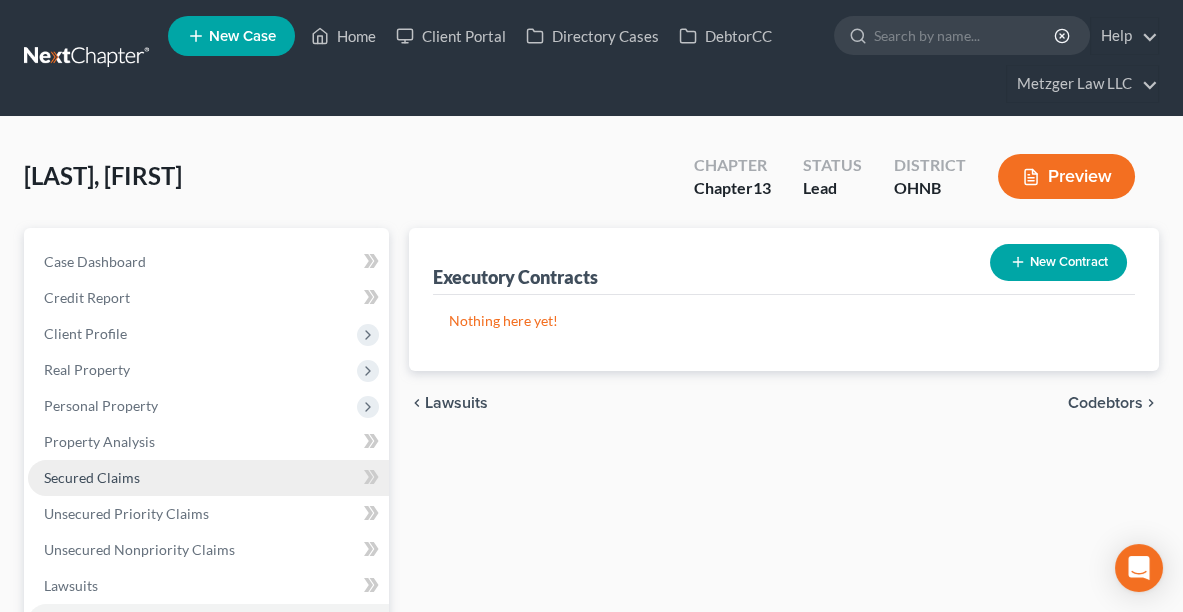 click on "Secured Claims" at bounding box center (208, 478) 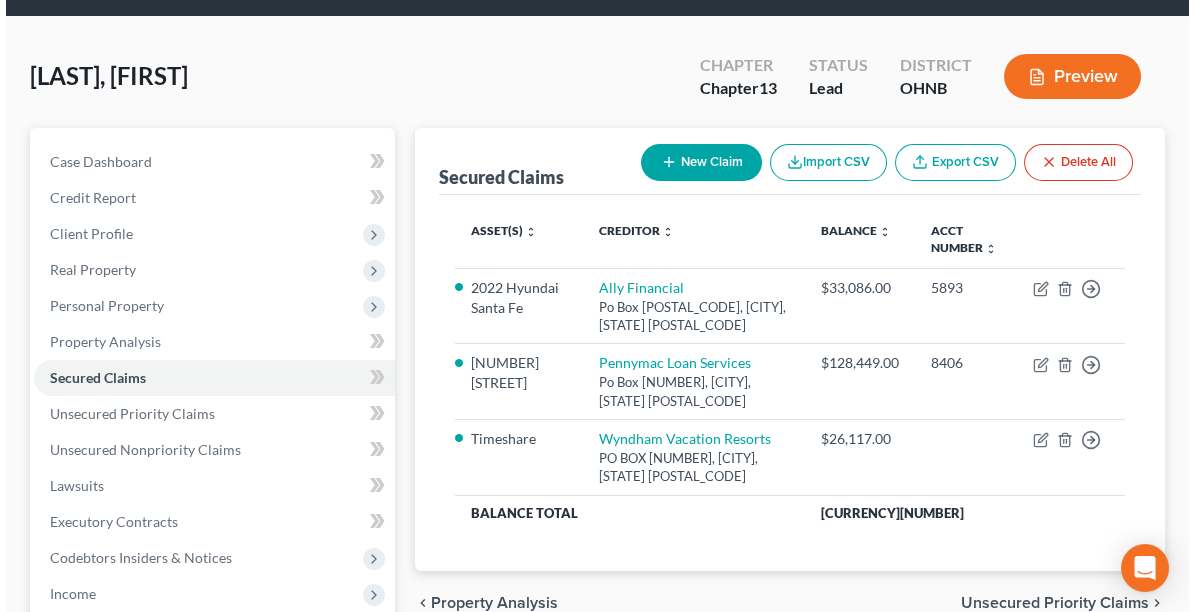 scroll, scrollTop: 151, scrollLeft: 0, axis: vertical 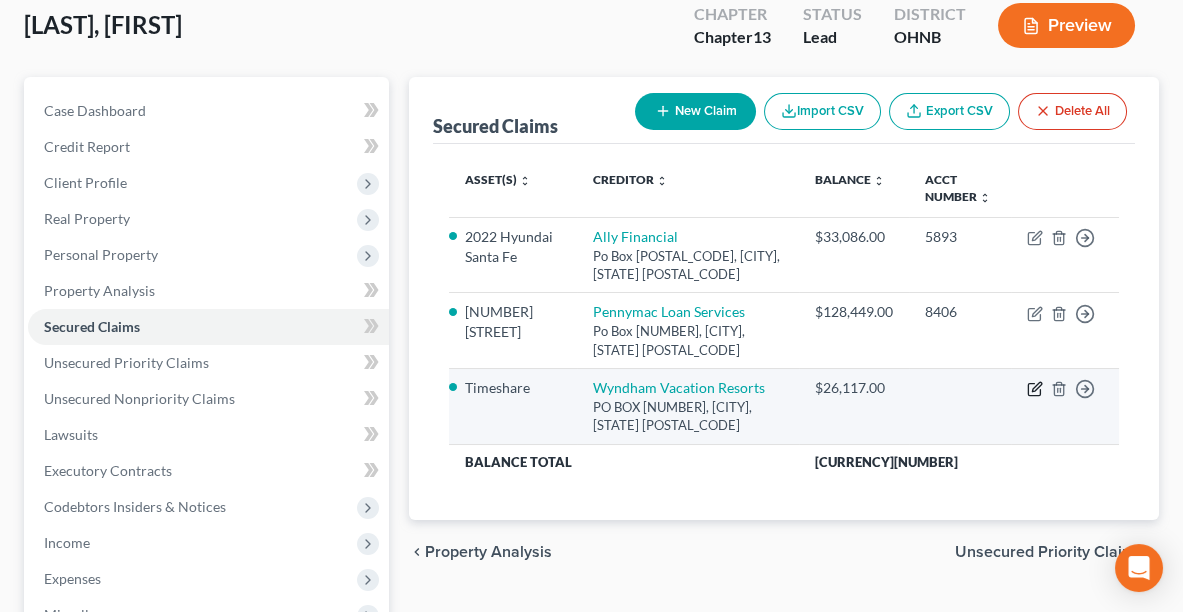 click 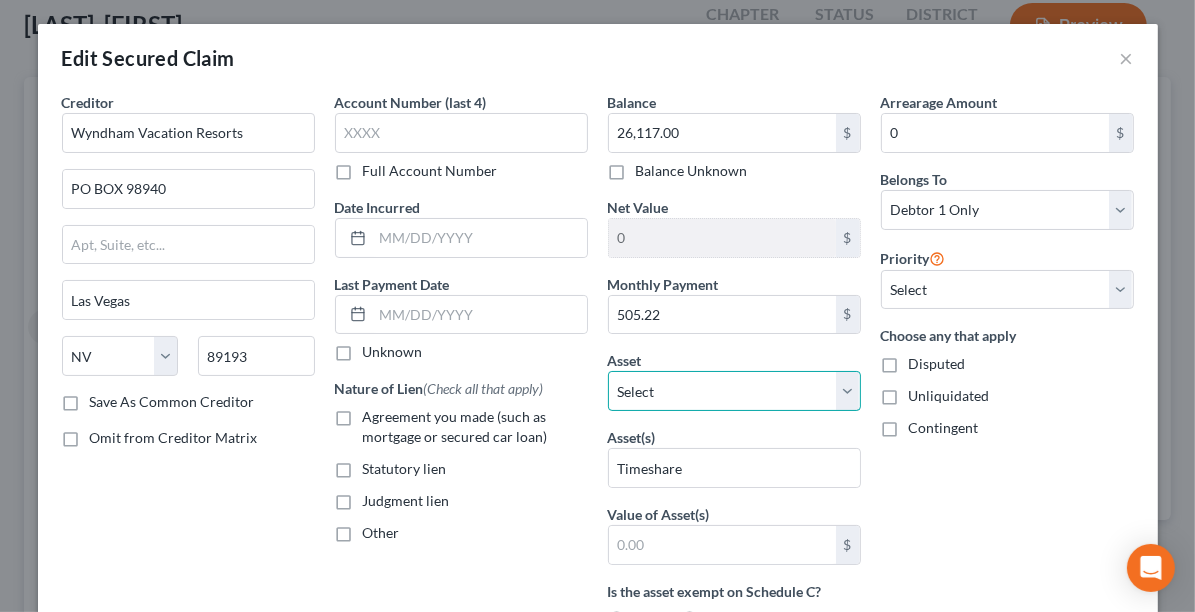 click on "Select Other Multiple Assets [YEAR] [VEHICLE_MAKE]  [VEHICLE_MODEL] - $[NUMBER] Electronics - 2 Televisions - $[NUMBER] Household Goods - Household Goods - $[NUMBER] Clothing - Clothing - $[NUMBER] [BANK_NAME] ([ACCOUNT_TYPE]) - $[NUMBER] [BANK_NAME] ([ACCOUNT_TYPE]) - $[NUMBER] [BANK_NAME]  - $[NUMBER] [BANK_NAME] - $[NUMBER] [BANK_NAME]   Term Life Insurance - $[NUMBER] [NUMBER] [LAST_NAME] Drive - $[NUMBER] [YEAR] [VEHICLE_MAKE] [VEHICLE_MODEL] - $[NUMBER] [BANK_NAME] ([ACCOUNT_TYPE]) - $[NUMBER] [BANK_NAME] Savings- Closed ([ACCOUNT_TYPE]) - $[NUMBER] [ACCOUNT_TYPE] ([ACCOUNT_TYPE], [ACCOUNT_TYPE], [ACCOUNT_TYPE]) - $[NUMBER]" at bounding box center [734, 391] 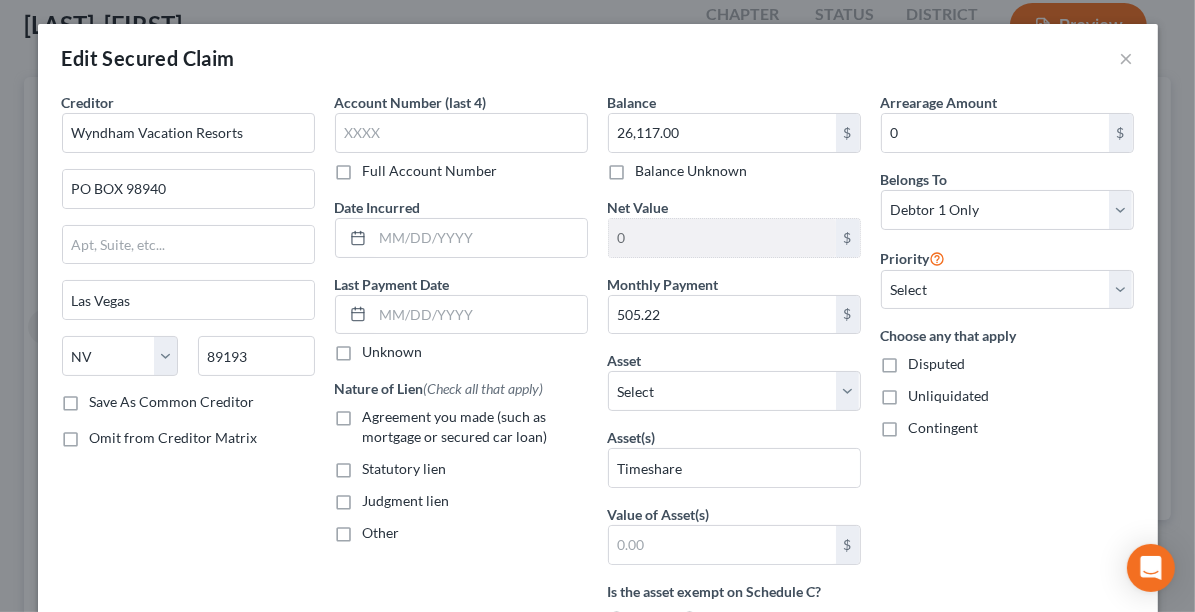 scroll, scrollTop: 535, scrollLeft: 0, axis: vertical 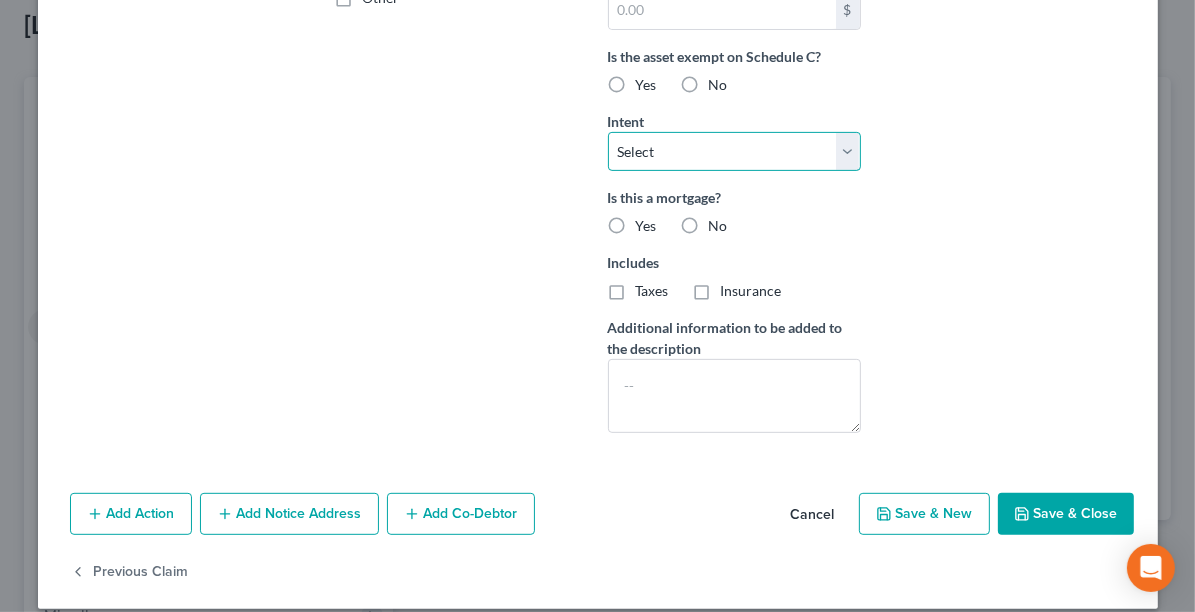 click on "Select Surrender Redeem Reaffirm Avoid Other" at bounding box center [734, 152] 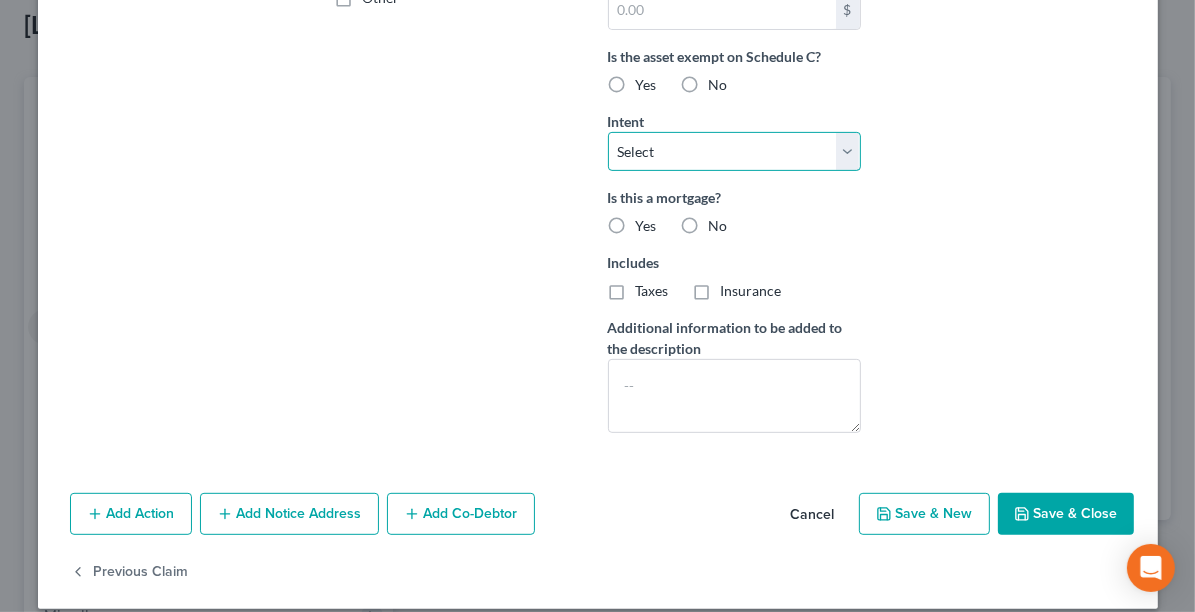 select on "0" 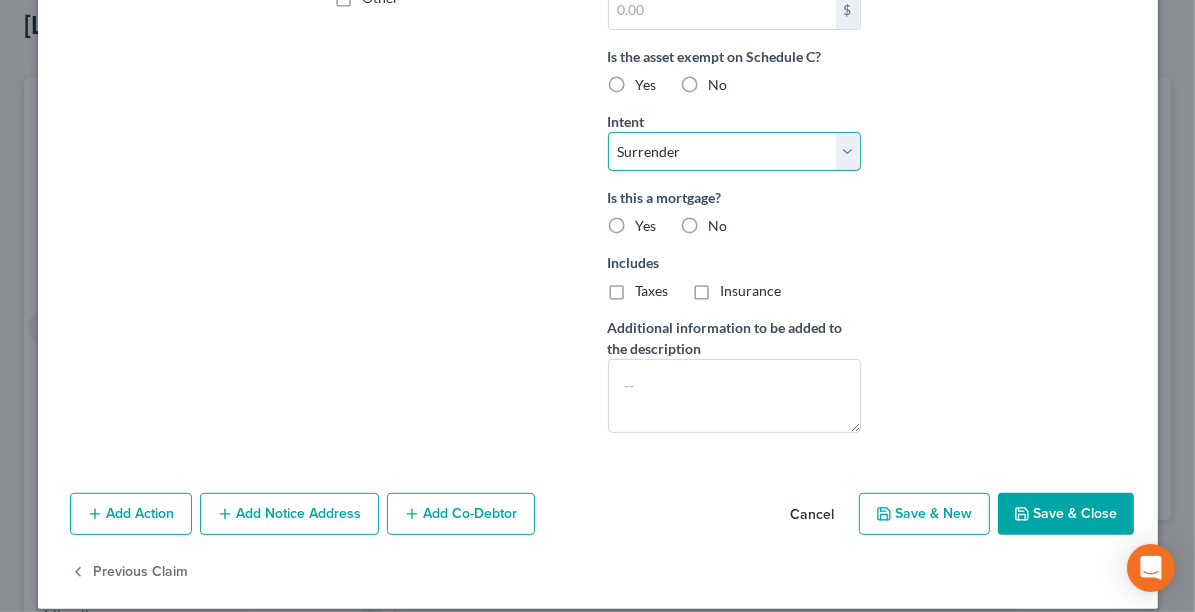 click on "Select Surrender Redeem Reaffirm Avoid Other" at bounding box center (734, 152) 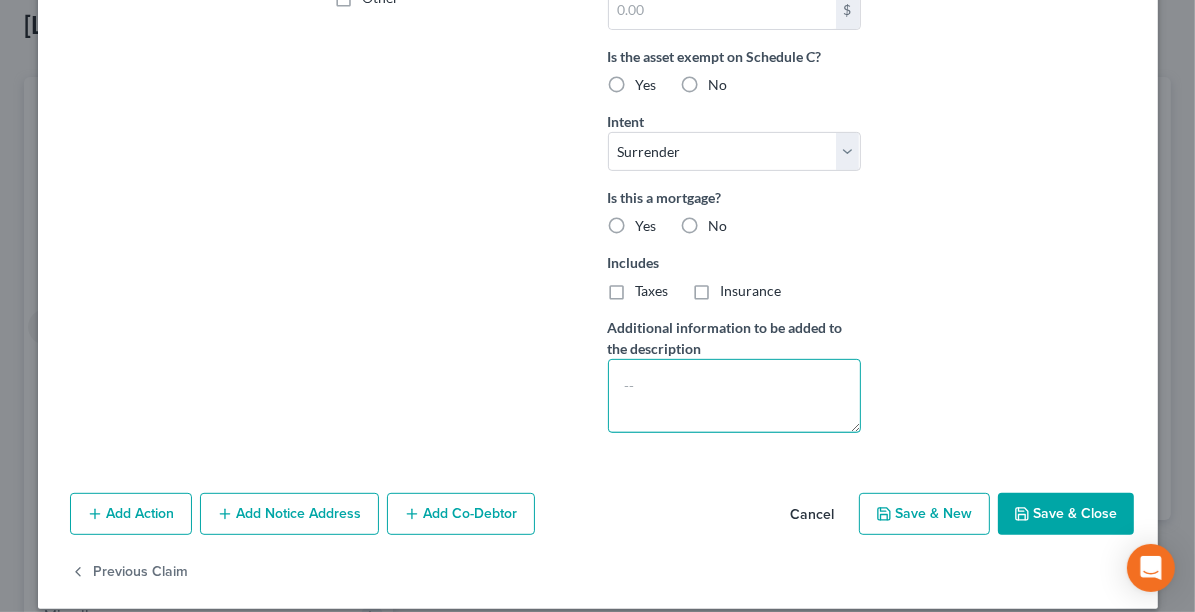 click at bounding box center (734, 396) 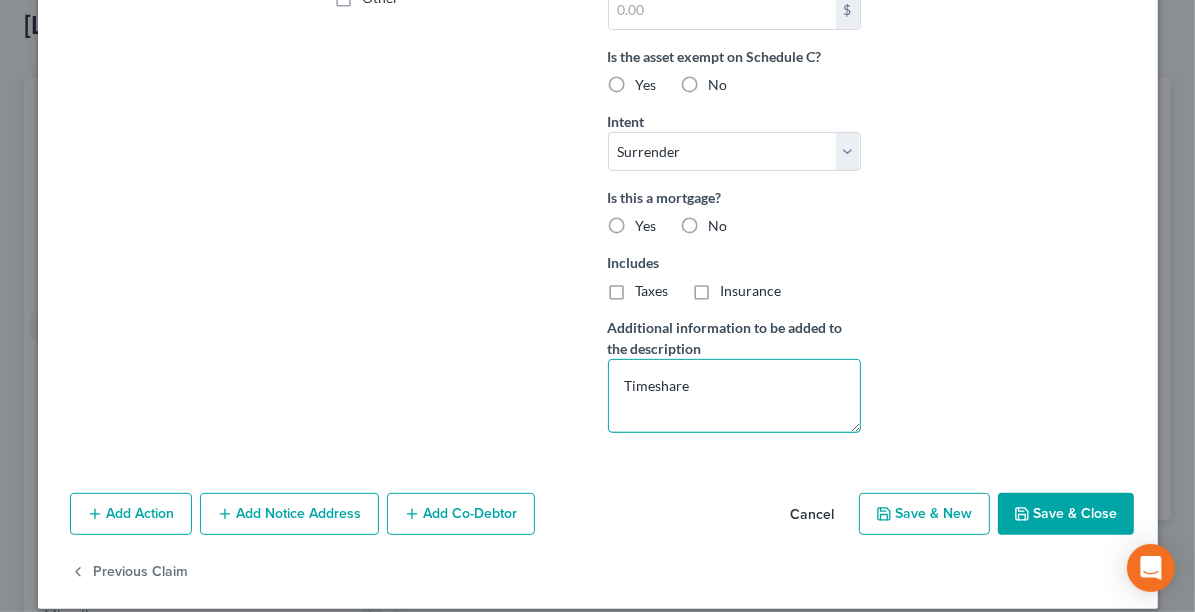 type on "Timeshare" 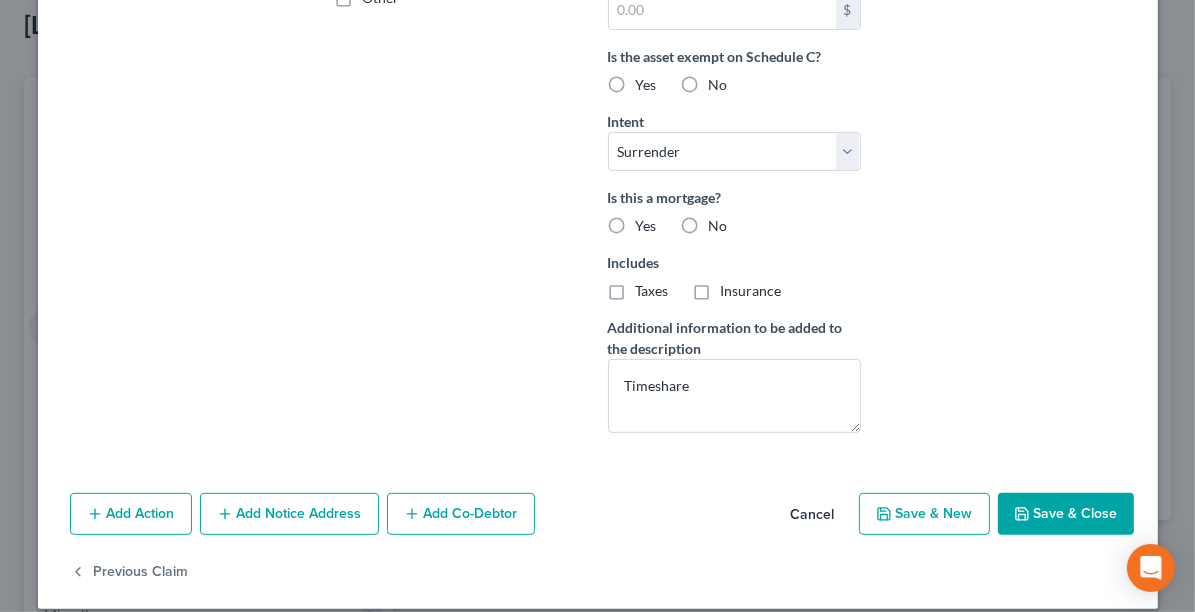 click on "No" at bounding box center [718, 226] 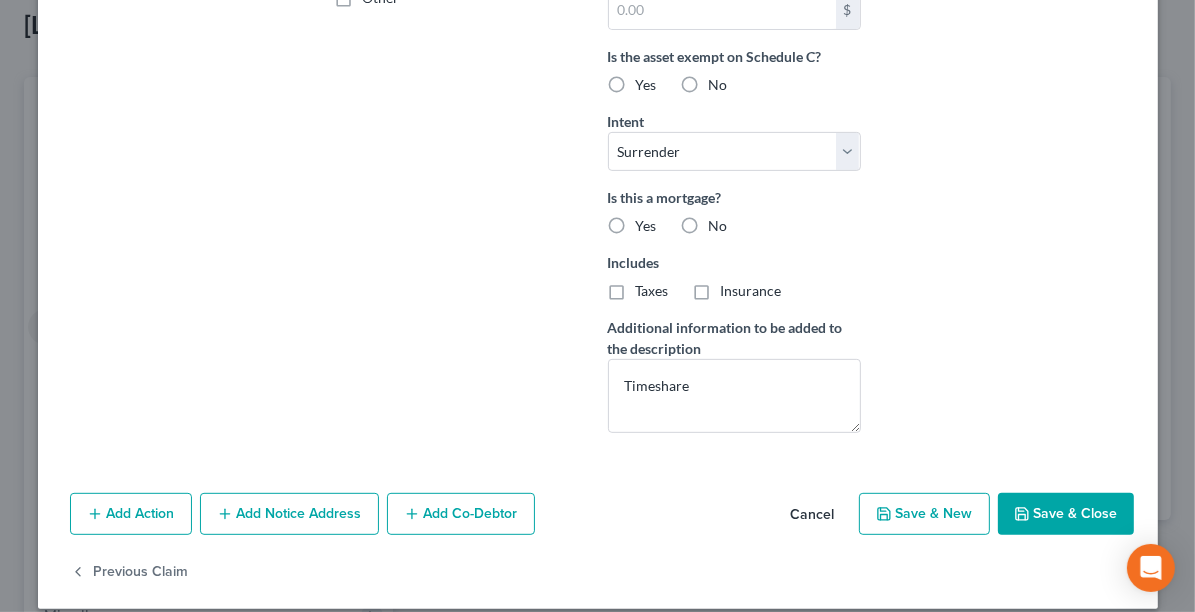 click on "No" at bounding box center [723, 222] 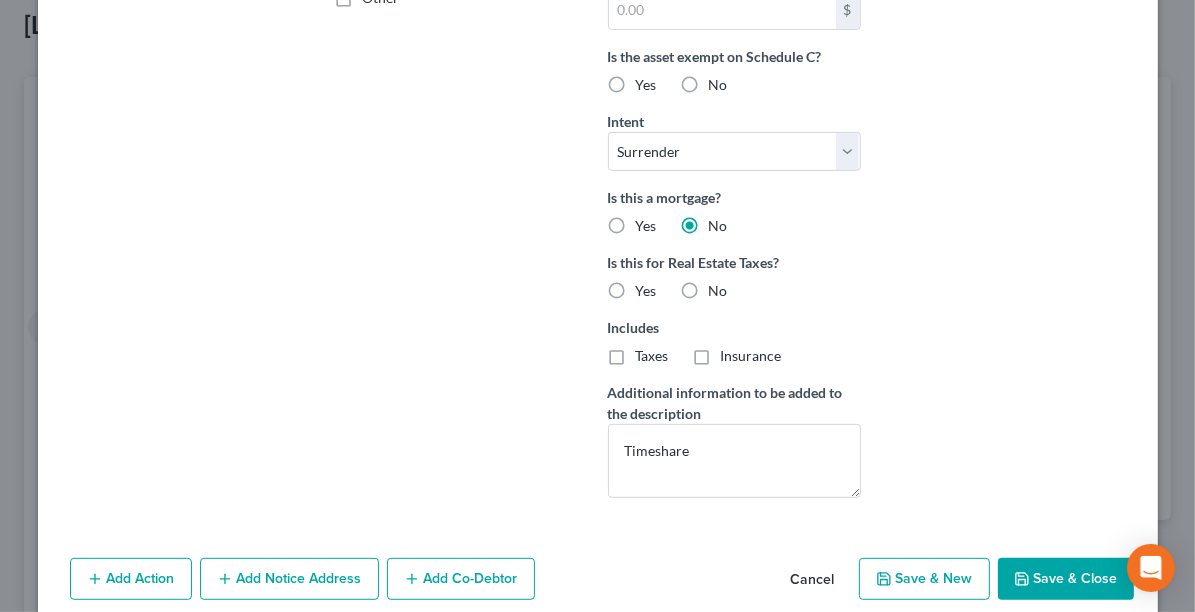 click on "Save & Close" at bounding box center [1066, 579] 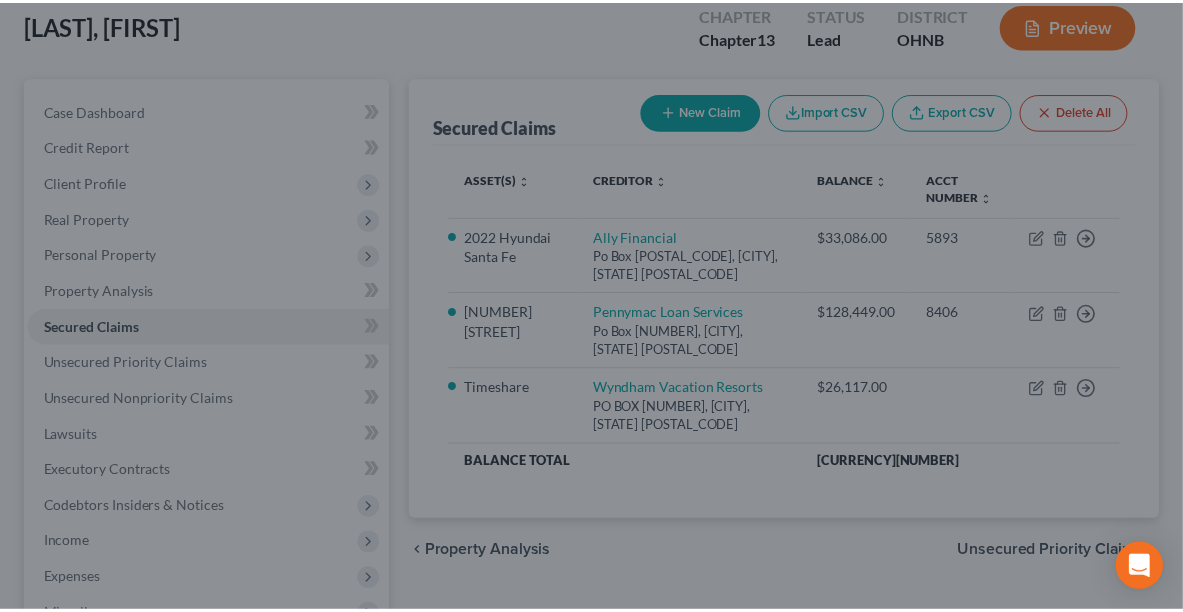 scroll, scrollTop: 396, scrollLeft: 0, axis: vertical 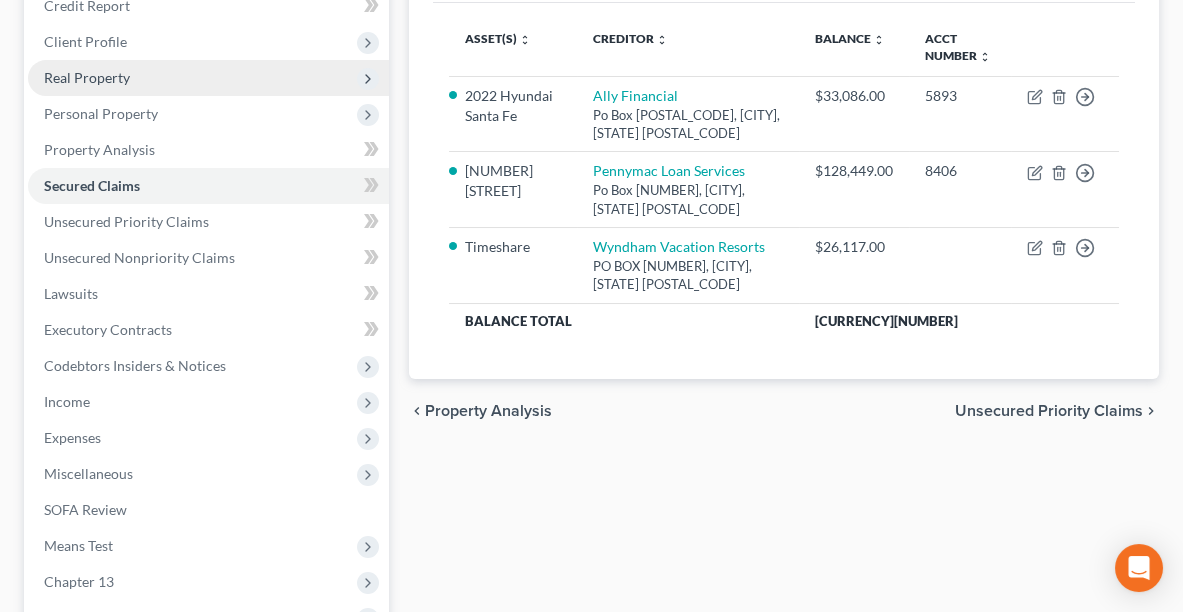 click on "Real Property" at bounding box center [208, 78] 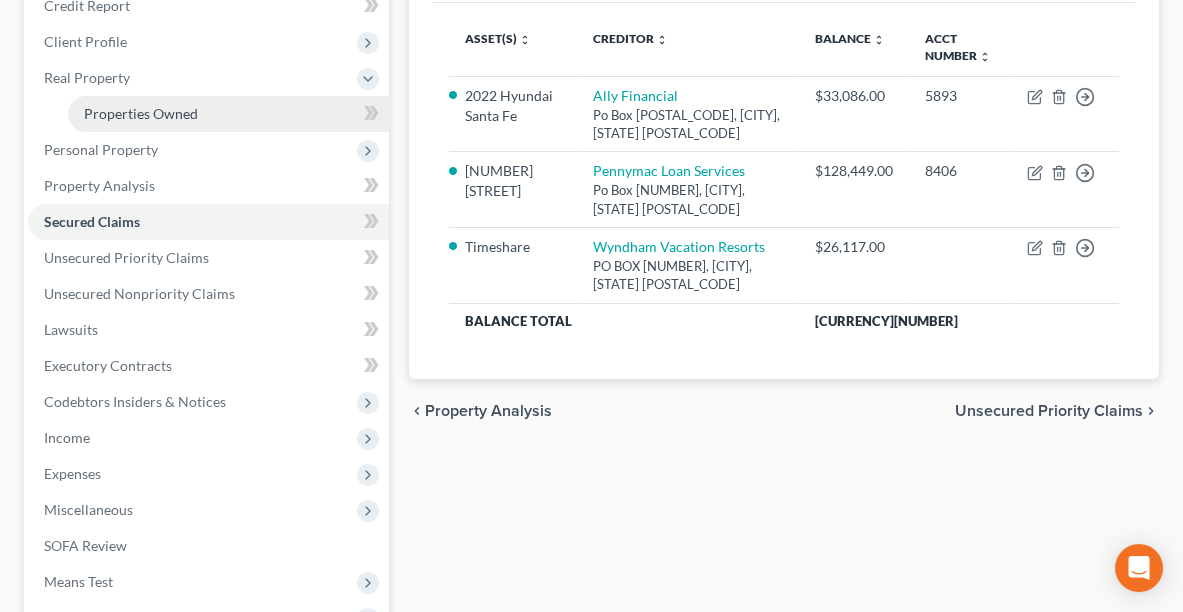 click on "Properties Owned" at bounding box center [141, 113] 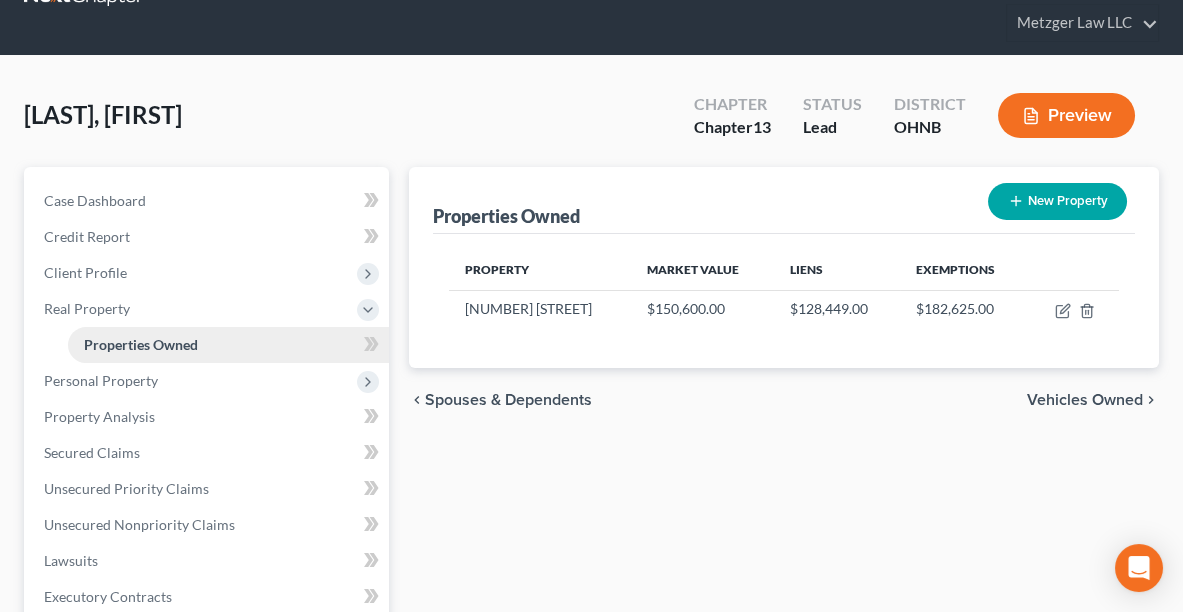 scroll, scrollTop: 0, scrollLeft: 0, axis: both 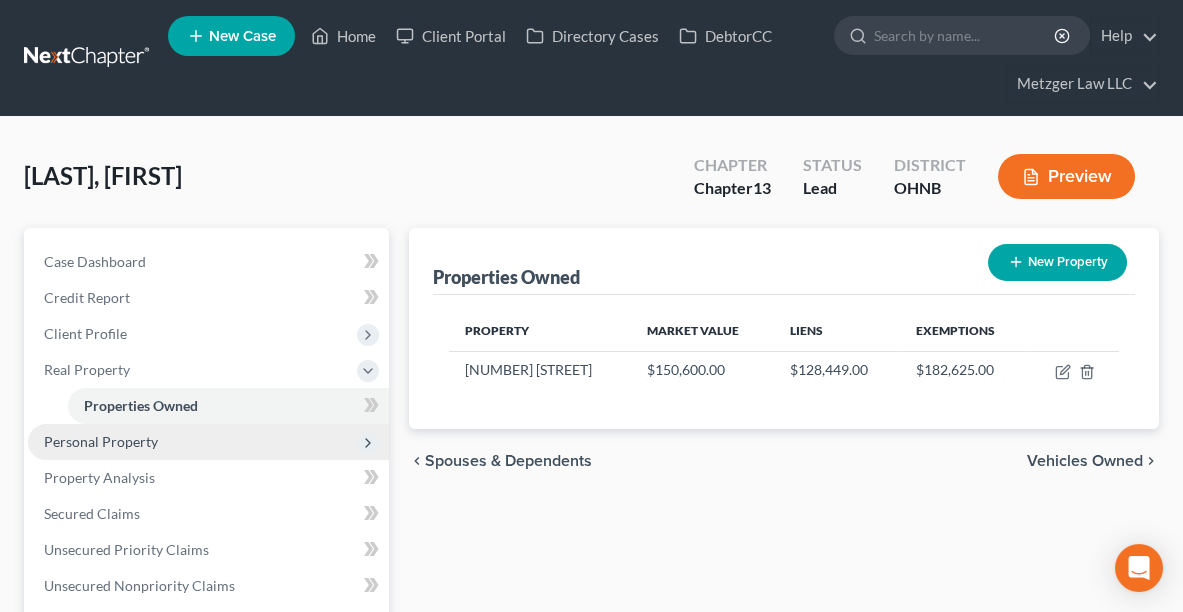 click on "Personal Property" at bounding box center (208, 442) 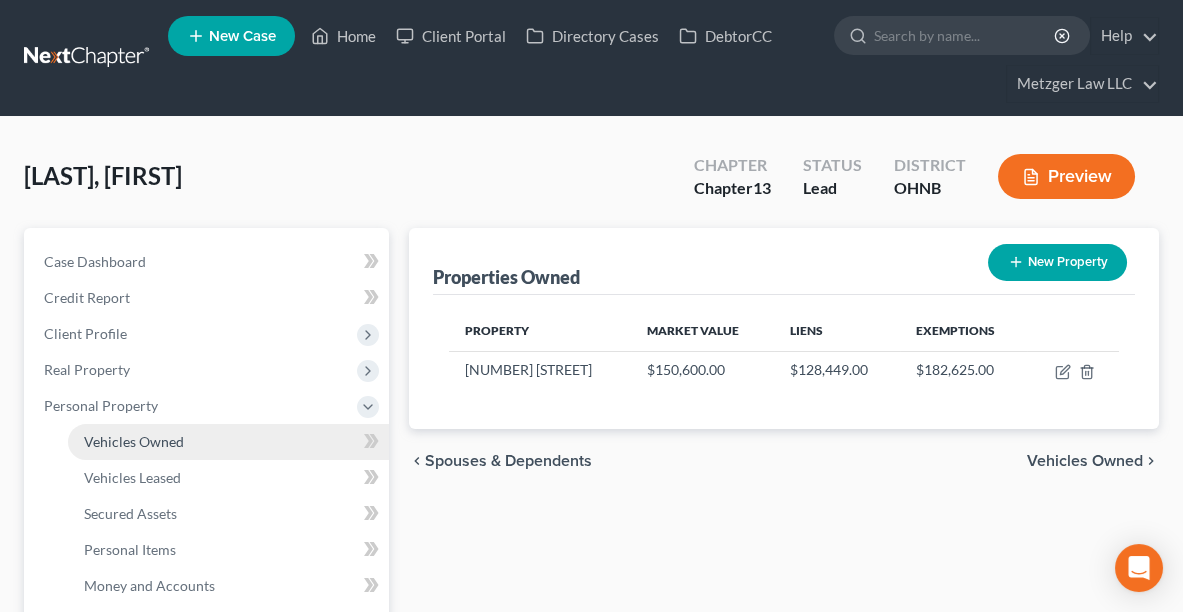 click on "Vehicles Owned" at bounding box center [228, 442] 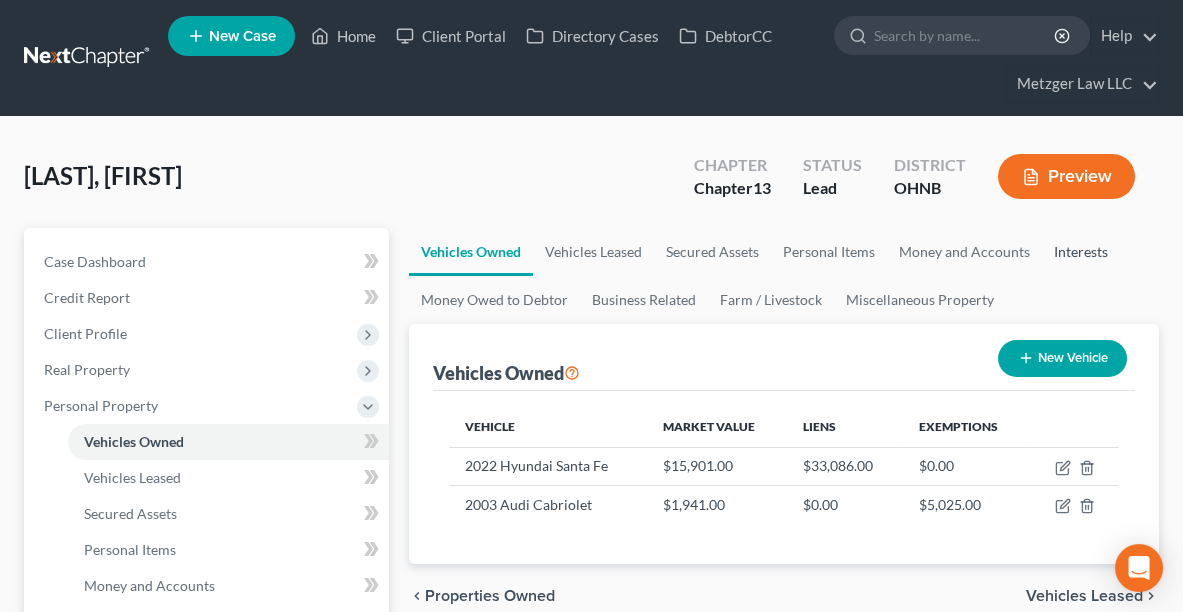 click on "Interests" at bounding box center (1081, 252) 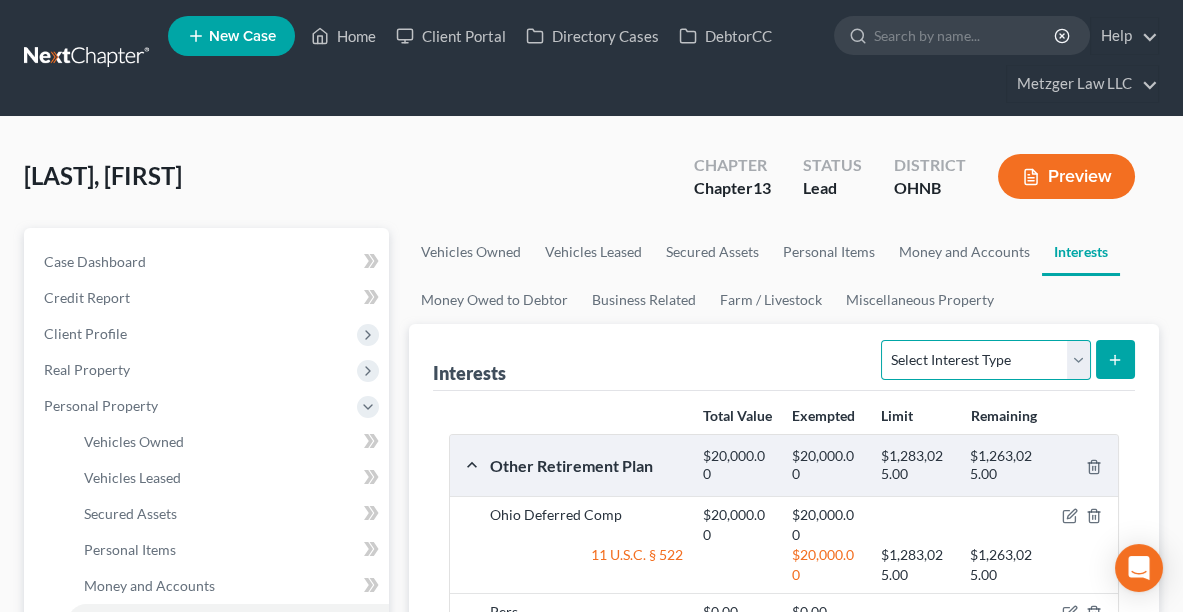 click on "Select Interest Type 401K Annuity Bond Education IRA Government Bond Government Pension Plan Incorporated Business IRA Joint Venture (Active) Joint Venture (Inactive) Keogh Mutual Fund Other Retirement Plan Partnership (Active) Partnership (Inactive) Pension Plan Stock Term Life Insurance Unincorporated Business Whole Life Insurance" at bounding box center [985, 360] 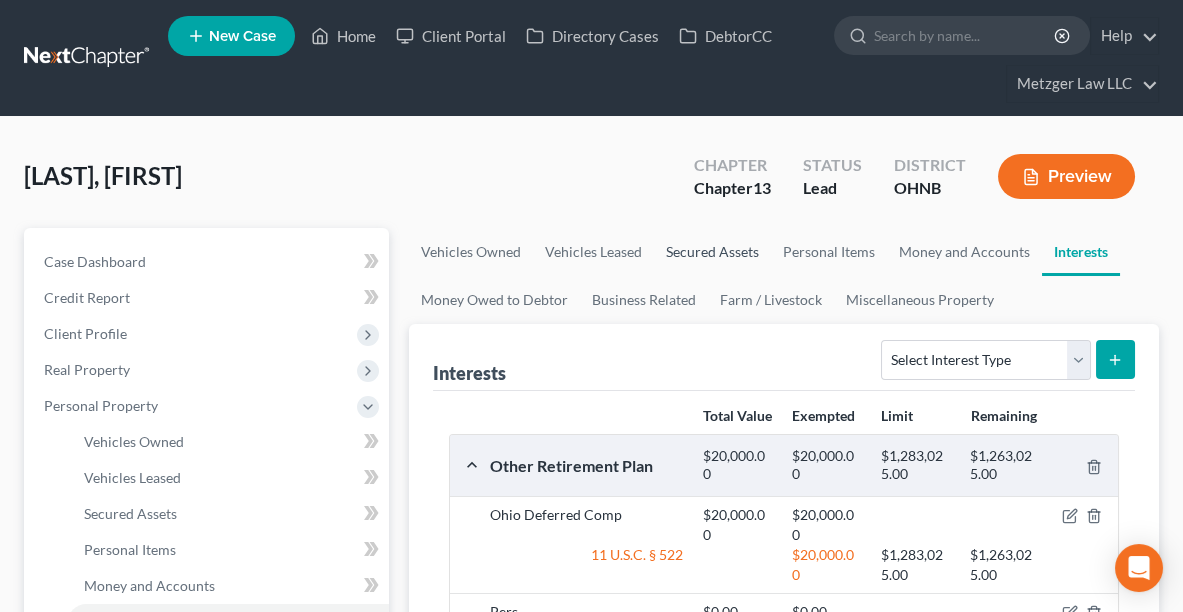 click on "Secured Assets" at bounding box center (712, 252) 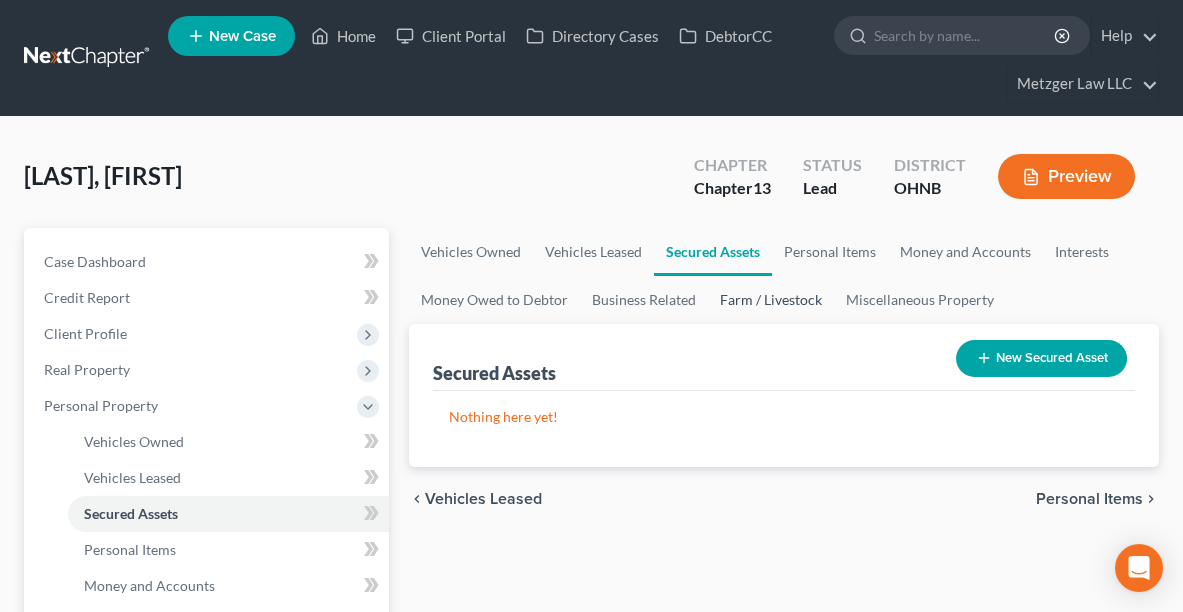 click on "Farm / Livestock" at bounding box center [771, 300] 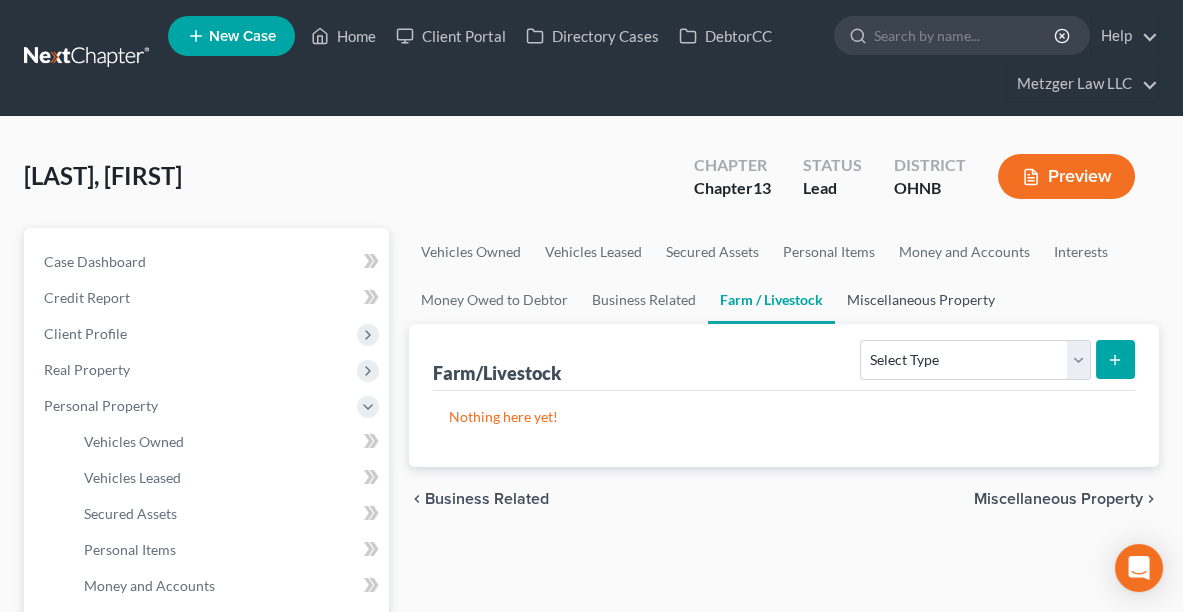 click on "Miscellaneous Property" at bounding box center (921, 300) 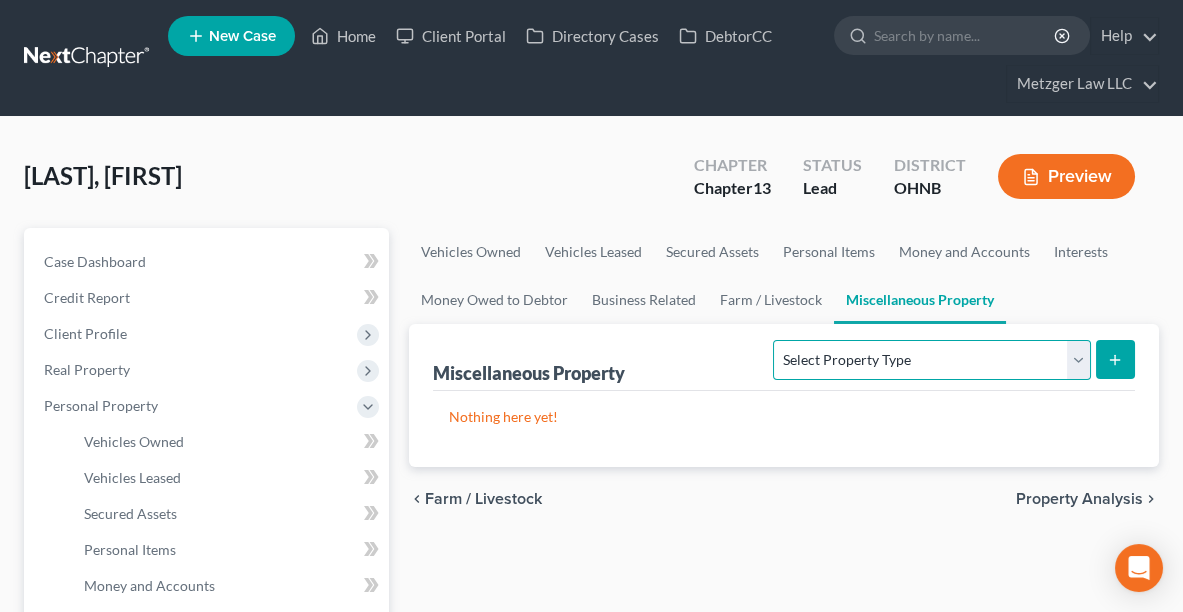 click on "Select Property Type Assigned for Creditor Benefit Within 1 Year Holding for Another Not Yet Listed Stored Within 1 Year Transferred" at bounding box center [931, 360] 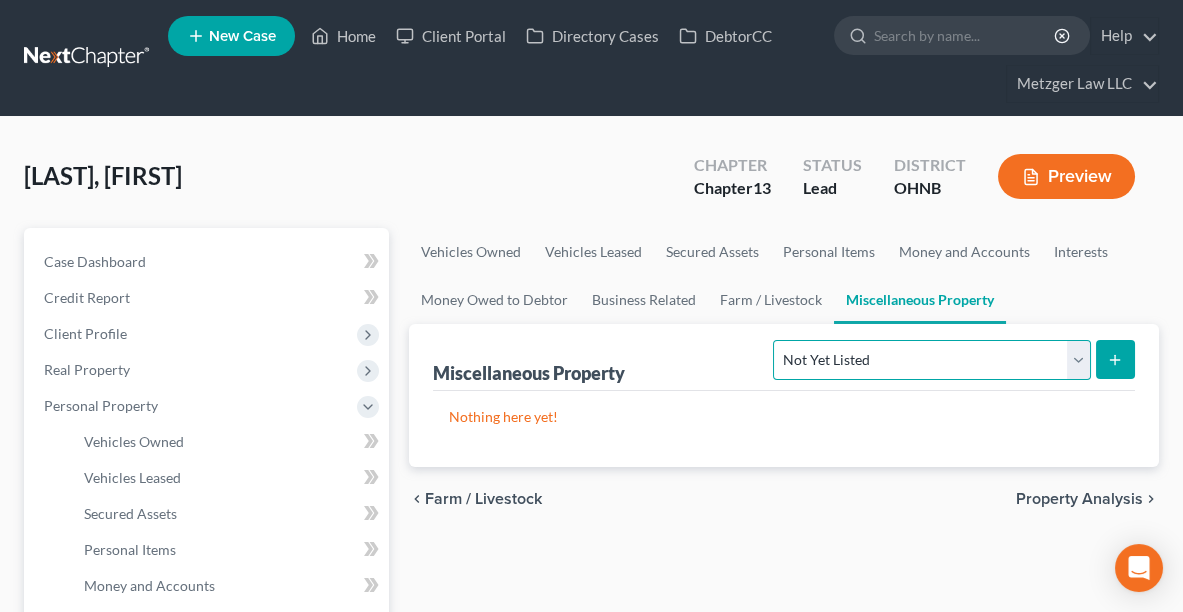 click on "Select Property Type Assigned for Creditor Benefit Within 1 Year Holding for Another Not Yet Listed Stored Within 1 Year Transferred" at bounding box center [931, 360] 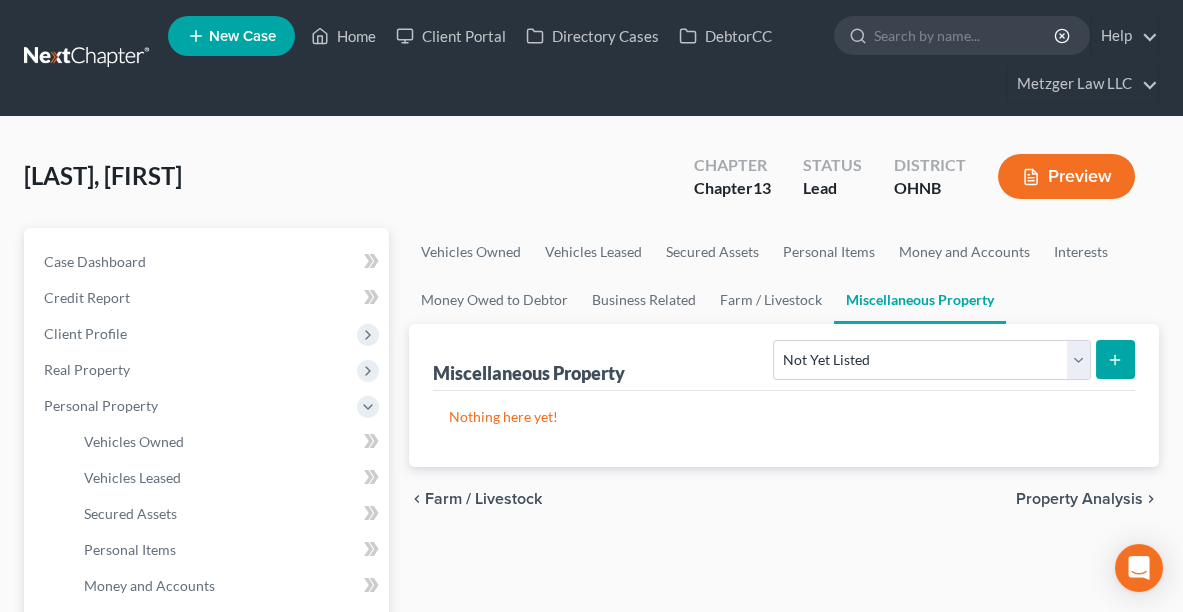 click at bounding box center (1115, 359) 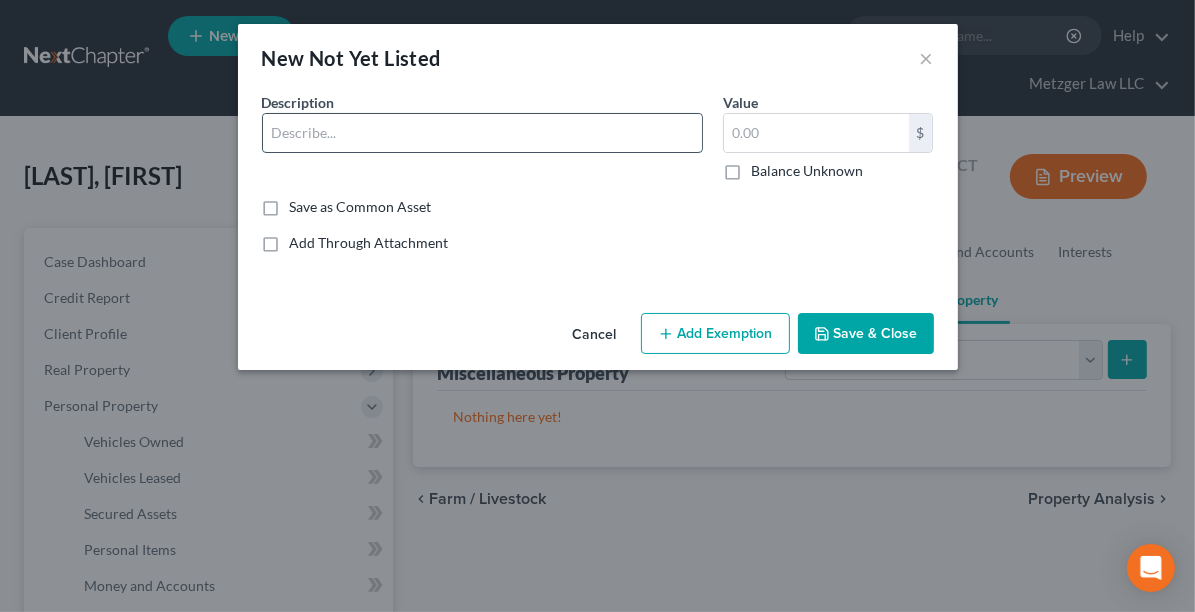 click at bounding box center (482, 133) 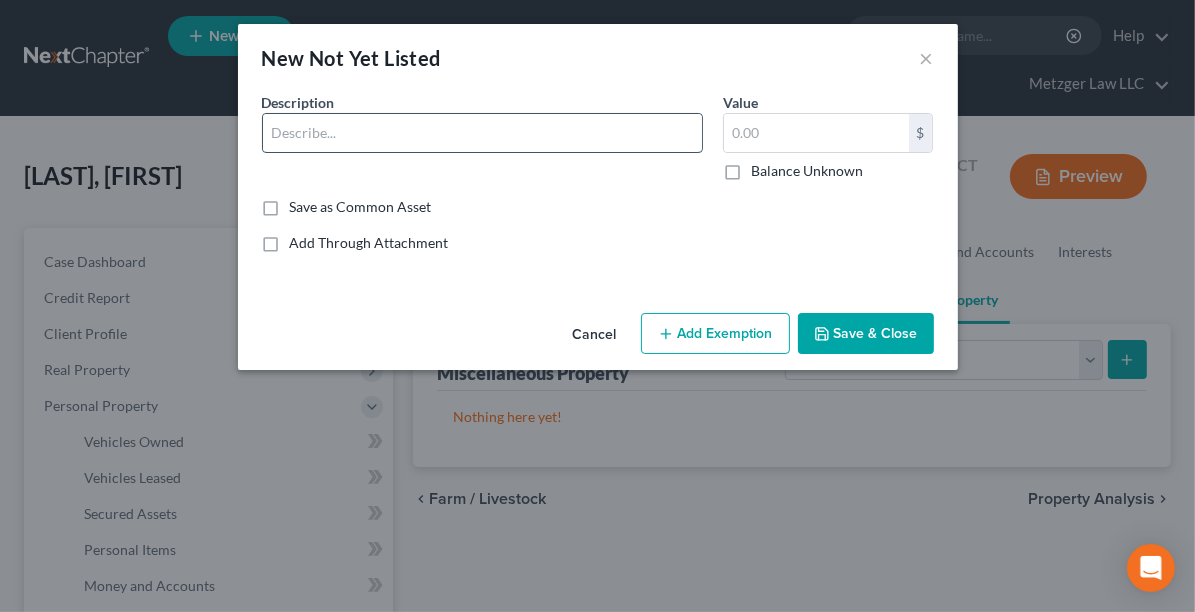 type on "T" 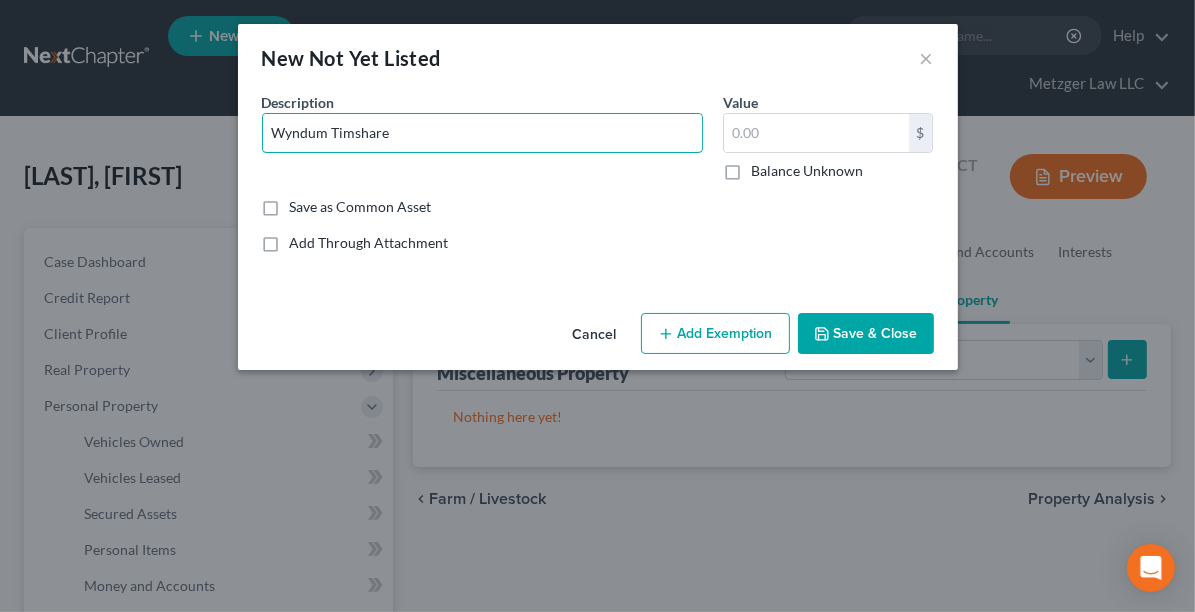 type on "Wyndum Timshare" 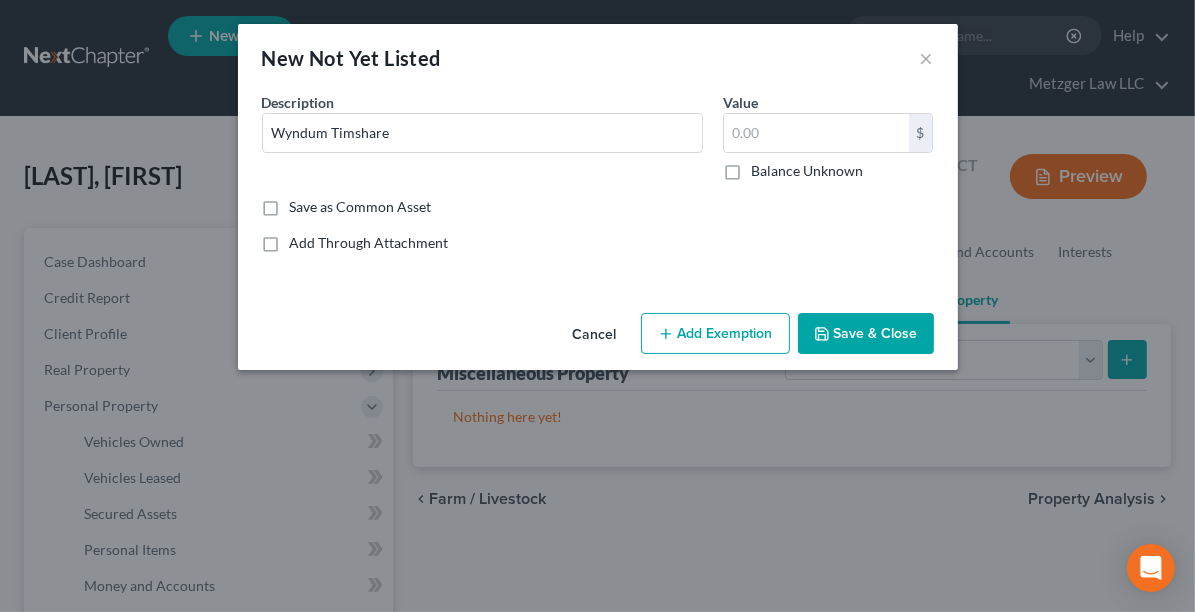 click on "Balance Unknown" at bounding box center [807, 171] 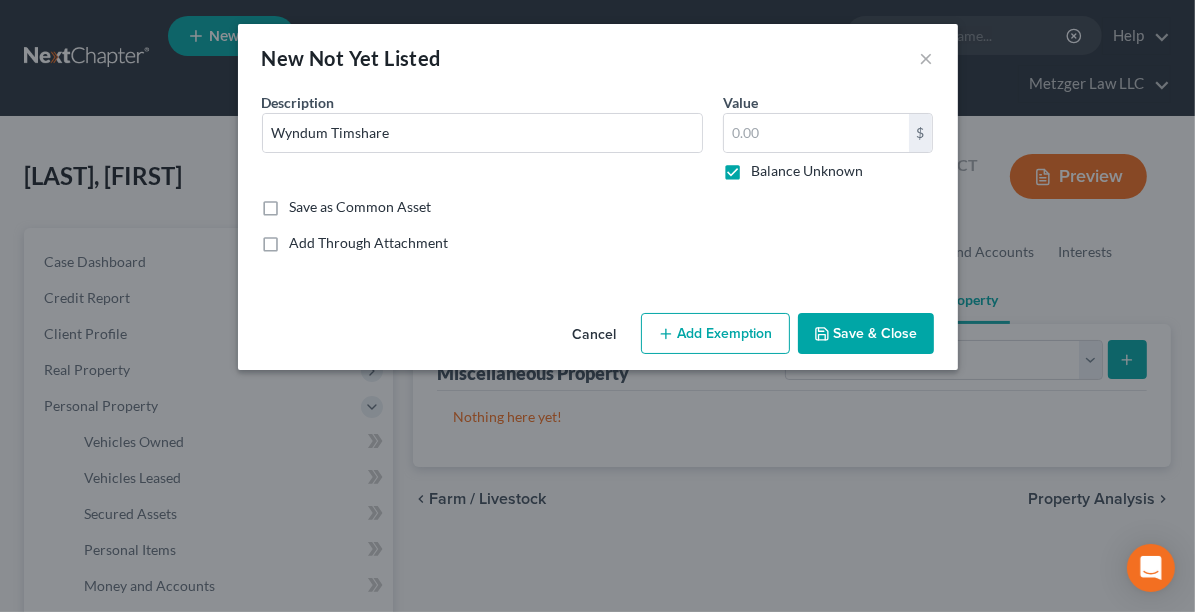 type on "0.00" 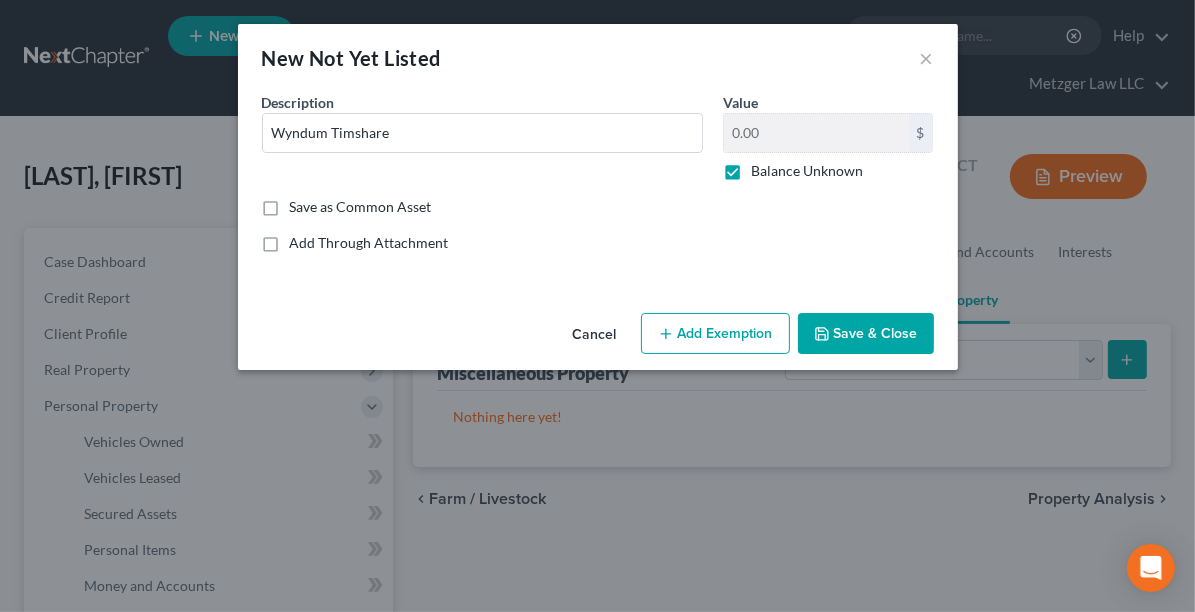click on "Save & Close" at bounding box center (866, 334) 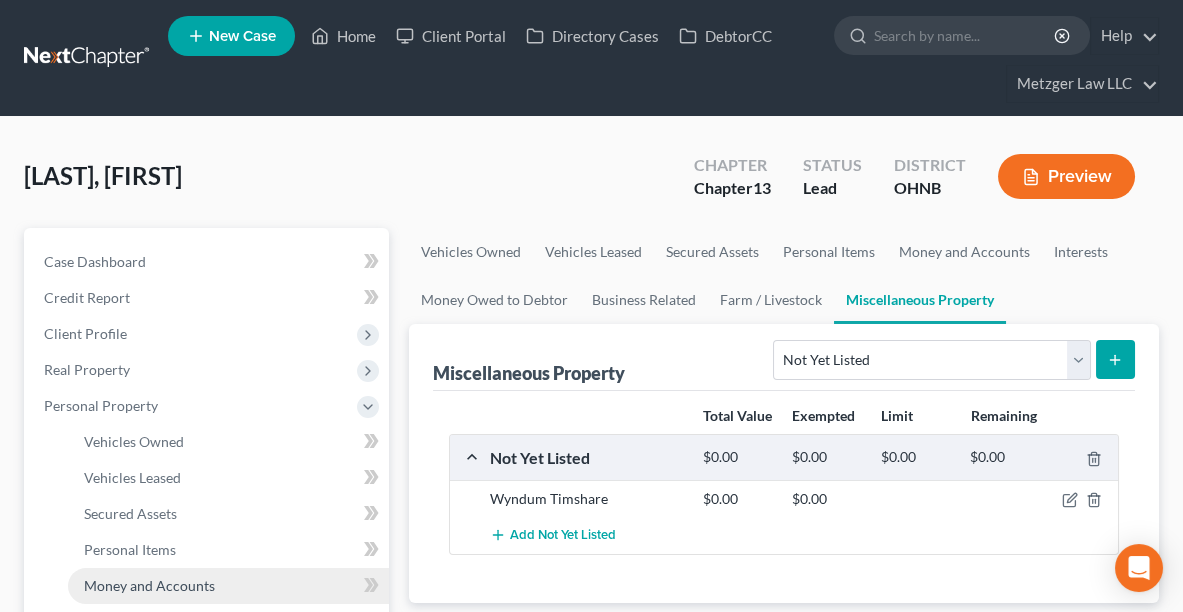 click on "Money and Accounts" at bounding box center (149, 585) 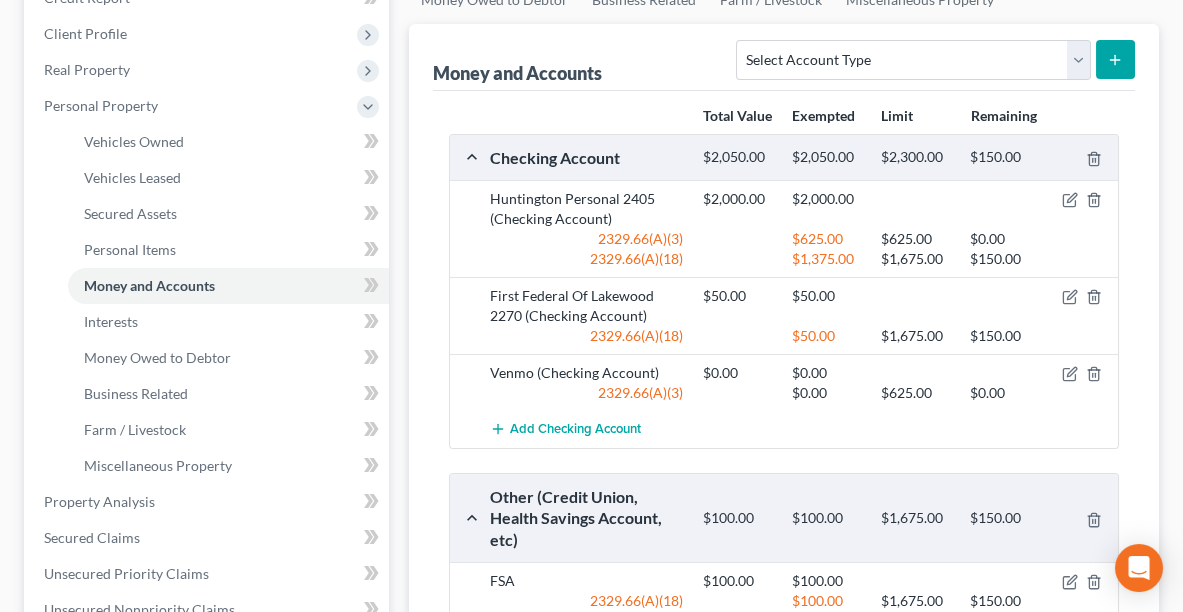 scroll, scrollTop: 394, scrollLeft: 0, axis: vertical 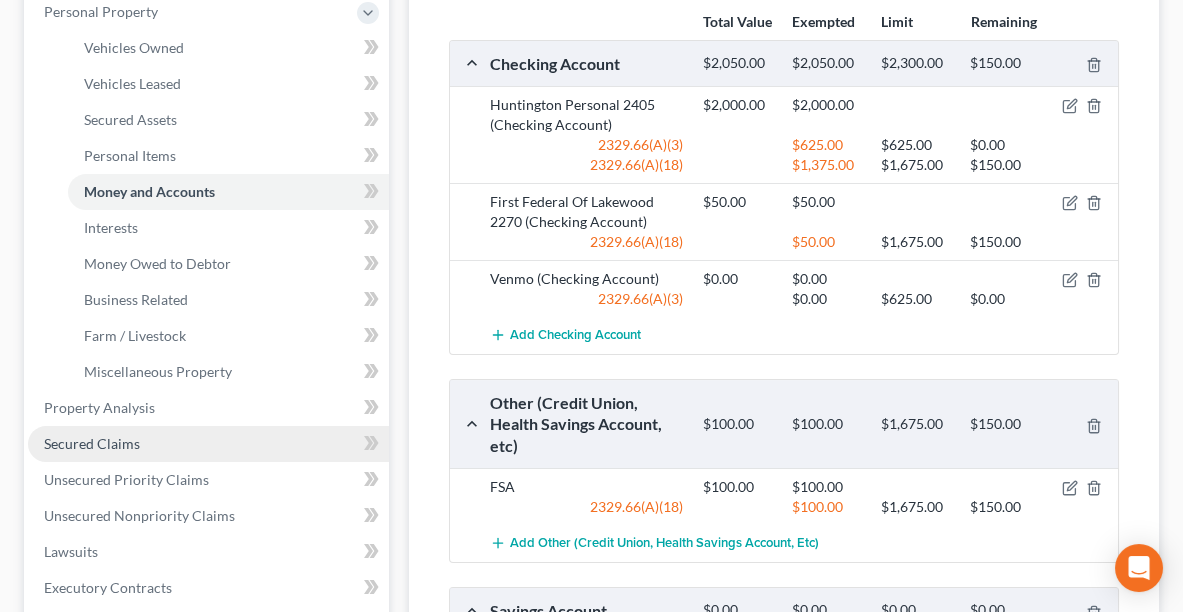 click on "Secured Claims" at bounding box center (208, 444) 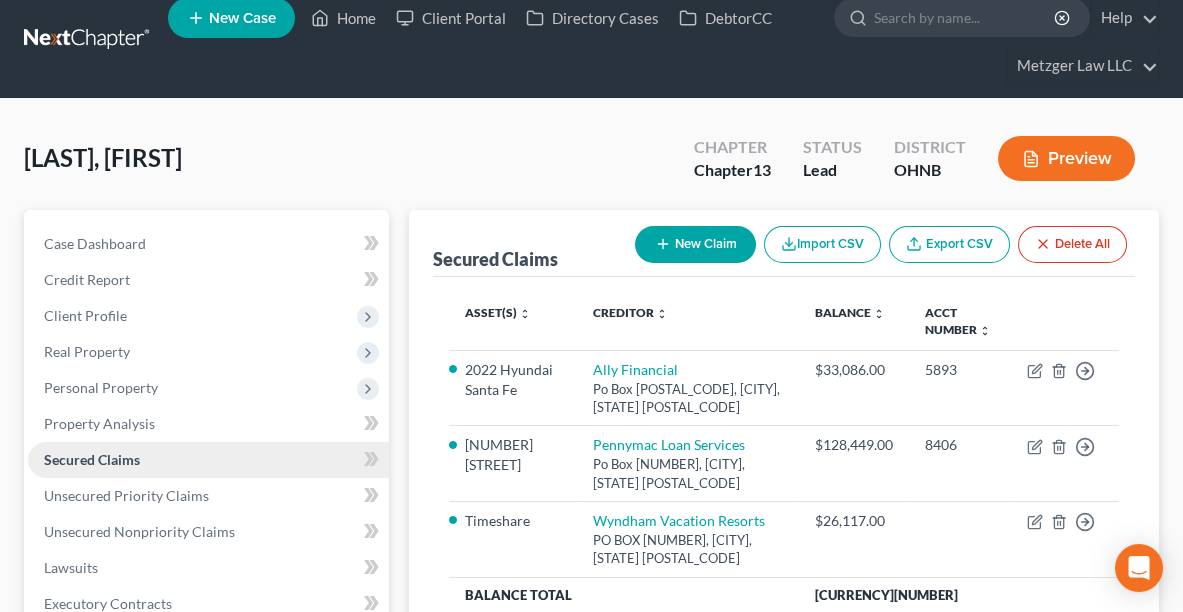 scroll, scrollTop: 0, scrollLeft: 0, axis: both 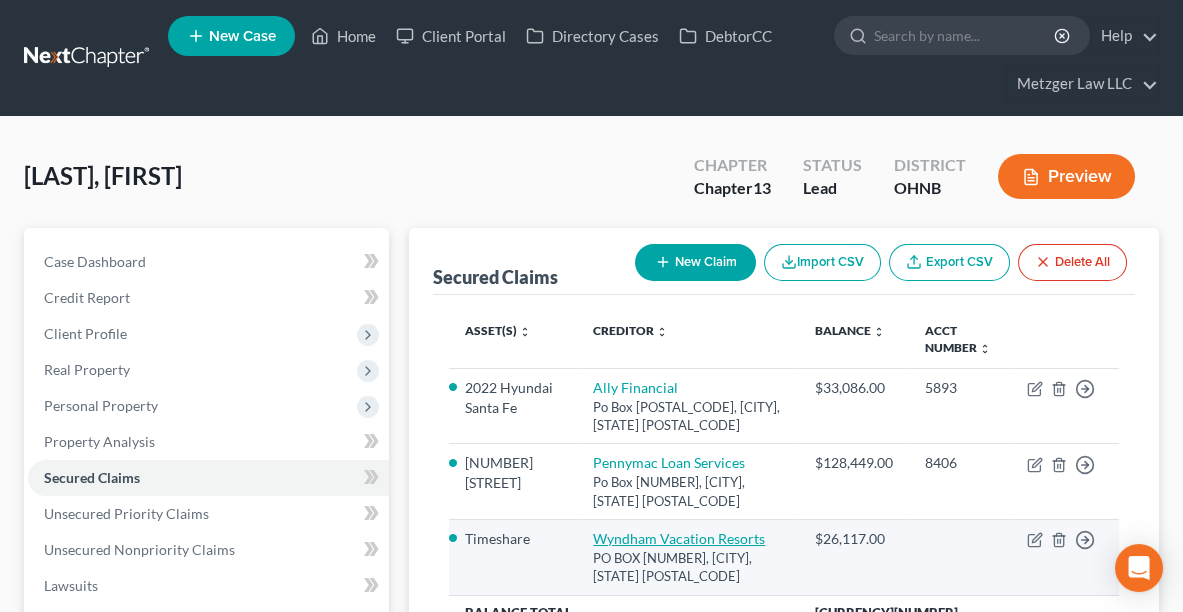 click on "Wyndham Vacation Resorts" at bounding box center [679, 538] 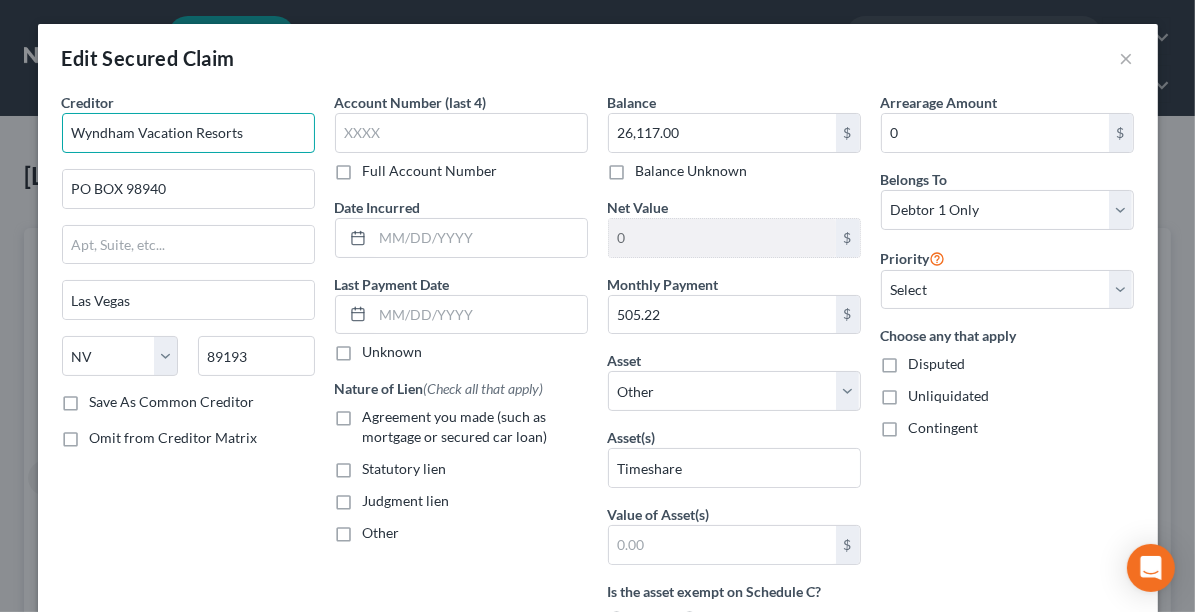 drag, startPoint x: 240, startPoint y: 136, endPoint x: 37, endPoint y: 152, distance: 203.62956 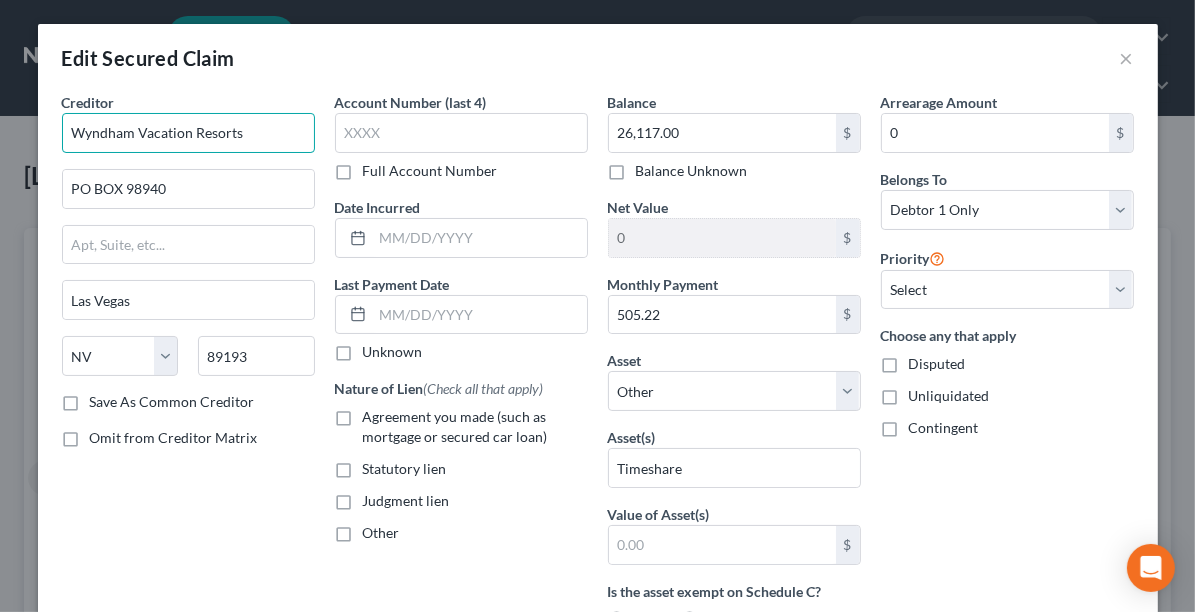 click on "Creditor *    Wyndham Vacation Resorts                      PO BOX [POSTAL_CODE] Las Vegas State AL AR AZ CA CO CT DE DC FL GA GU HI ID IL IN IA KS KY LA ME MD MA MI MN MS MO MT NC ND NE NV NH NJ NM NY OH OK OR PA PR RI SC SD TN TX UT VI VA VT WI WY [POSTAL_CODE] Save As Common Creditor Omit from Creditor Matrix
Account Number (last 4)
Full Account Number
Date Incurred         Last Payment Date         Unknown Nature of Lien  (Check all that apply) Agreement you made (such as mortgage or secured car loan) Statutory lien Judgment lien Other Balance
[NUMBER] $
Balance Unknown
Balance Undetermined
[NUMBER] $
Balance Unknown
Net Value 0 $ Monthly Payment [NUMBER] $
Asset
*
Select Other Multiple Assets 2022 Hyundai  Santa Fe - $[NUMBER] Electronics - 2 Televisions - $[NUMBER] Household Goods - Household Goods - $[NUMBER] Clothing - Clothing - $[NUMBER] Pers - $[NUMBER]" at bounding box center (598, 588) 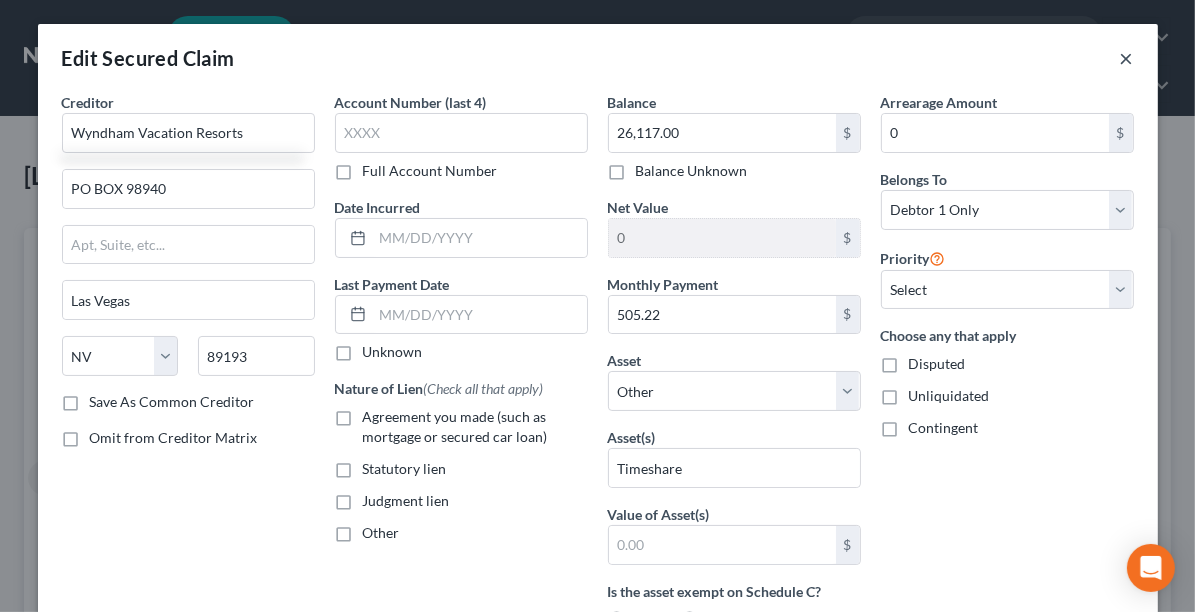 click on "×" at bounding box center [1127, 58] 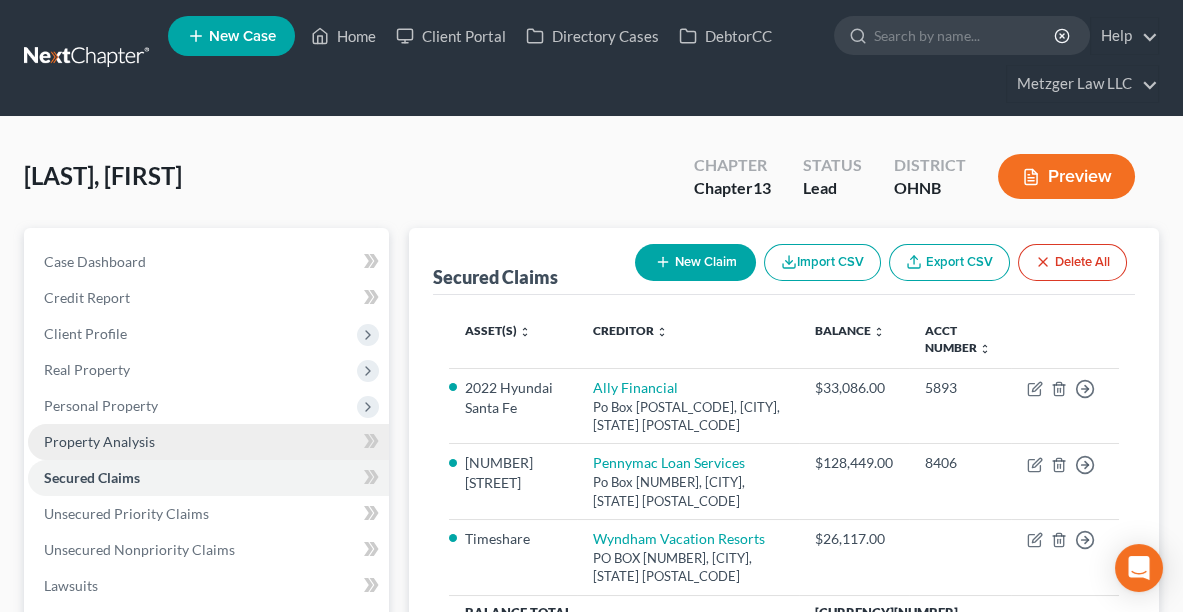 click on "Property Analysis" at bounding box center [208, 442] 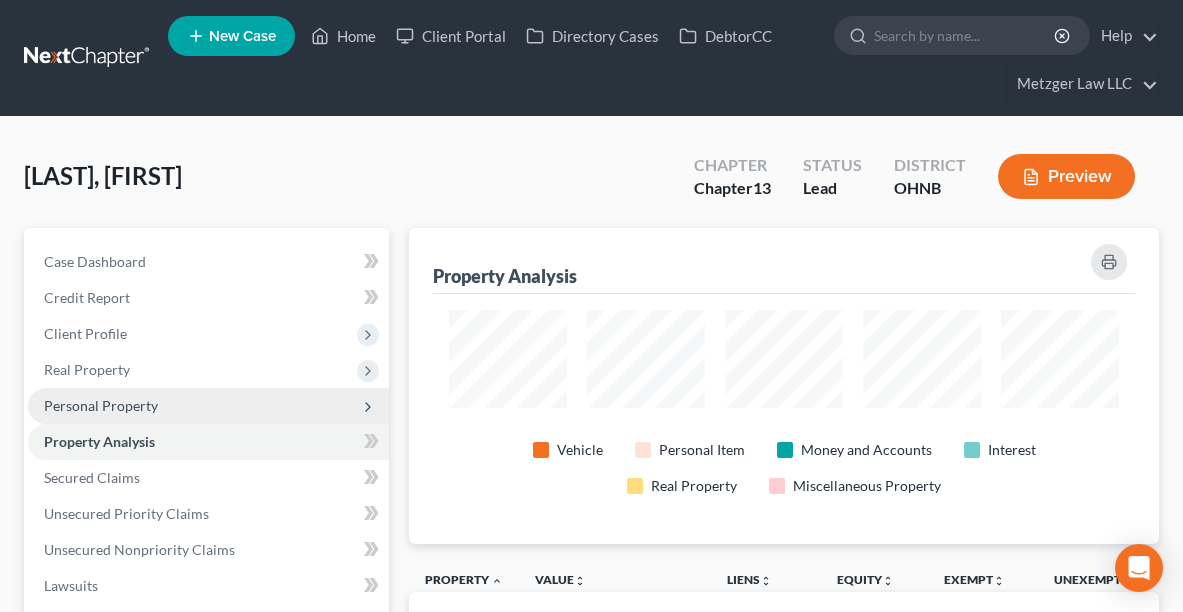click on "Personal Property" at bounding box center (208, 406) 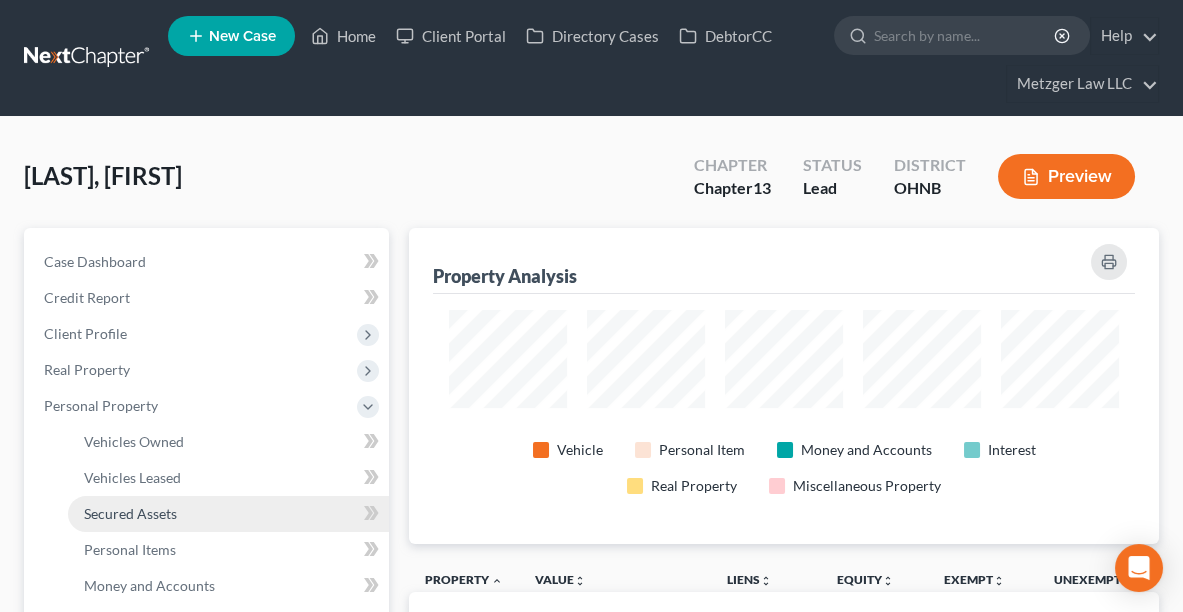 click on "Secured Assets" at bounding box center (228, 514) 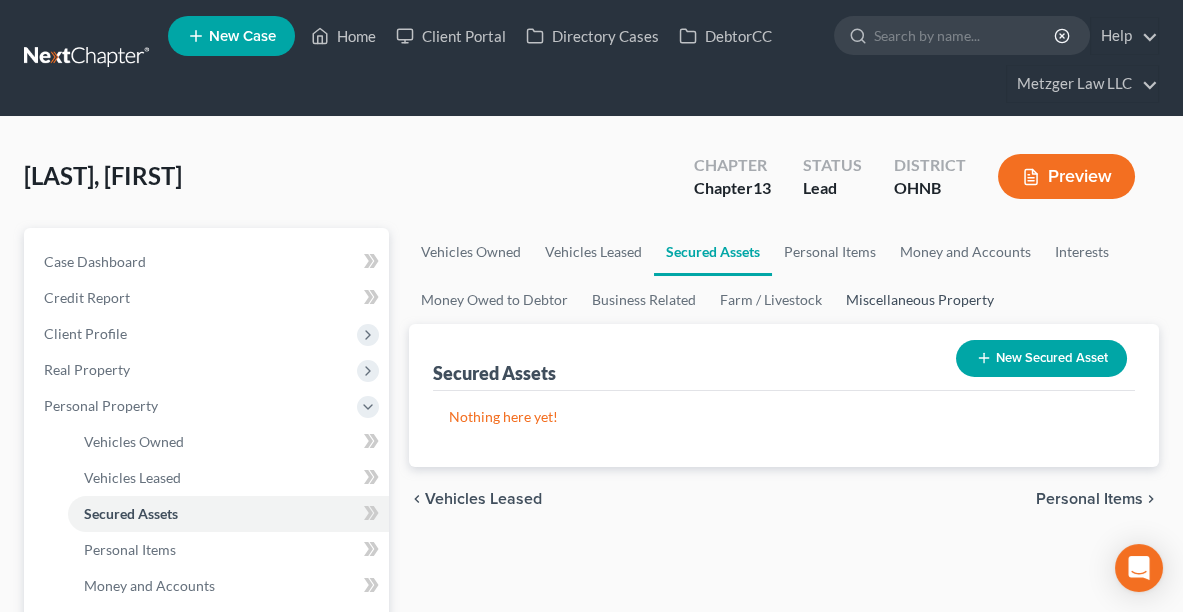 click on "Miscellaneous Property" at bounding box center [920, 300] 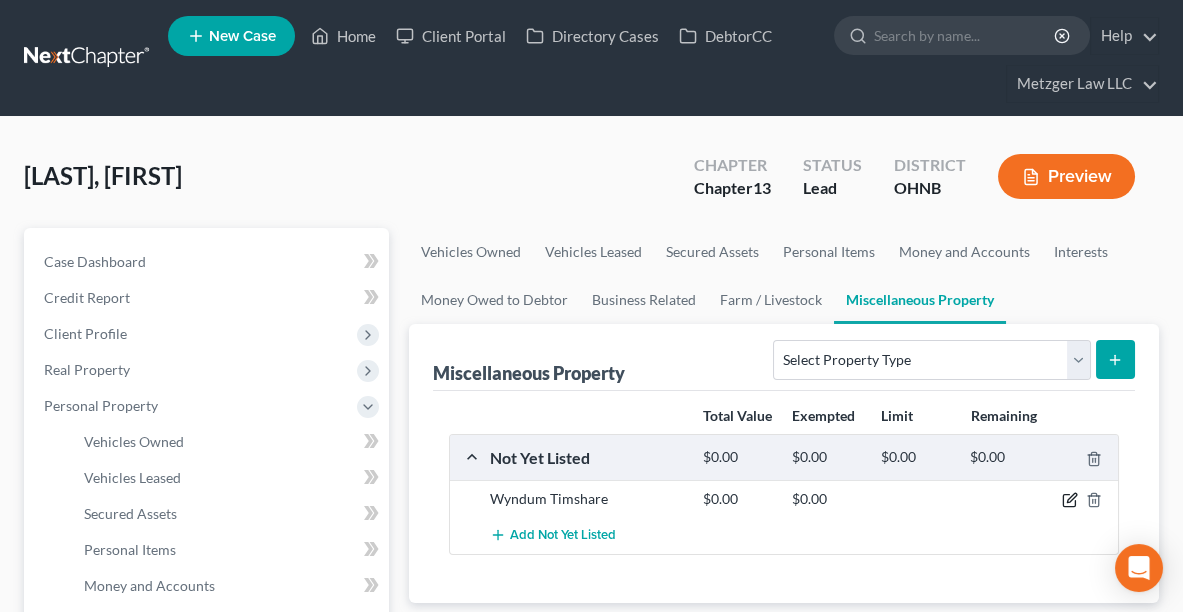 click 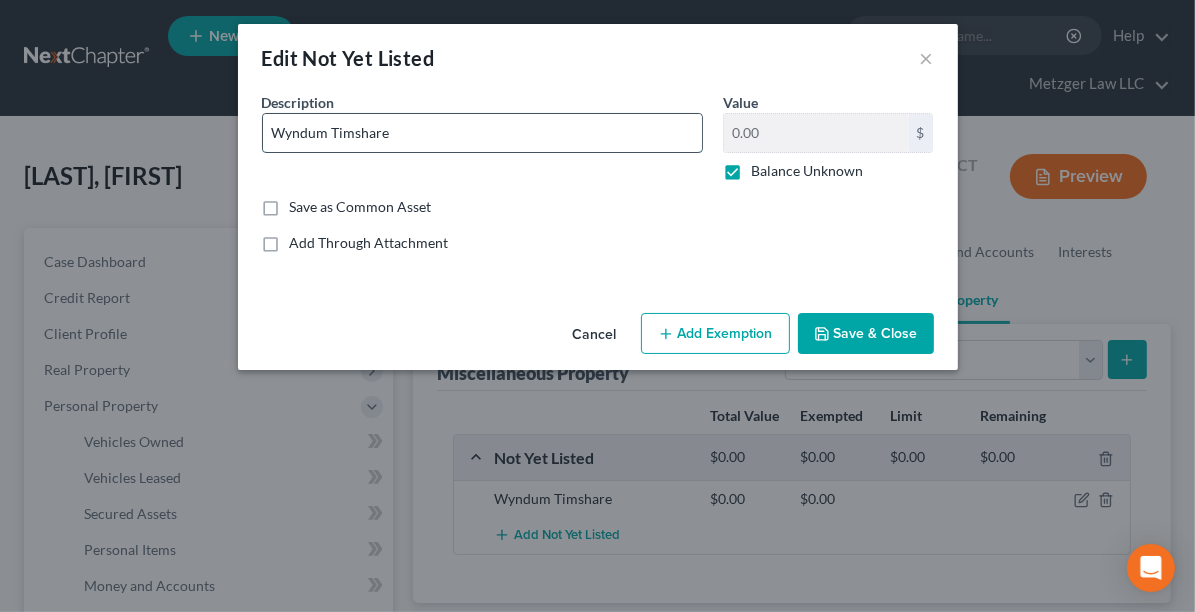 drag, startPoint x: 496, startPoint y: 140, endPoint x: 261, endPoint y: 139, distance: 235.00212 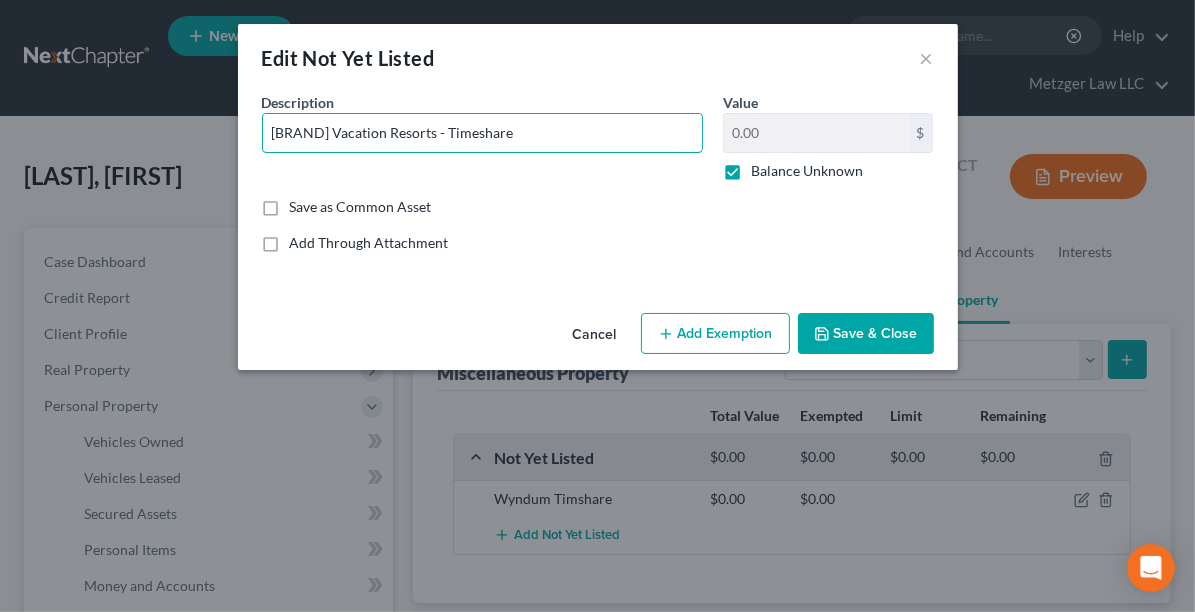 type on "[BRAND] Vacation Resorts - Timeshare" 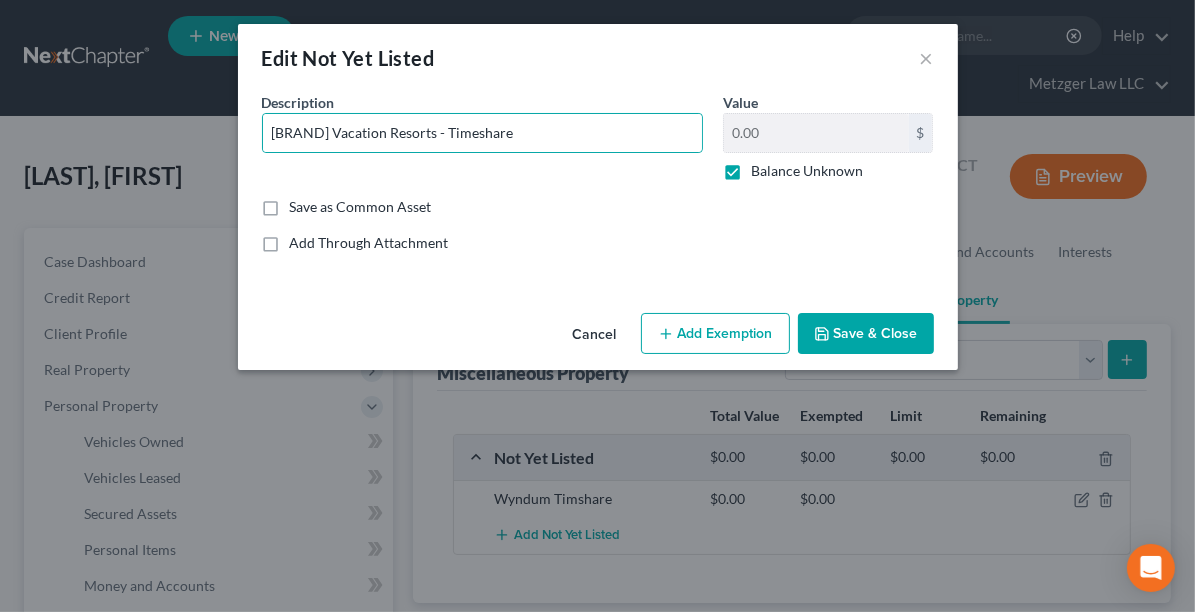 click on "Save & Close" at bounding box center (866, 334) 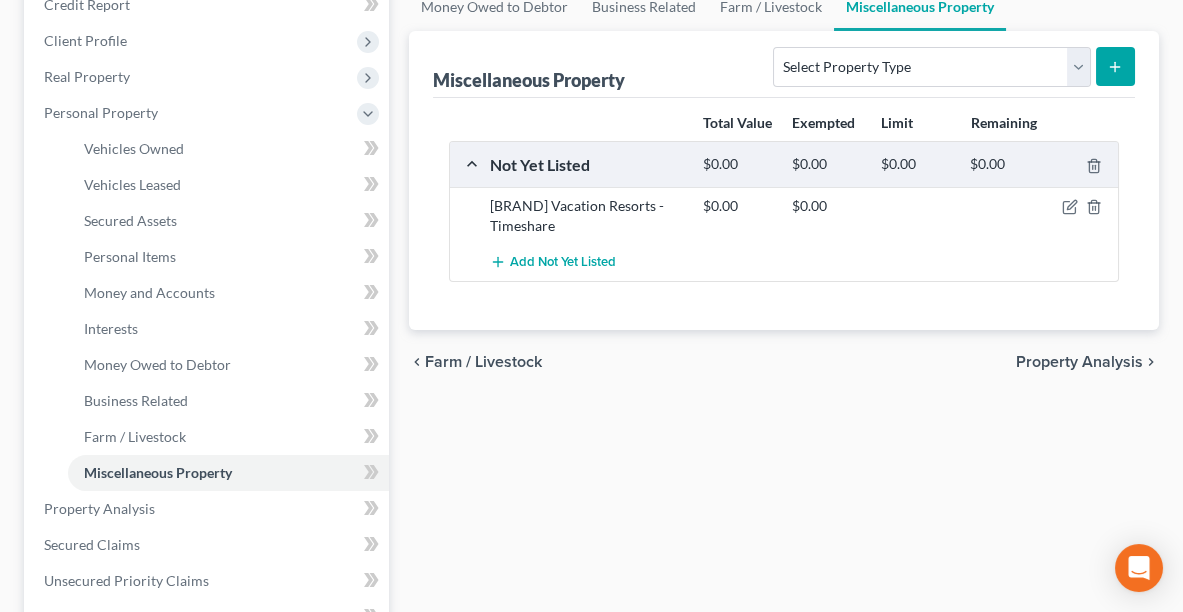 scroll, scrollTop: 424, scrollLeft: 0, axis: vertical 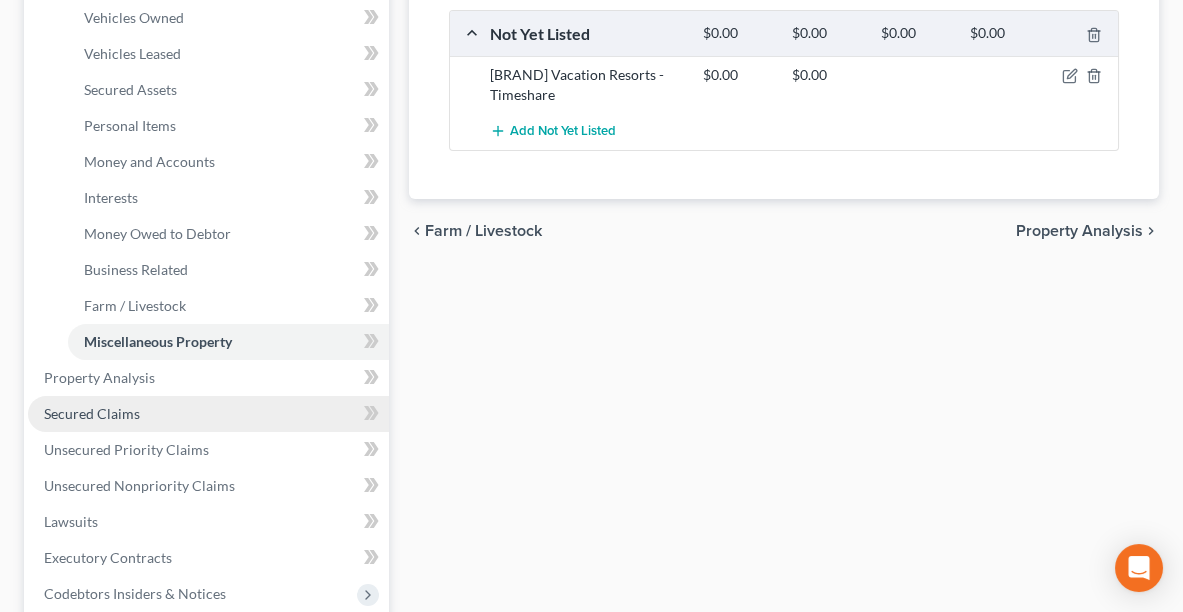 click on "Secured Claims" at bounding box center [208, 414] 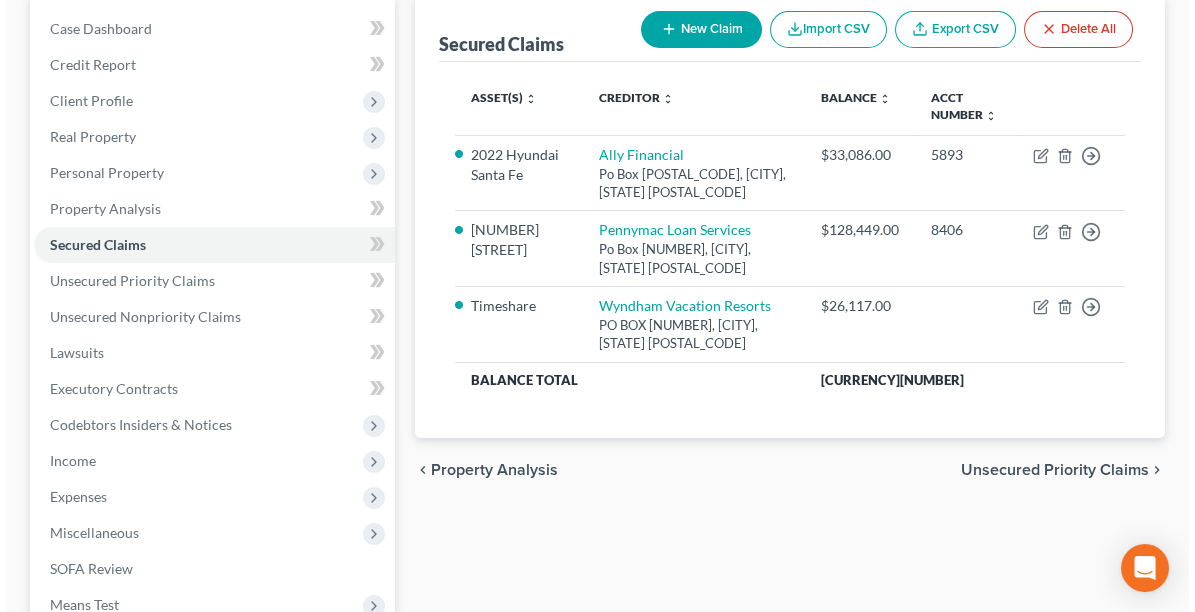 scroll, scrollTop: 238, scrollLeft: 0, axis: vertical 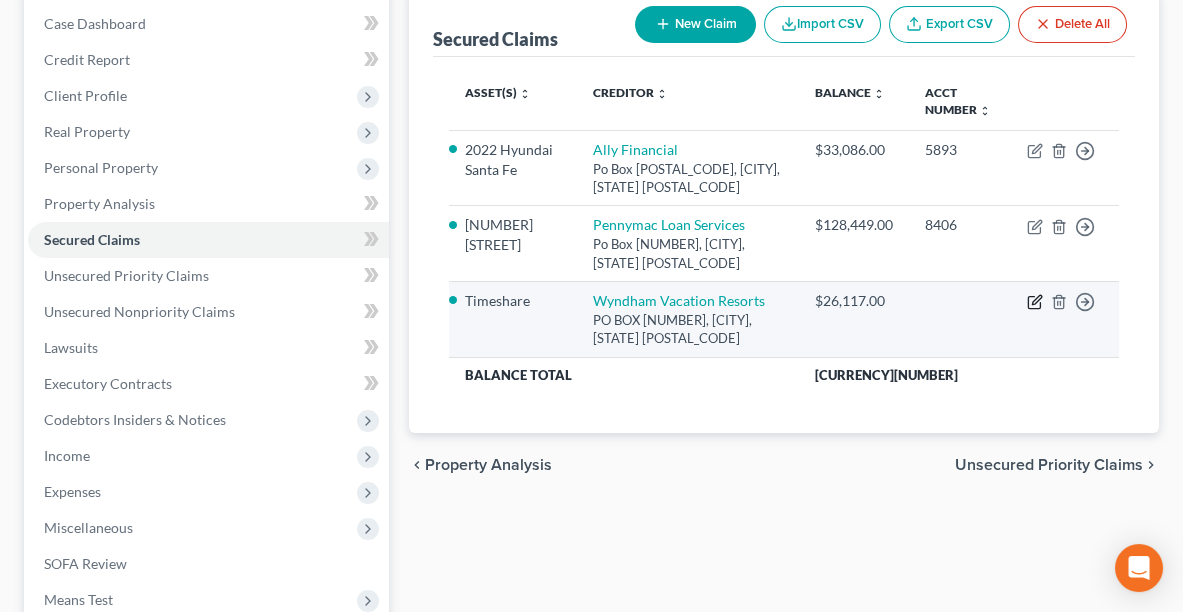 click 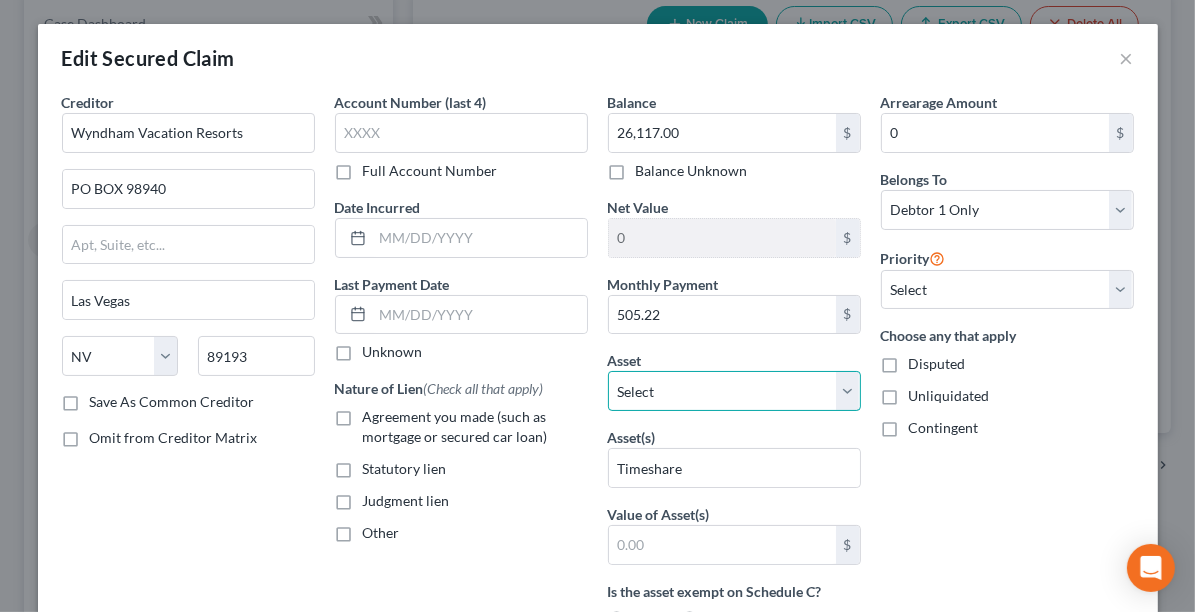 click on "Select Other Multiple Assets 2022 Hyundai  Santa Fe - $15901.0 Electronics - 2 Televisions - $50.0 Household Goods - Household Goods - $300.0 Clothing - Clothing - $300.0 Huntington   Personal [NUMBER] (Checking Account) - $2000.0 First Federal Of Lakewood [NUMBER] (Checking Account) - $50.0 Ohio Deferred Comp  - $20000.0 Chez Catholic Credit Union - $0.0 State Farm   Term Life Insurance - $50000.0 [NUMBER] [STREET] - $[NUMBER] 2003 Audi Cabriolet - $[NUMBER] Venmo (Checking Account) - $0.0 Pers - $0.0 First Federal of Lakewood Savings- Closed (Savings Account) - $0.0 FSA (Other (Credit Union, Health Savings Account, etc)) - $100.0 Wyndham Vacation Resorts - Timeshare (Not Yet Listed) - $0.0" at bounding box center (734, 391) 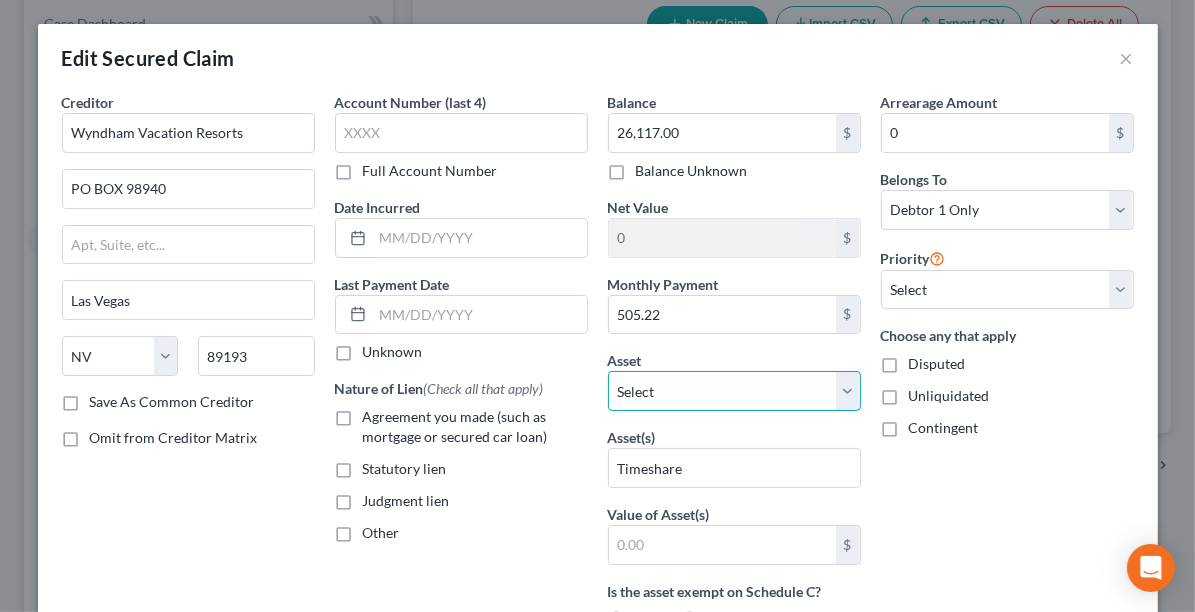 select on "17" 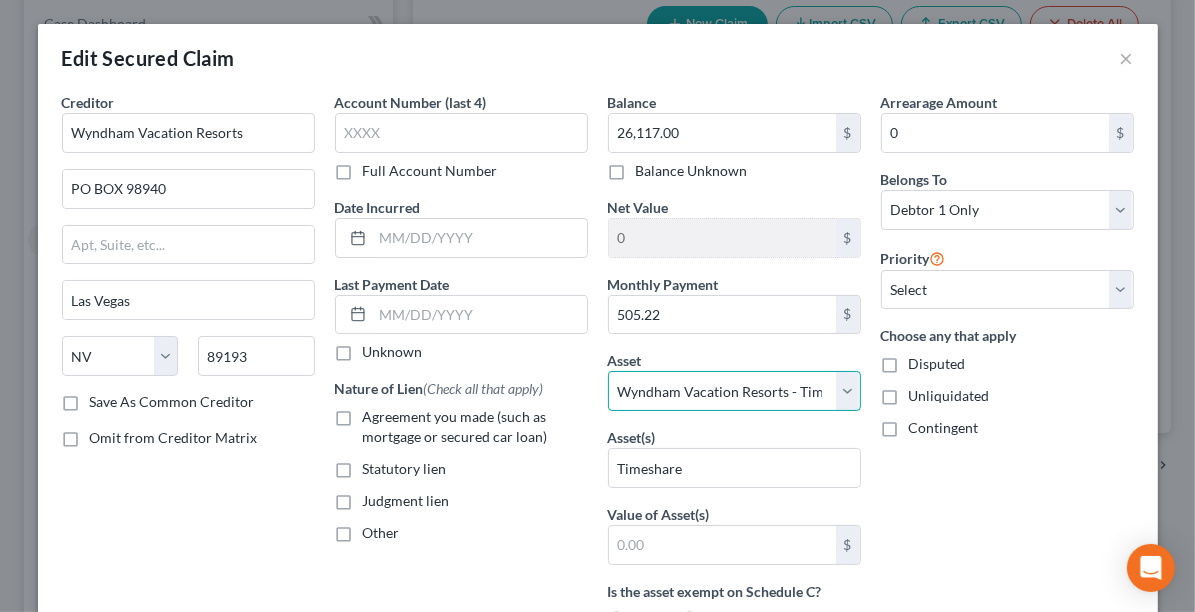 click on "Select Other Multiple Assets 2022 Hyundai  Santa Fe - $15901.0 Electronics - 2 Televisions - $50.0 Household Goods - Household Goods - $300.0 Clothing - Clothing - $300.0 Huntington   Personal [NUMBER] (Checking Account) - $2000.0 First Federal Of Lakewood [NUMBER] (Checking Account) - $50.0 Ohio Deferred Comp  - $20000.0 Chez Catholic Credit Union - $0.0 State Farm   Term Life Insurance - $50000.0 [NUMBER] [STREET] - $[NUMBER] 2003 Audi Cabriolet - $[NUMBER] Venmo (Checking Account) - $0.0 Pers - $0.0 First Federal of Lakewood Savings- Closed (Savings Account) - $0.0 FSA (Other (Credit Union, Health Savings Account, etc)) - $100.0 Wyndham Vacation Resorts - Timeshare (Not Yet Listed) - $0.0" at bounding box center [734, 391] 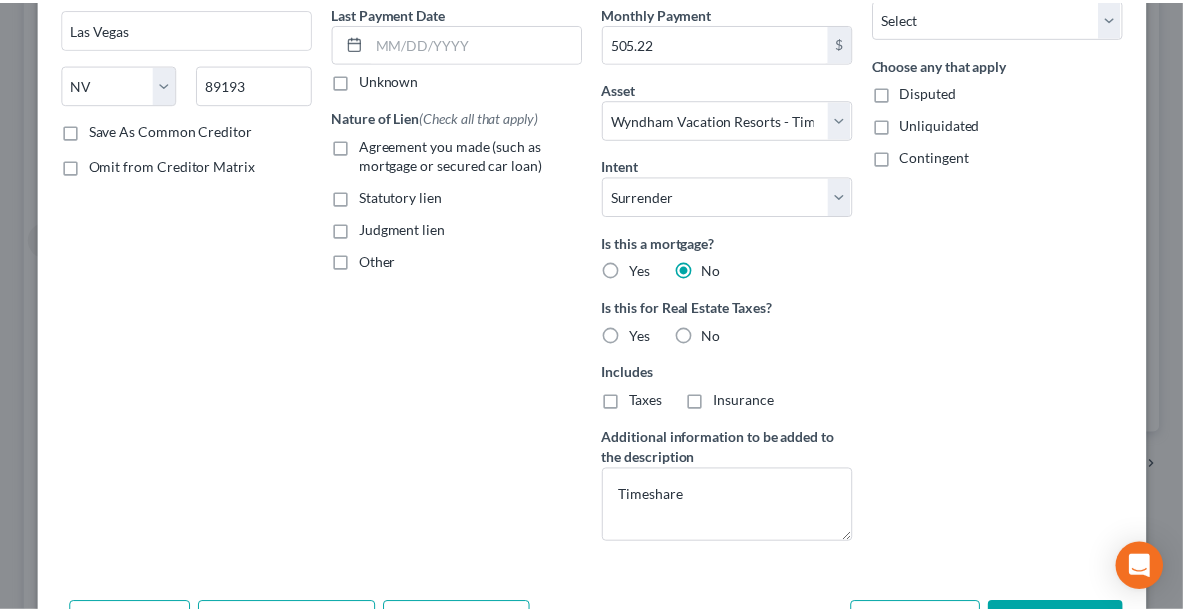 scroll, scrollTop: 388, scrollLeft: 0, axis: vertical 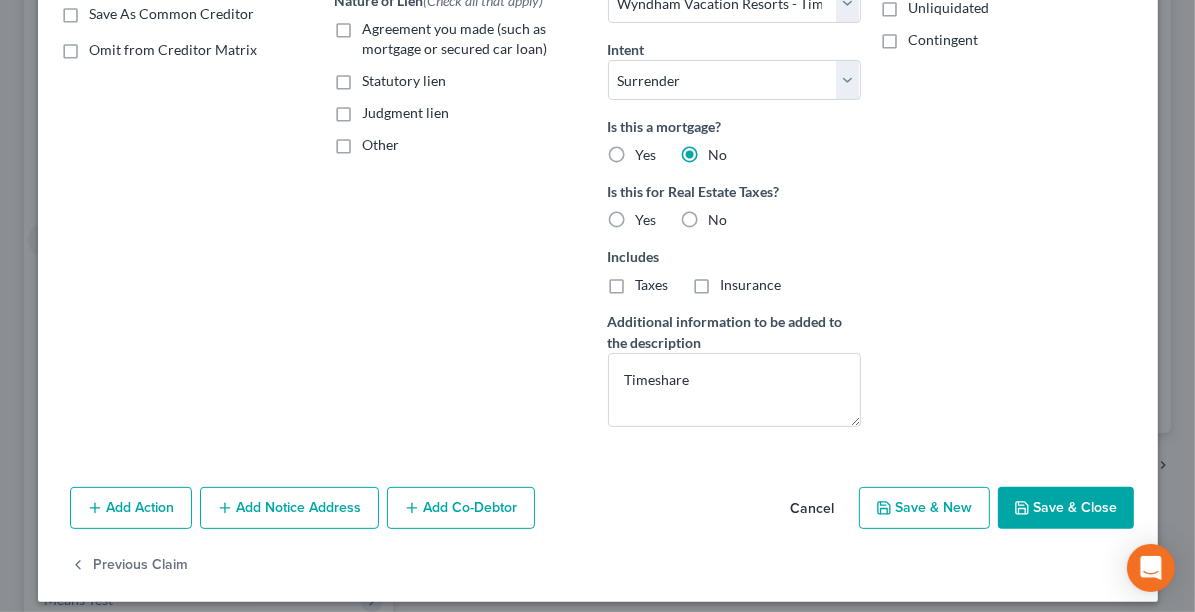click on "Save & Close" at bounding box center [1066, 508] 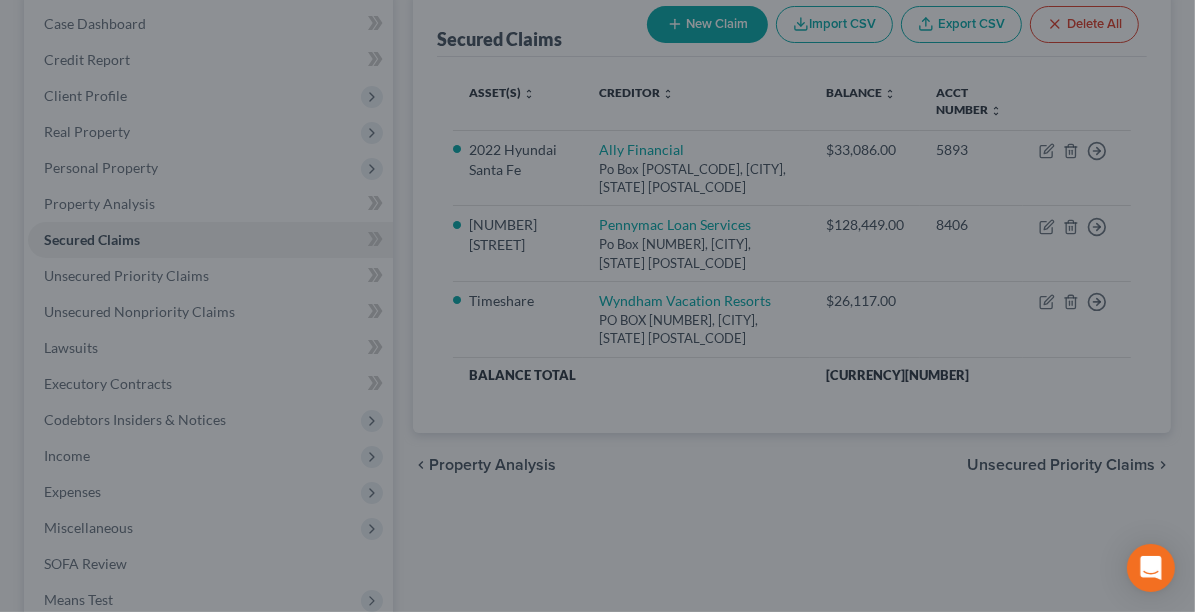 type on "-26,117.00" 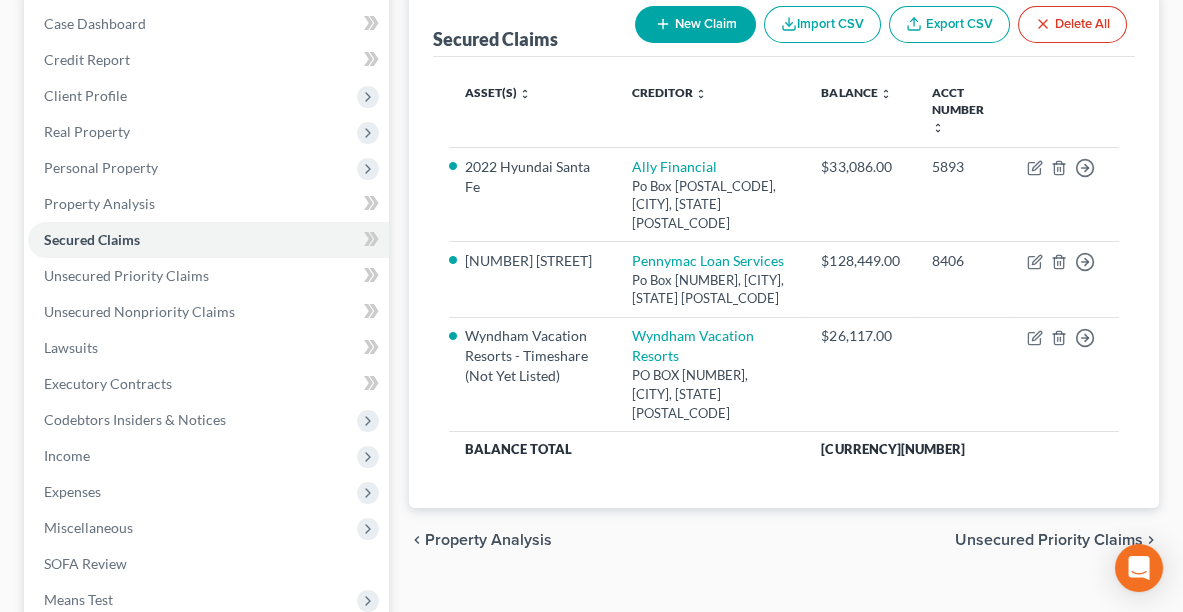 click on "Unsecured Priority Claims" at bounding box center (1049, 540) 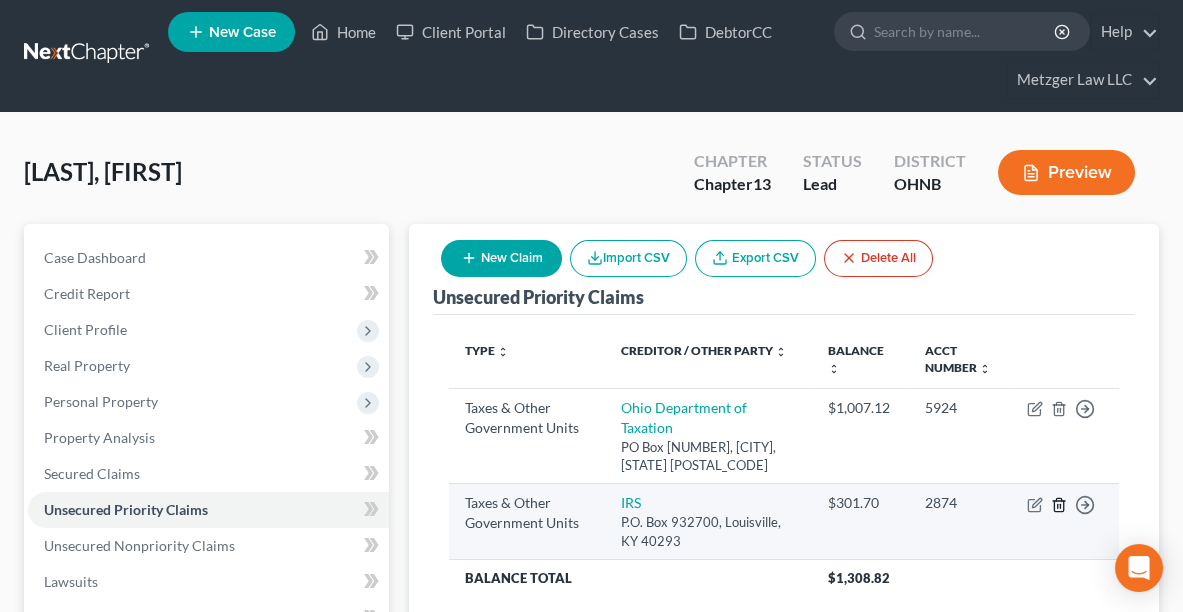 scroll, scrollTop: 0, scrollLeft: 0, axis: both 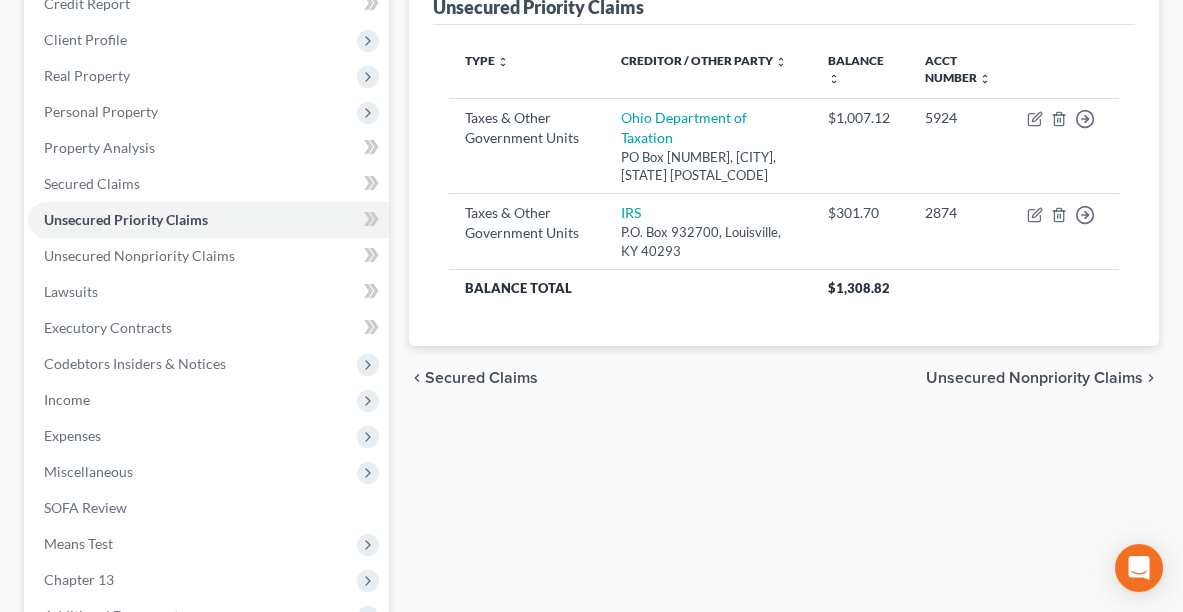 click on "Unsecured Nonpriority Claims" at bounding box center [1034, 378] 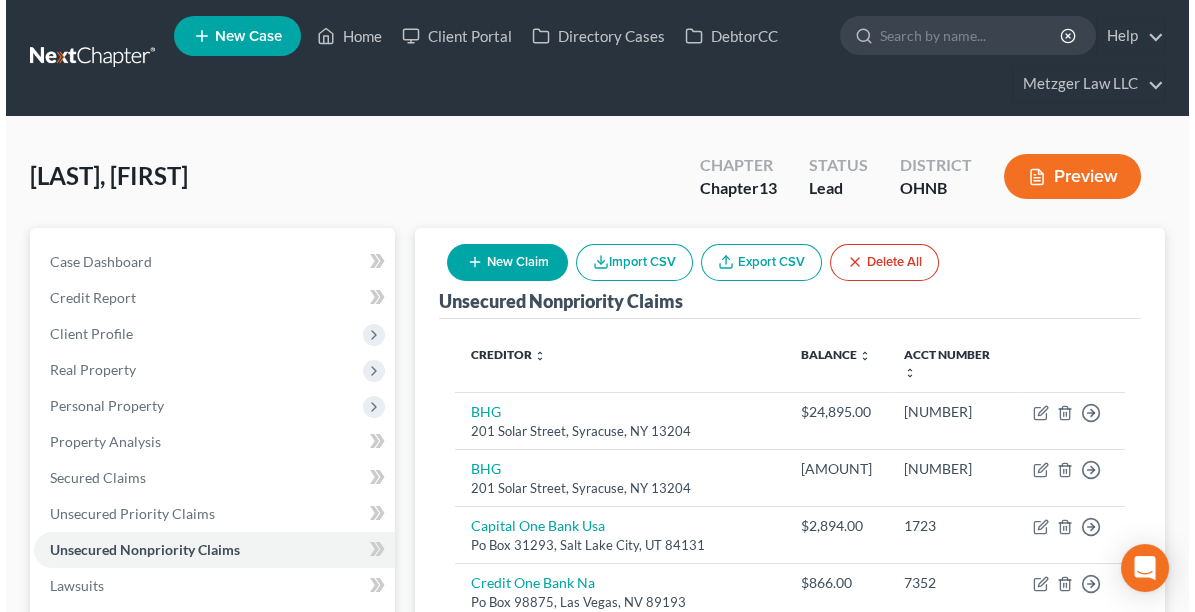 scroll, scrollTop: 0, scrollLeft: 0, axis: both 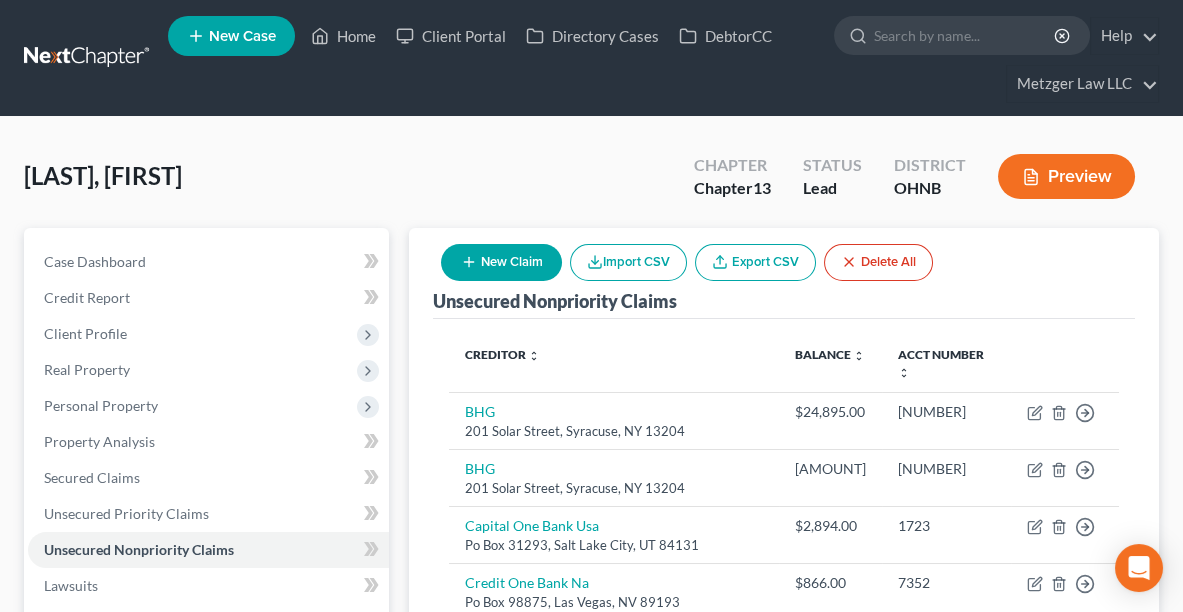 click on "New Claim" at bounding box center (501, 262) 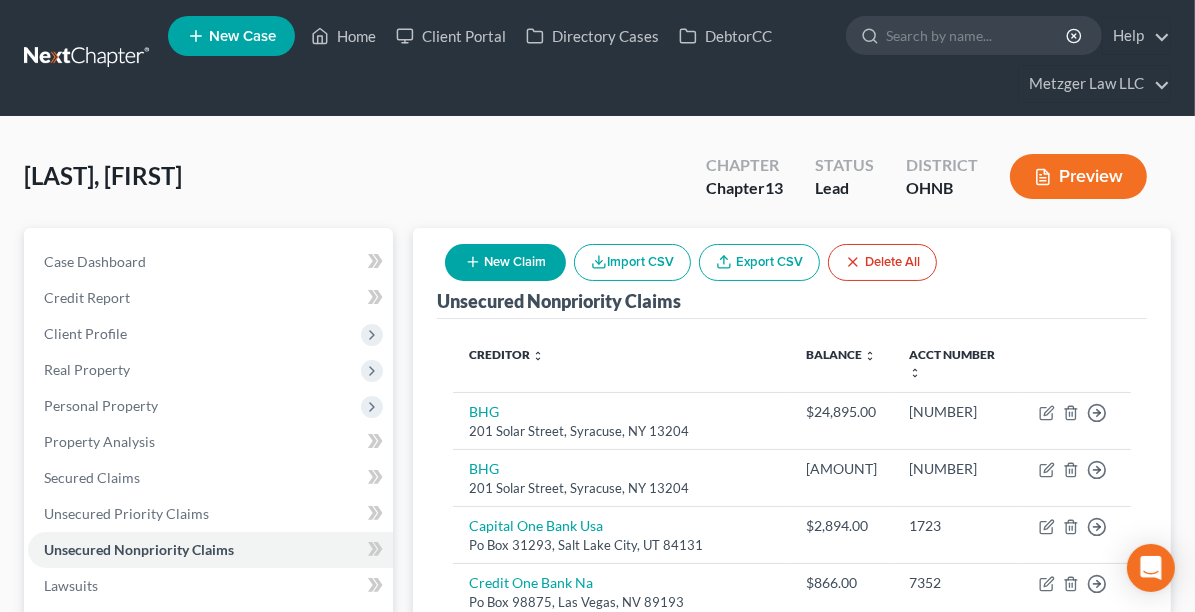 select on "0" 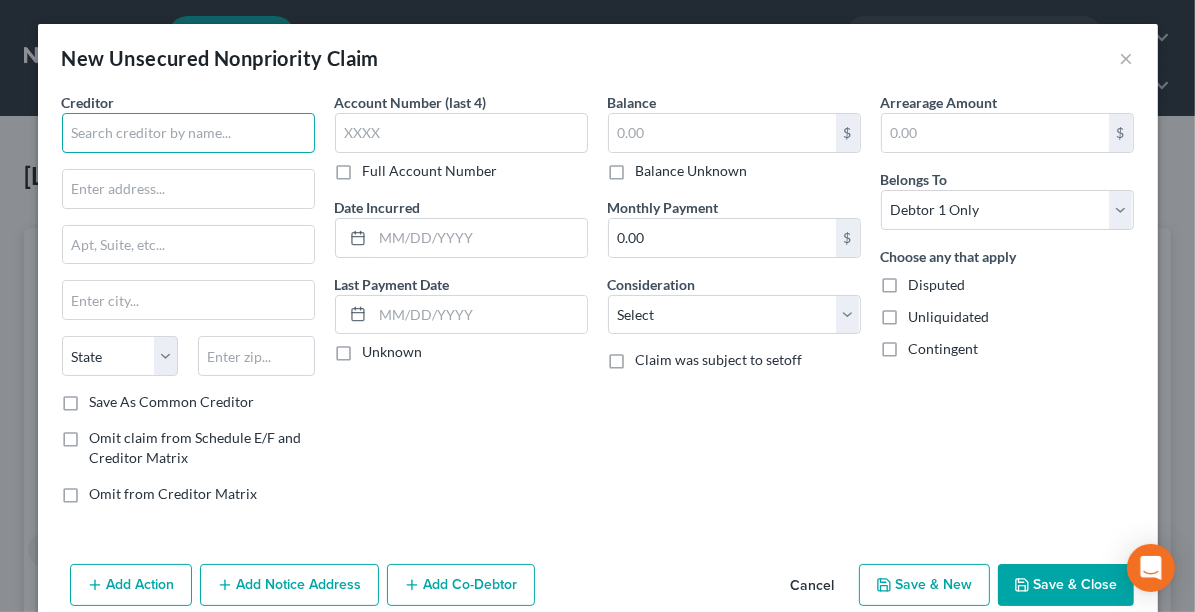 click at bounding box center (188, 133) 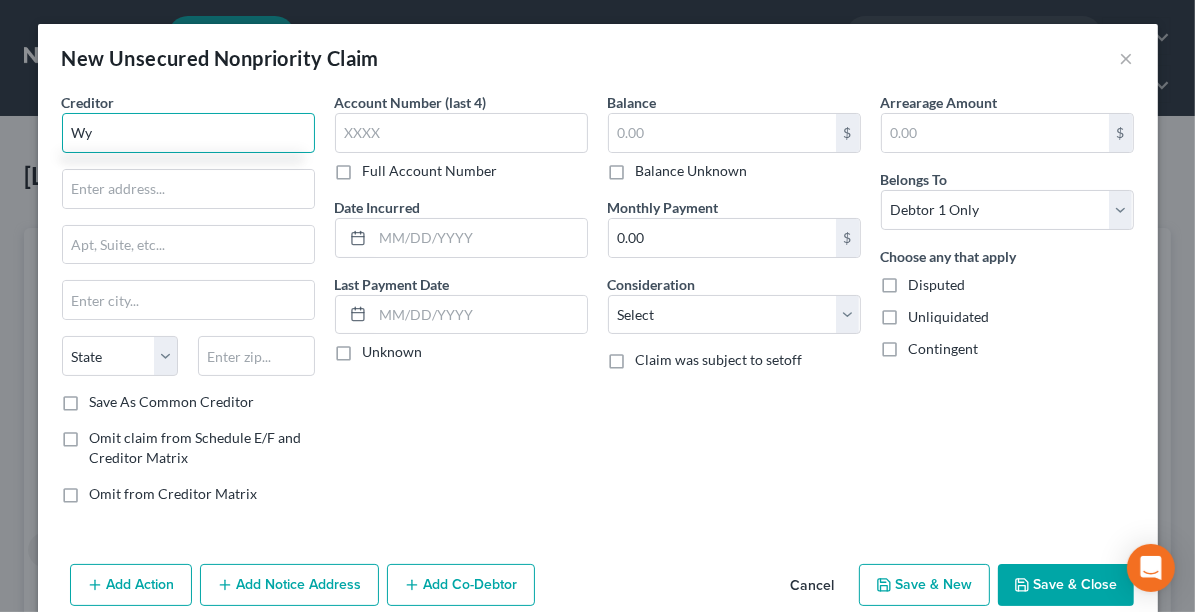 type on "W" 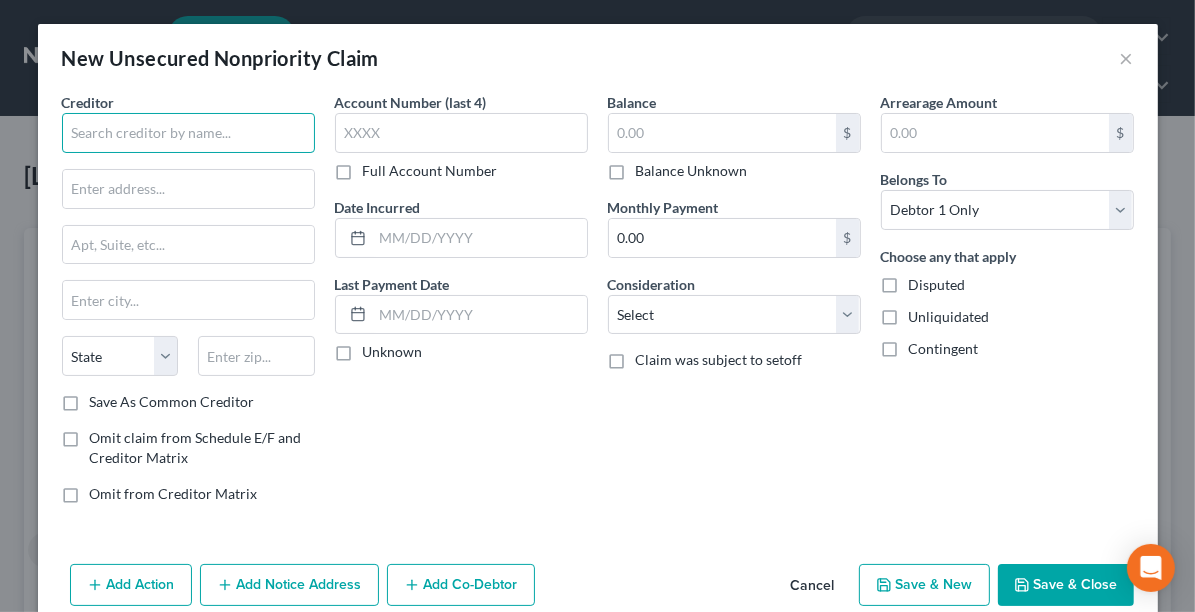 paste on "Wyndham Vacation Resorts" 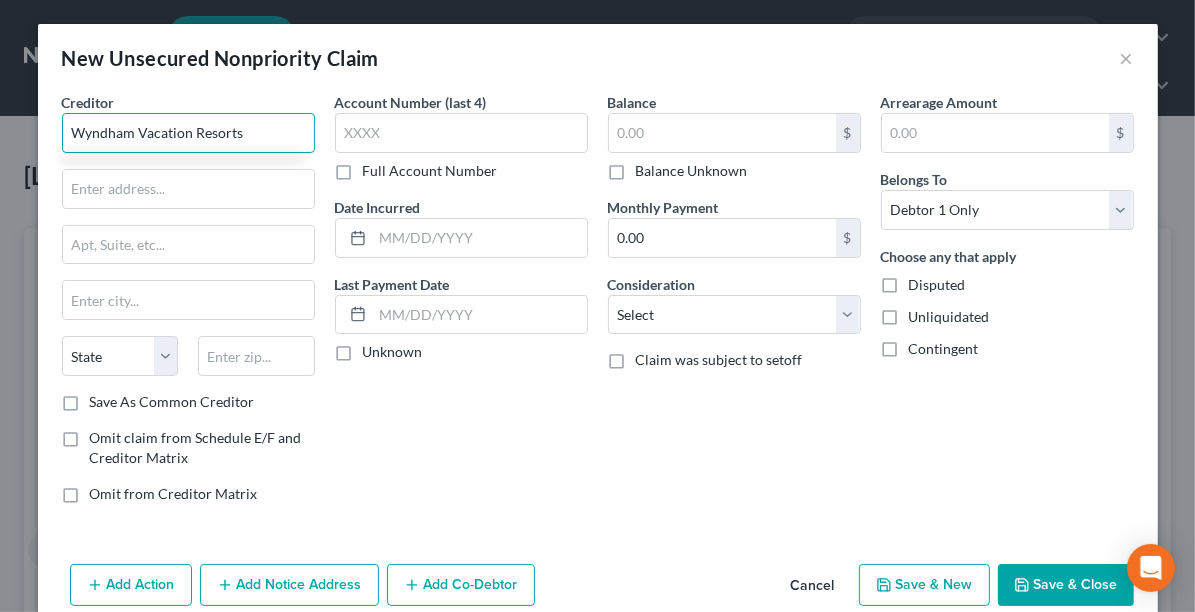 type on "Wyndham Vacation Resorts" 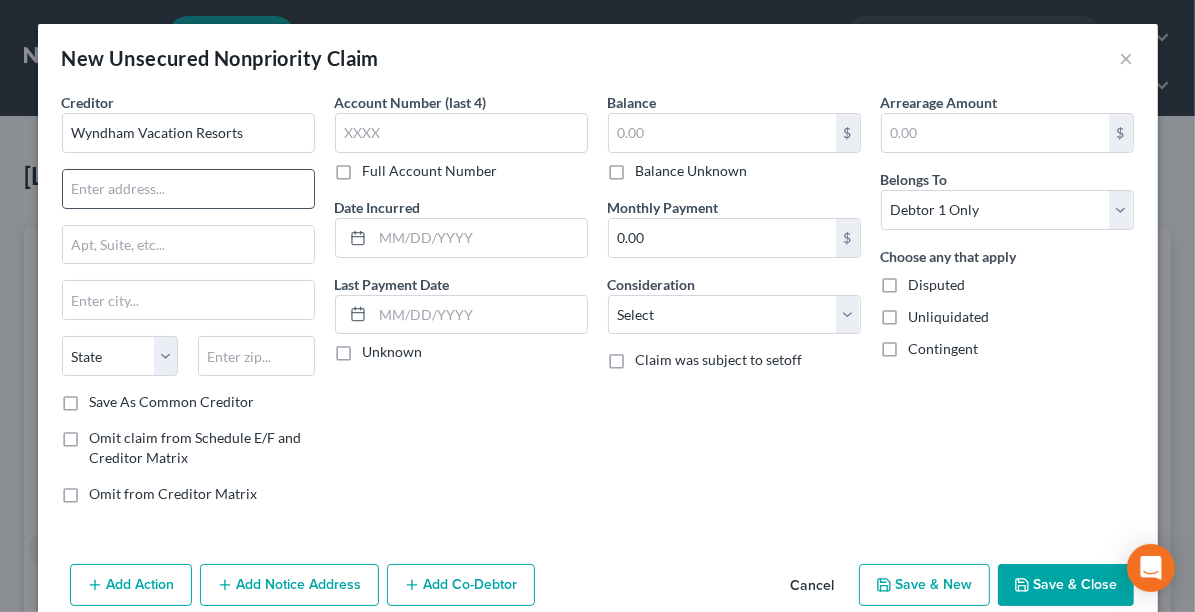 click at bounding box center (188, 189) 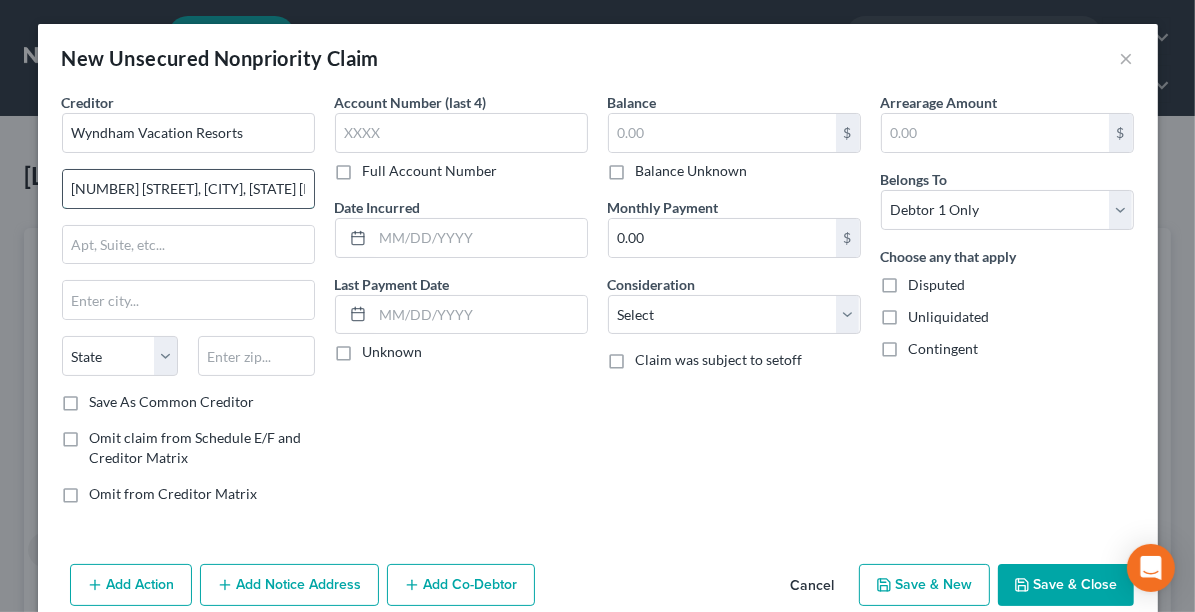 scroll, scrollTop: 0, scrollLeft: 26, axis: horizontal 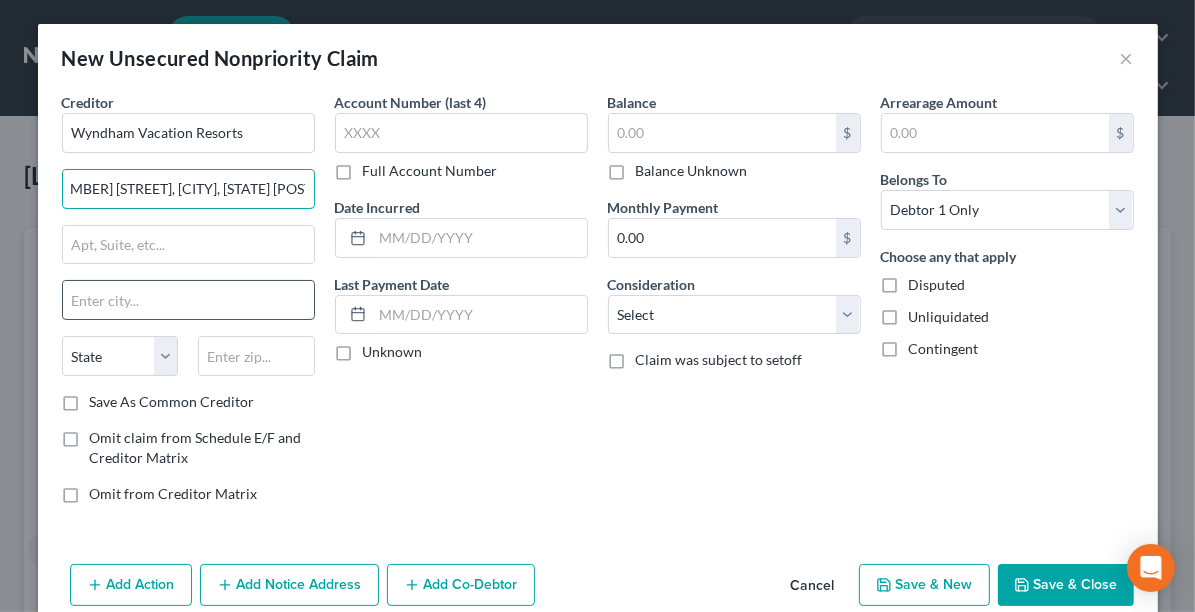 type on "[NUMBER] [STREET], [CITY], [STATE] [POSTAL_CODE]" 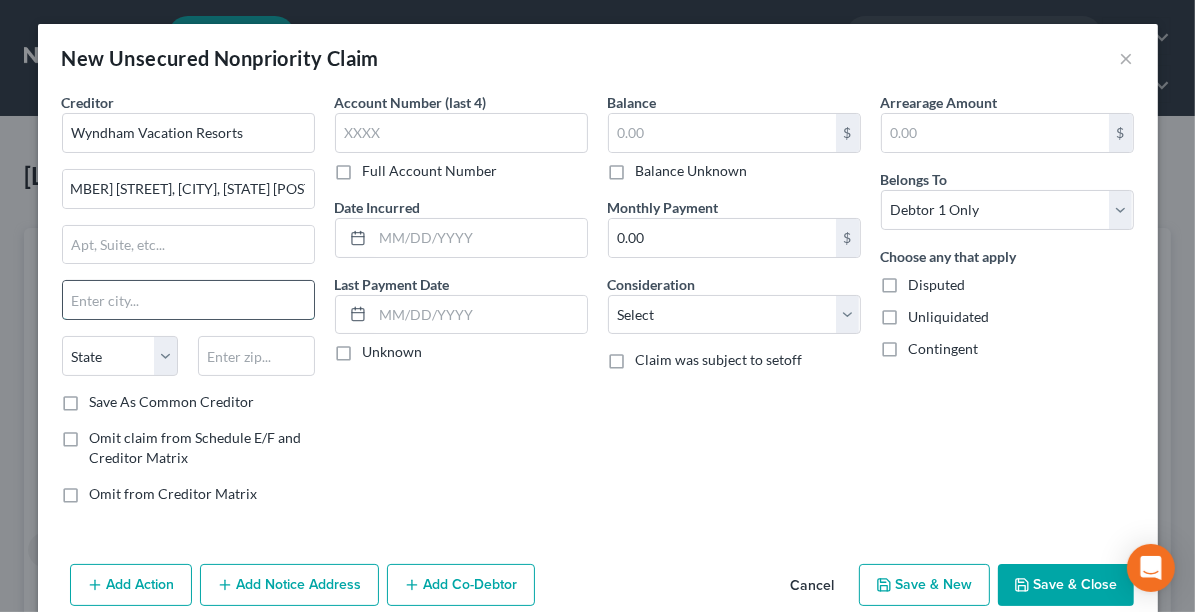 click at bounding box center (188, 300) 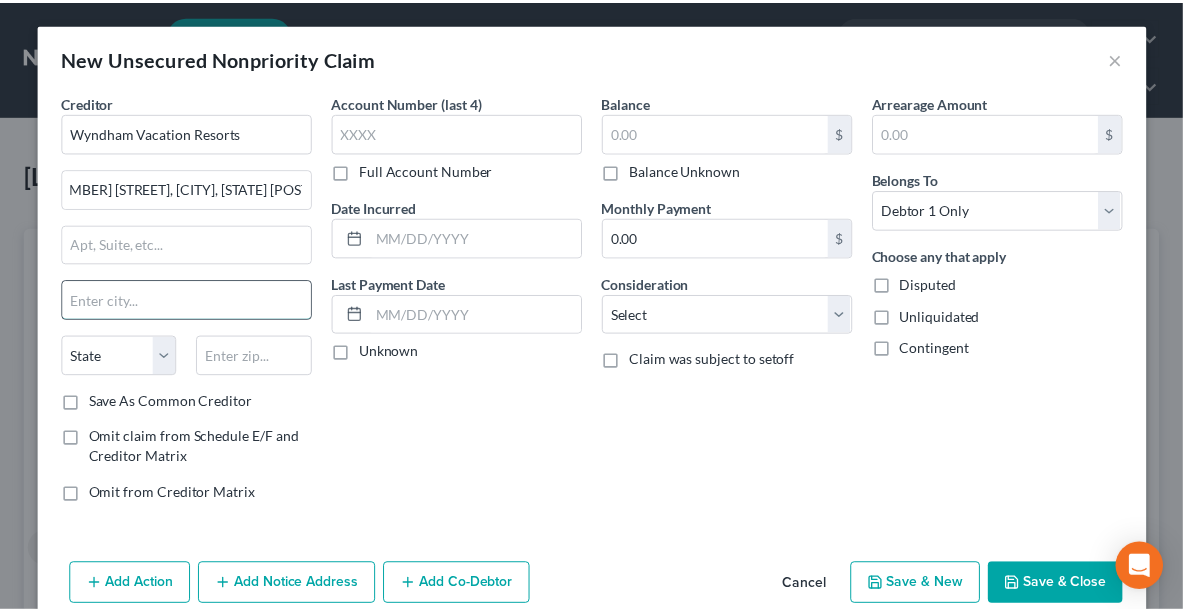 scroll, scrollTop: 0, scrollLeft: 0, axis: both 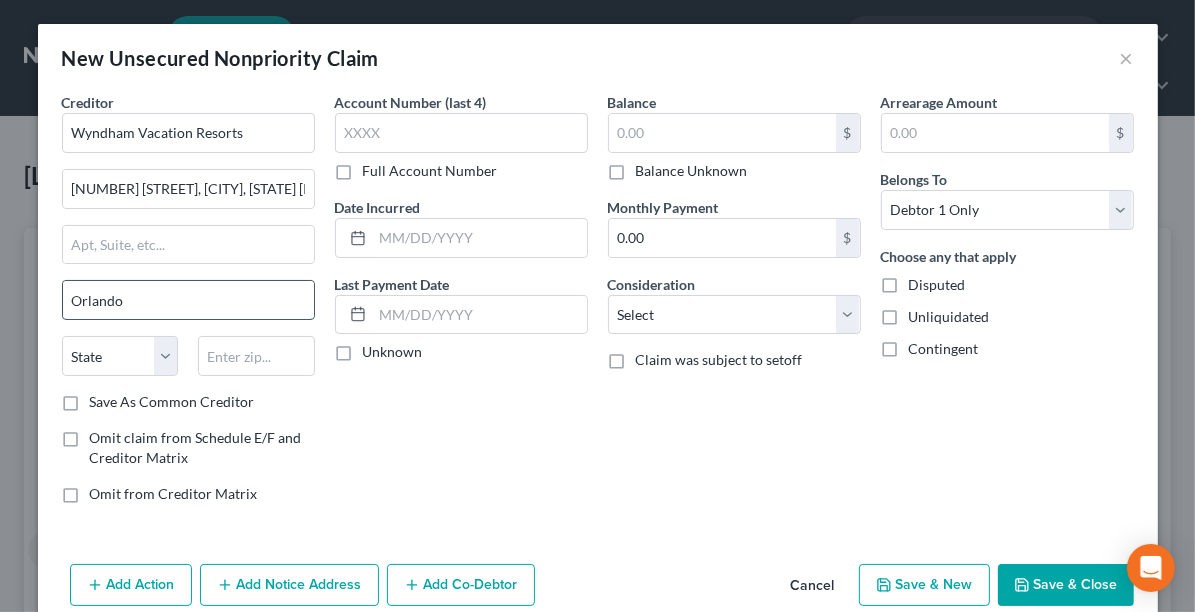 type on "Orlando" 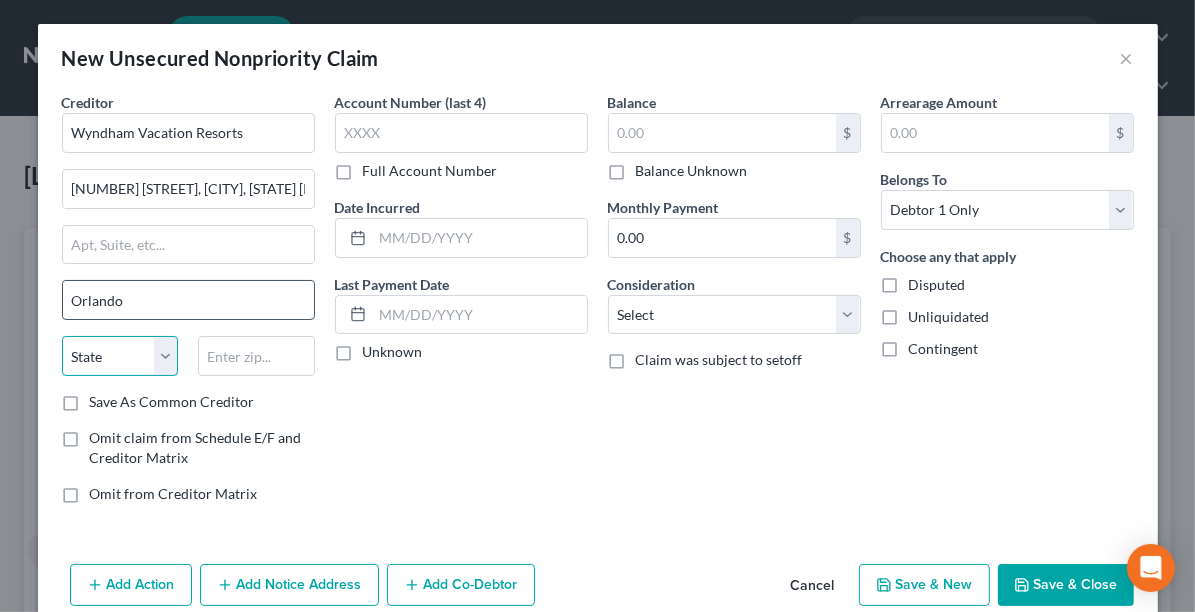 select on "9" 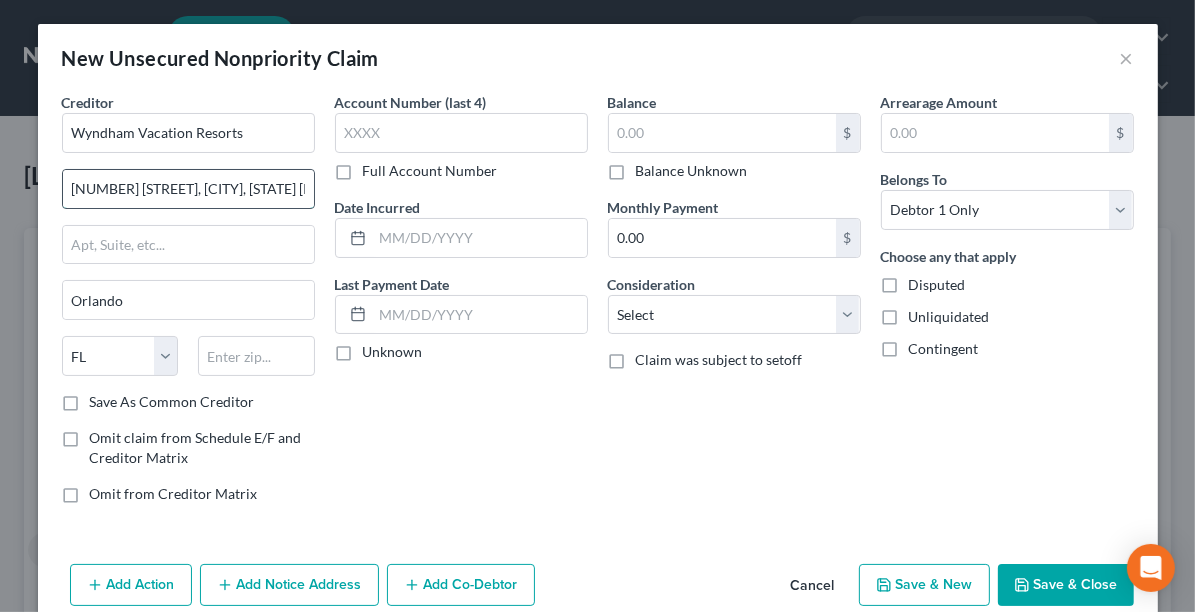 click on "[NUMBER] [STREET], [CITY], [STATE] [POSTAL_CODE]" at bounding box center [188, 189] 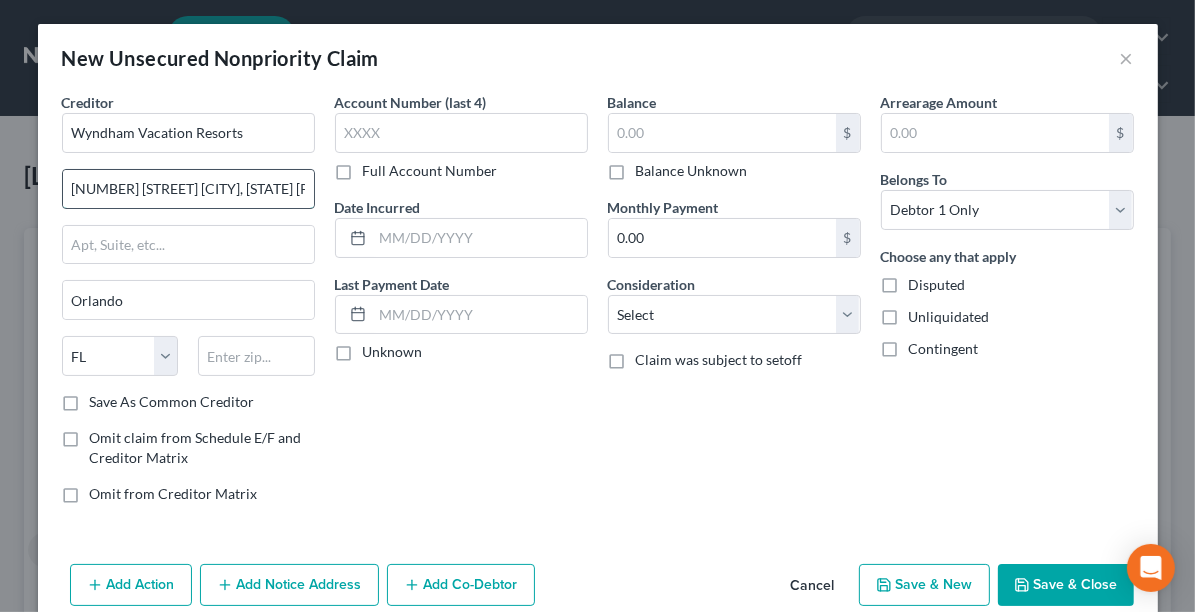 drag, startPoint x: 252, startPoint y: 188, endPoint x: 208, endPoint y: 185, distance: 44.102154 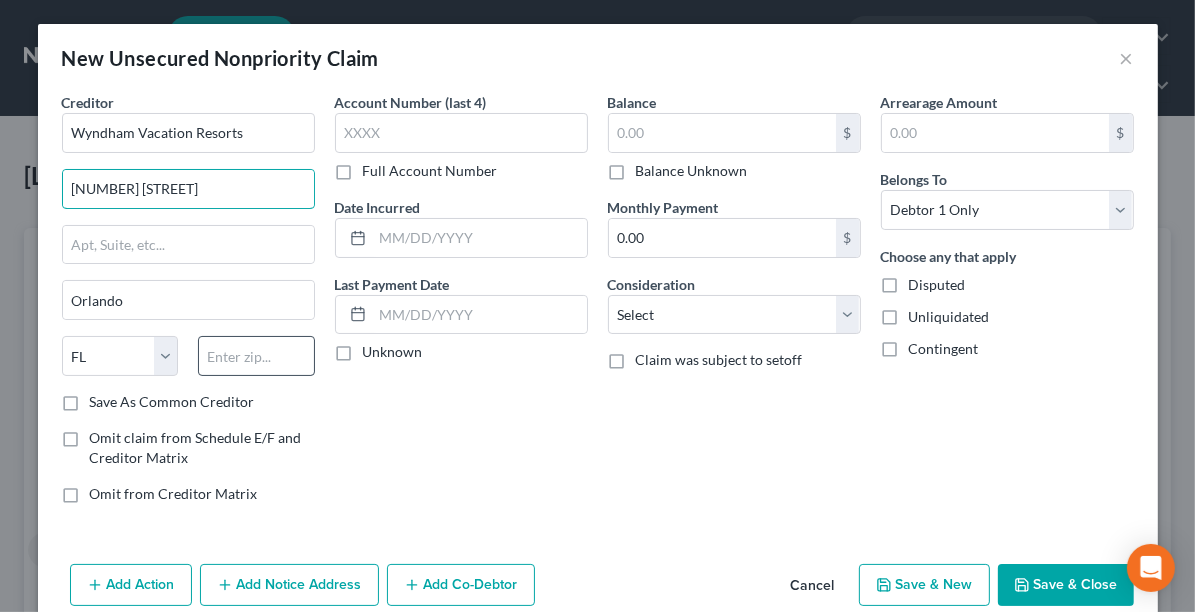 type on "[NUMBER] [STREET]" 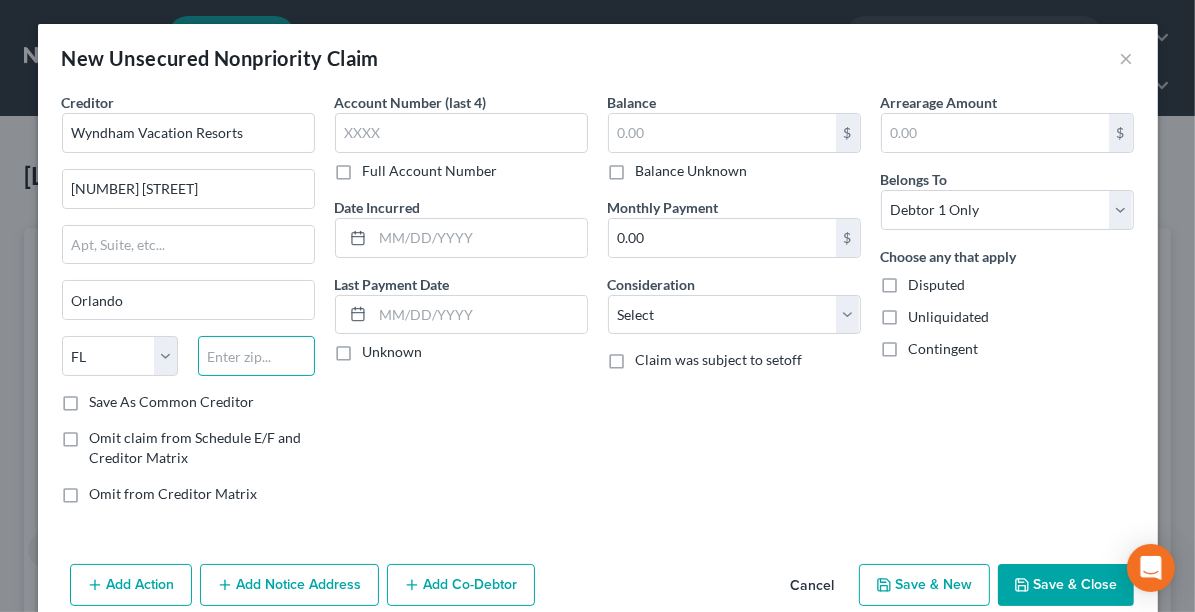 click at bounding box center (256, 356) 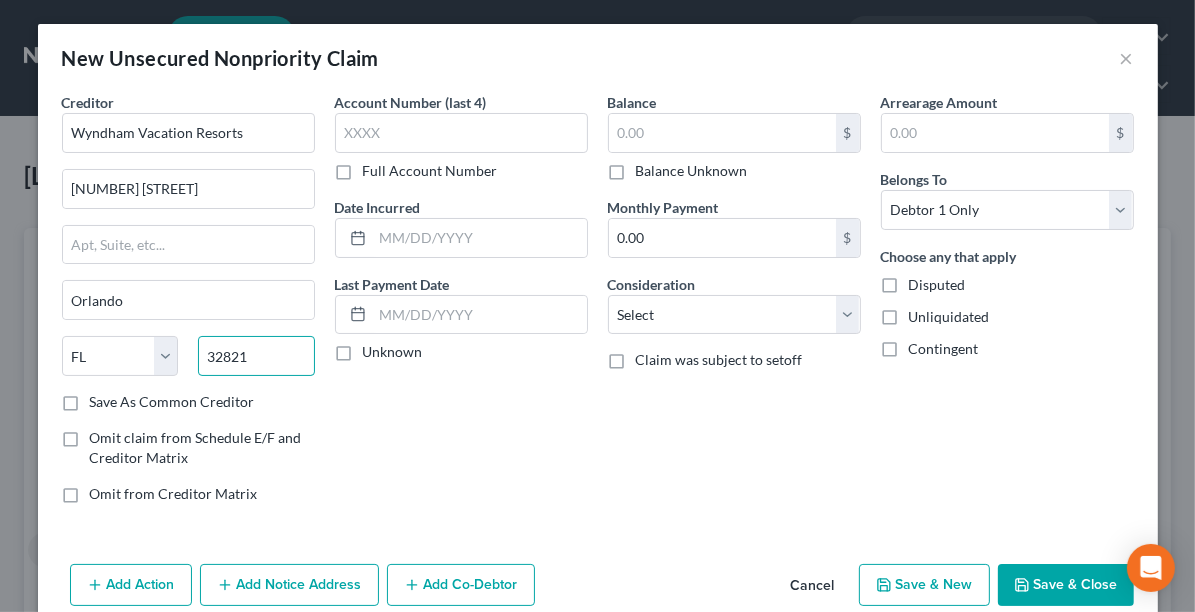 click on "32821" at bounding box center [256, 356] 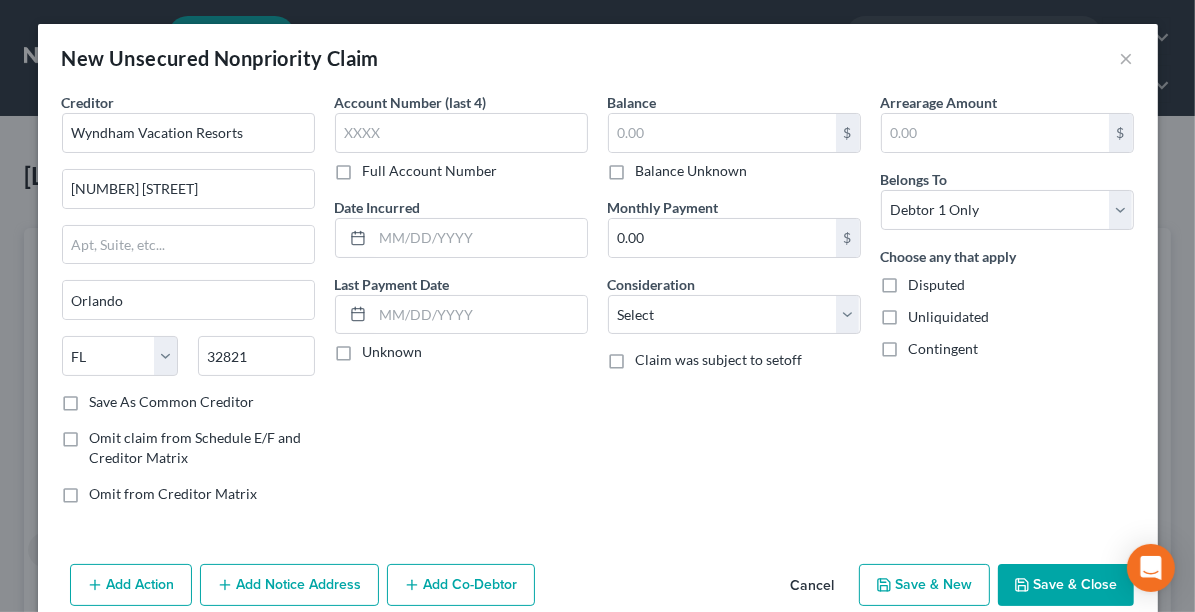 click on "Save As Common Creditor" at bounding box center [172, 402] 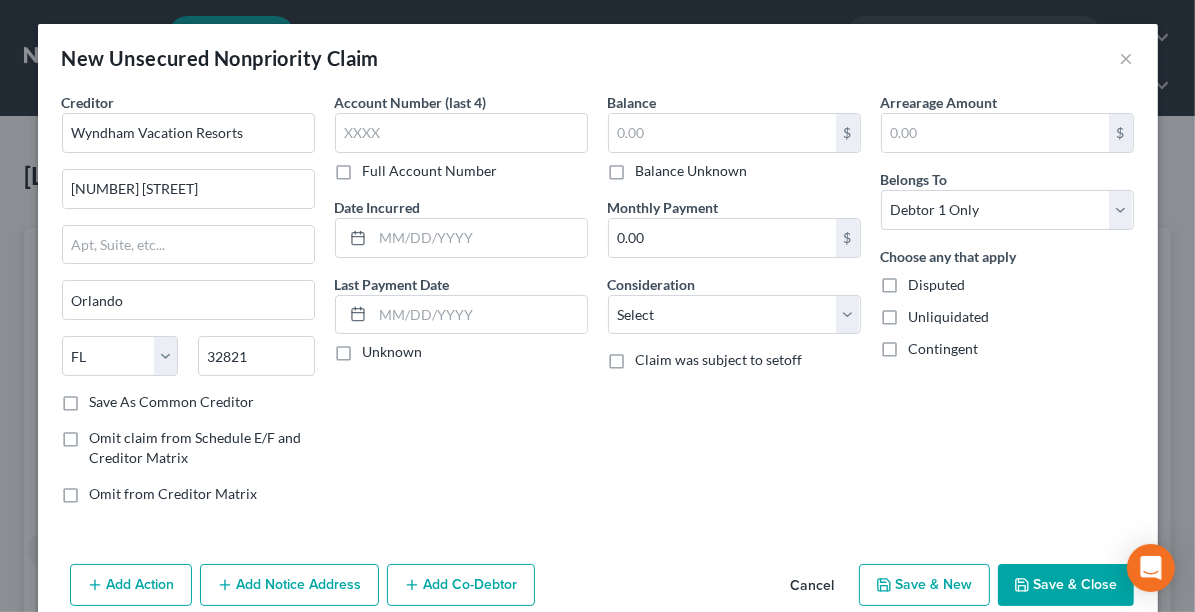 click on "Save As Common Creditor" at bounding box center [104, 398] 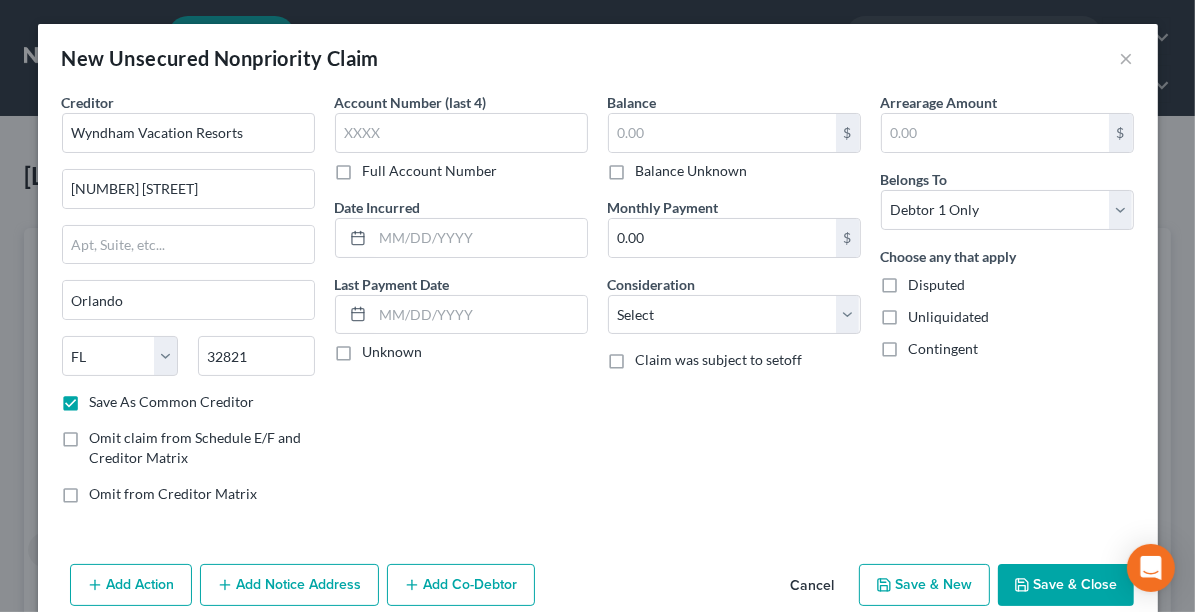 click on "Save & Close" at bounding box center [1066, 585] 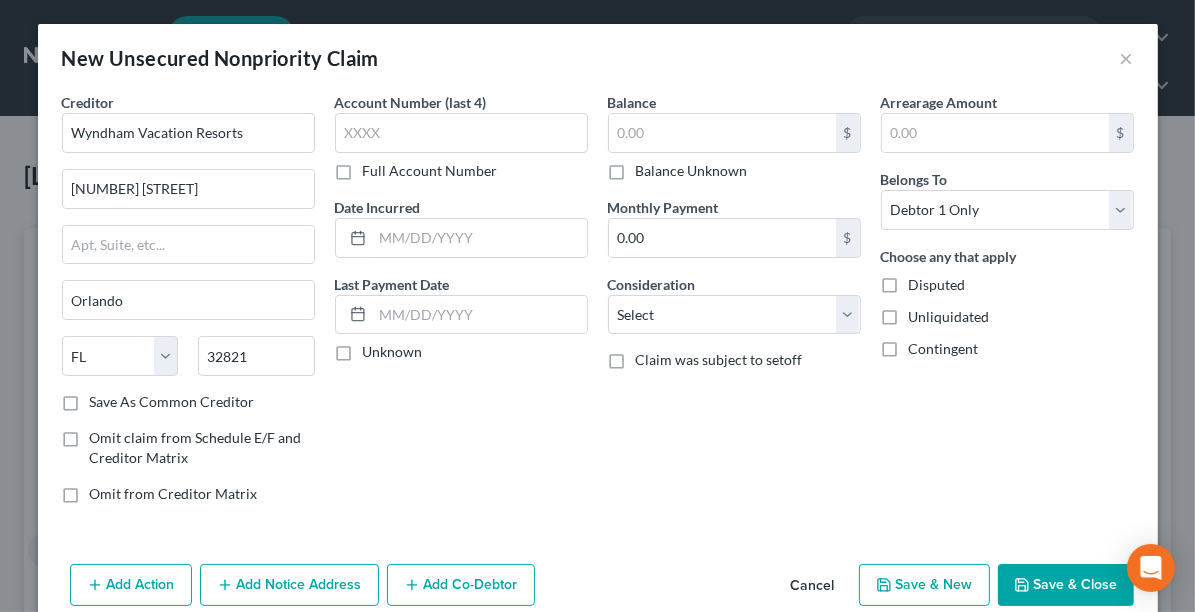 checkbox on "false" 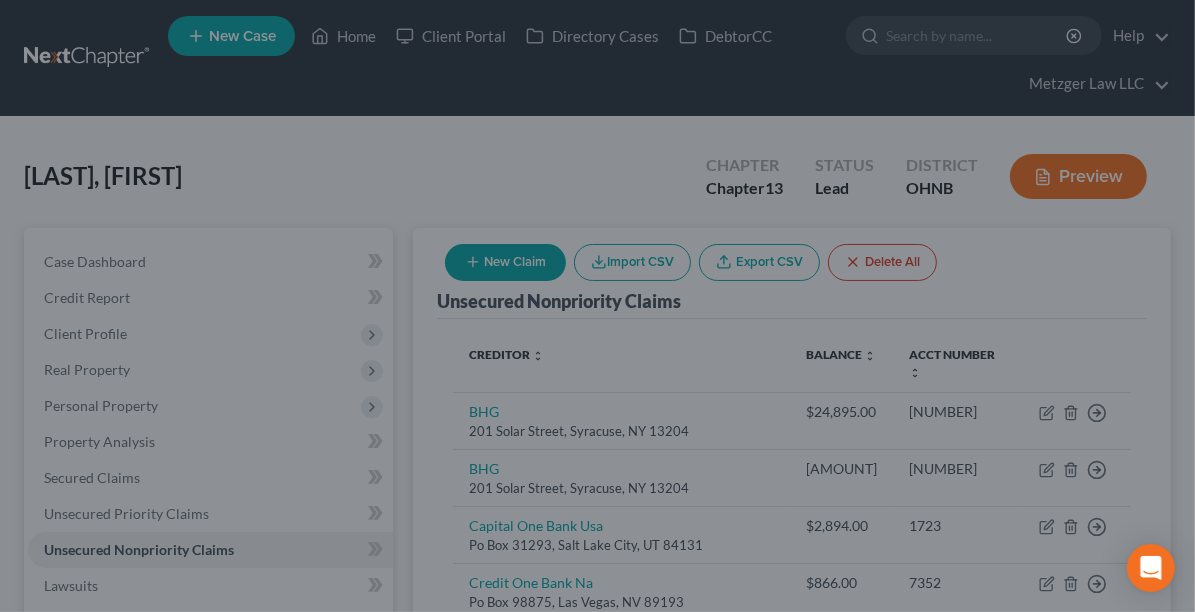 type on "0.00" 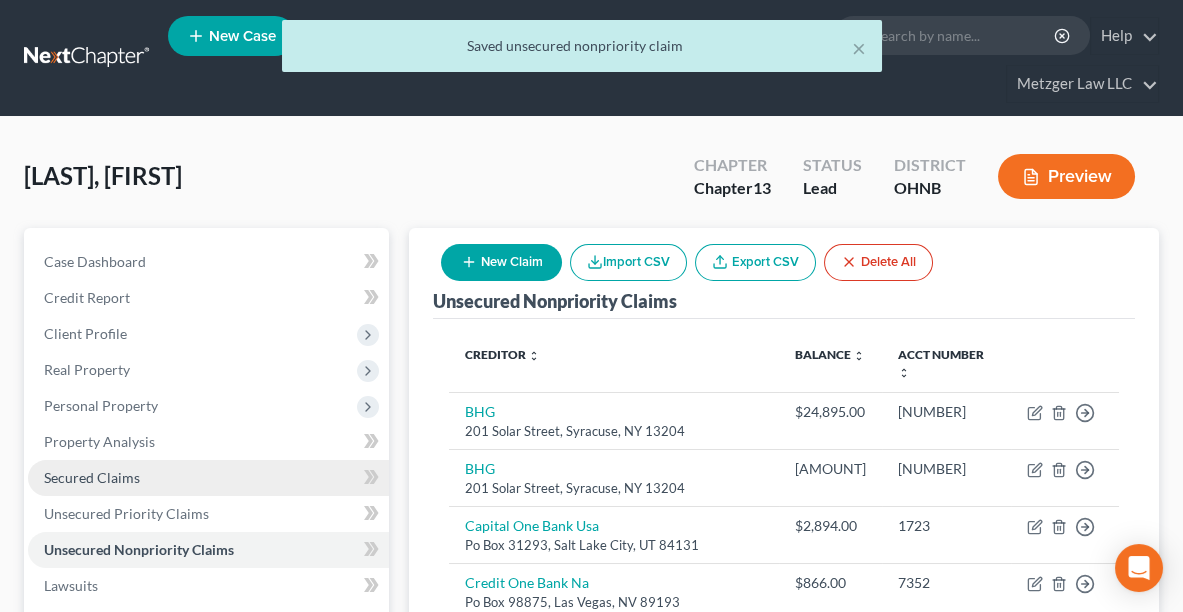 click on "Secured Claims" at bounding box center [92, 477] 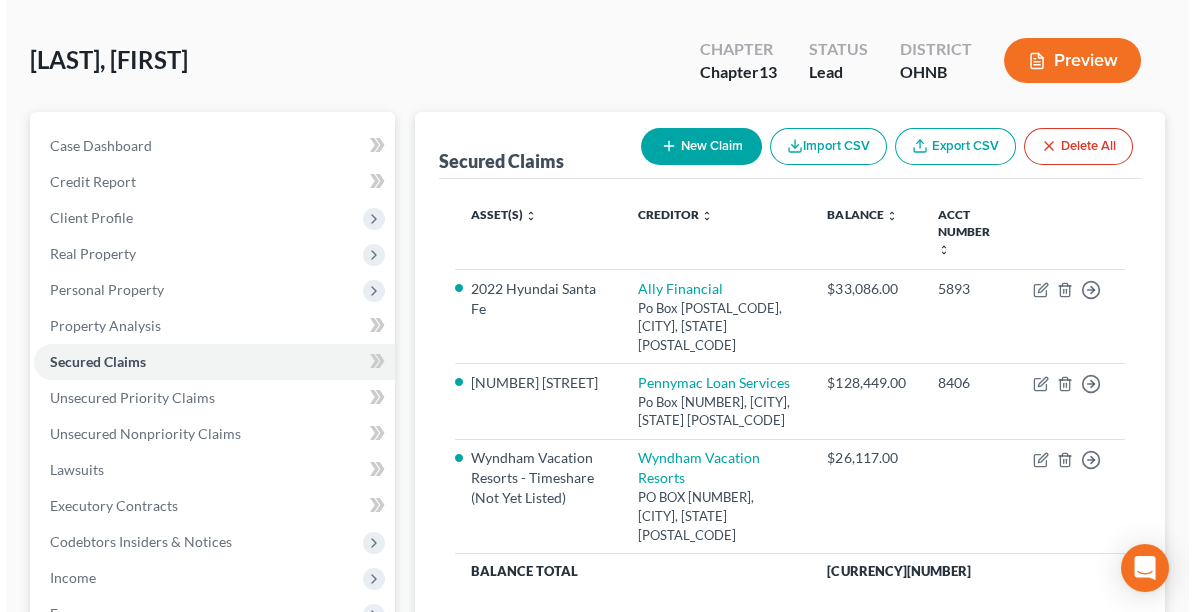 scroll, scrollTop: 118, scrollLeft: 0, axis: vertical 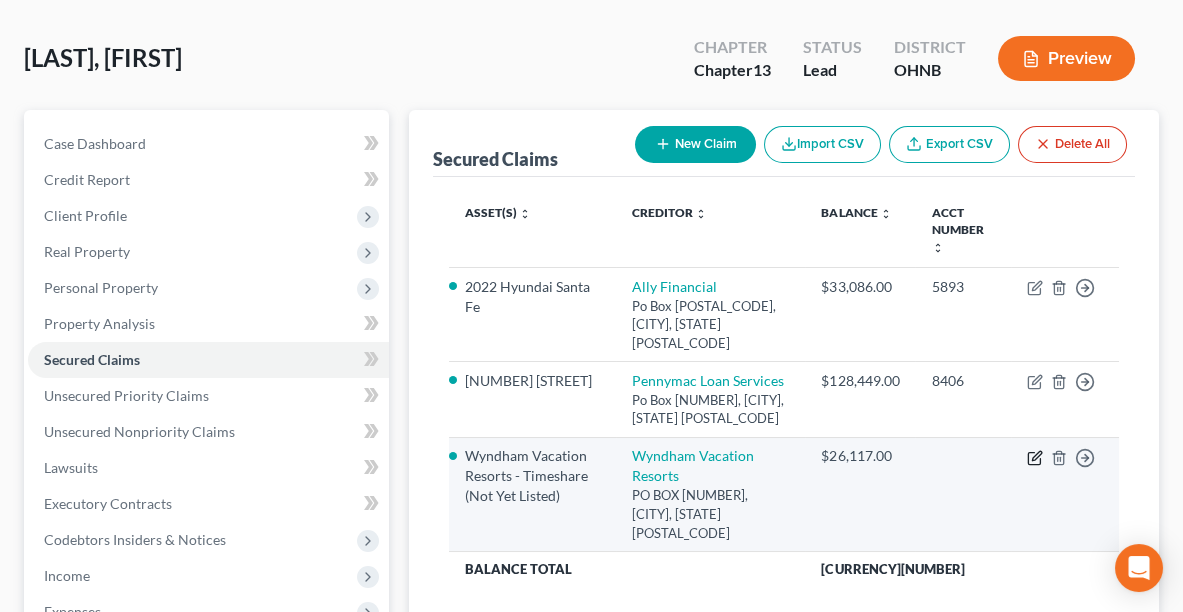click 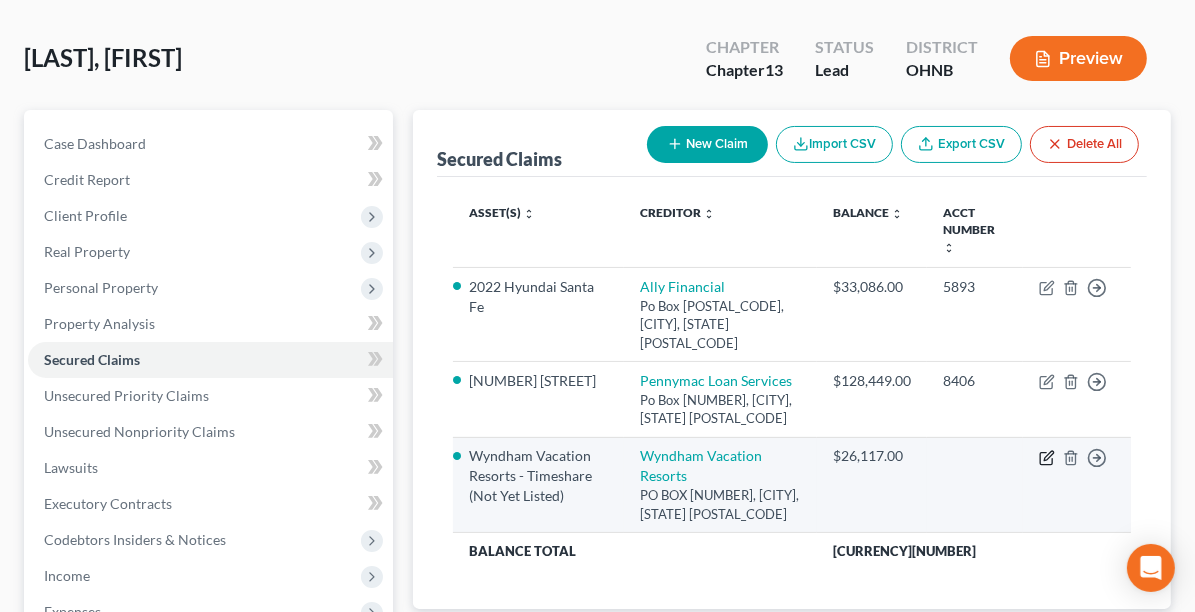 select on "31" 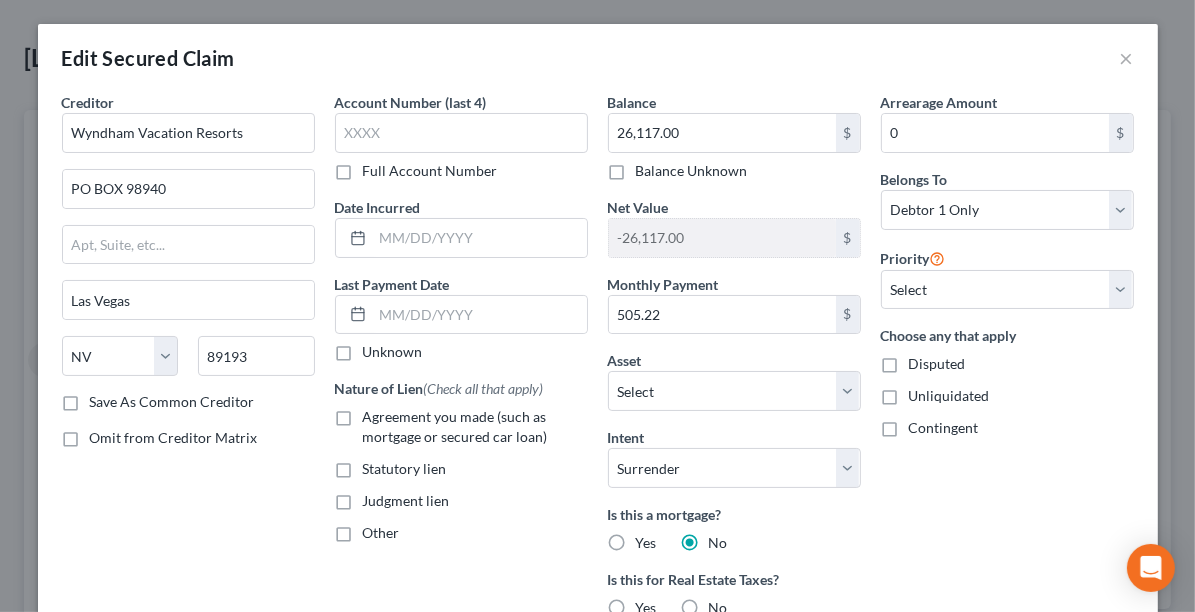 click on "Save As Common Creditor" at bounding box center [172, 402] 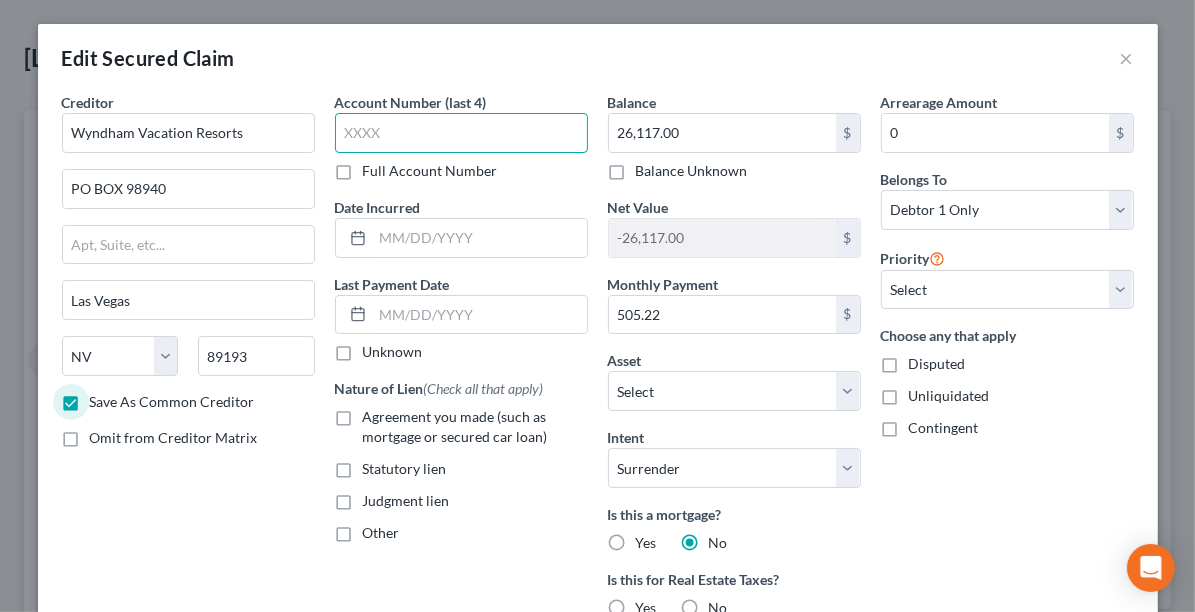 click at bounding box center (461, 133) 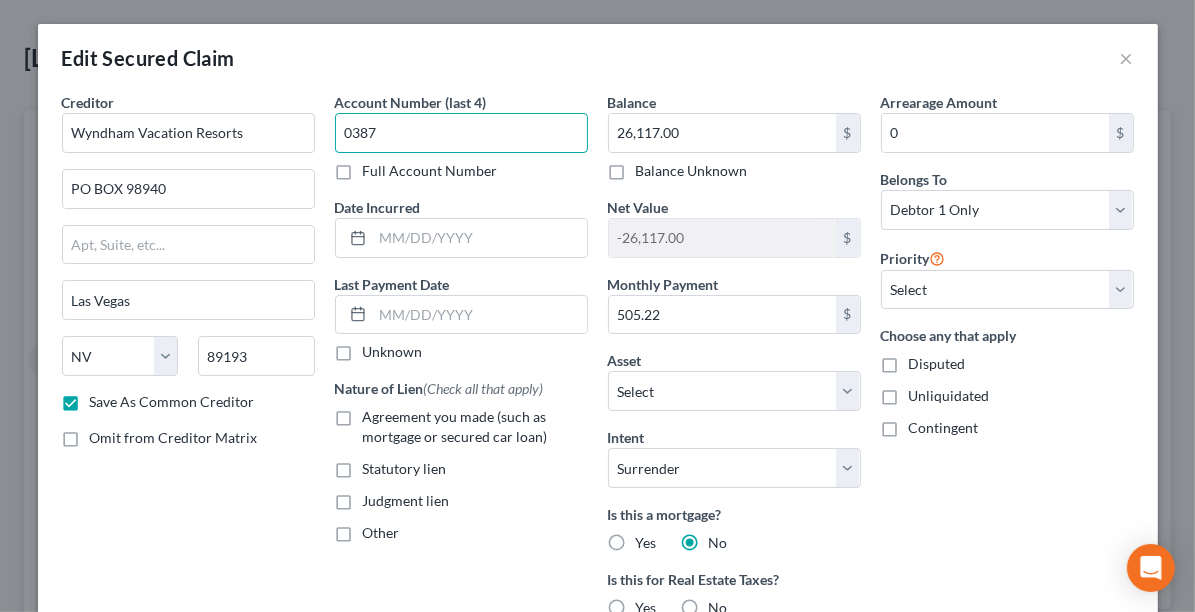 type on "0387" 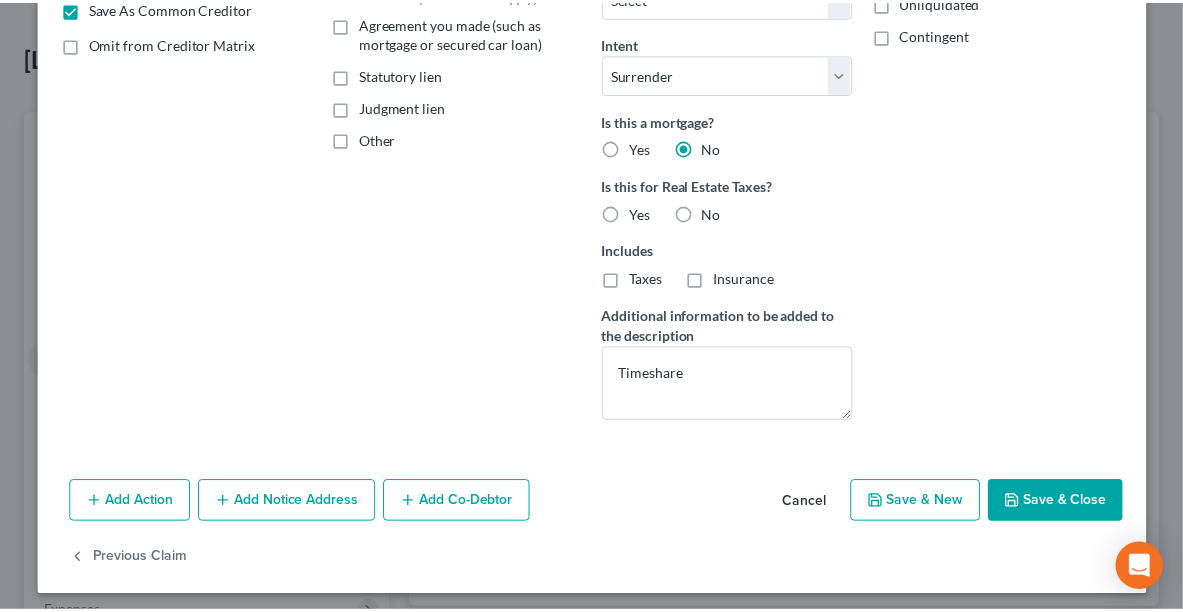 scroll, scrollTop: 394, scrollLeft: 0, axis: vertical 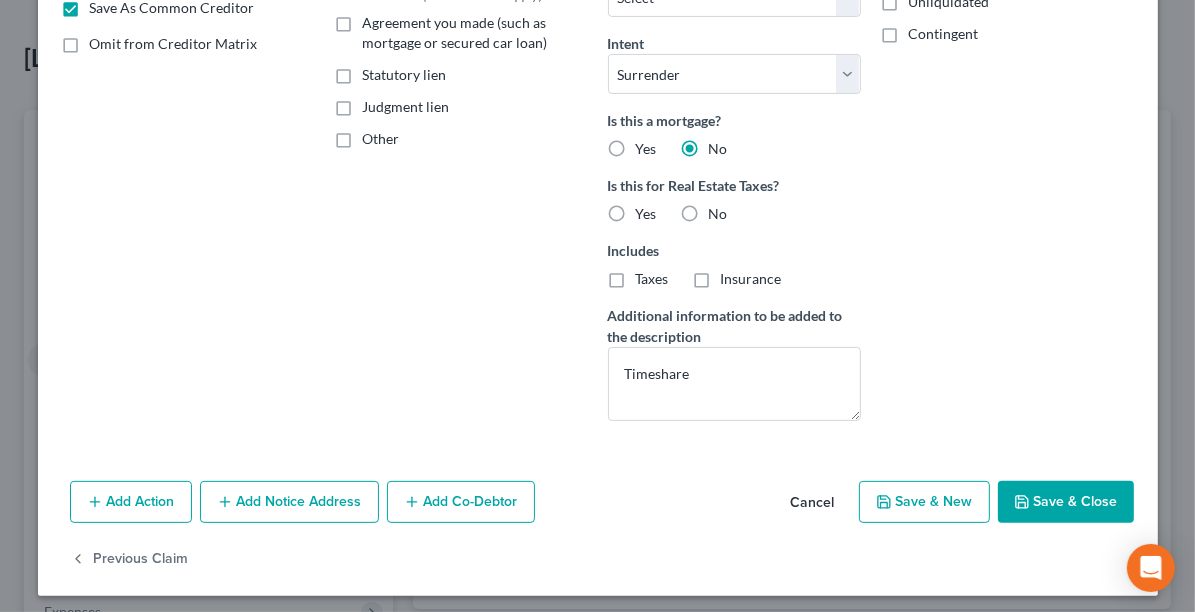 click on "Save & Close" at bounding box center [1066, 502] 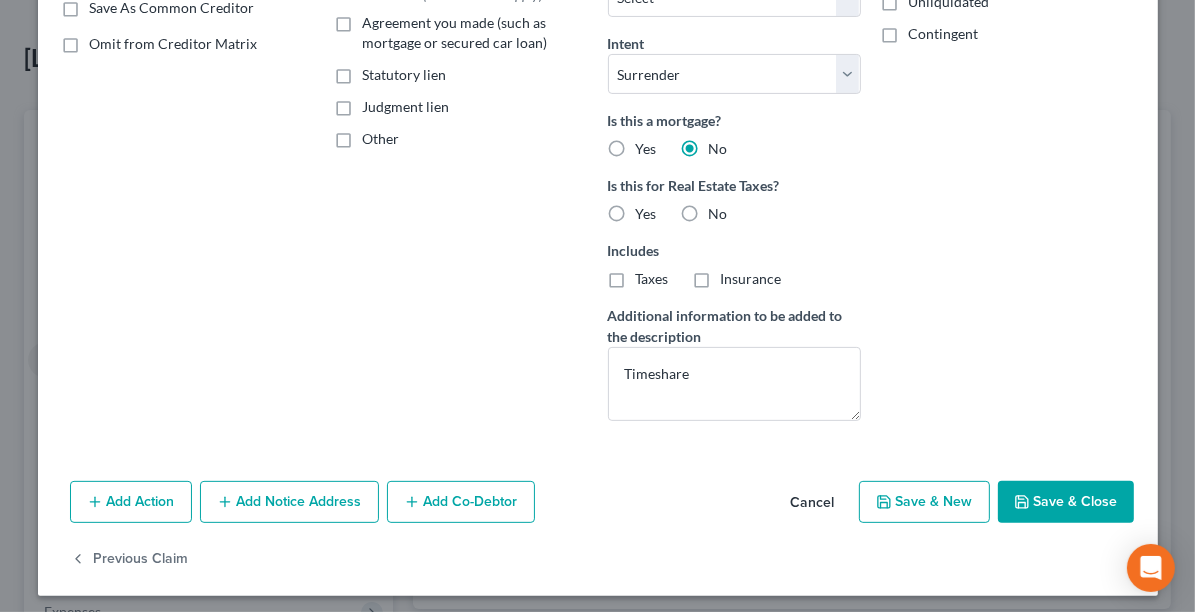 checkbox on "false" 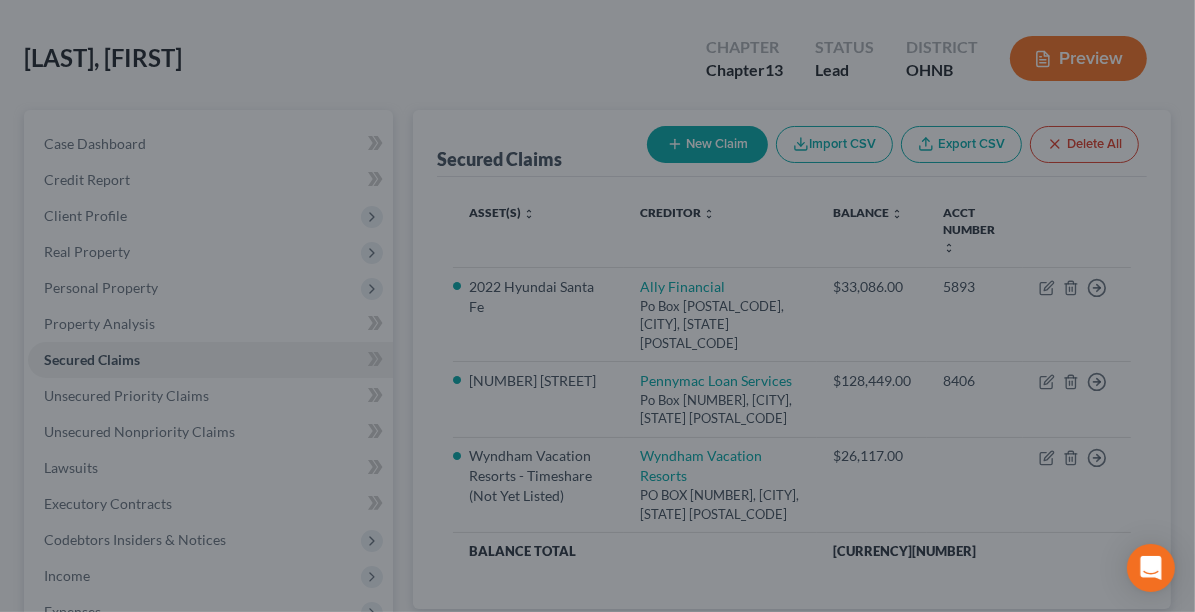 select on "17" 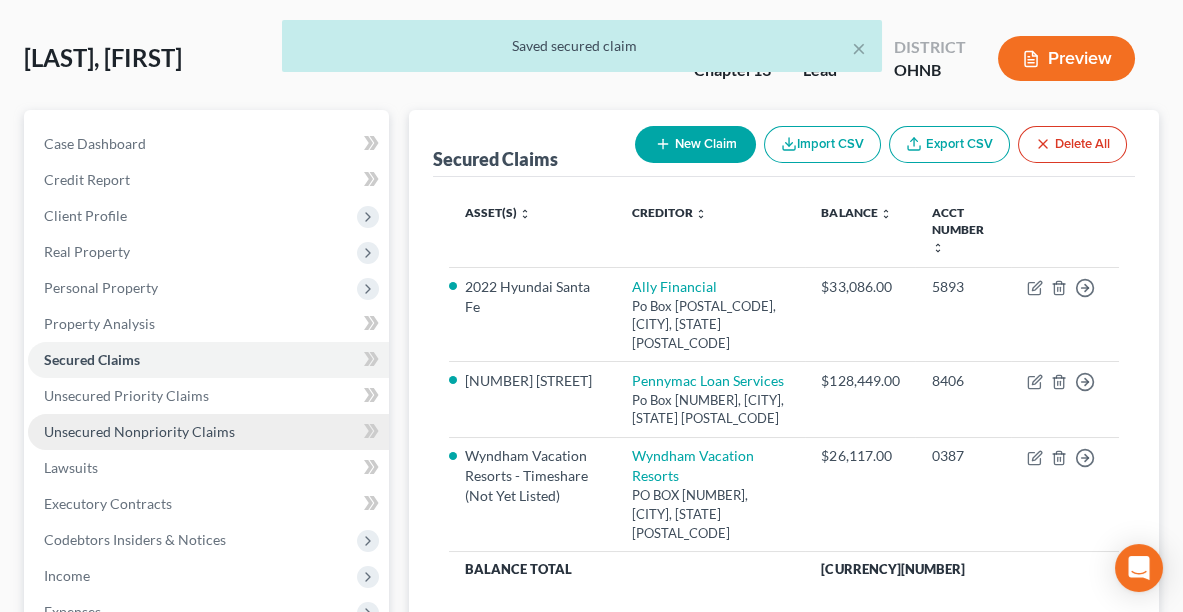click on "Unsecured Nonpriority Claims" at bounding box center [208, 432] 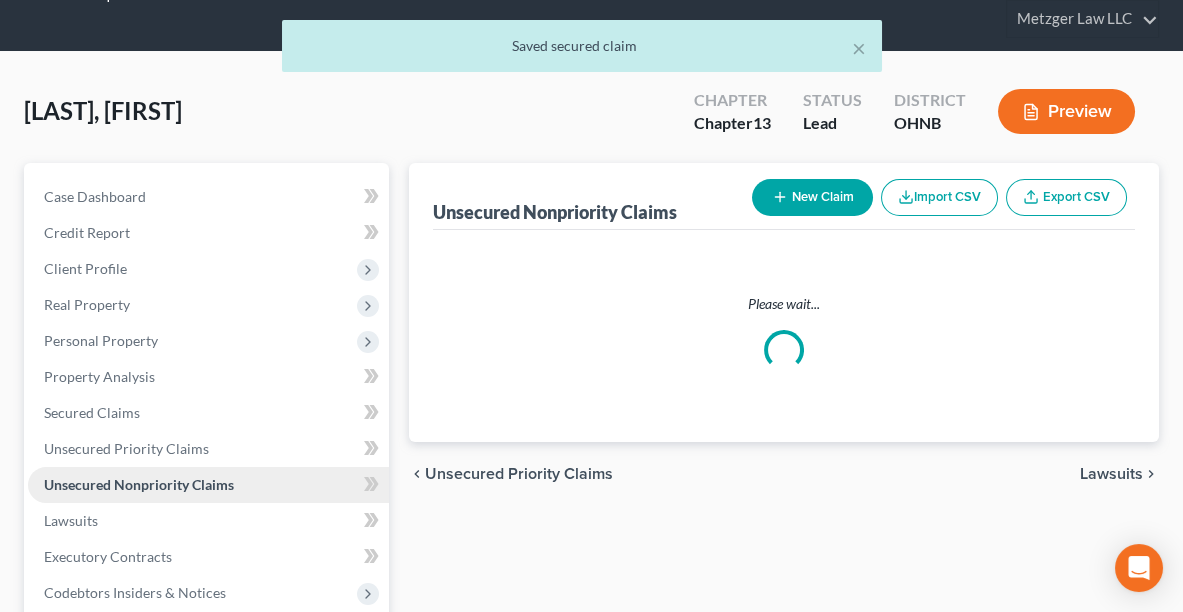 scroll, scrollTop: 0, scrollLeft: 0, axis: both 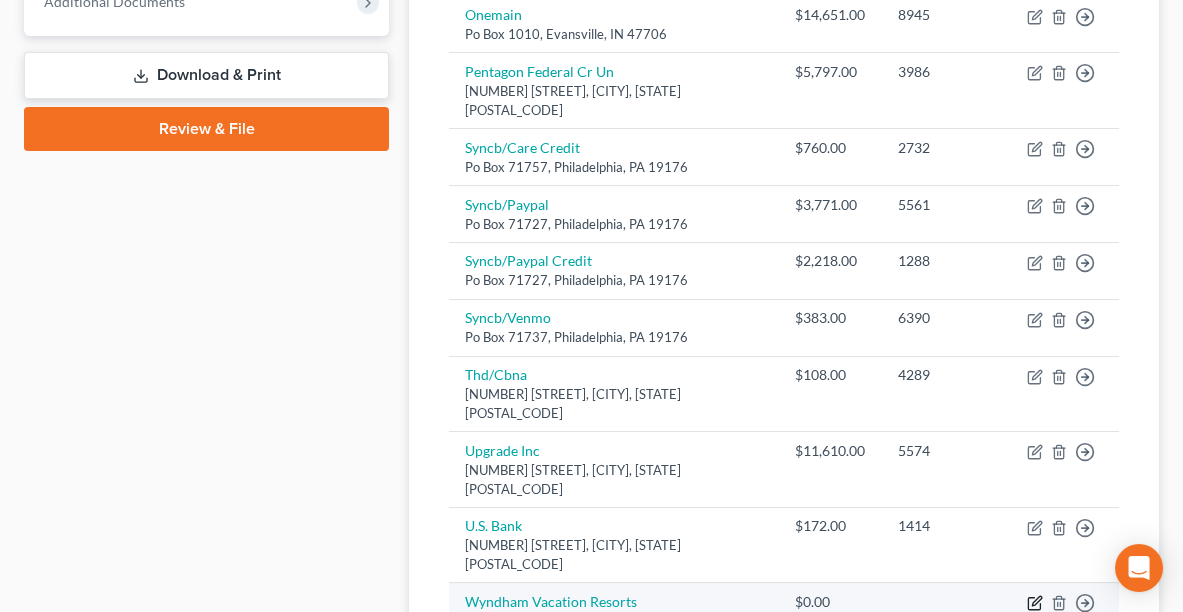 click 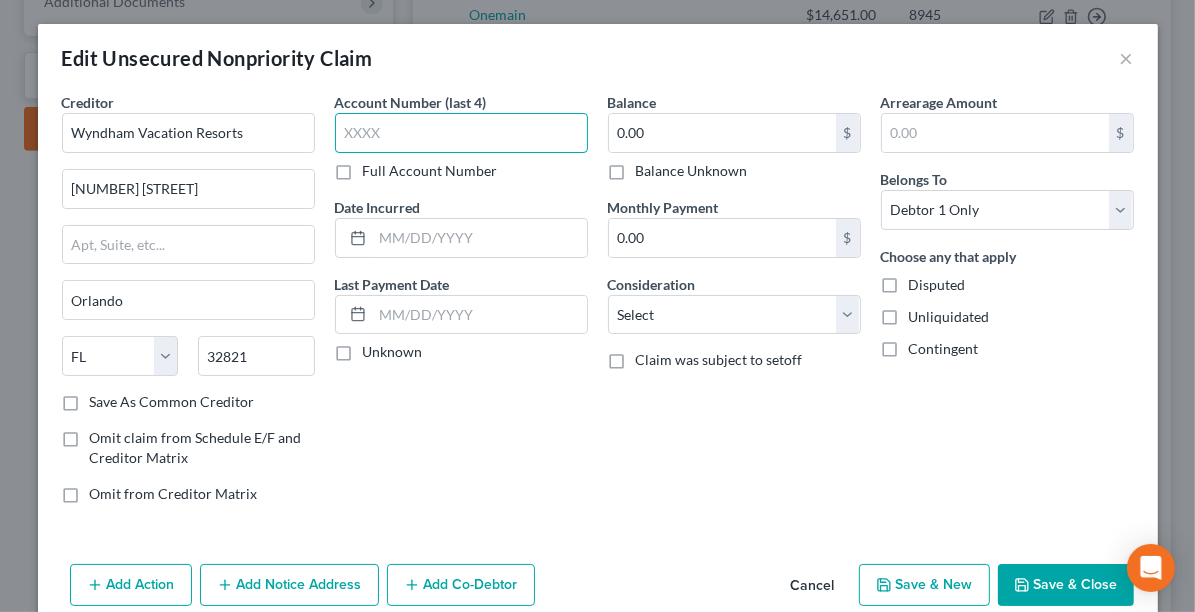 click at bounding box center [461, 133] 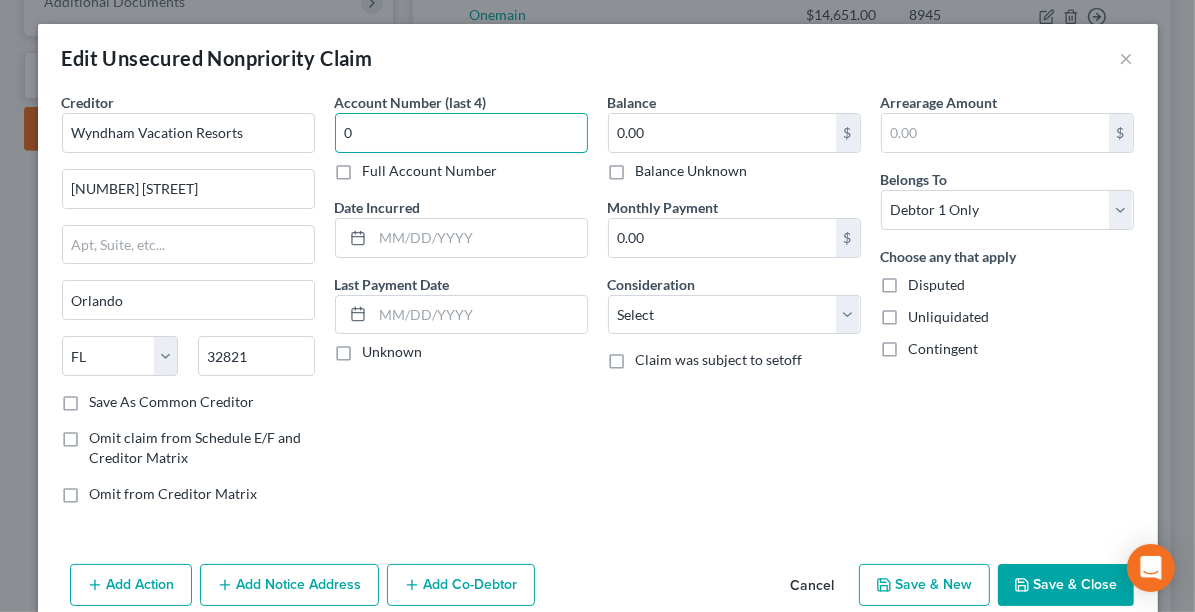 type on "0" 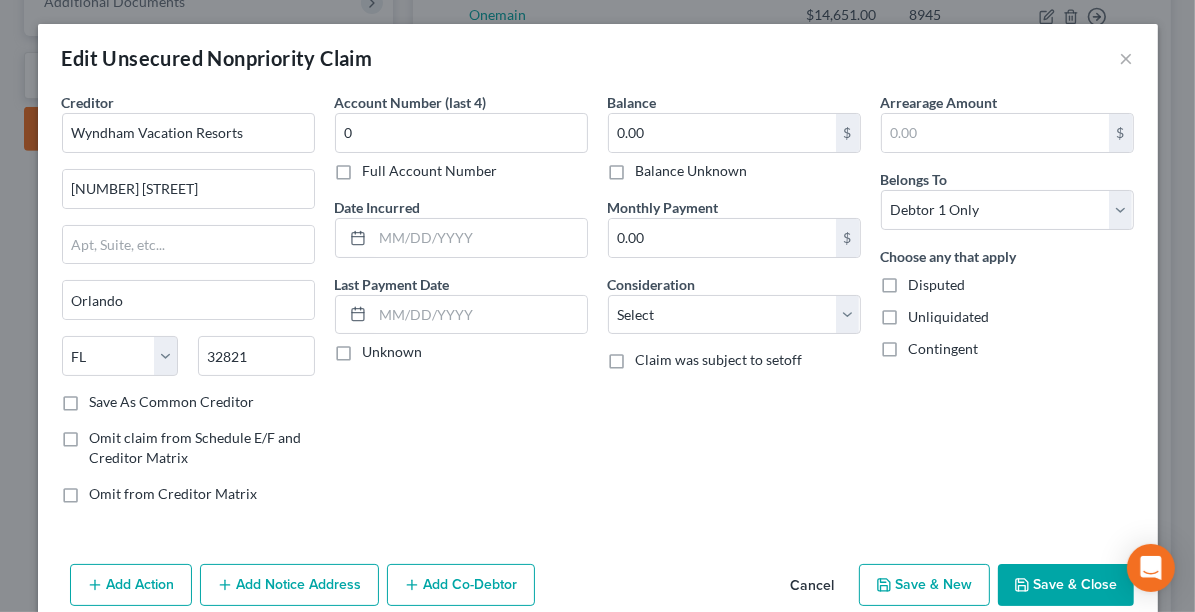 click on "Full Account Number" at bounding box center (430, 171) 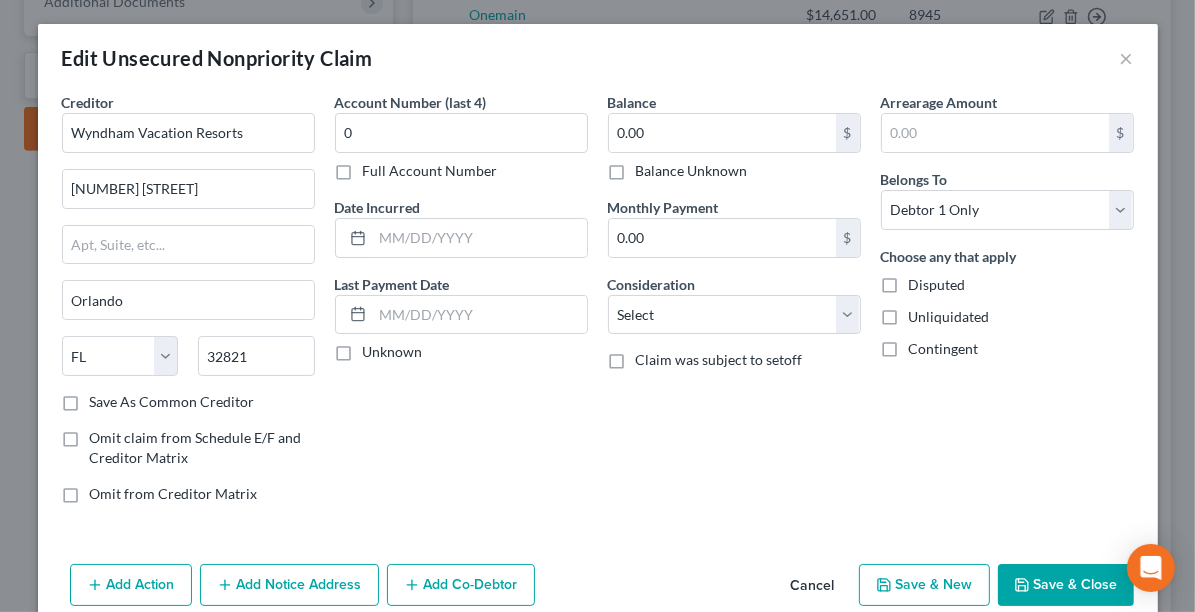 click on "Full Account Number" at bounding box center [377, 167] 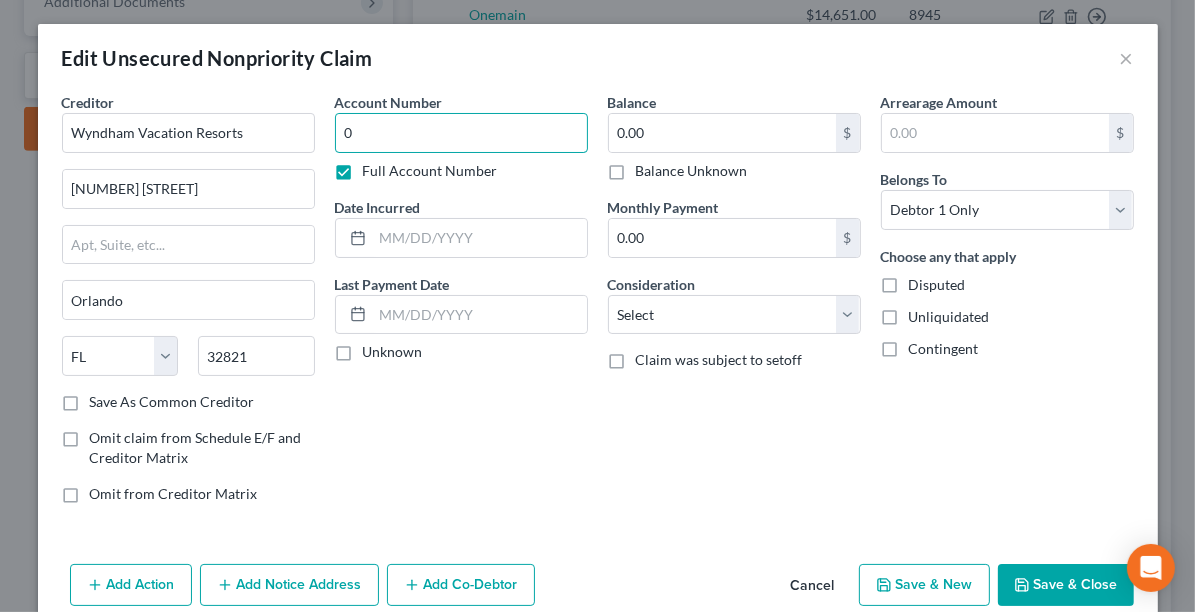 click on "0" at bounding box center [461, 133] 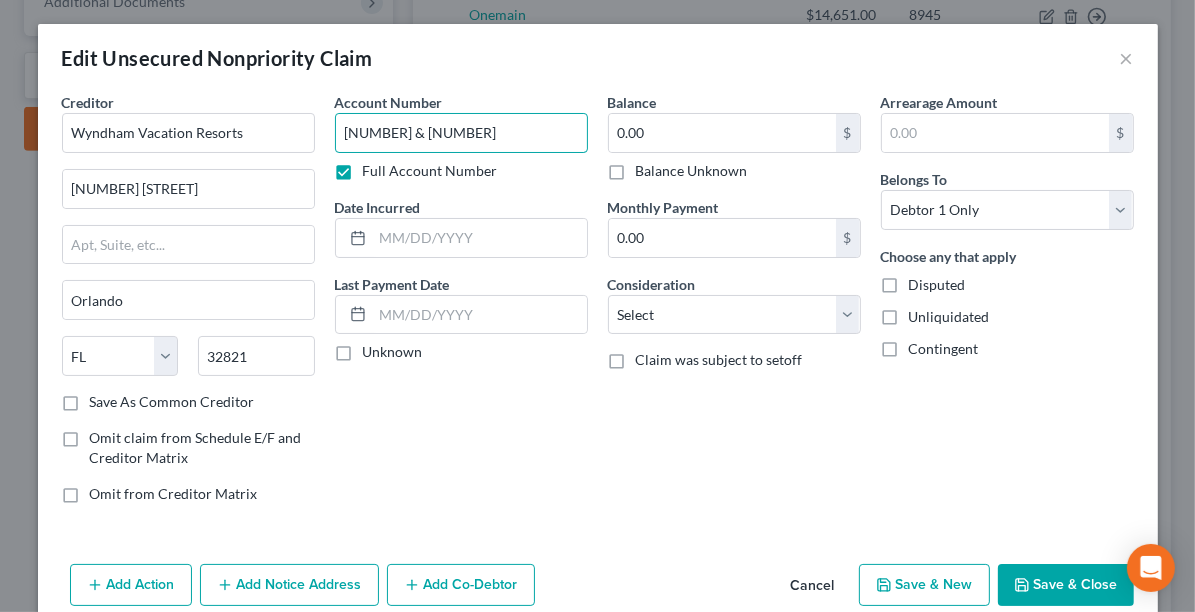 drag, startPoint x: 469, startPoint y: 133, endPoint x: 309, endPoint y: 136, distance: 160.02812 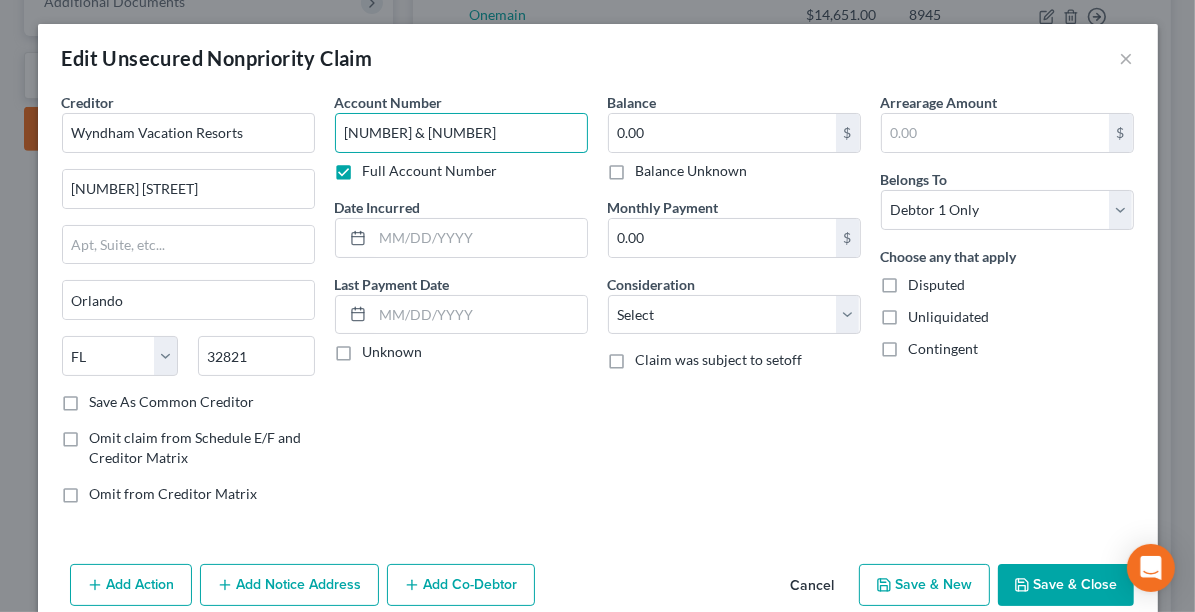 type on "[NUMBER] & [NUMBER]" 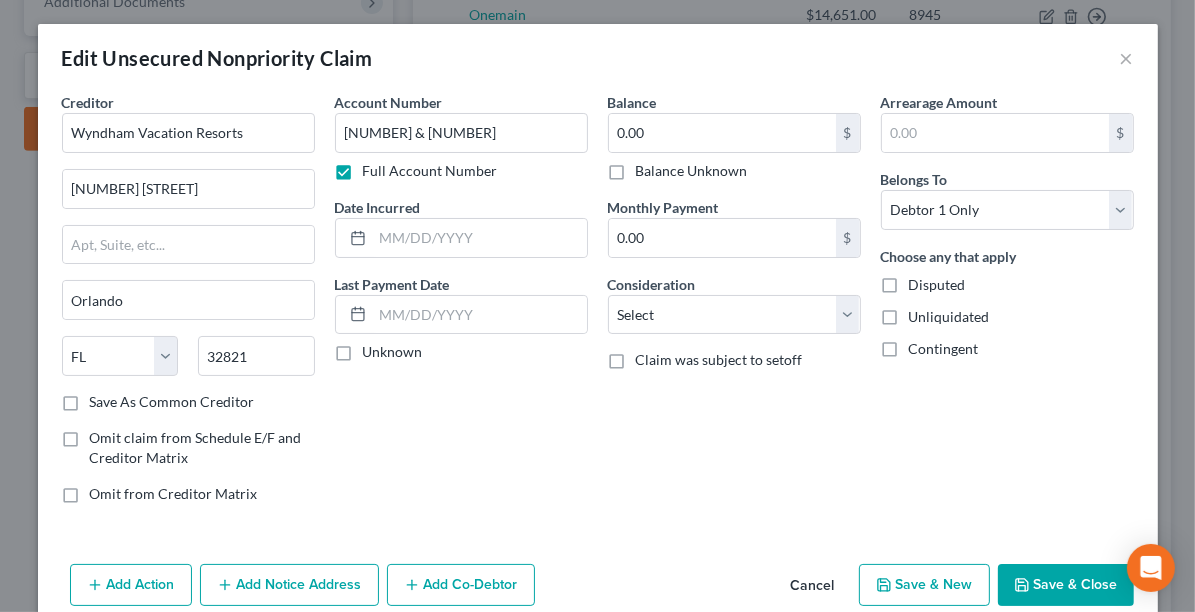 click on "Save & Close" at bounding box center [1066, 585] 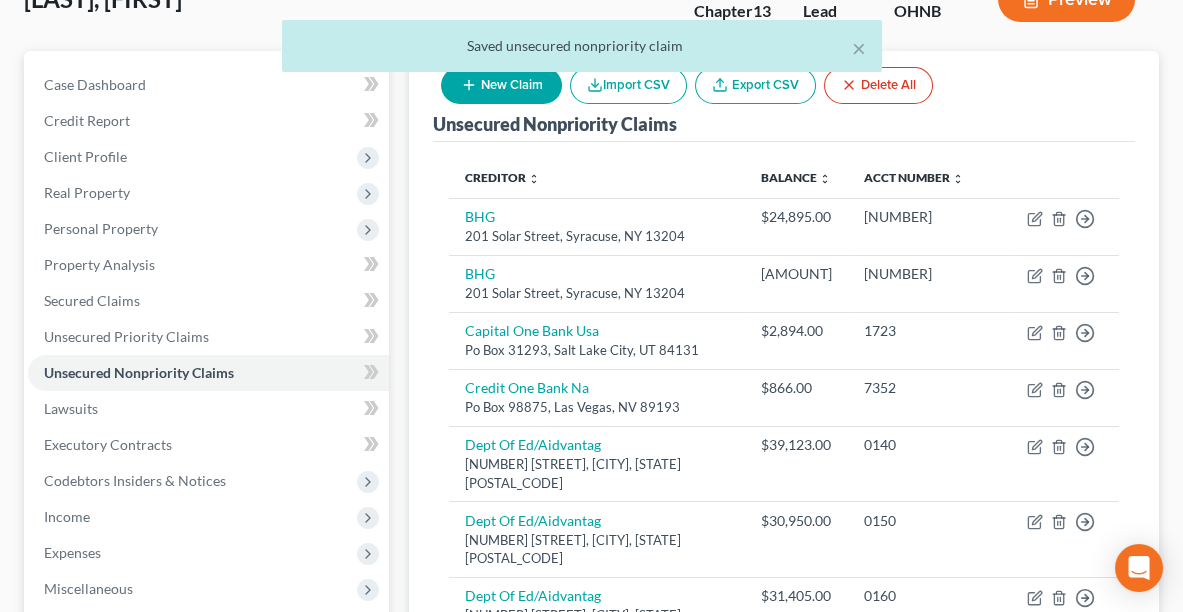 scroll, scrollTop: 36, scrollLeft: 0, axis: vertical 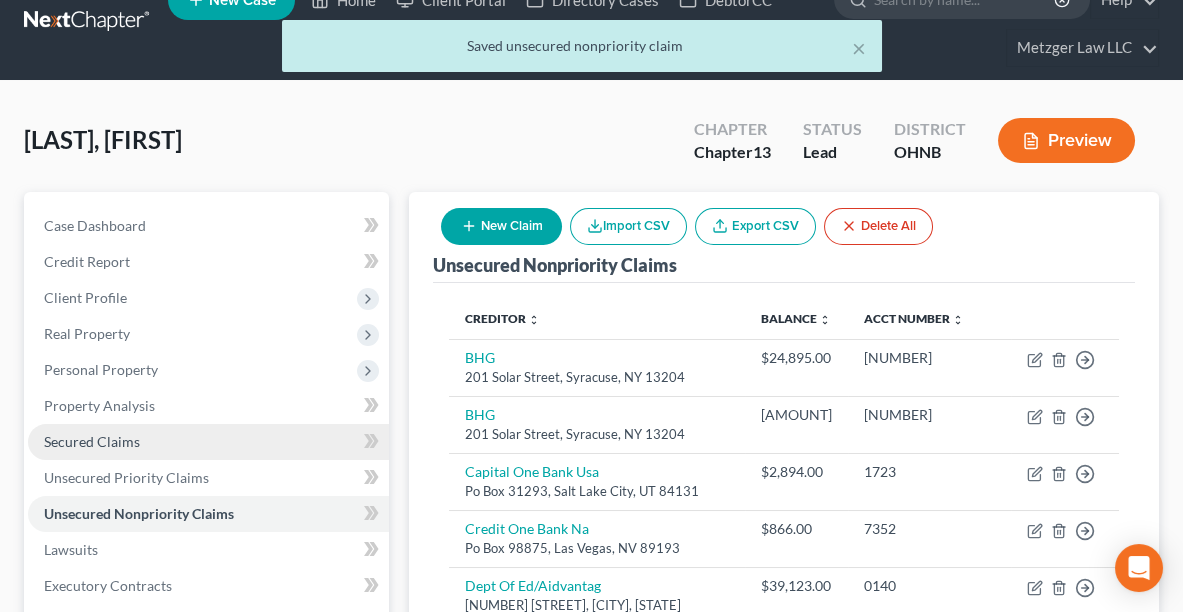 click on "Secured Claims" at bounding box center [92, 441] 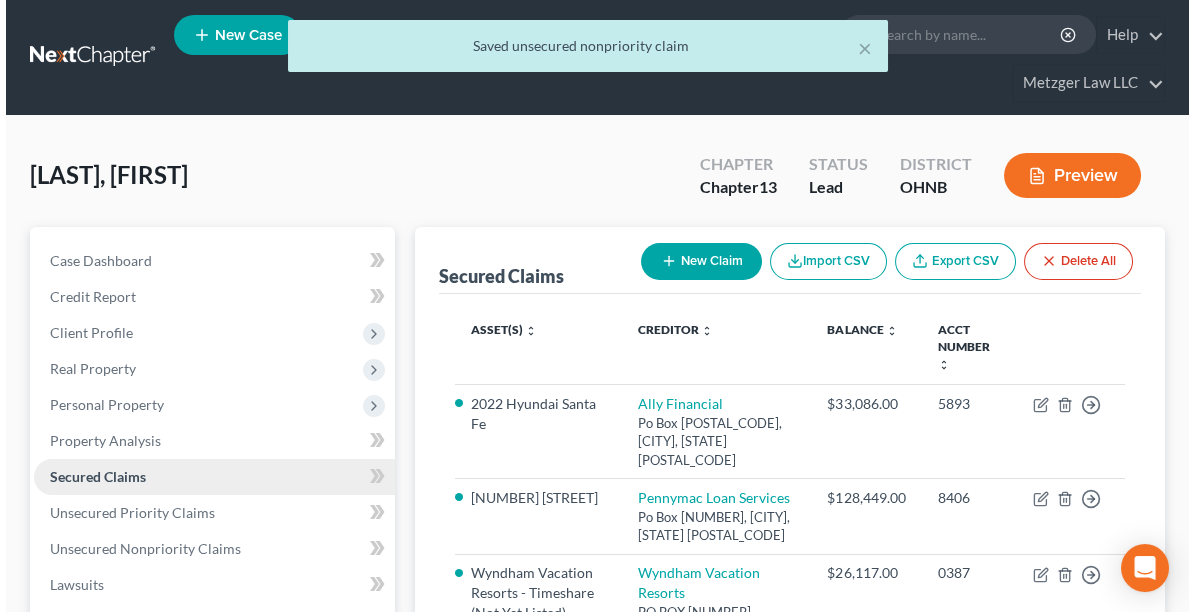 scroll, scrollTop: 0, scrollLeft: 0, axis: both 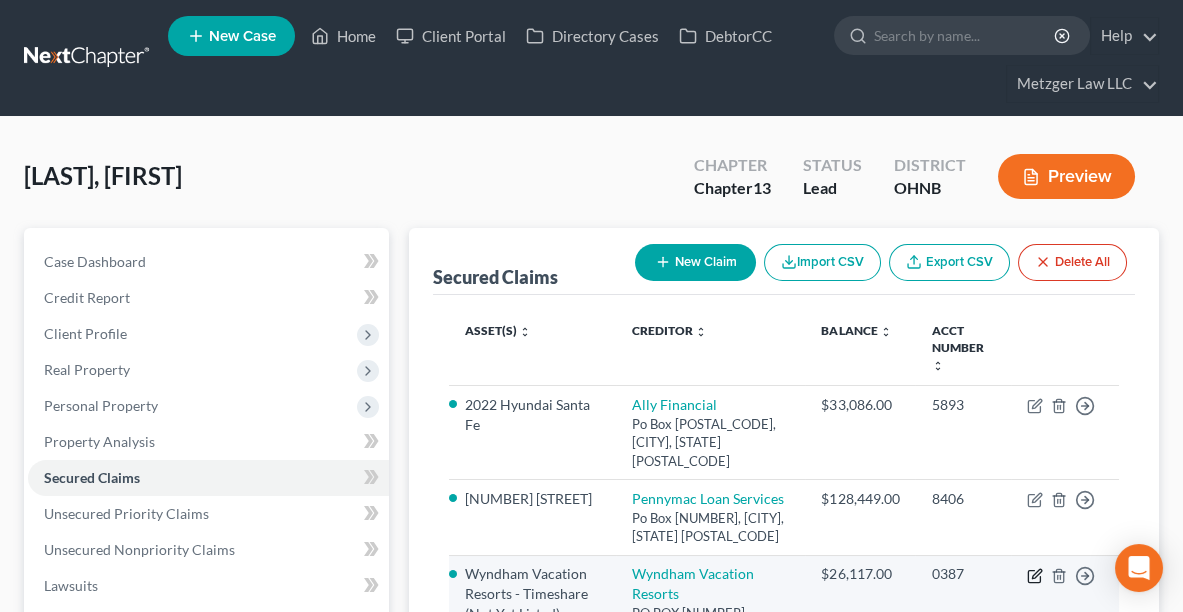 click 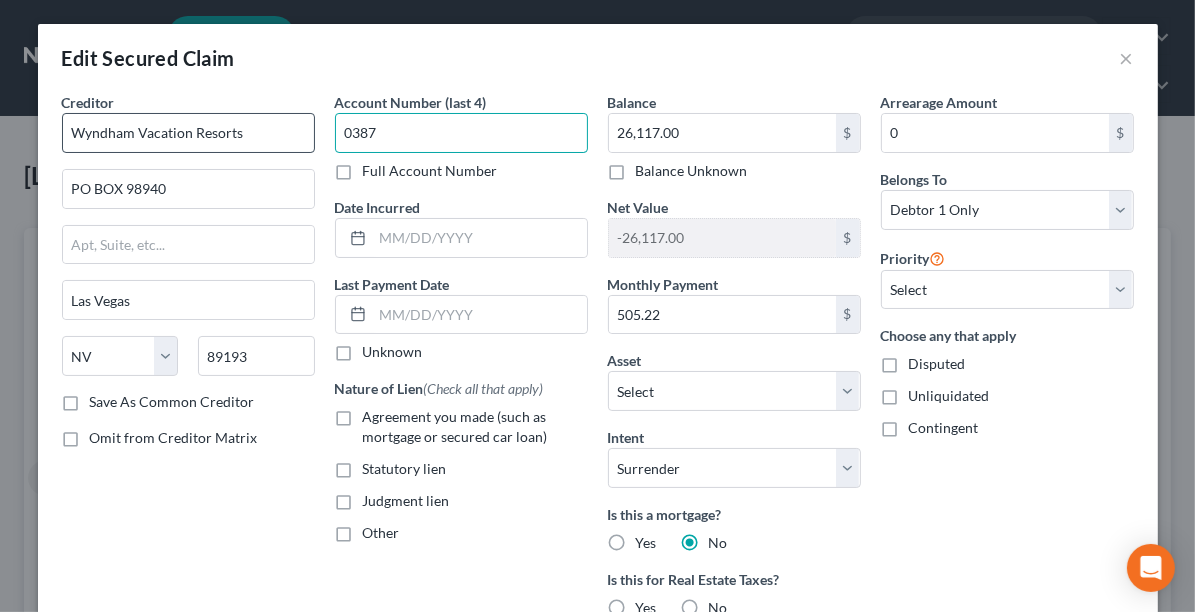 drag, startPoint x: 432, startPoint y: 143, endPoint x: 291, endPoint y: 128, distance: 141.79562 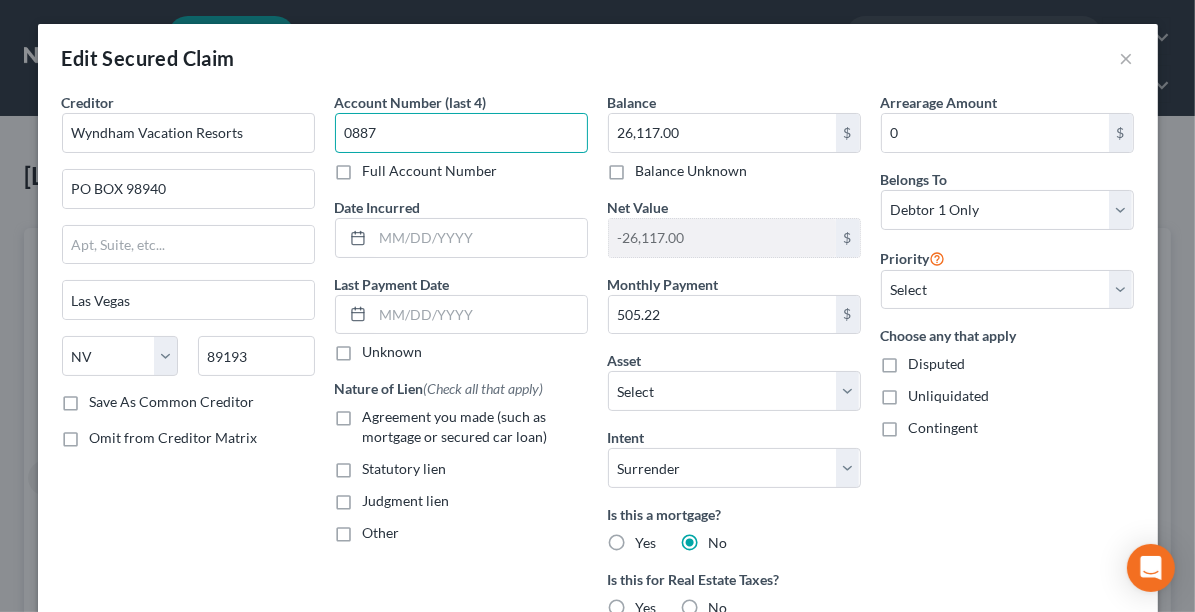 type on "0887" 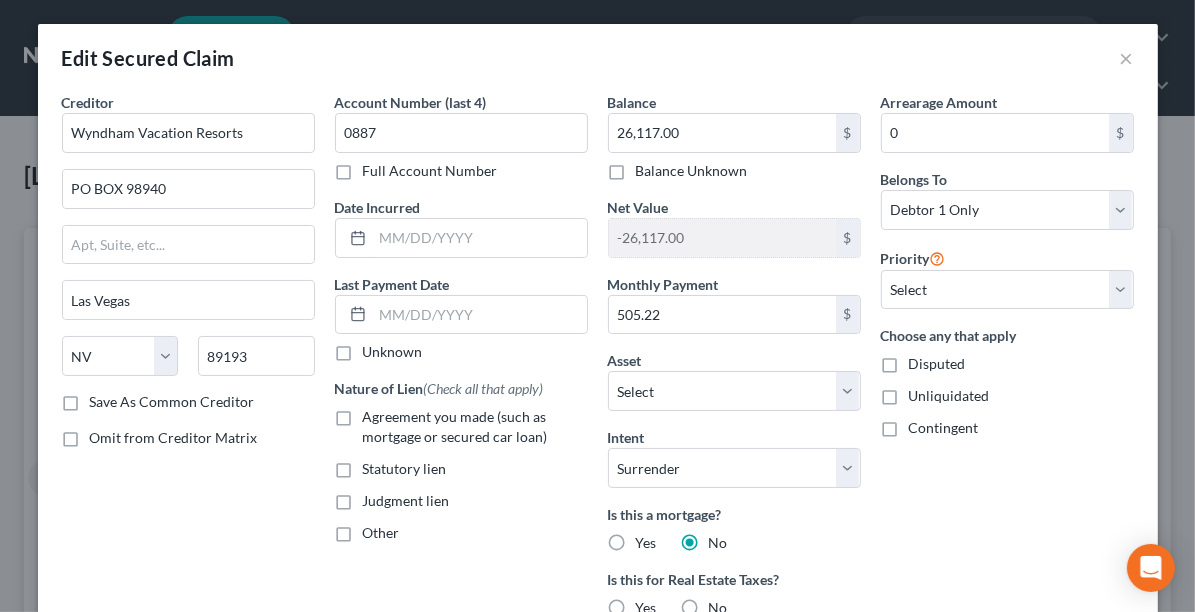 click on "Full Account Number" at bounding box center (430, 171) 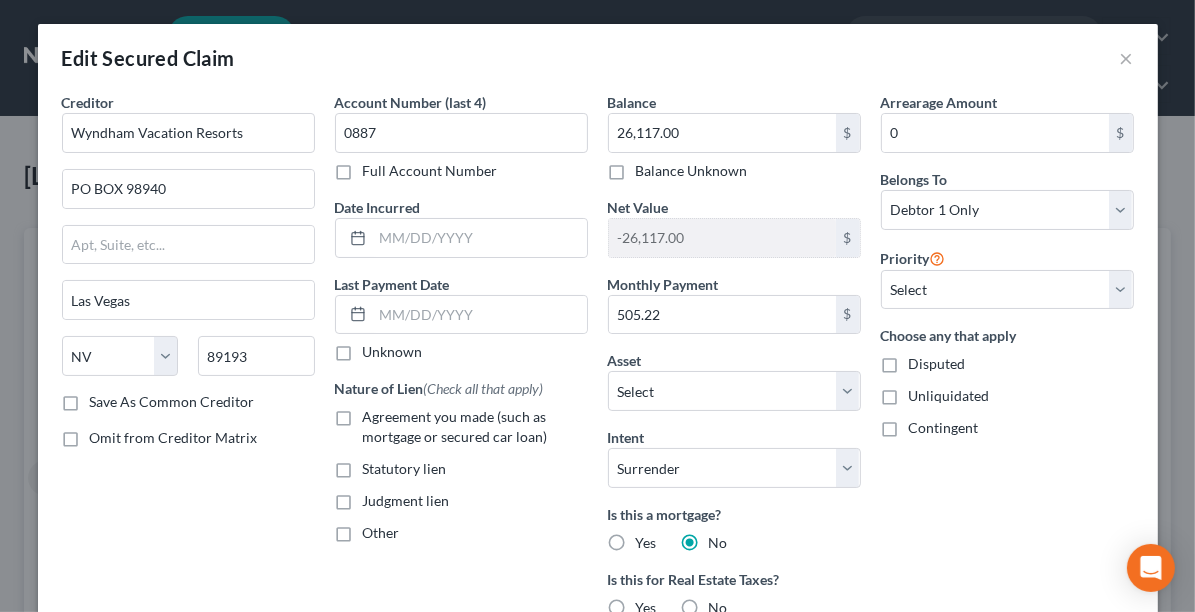 click on "Full Account Number" at bounding box center (377, 167) 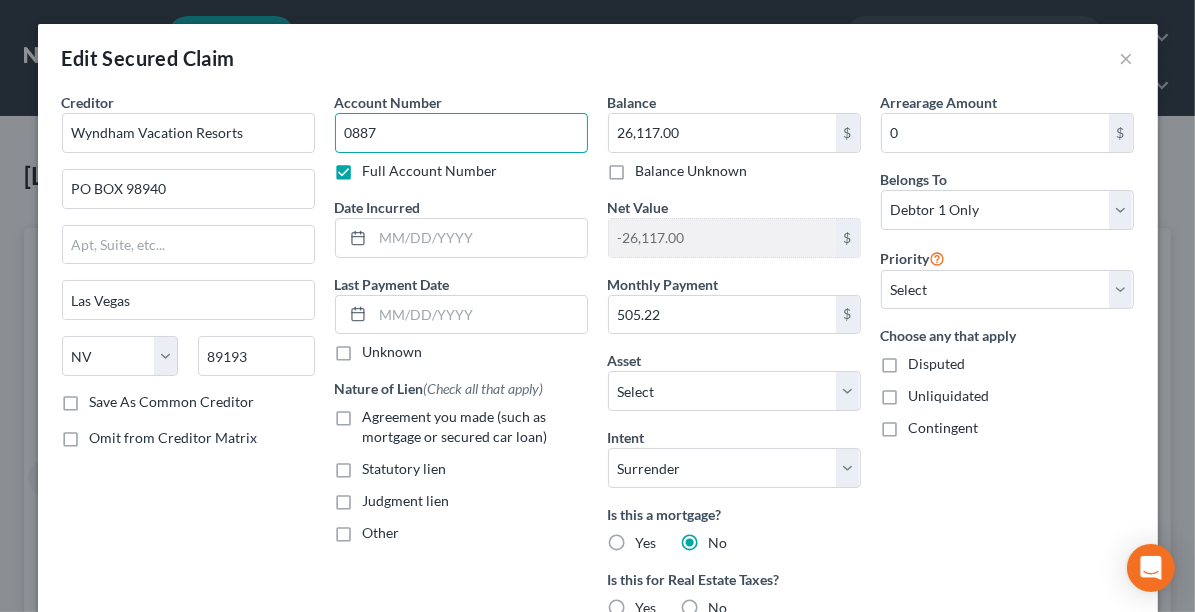click on "Creditor *    [BRAND] Vacation Resorts                      PO BOX [NUMBER] [CITY] State AL AK AR AZ CA CO CT DE DC FL GA GU HI ID IL IN IA KS KY LA ME MD MA MI MN MS MO MT NC ND NE NV NH NJ NM NY OH OK OR PA PR RI SC SD TN TX UT VI VA VT WA WV WI WY [POSTAL_CODE] Save As Common Creditor Omit from Creditor Matrix
Account Number
[NUMBER]
Full Account Number
Date Incurred         Last Payment Date         Unknown Nature of Lien  (Check all that apply) Agreement you made (such as mortgage or secured car loan) Statutory lien Judgment lien Other Balance
[NUMBER] $
Balance Unknown
Balance Undetermined
[NUMBER] $
Balance Unknown
Net Value -[NUMBER] $ Monthly Payment [NUMBER] $
Asset
*
Select Other Multiple Assets [YEAR] [VEHICLE_MAKE]  [VEHICLE_MODEL] - $[NUMBER] Electronics - 2 Televisions - $[NUMBER] Household Goods - Household Goods - $[NUMBER] Clothing - Clothing - $[NUMBER] Pers - $[NUMBER]" at bounding box center [598, 461] 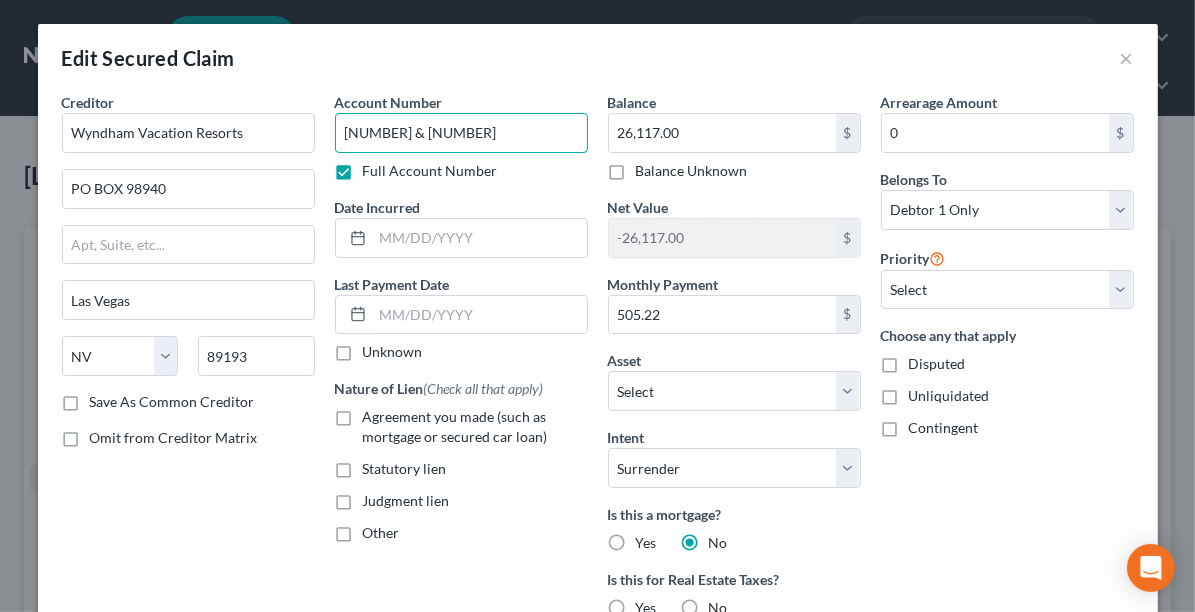click on "[NUMBER] & [NUMBER]" at bounding box center (461, 133) 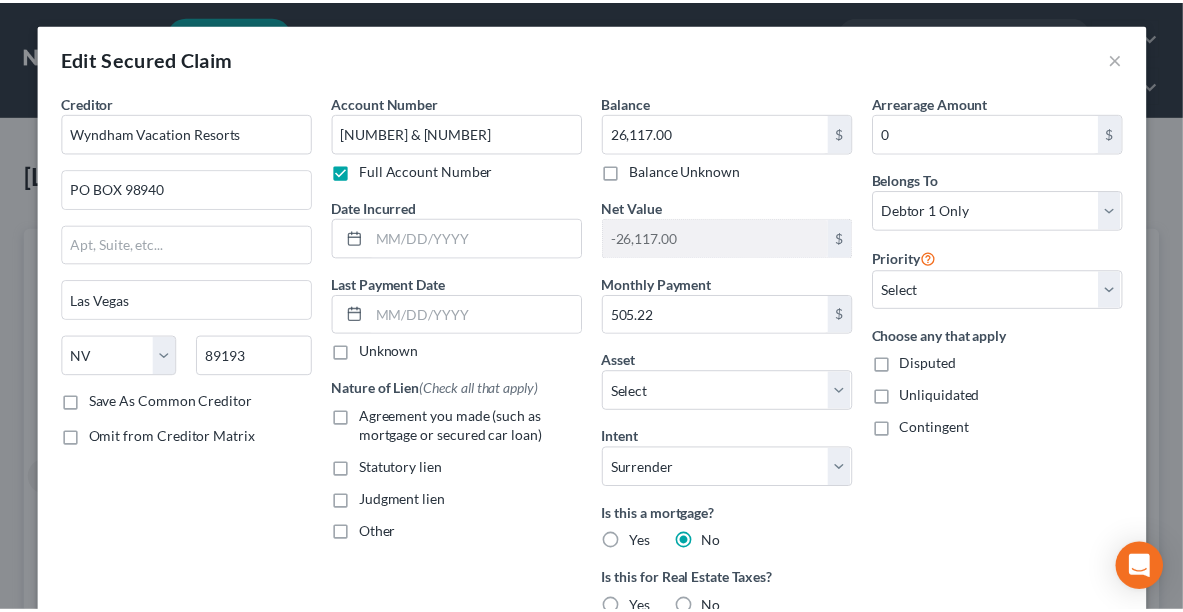 scroll, scrollTop: 313, scrollLeft: 0, axis: vertical 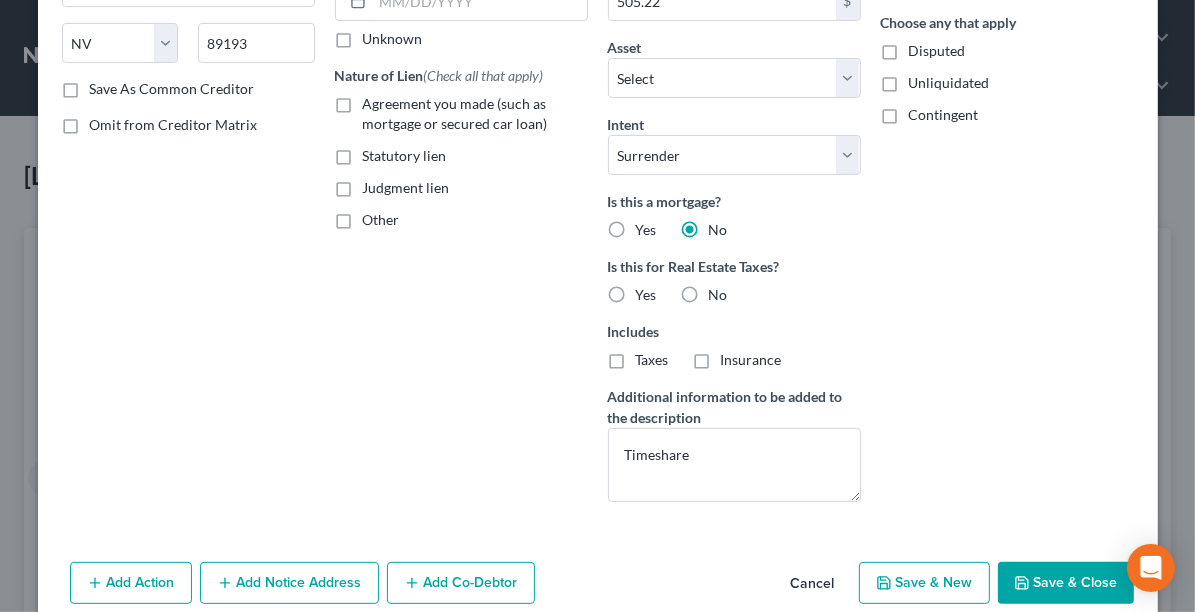 click on "Save & Close" at bounding box center (1066, 583) 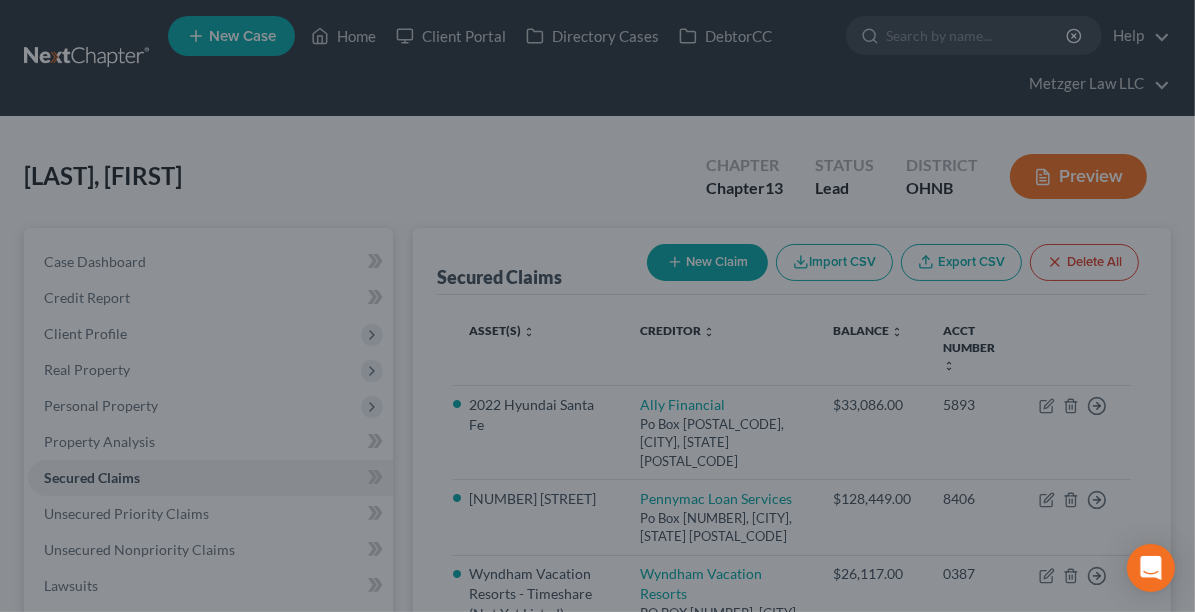 select on "17" 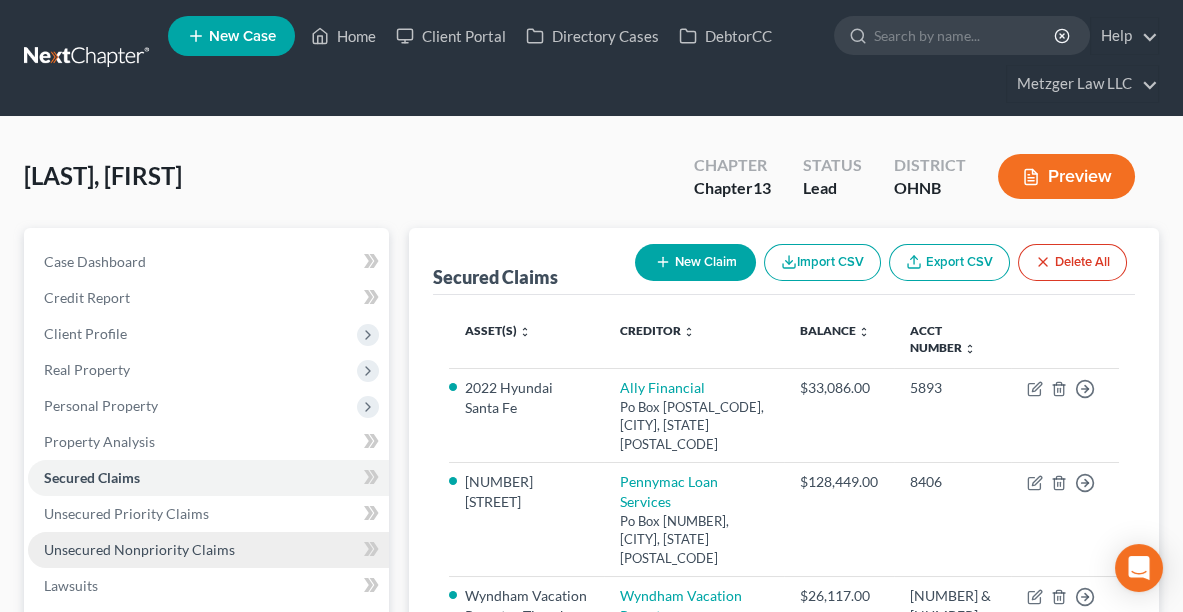 click on "Unsecured Nonpriority Claims" at bounding box center (208, 550) 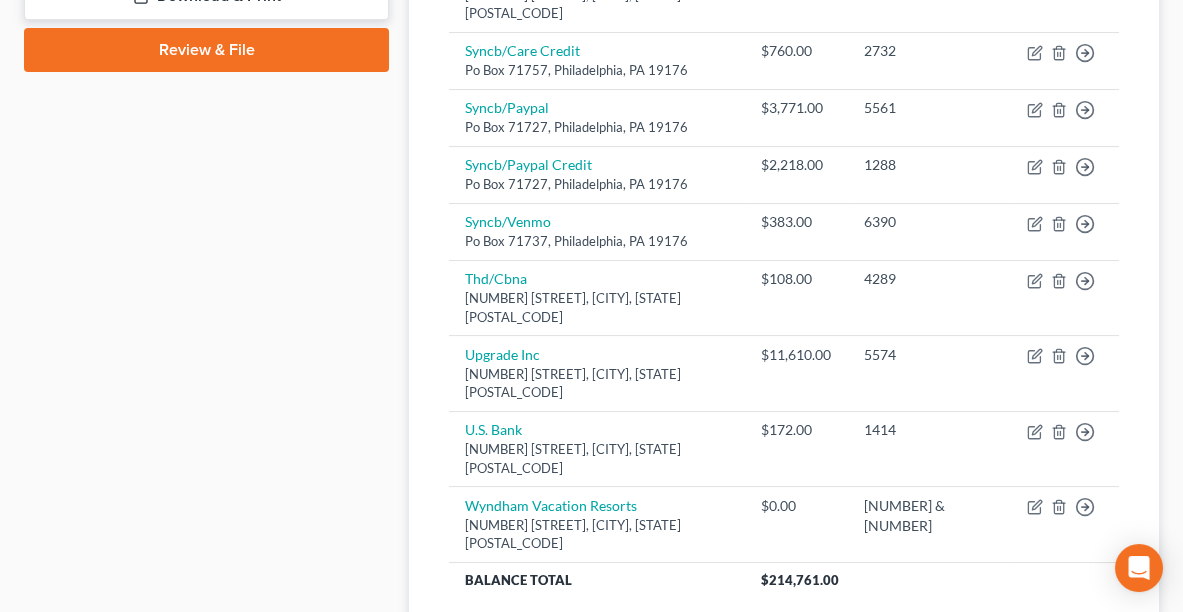 scroll, scrollTop: 994, scrollLeft: 0, axis: vertical 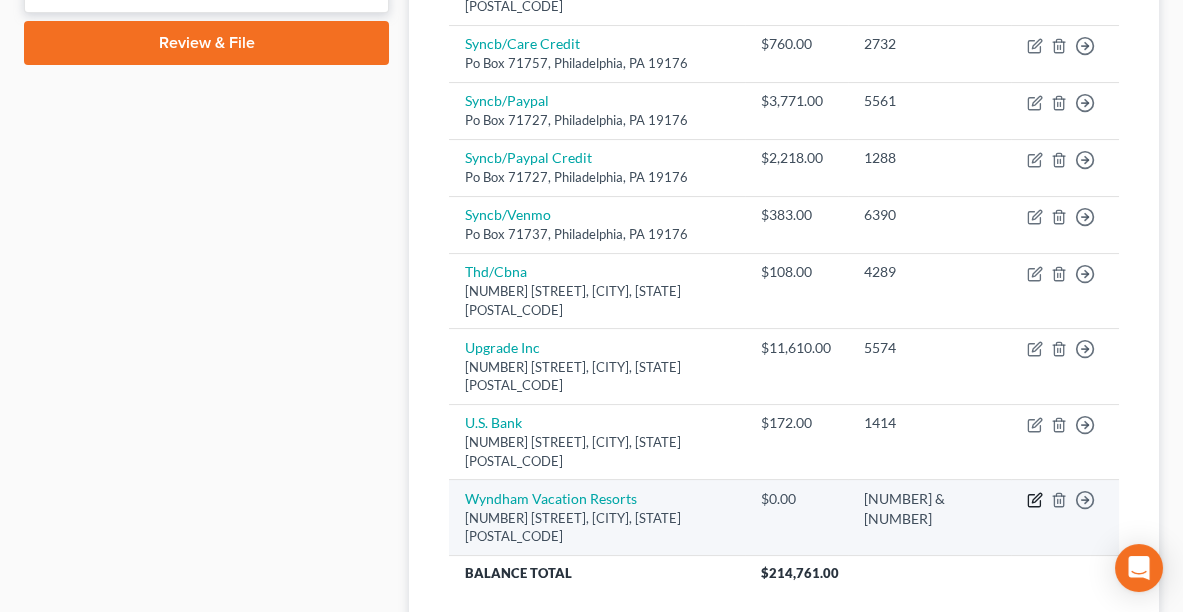 click 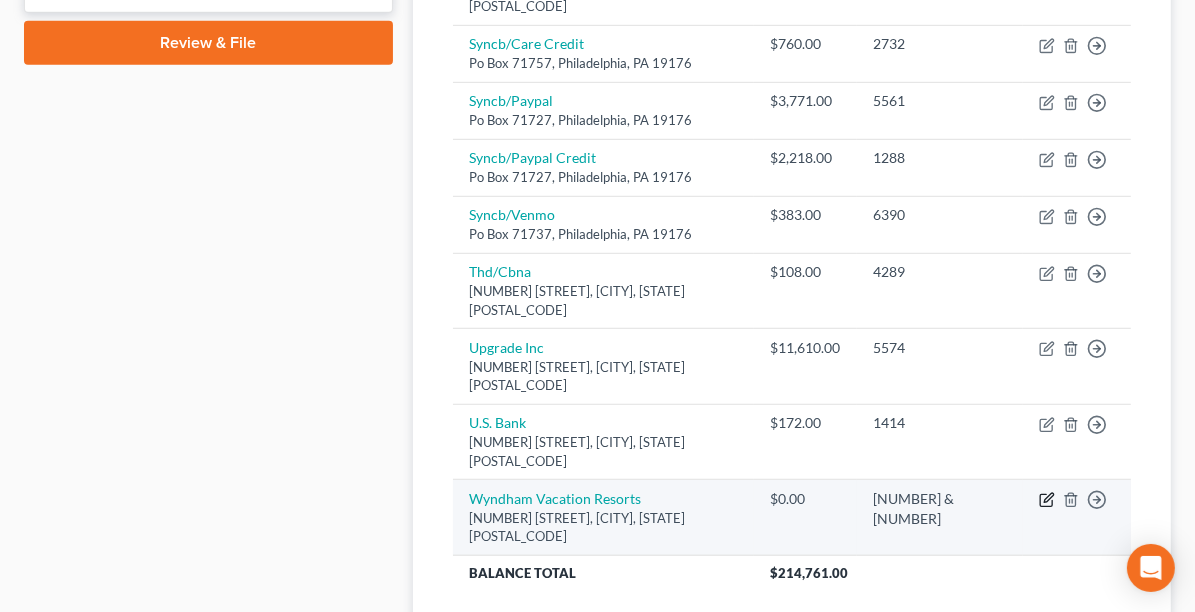 select on "9" 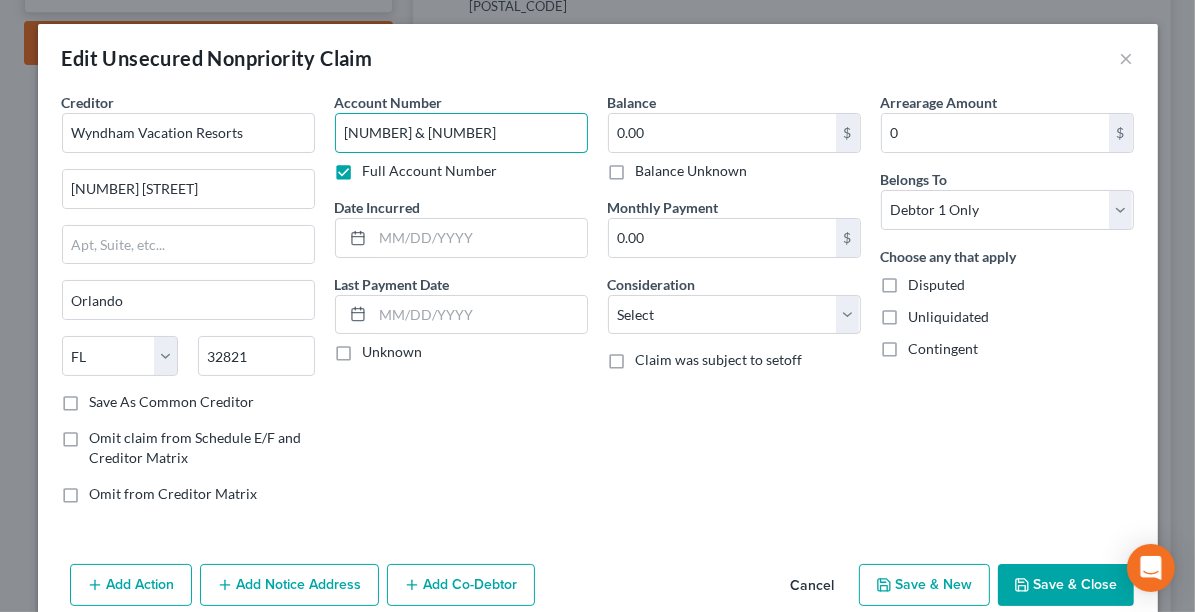 click on "[NUMBER] & [NUMBER]" at bounding box center [461, 133] 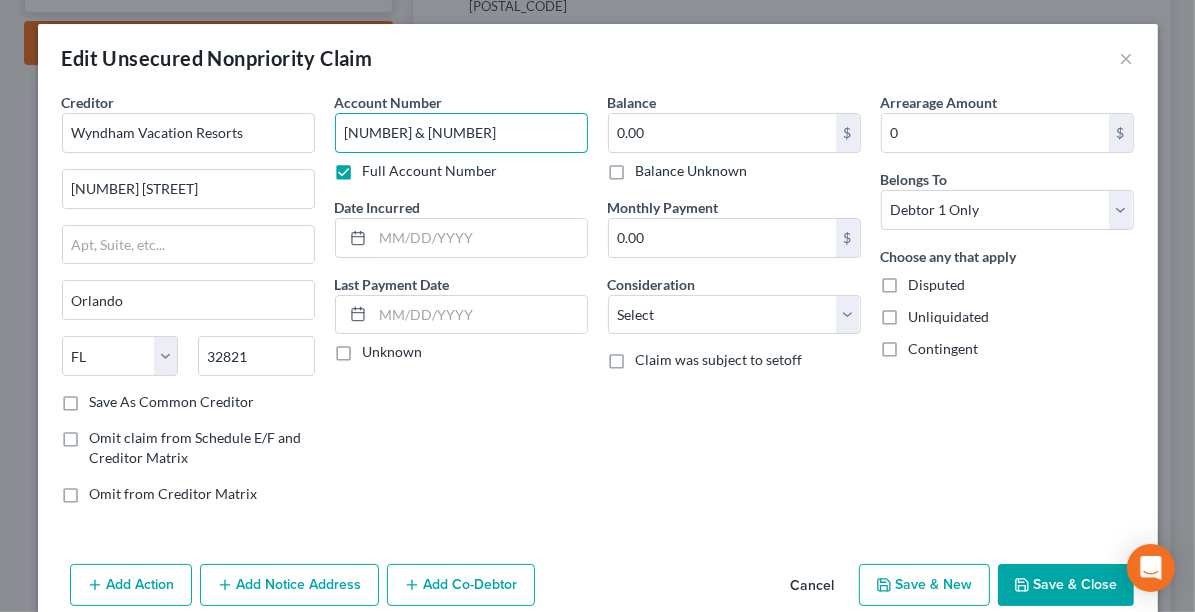 type on "[NUMBER] & [NUMBER]" 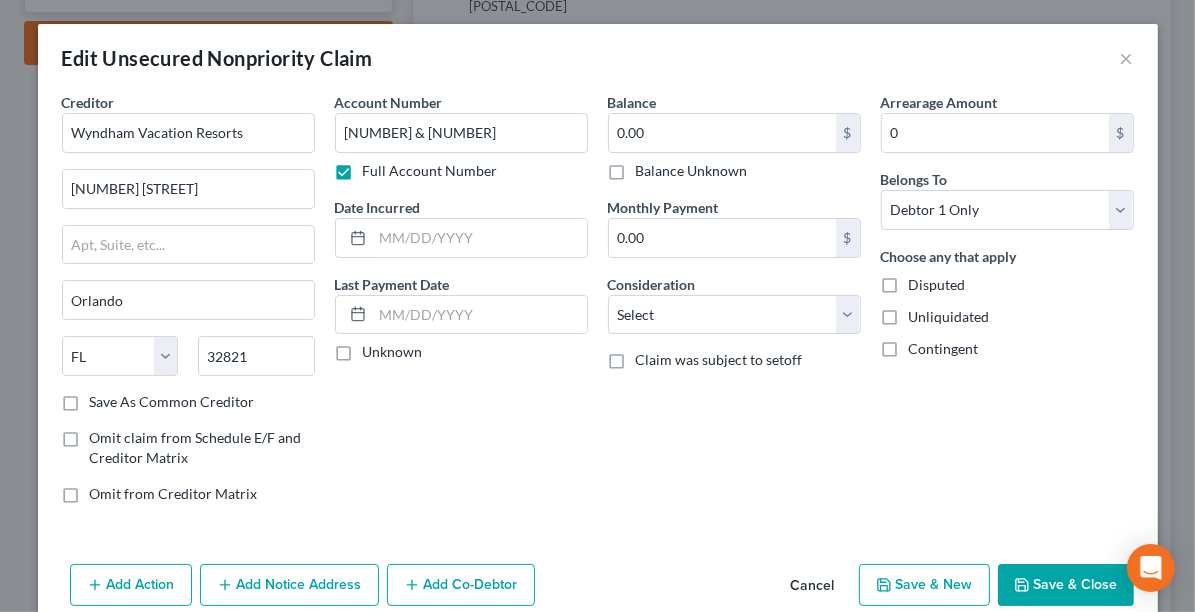 click on "Save & Close" at bounding box center (1066, 585) 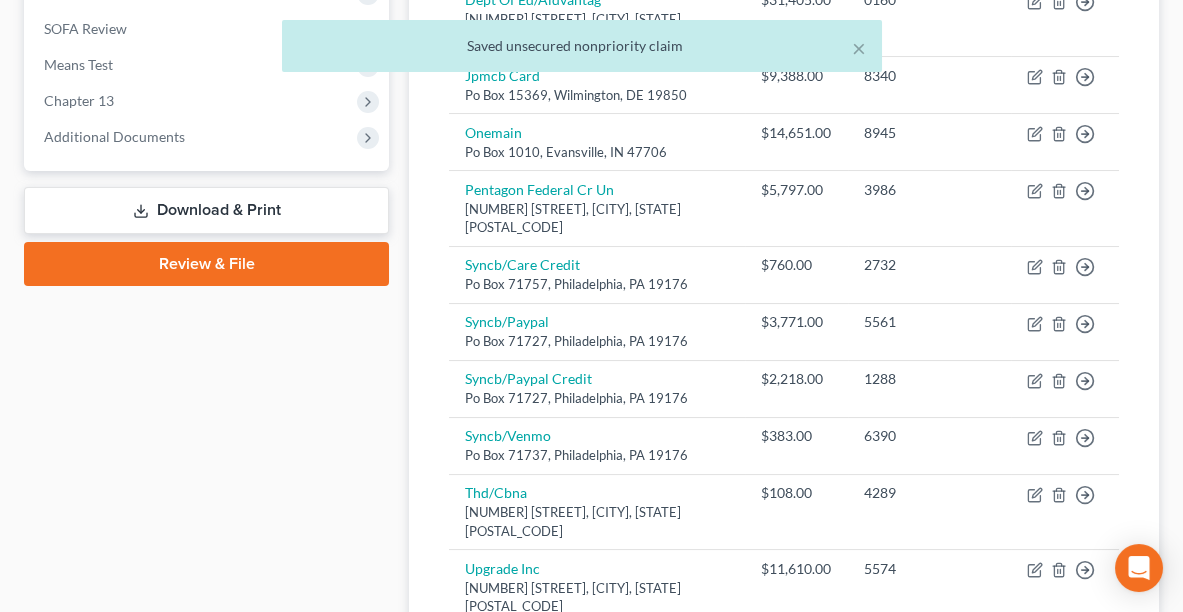 scroll, scrollTop: 767, scrollLeft: 0, axis: vertical 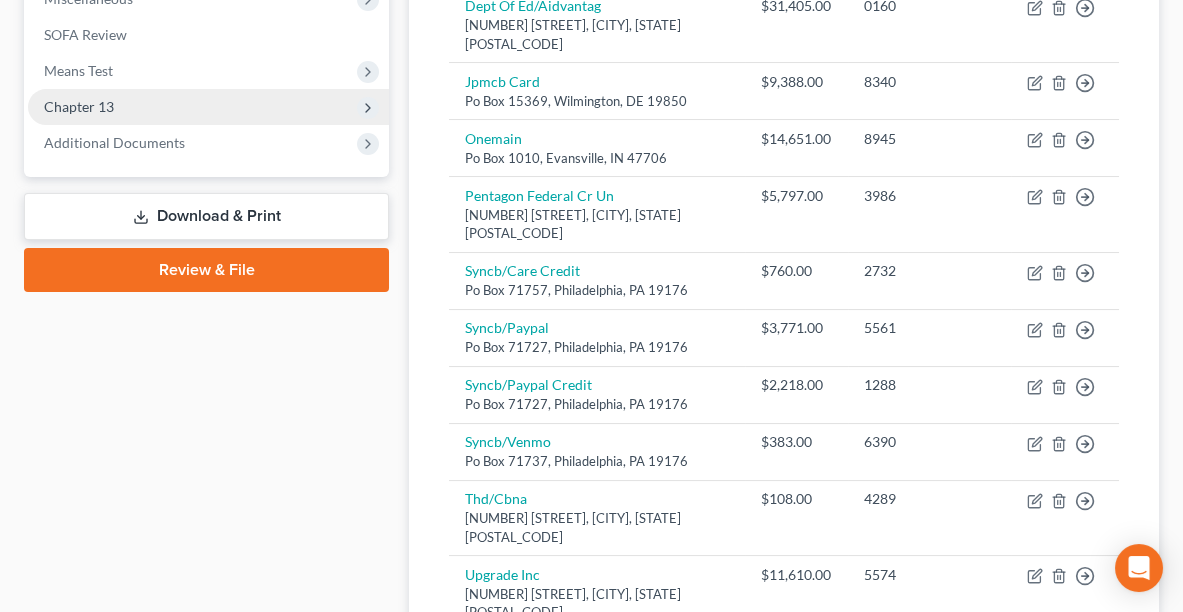 click on "Chapter 13" at bounding box center [208, 107] 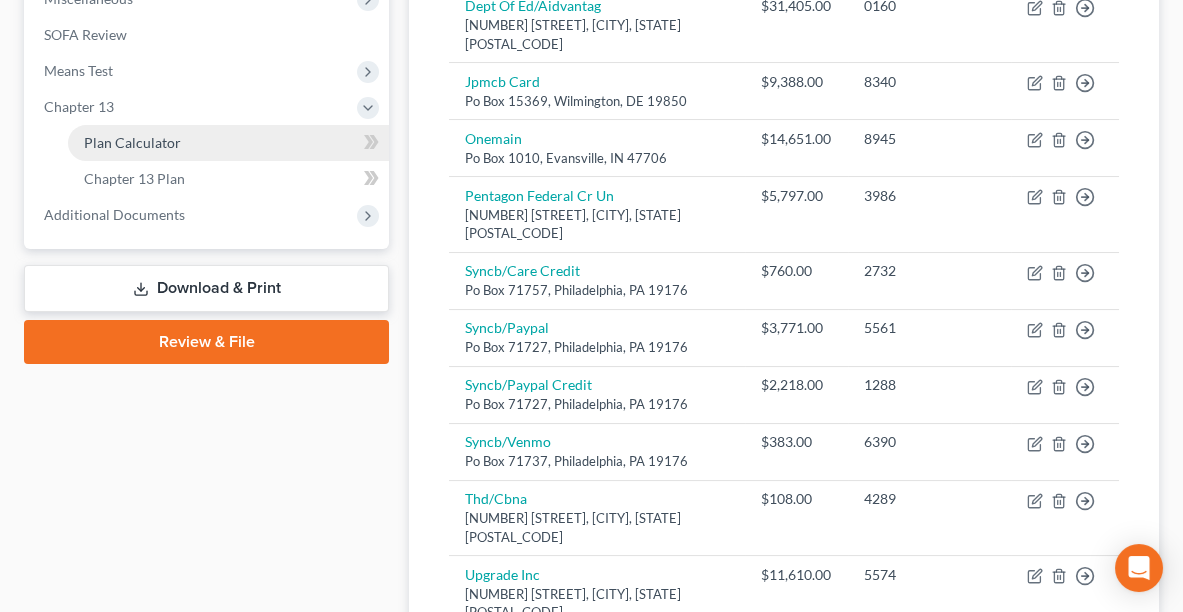 click on "Plan Calculator" at bounding box center (132, 142) 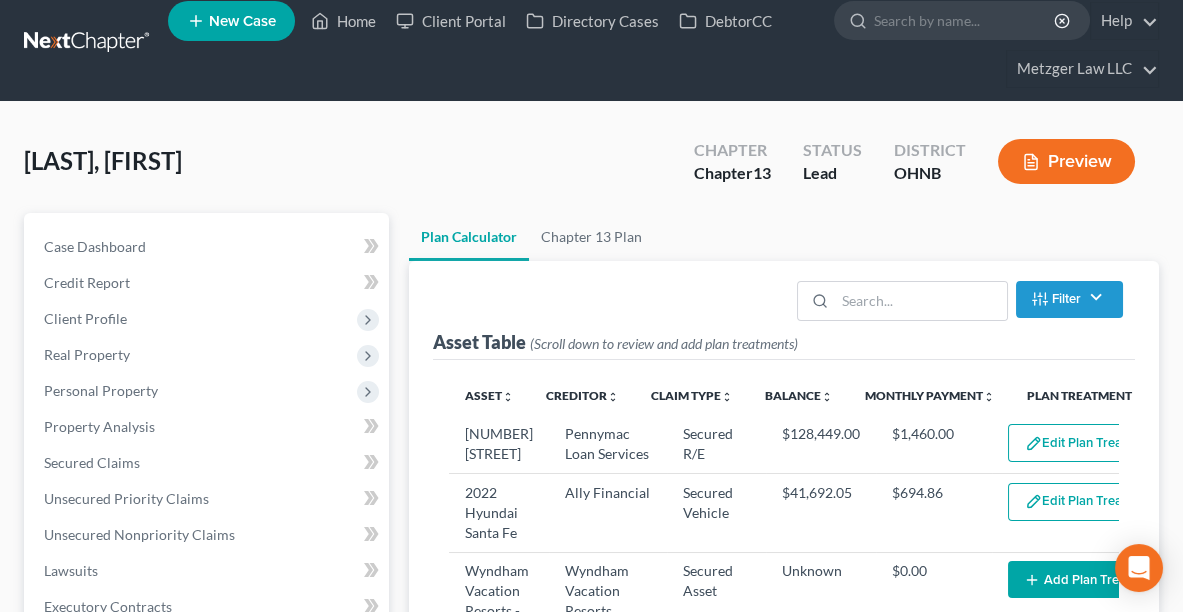scroll, scrollTop: 0, scrollLeft: 0, axis: both 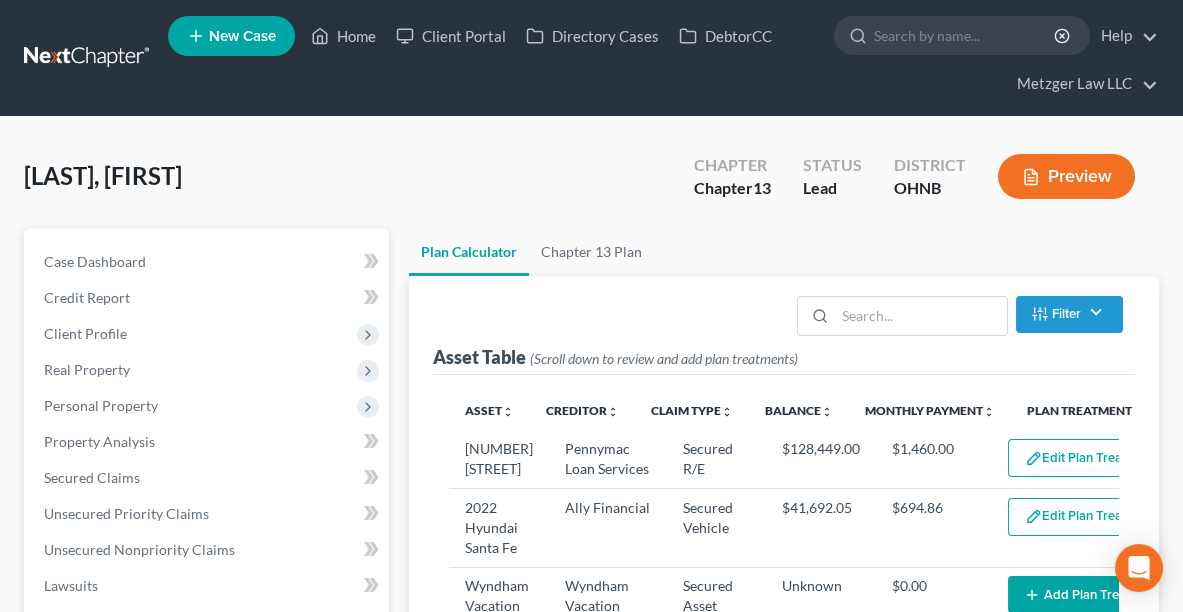 select on "59" 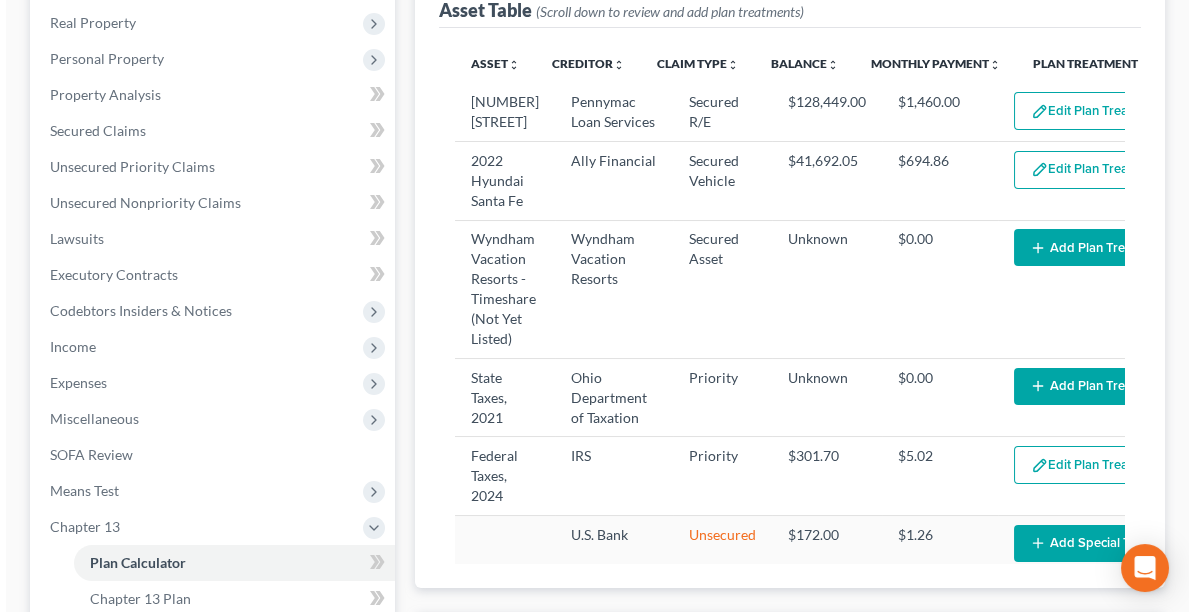 scroll, scrollTop: 351, scrollLeft: 0, axis: vertical 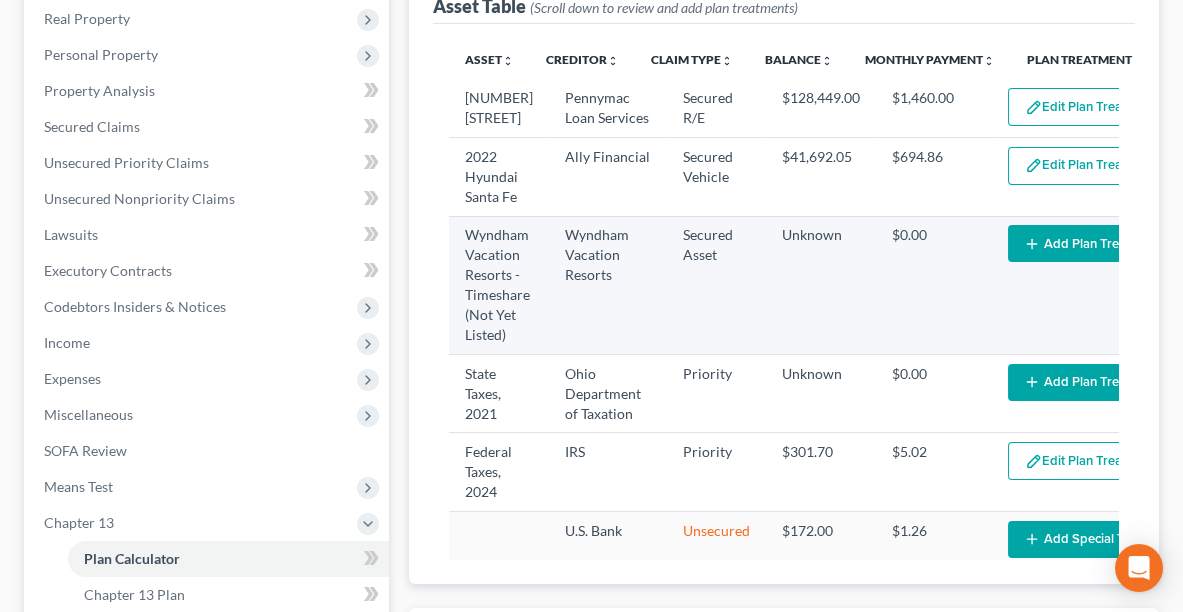 click on "Add Plan Treatment" at bounding box center (1091, 243) 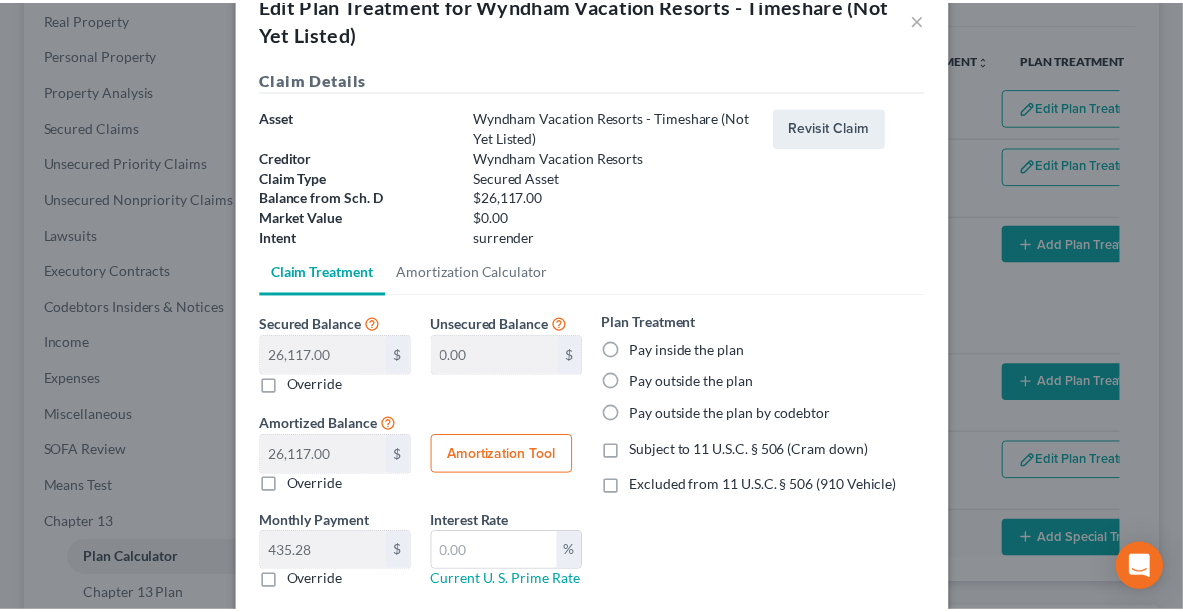 scroll, scrollTop: 154, scrollLeft: 0, axis: vertical 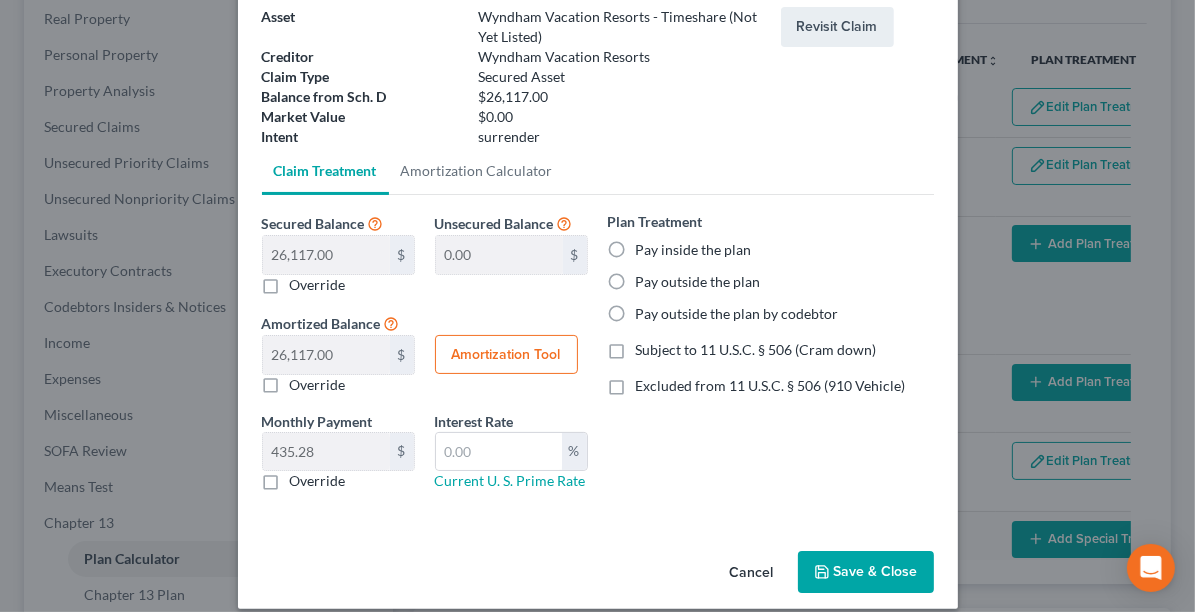 click on "Save & Close" at bounding box center (866, 572) 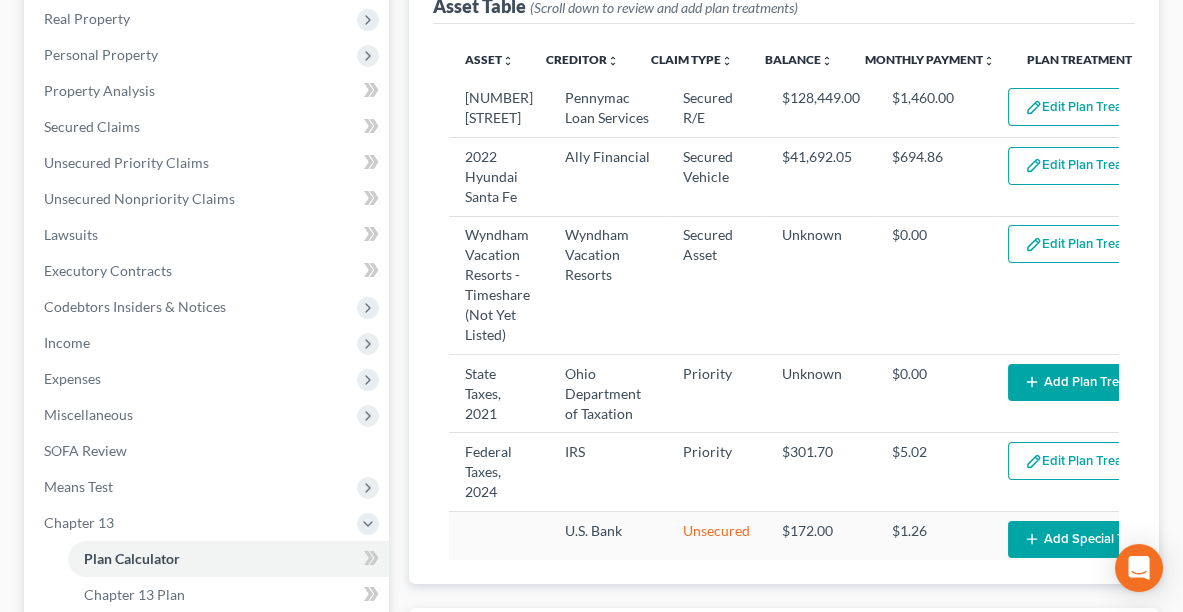 select on "59" 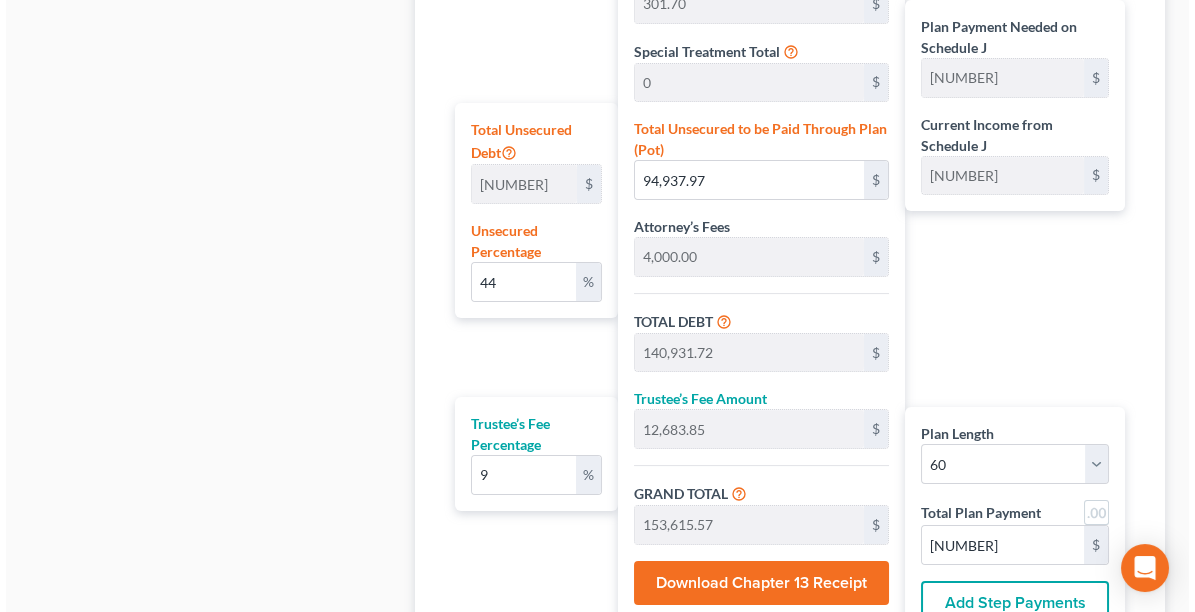 scroll, scrollTop: 1271, scrollLeft: 0, axis: vertical 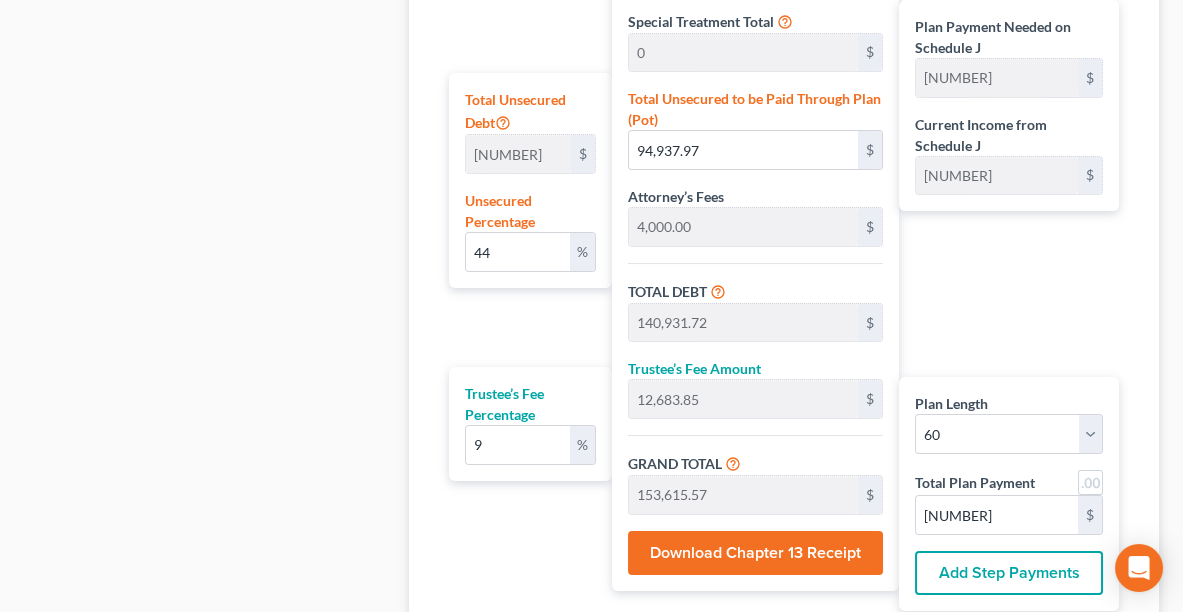 click on "Download Chapter 13 Receipt" at bounding box center (756, 553) 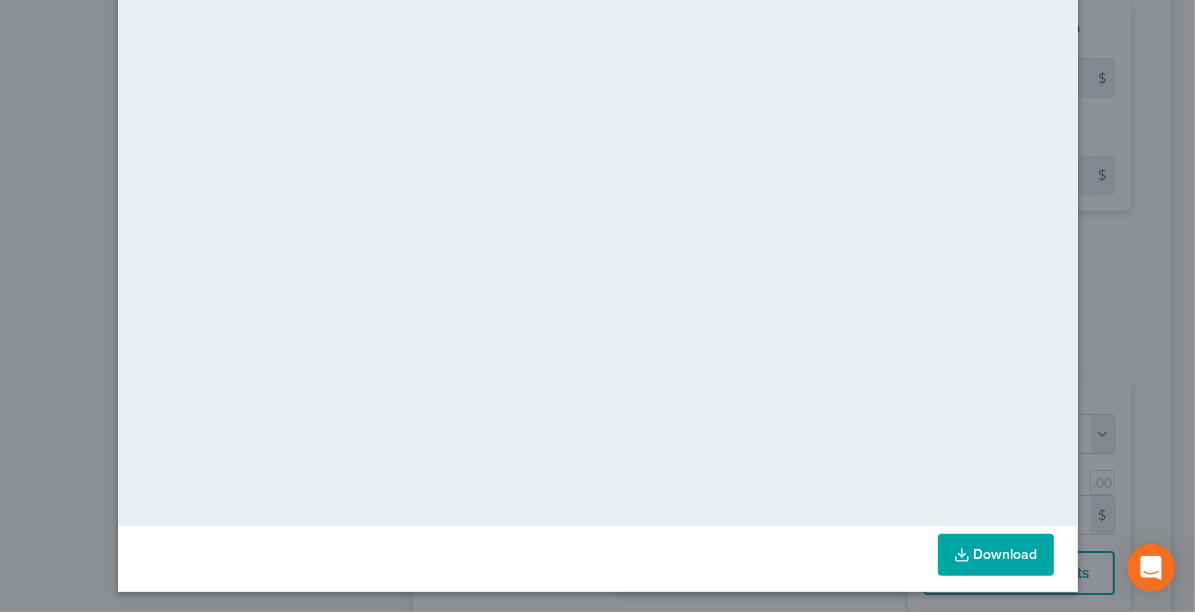 scroll, scrollTop: 220, scrollLeft: 0, axis: vertical 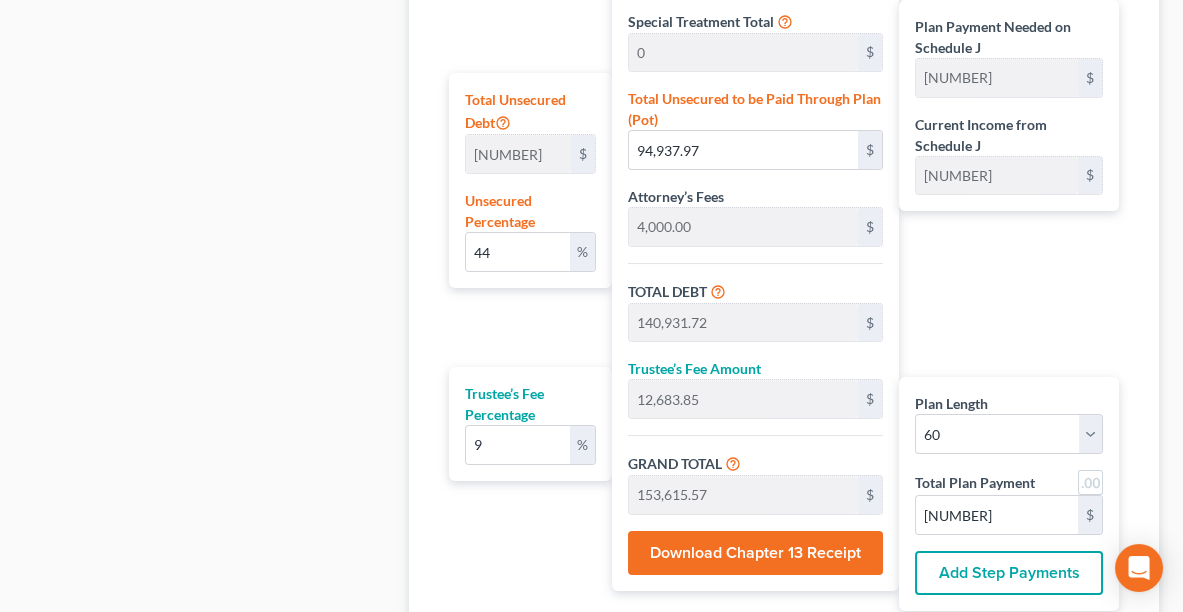 drag, startPoint x: 1184, startPoint y: 349, endPoint x: 1194, endPoint y: 42, distance: 307.1628 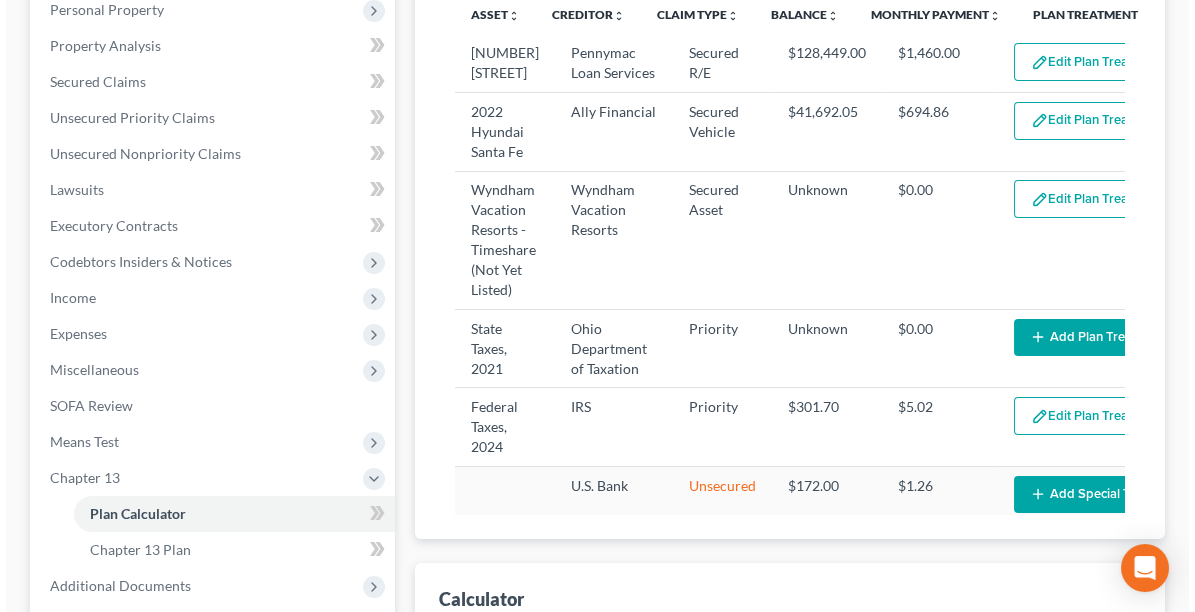 scroll, scrollTop: 340, scrollLeft: 0, axis: vertical 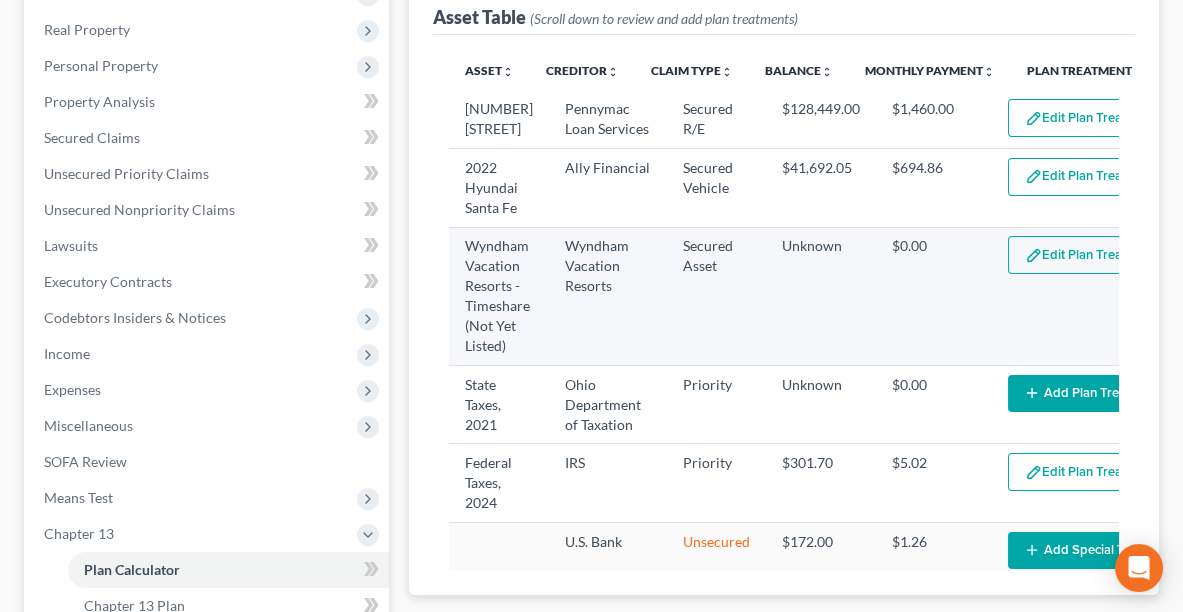 click on "Edit Plan Treatment" at bounding box center (1090, 255) 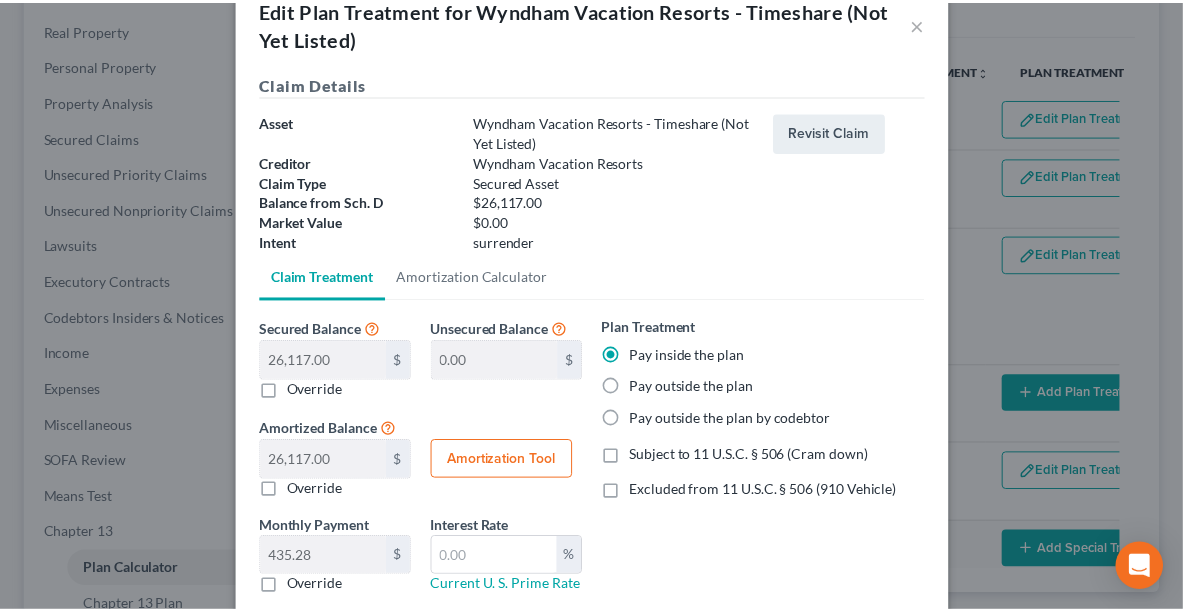 scroll, scrollTop: 128, scrollLeft: 0, axis: vertical 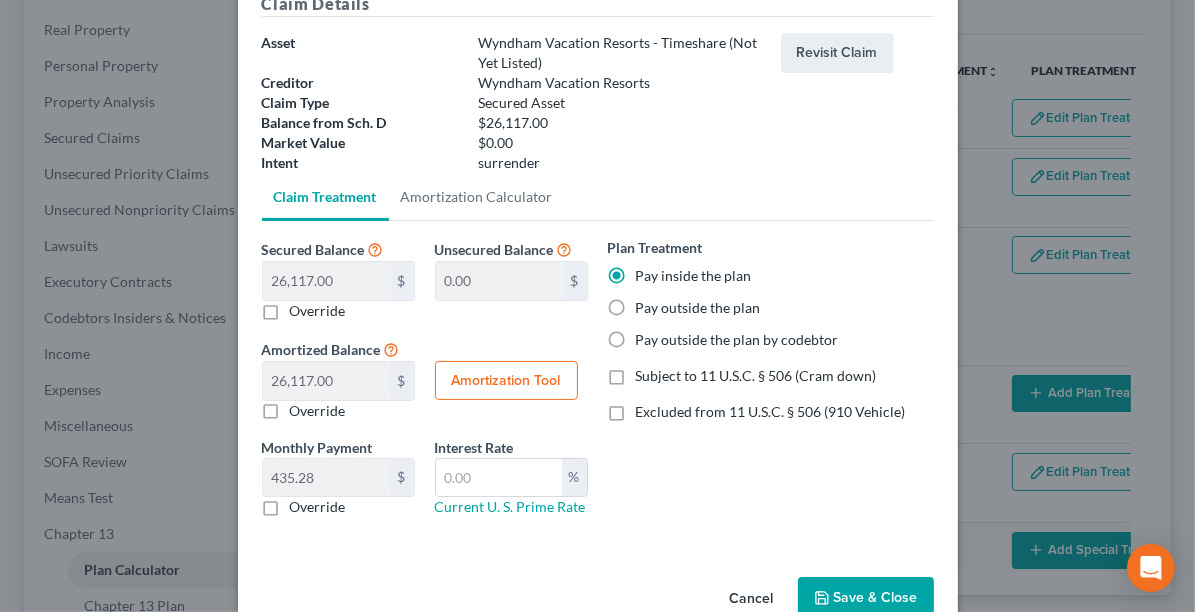 click 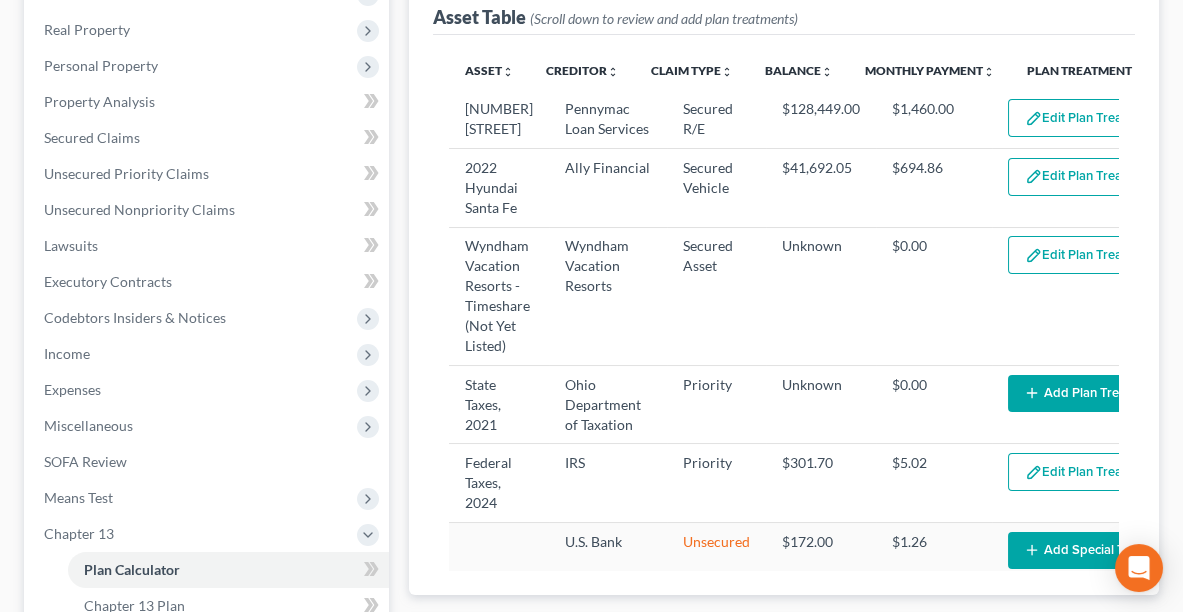 select on "59" 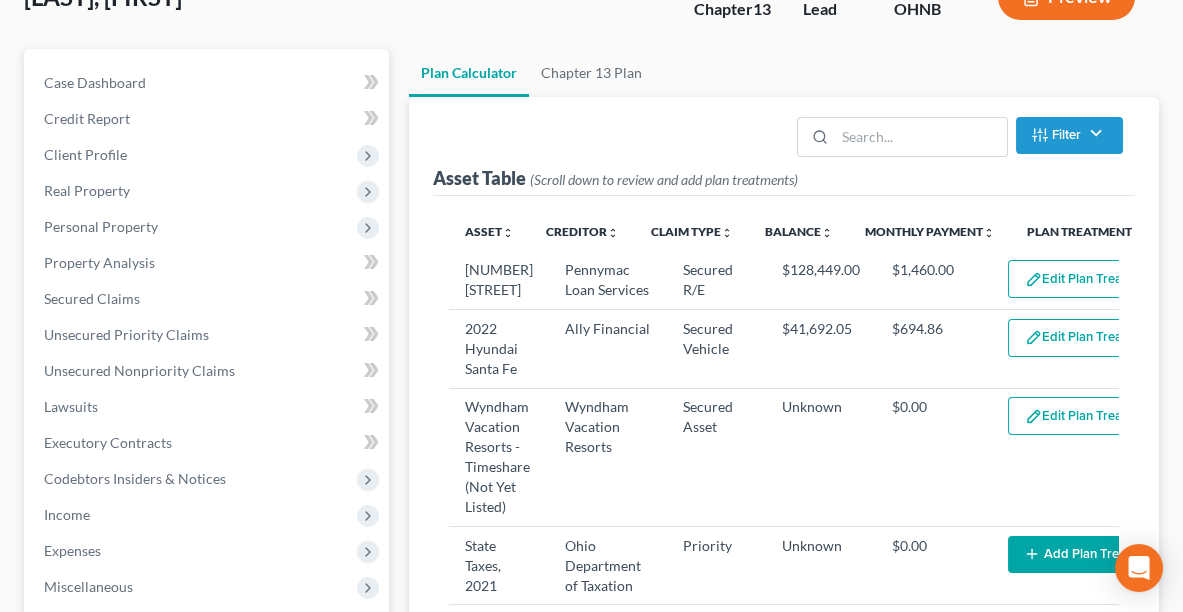 scroll, scrollTop: 173, scrollLeft: 0, axis: vertical 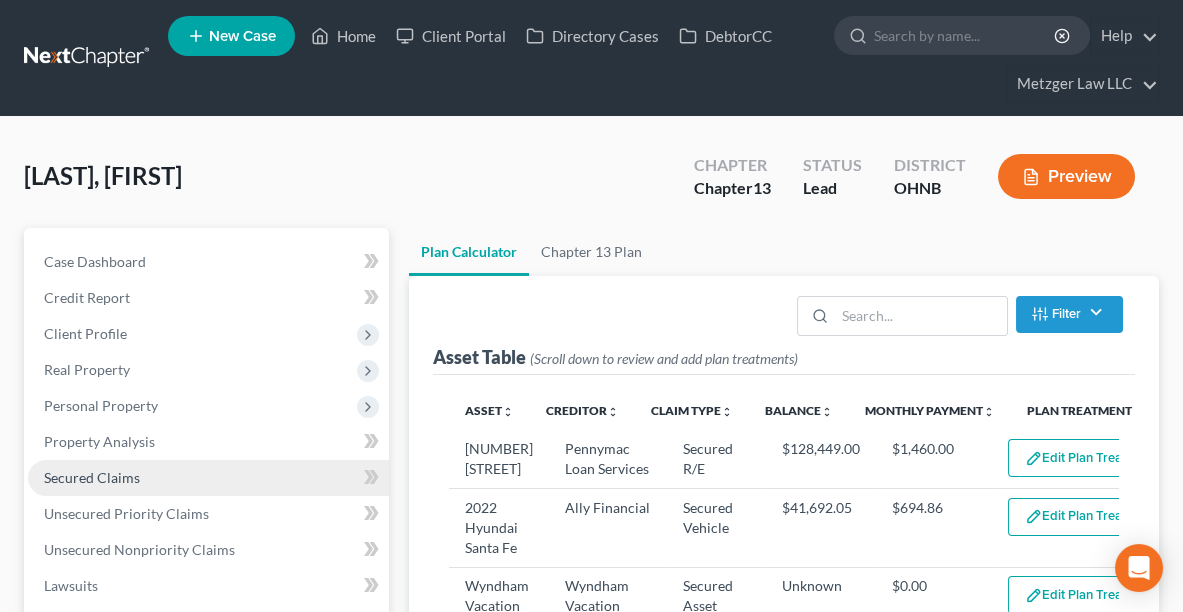 click on "Secured Claims" at bounding box center [92, 477] 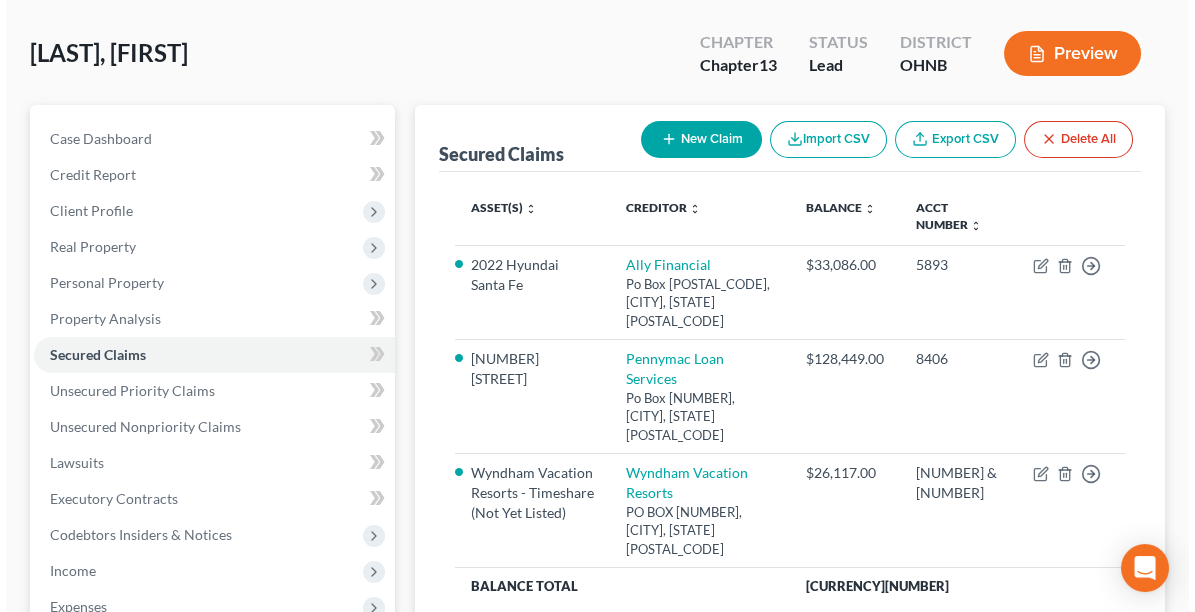 scroll, scrollTop: 130, scrollLeft: 0, axis: vertical 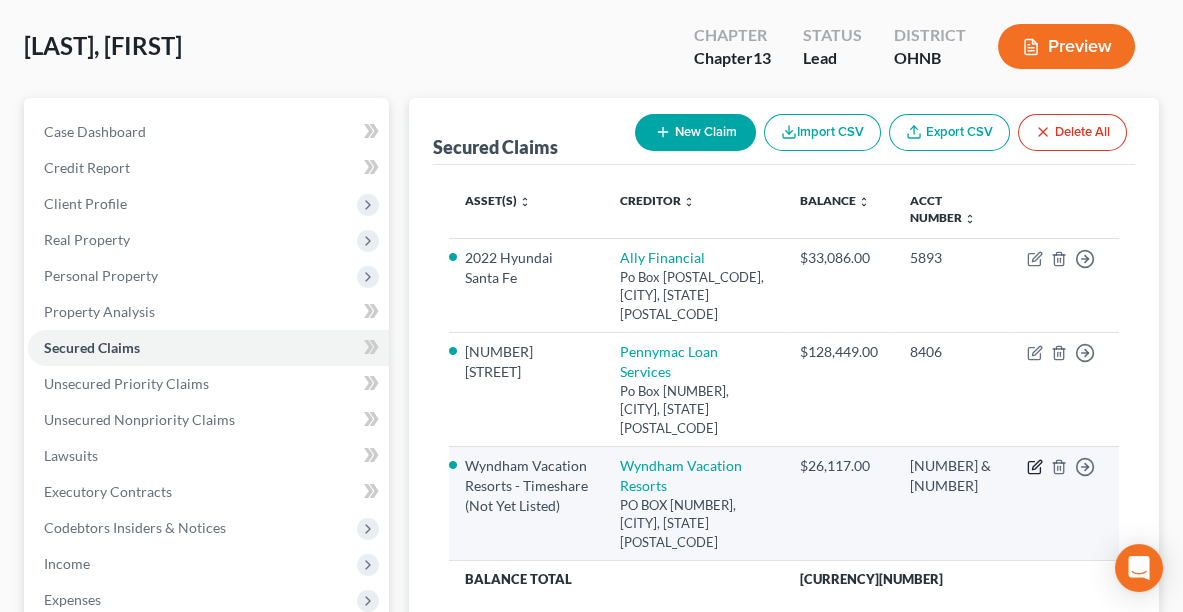 click 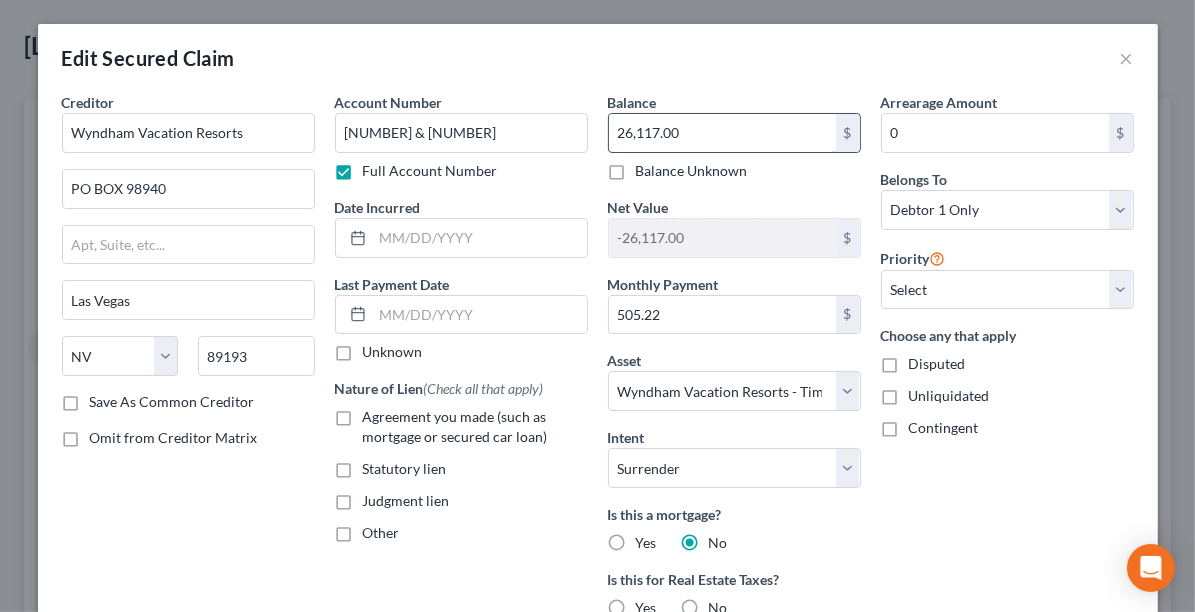 click on "26,117.00" at bounding box center (722, 133) 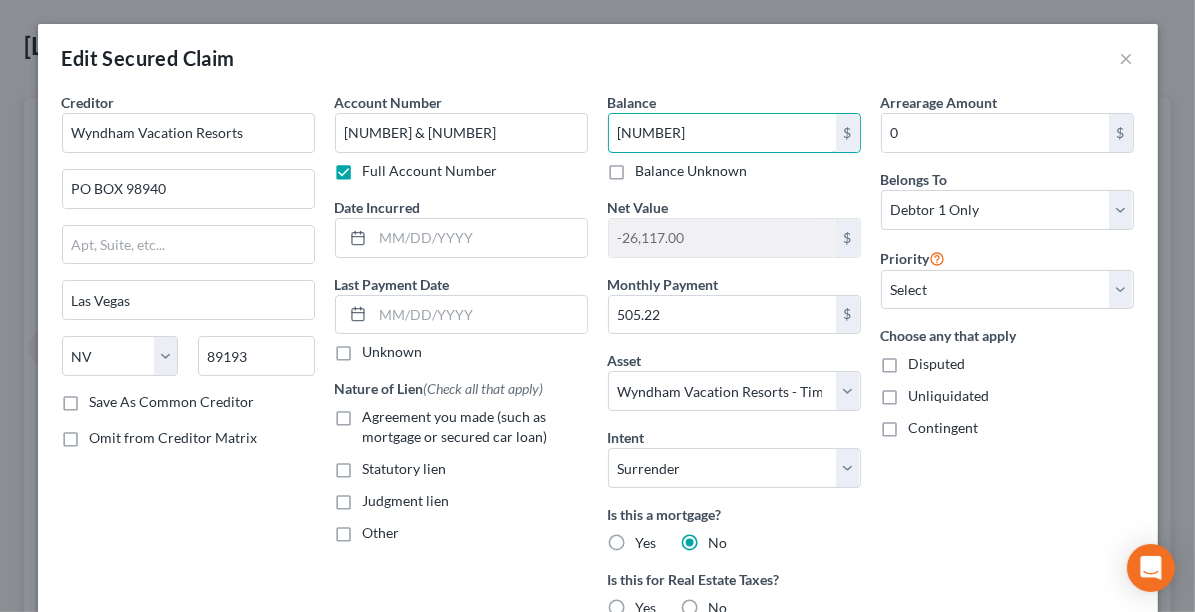 type on "[NUMBER]" 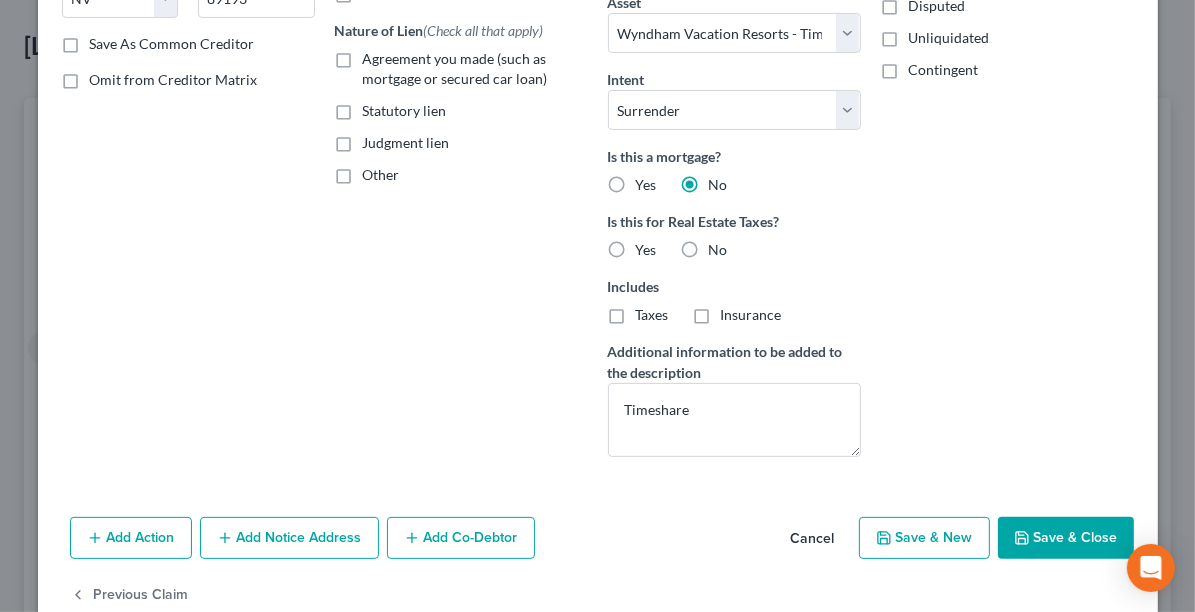 scroll, scrollTop: 362, scrollLeft: 0, axis: vertical 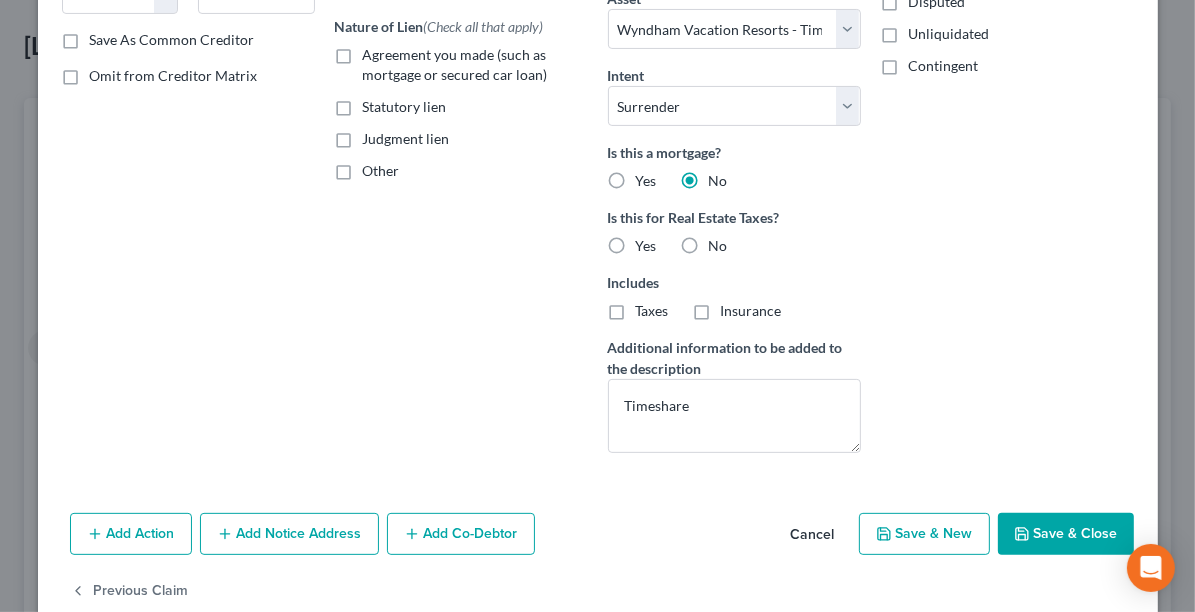 drag, startPoint x: 1182, startPoint y: 517, endPoint x: 1194, endPoint y: 453, distance: 65.11528 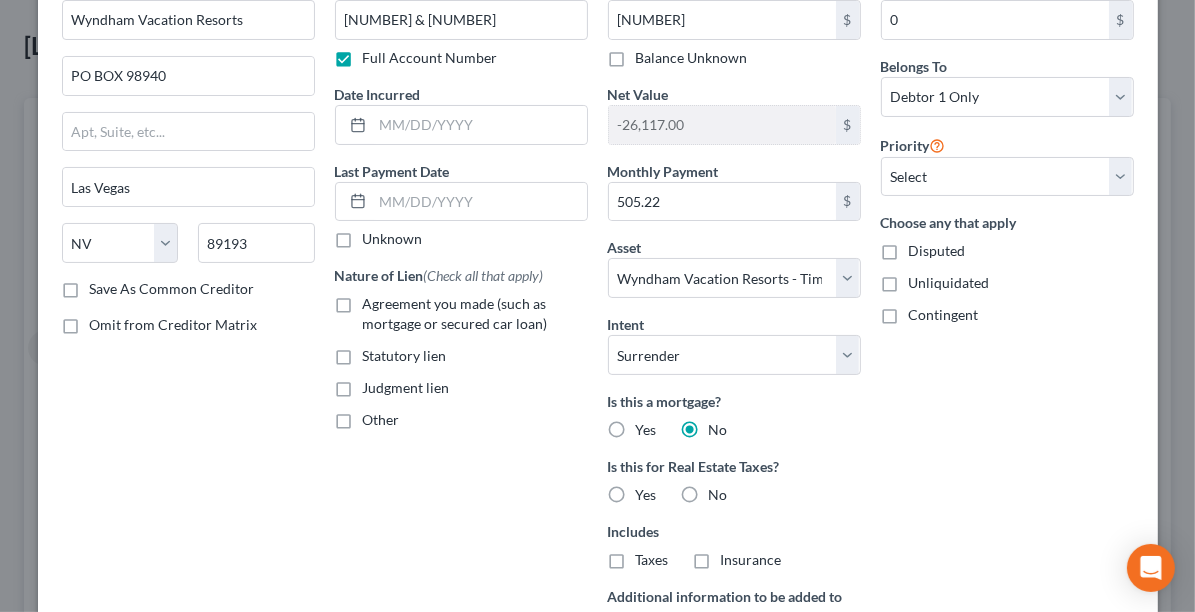 scroll, scrollTop: 111, scrollLeft: 0, axis: vertical 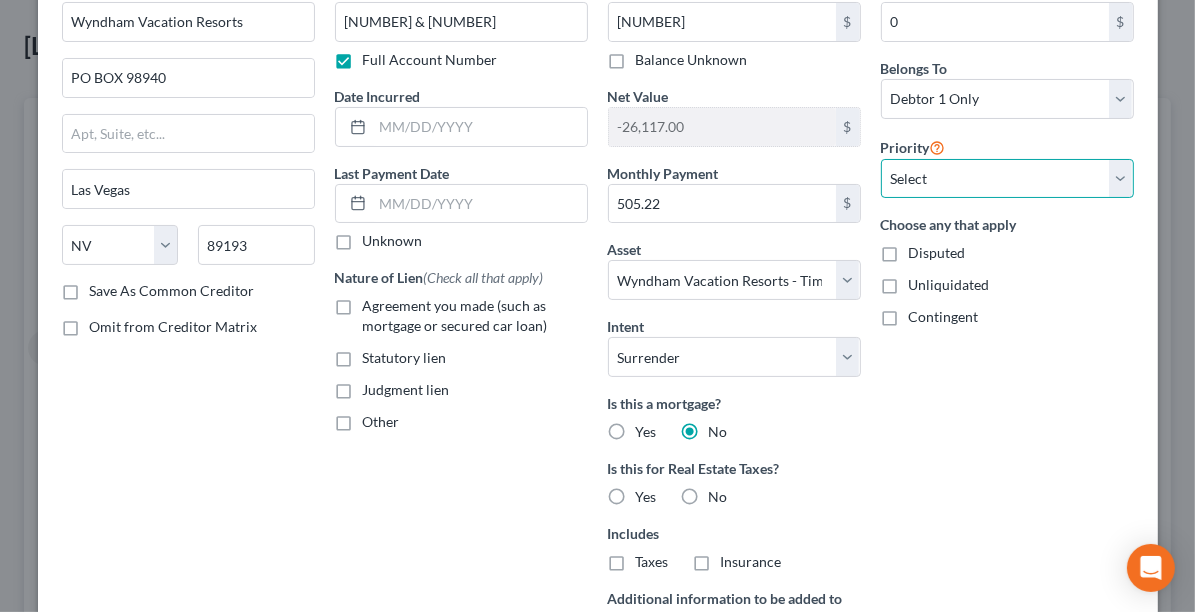 click on "Select 1st 2nd 3rd 4th 5th 6th 7th 8th 9th 10th 11th 12th 13th 14th 15th 16th 17th 18th 19th 20th 21th 22th 23th 24th 25th 26th 27th 28th 29th 30th" at bounding box center (1007, 179) 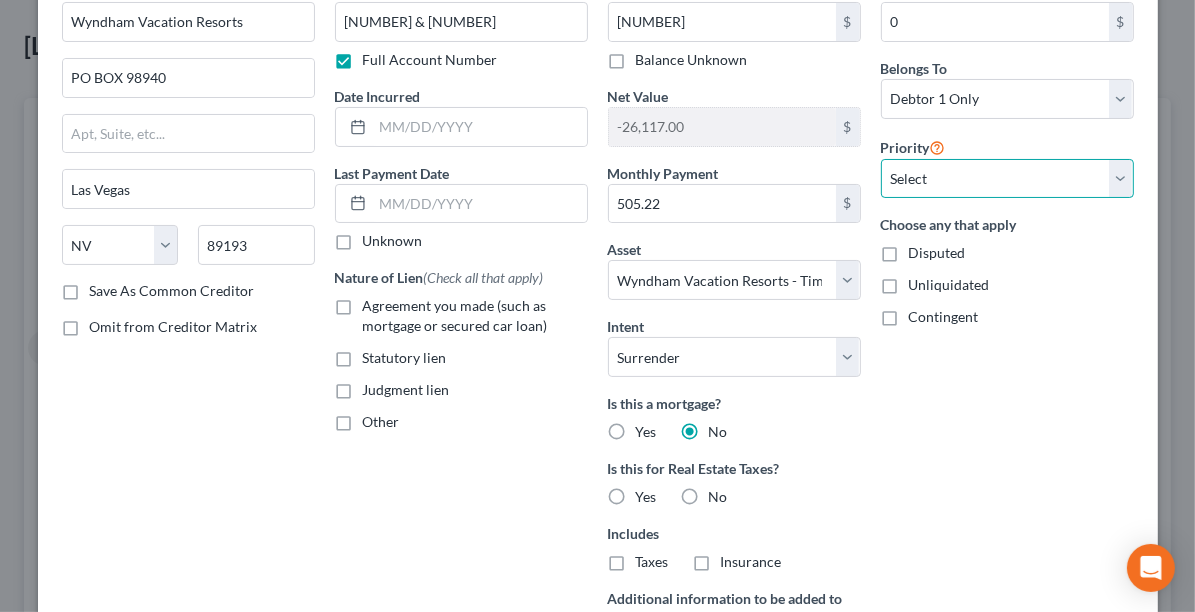 select on "0" 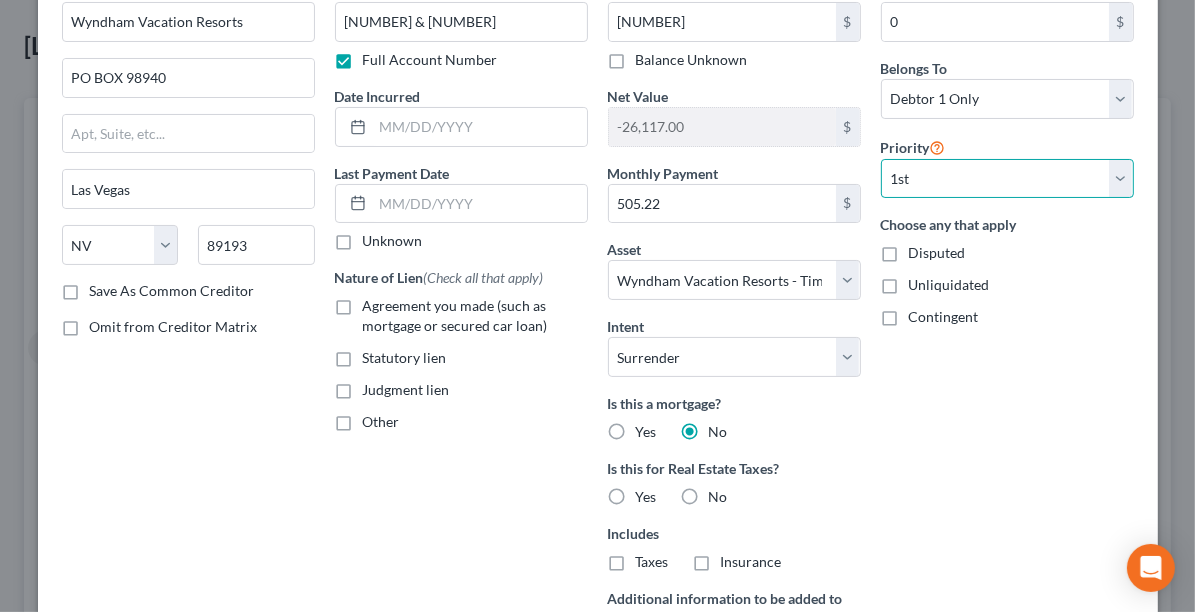 click on "Select 1st 2nd 3rd 4th 5th 6th 7th 8th 9th 10th 11th 12th 13th 14th 15th 16th 17th 18th 19th 20th 21th 22th 23th 24th 25th 26th 27th 28th 29th 30th" at bounding box center (1007, 179) 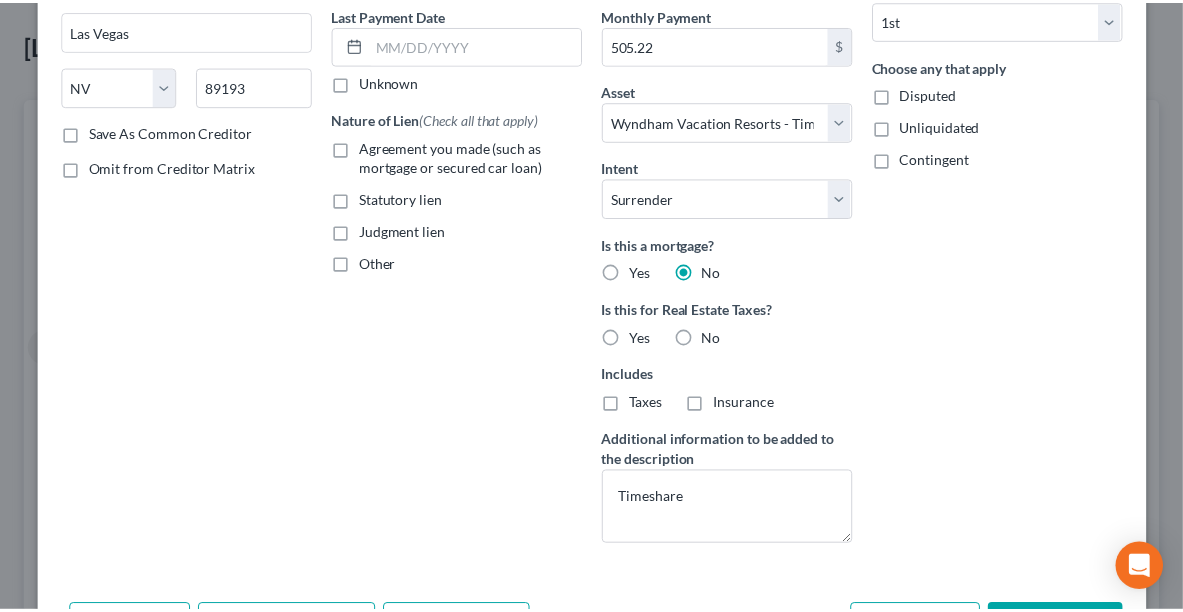 scroll, scrollTop: 392, scrollLeft: 0, axis: vertical 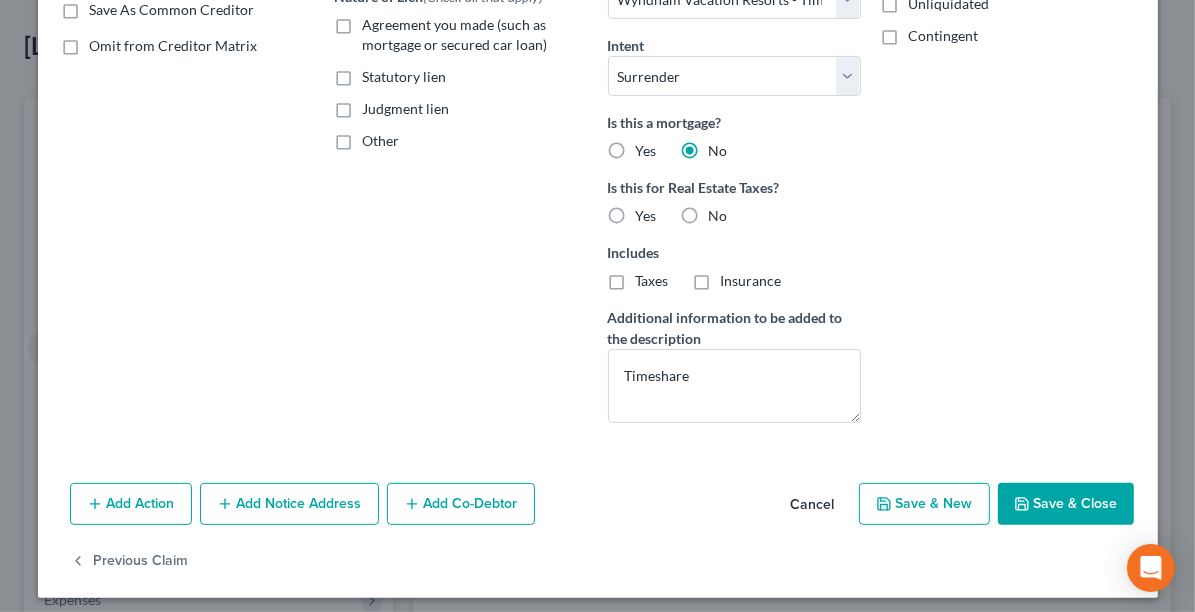 click on "Save & Close" at bounding box center (1066, 504) 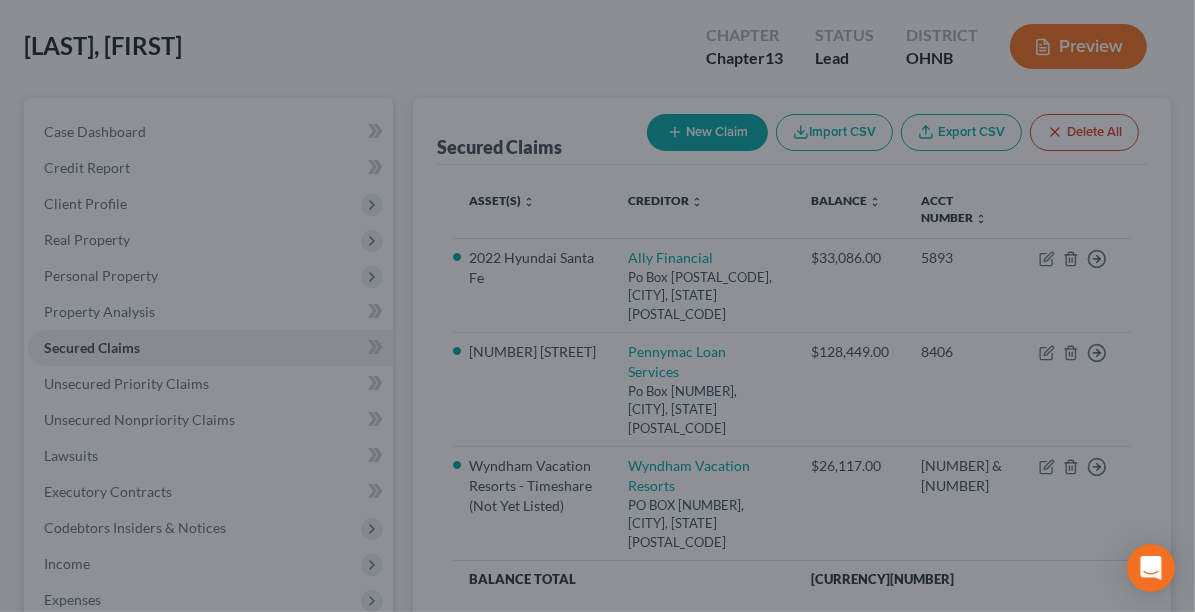 type on "-[NUMBER]" 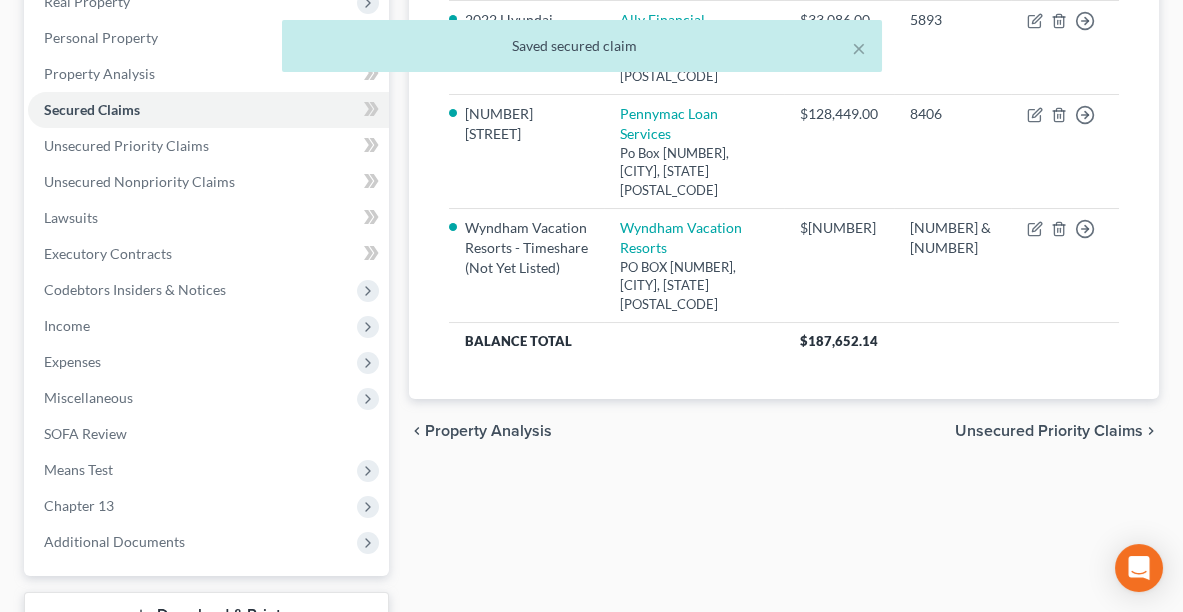 scroll, scrollTop: 518, scrollLeft: 0, axis: vertical 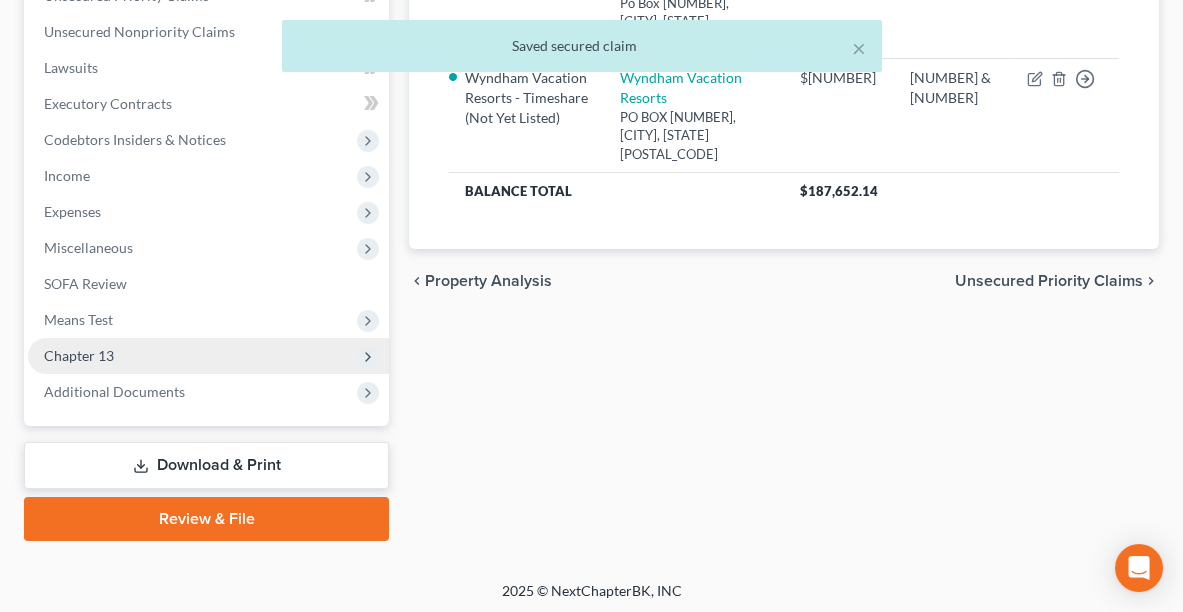 click on "Chapter 13" at bounding box center [208, 356] 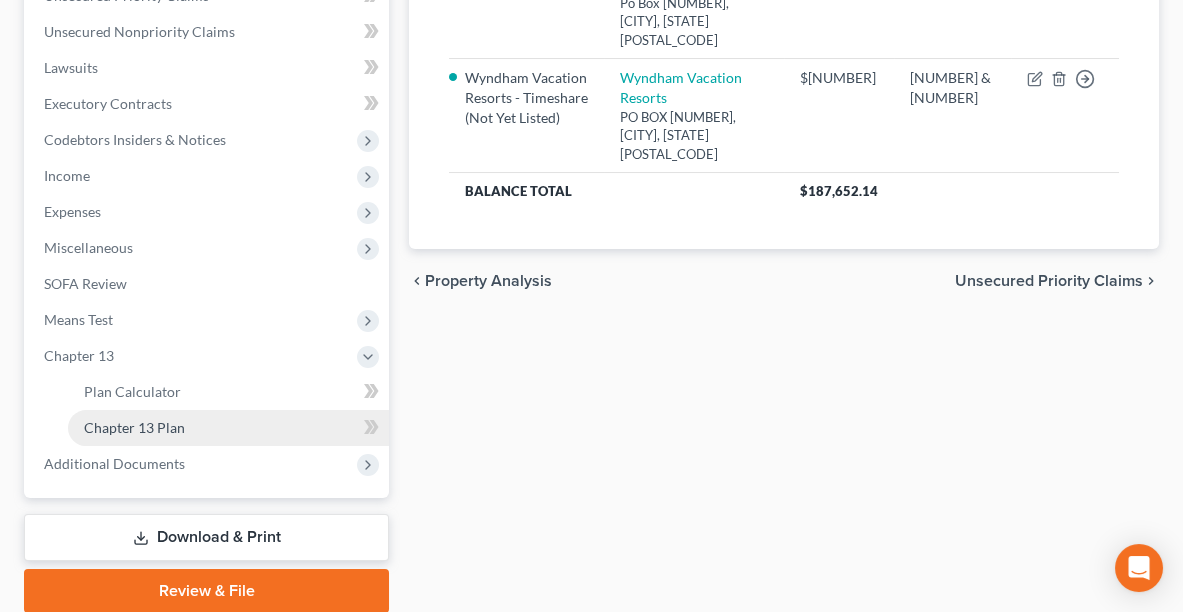 click on "Chapter 13 Plan" at bounding box center [228, 428] 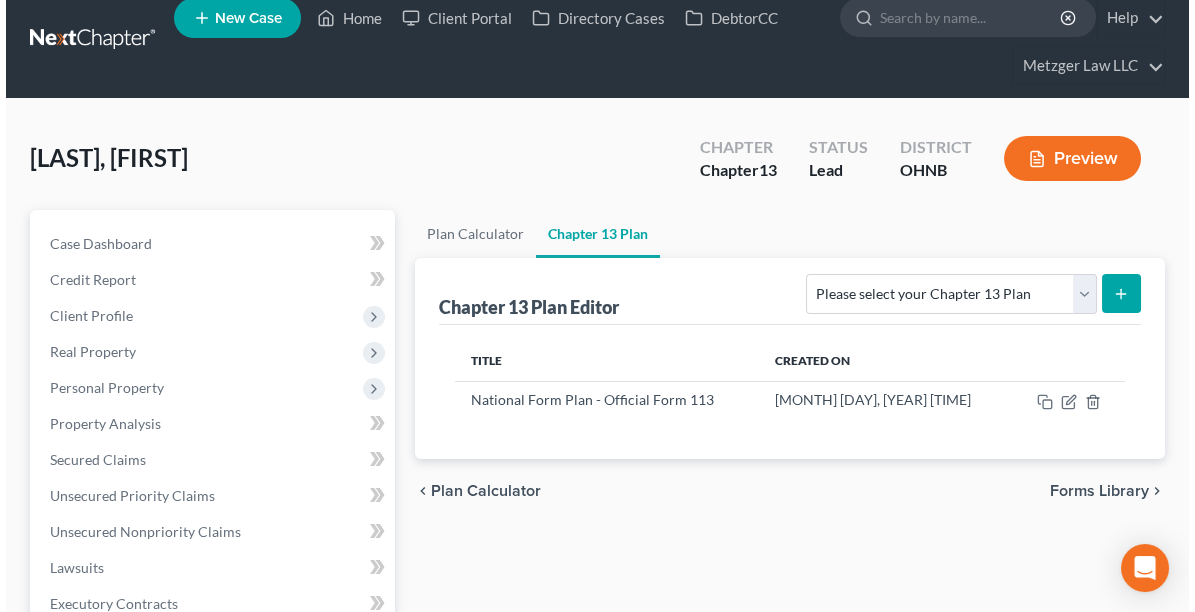scroll, scrollTop: 0, scrollLeft: 0, axis: both 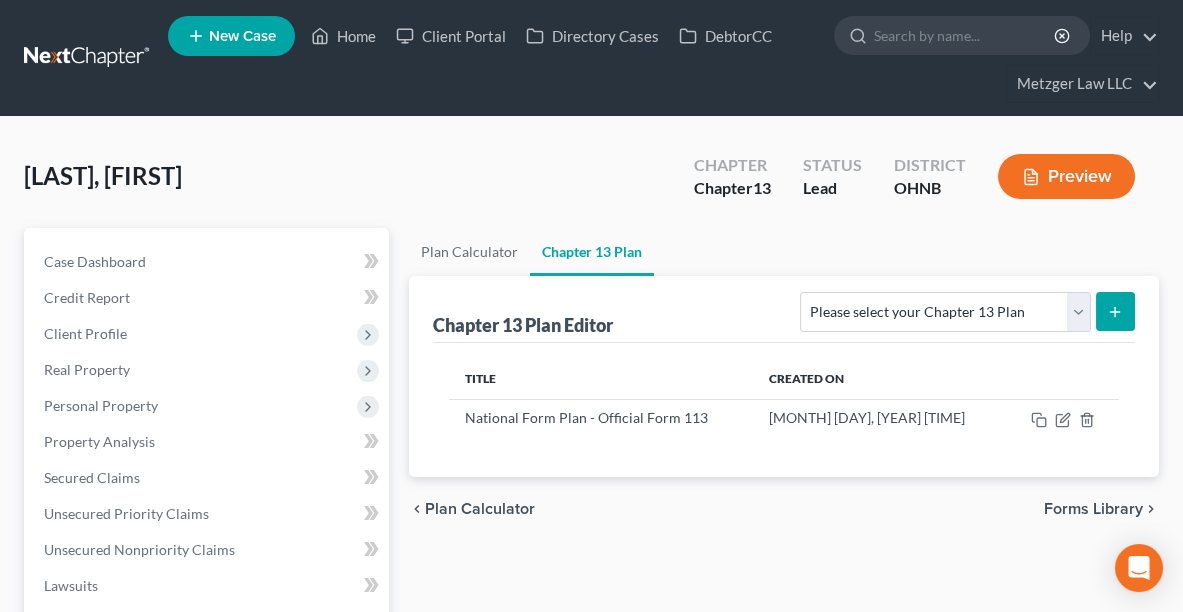 click 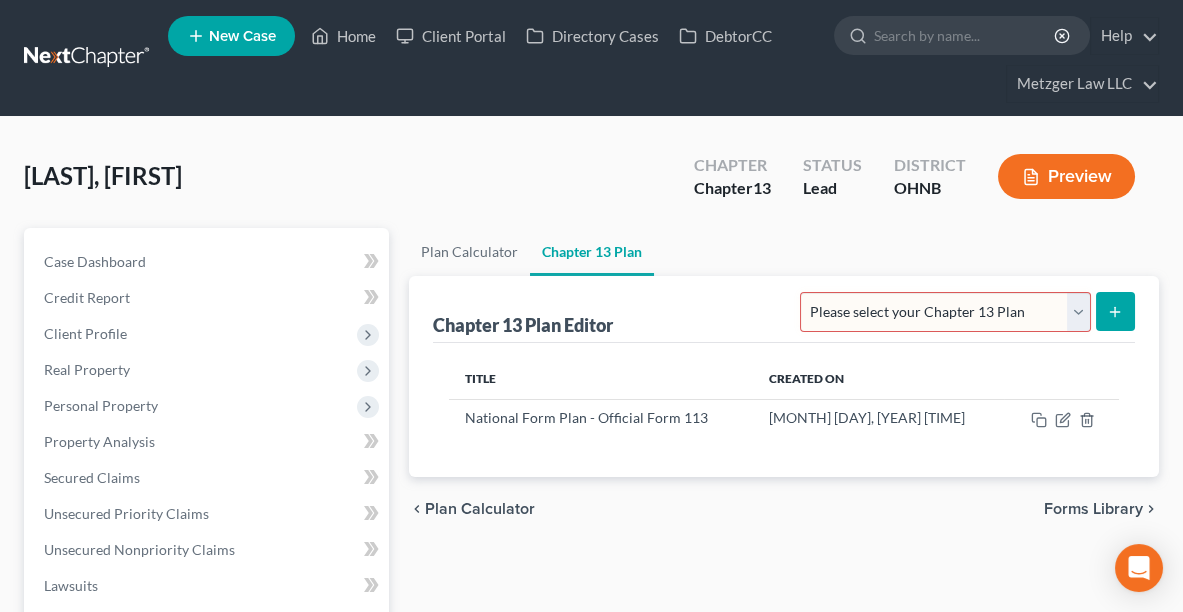 click on "Please select your Chapter 13 Plan National Form Plan - Official Form 113 Northern District of Ohio (Cleveland)" at bounding box center (945, 312) 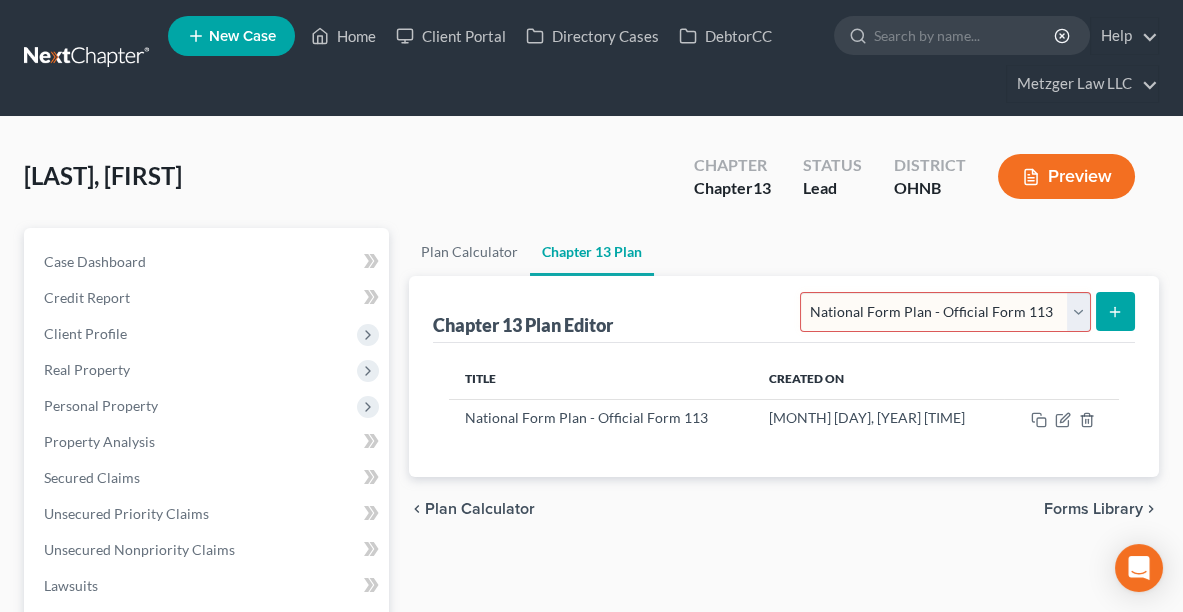 click on "Please select your Chapter 13 Plan National Form Plan - Official Form 113 Northern District of Ohio (Cleveland)" at bounding box center [945, 312] 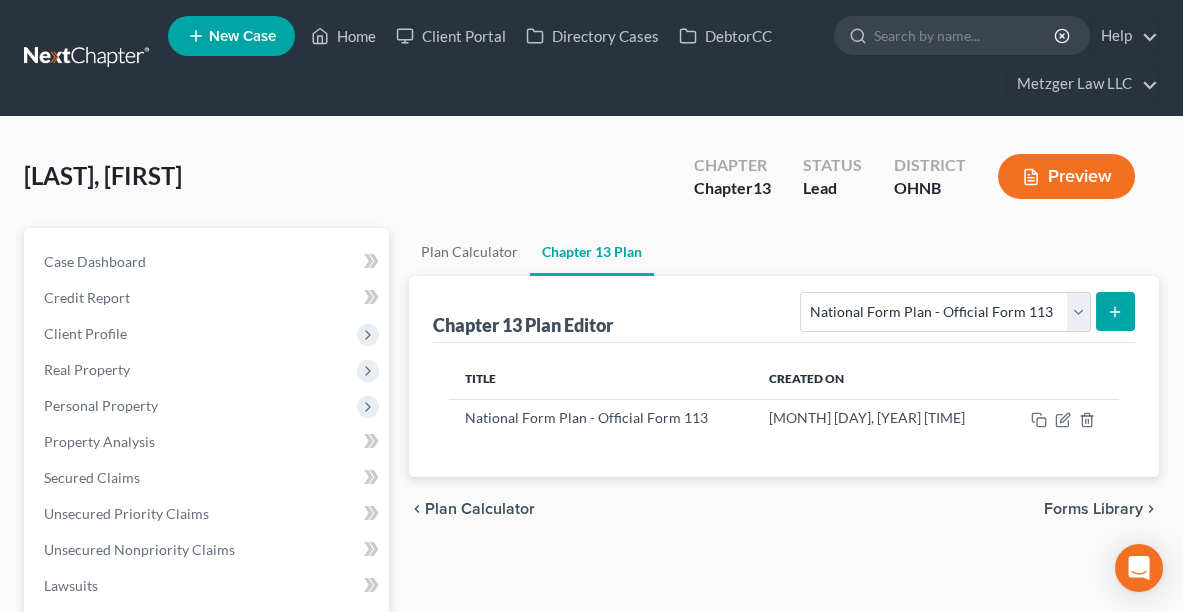 click 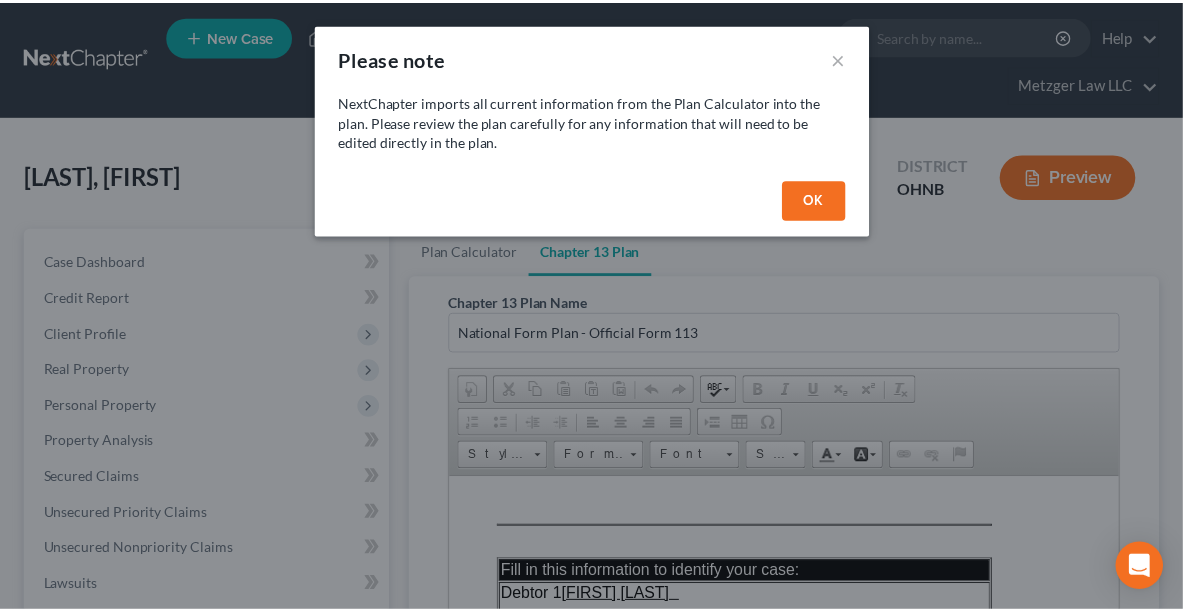 scroll, scrollTop: 0, scrollLeft: 0, axis: both 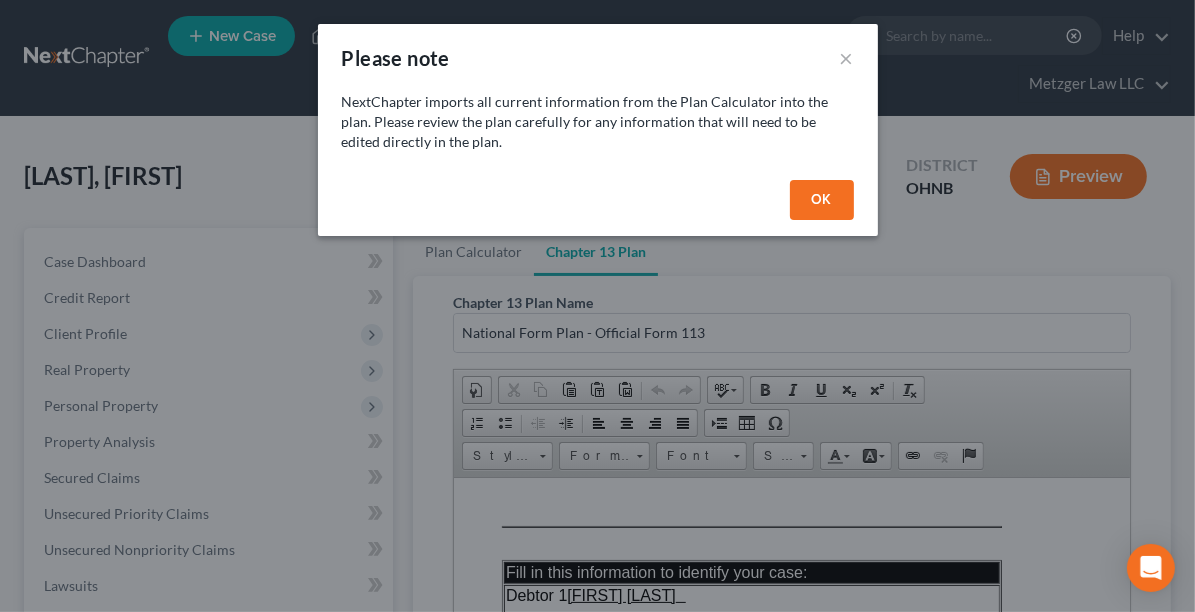 click on "Please note × NextChapter imports all current information from the Plan Calculator into the plan.
Please review the plan carefully for any information that will need to be edited directly in the plan. OK" at bounding box center [597, 306] 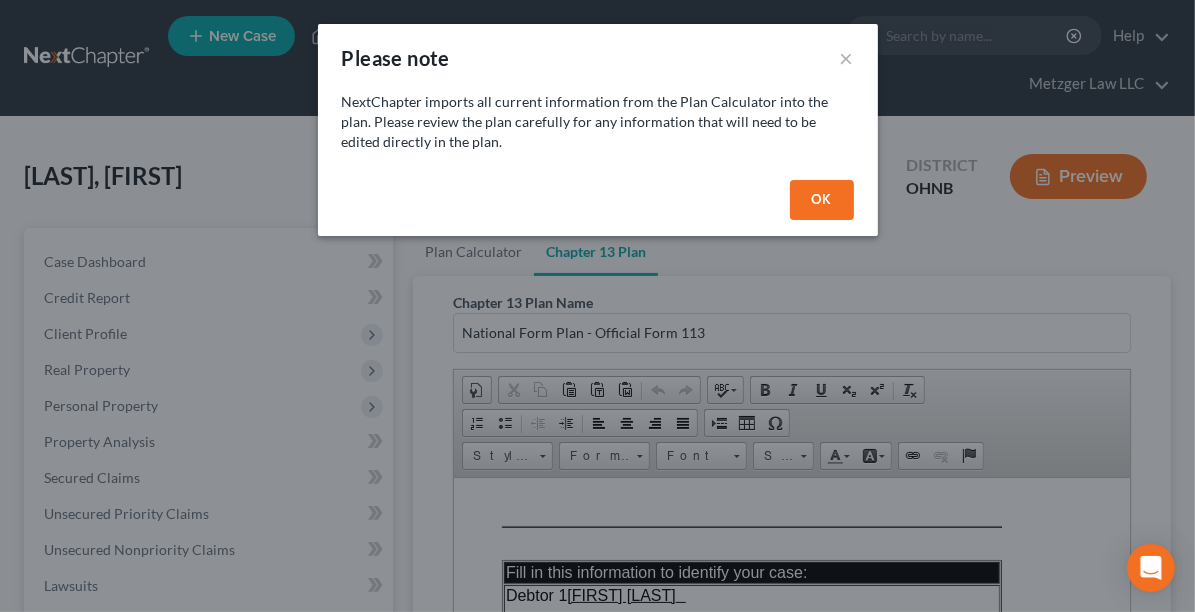 click on "OK" at bounding box center (822, 200) 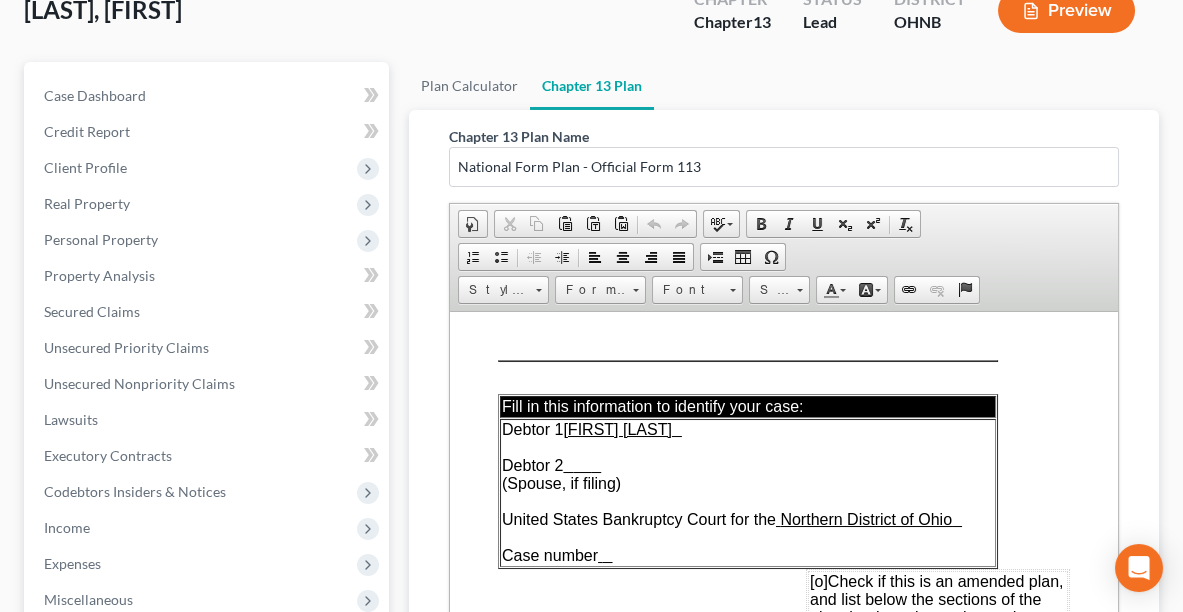 scroll, scrollTop: 238, scrollLeft: 0, axis: vertical 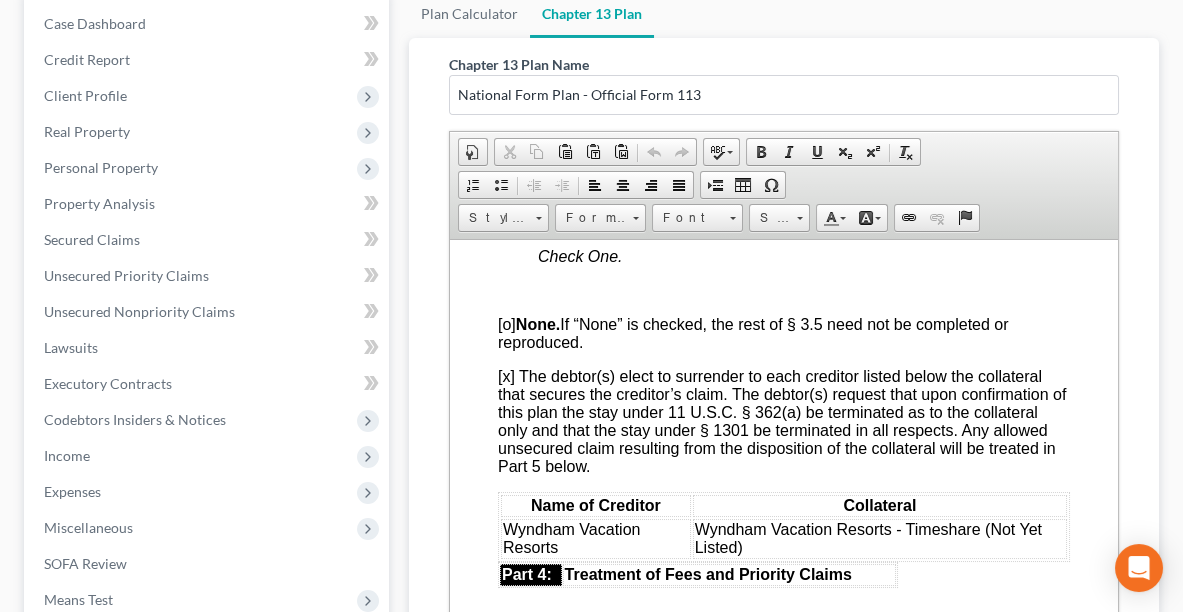 drag, startPoint x: 1112, startPoint y: 265, endPoint x: 1575, endPoint y: 700, distance: 635.29047 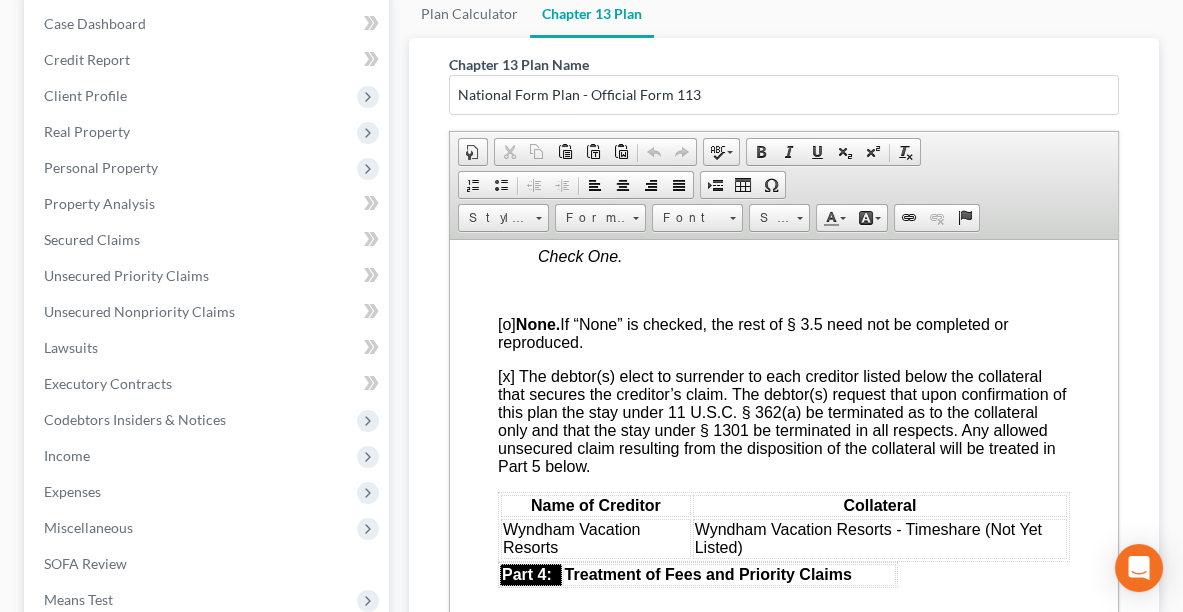 click on "Wyndham Vacation Resorts - Timeshare (Not Yet Listed)" at bounding box center (868, 537) 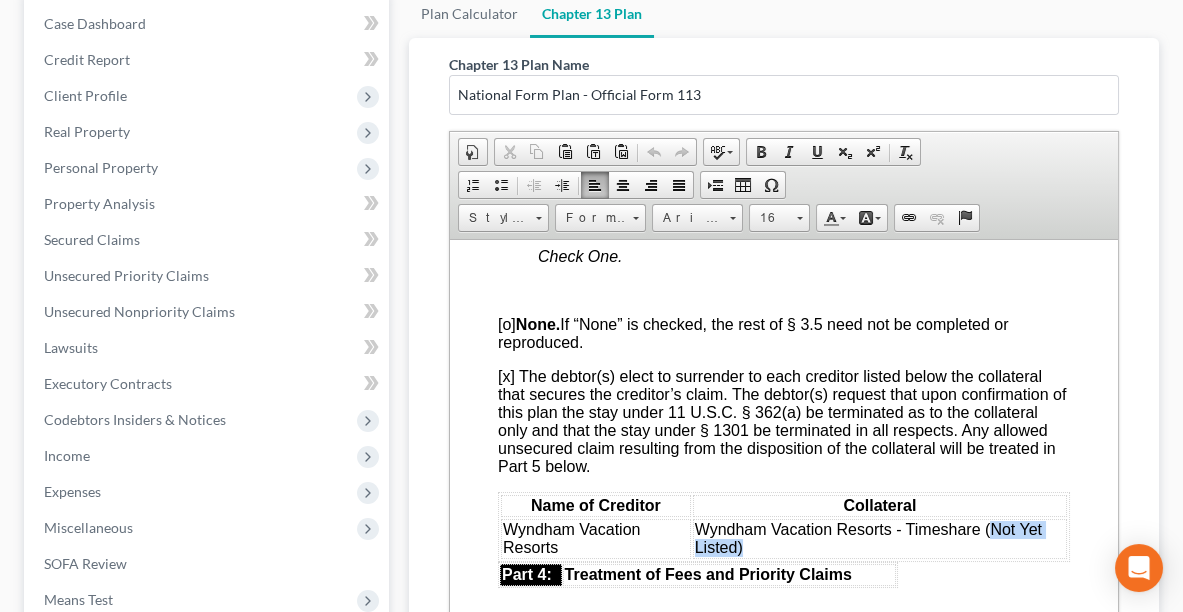 drag, startPoint x: 983, startPoint y: 537, endPoint x: 1006, endPoint y: 547, distance: 25.079872 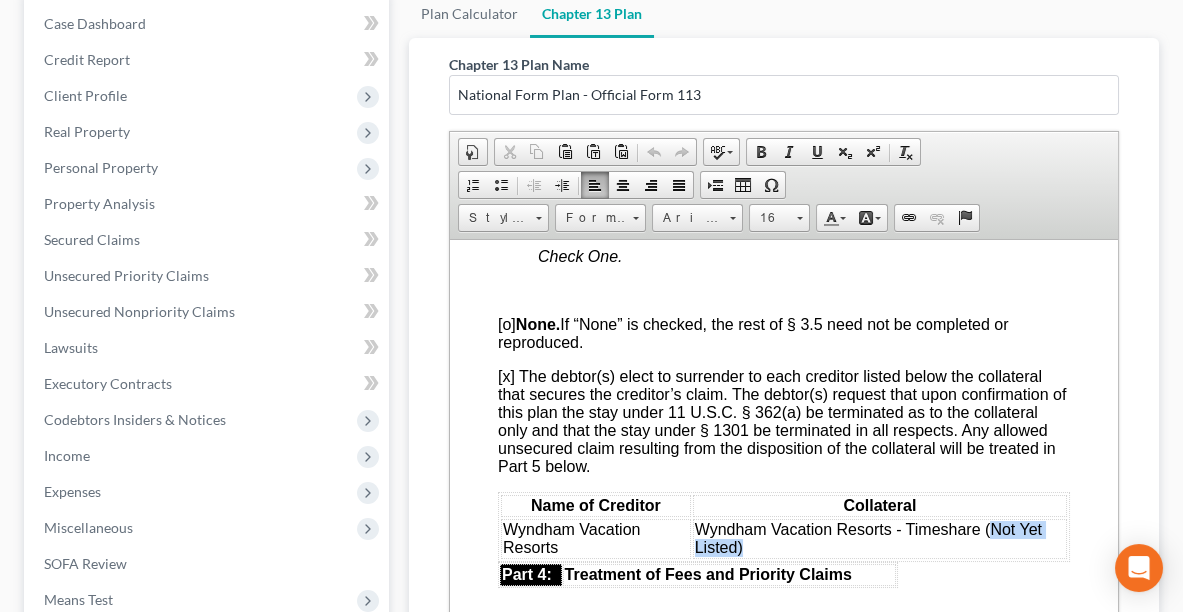 click on "Wyndham Vacation Resorts - Timeshare (Not Yet Listed)" at bounding box center (880, 538) 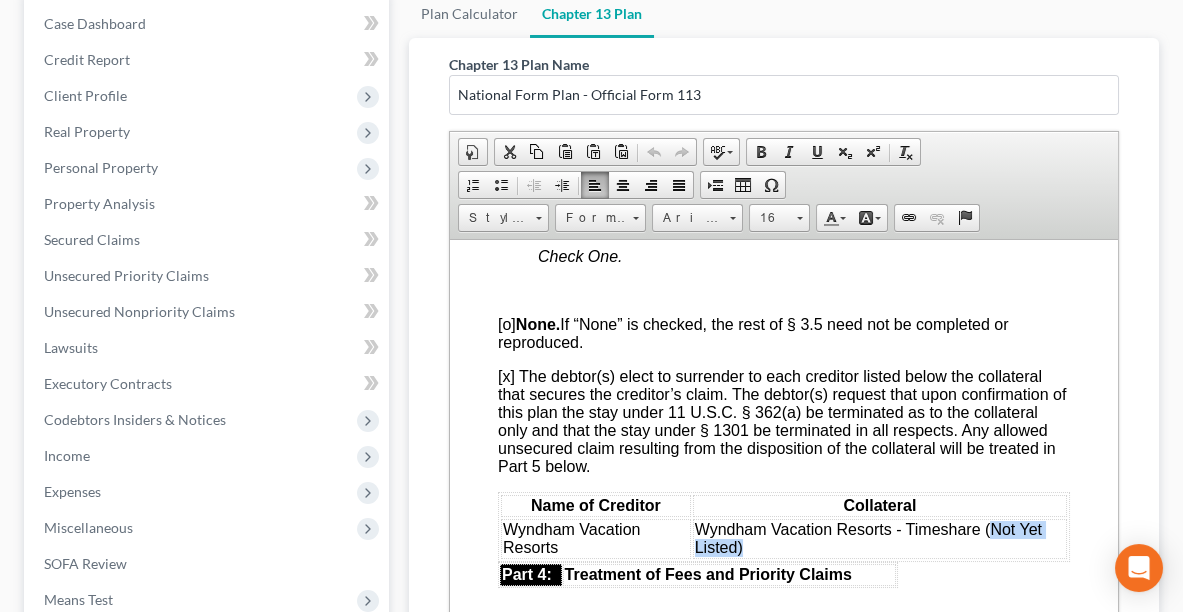 type 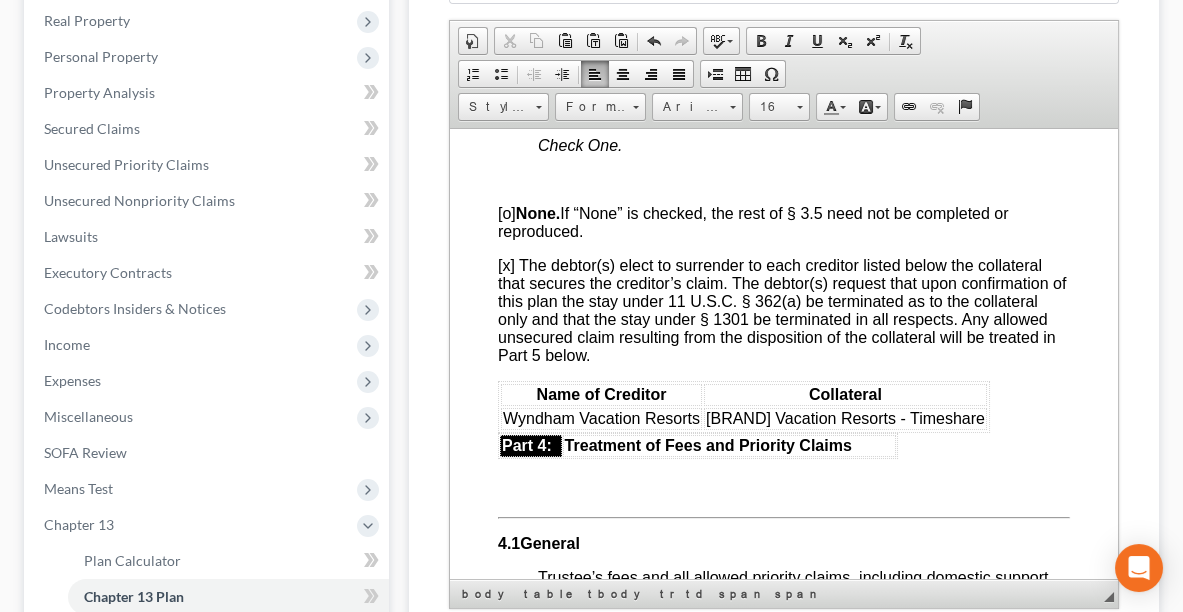scroll, scrollTop: 351, scrollLeft: 0, axis: vertical 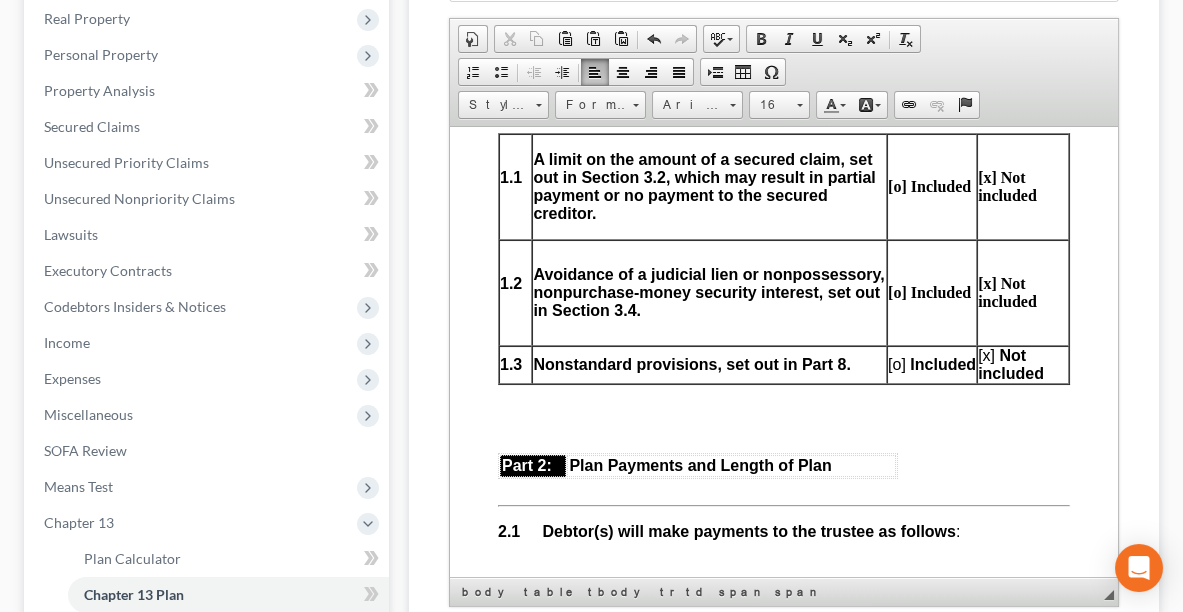 drag, startPoint x: 661, startPoint y: 431, endPoint x: 1162, endPoint y: 473, distance: 502.7574 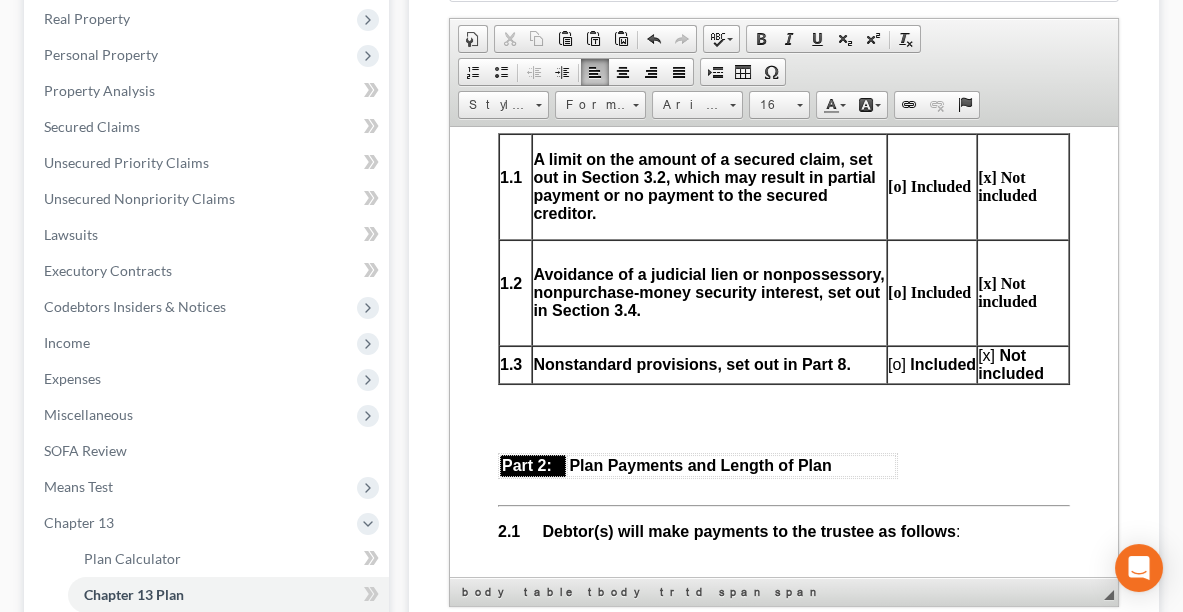 click on "Plan Calculator
Chapter 13 Plan
Chapter 13 Plan Name National Form Plan - Official Form 113 Rich Text Editor, document-ckeditor Editor toolbars Document   Document Properties Clipboard/Undo   Cut   Copy   Paste   Paste as plain text   Paste from Word   Undo   Redo language   Spell Check As You Type Basic Styles   Bold   Italic   Underline   Subscript   Superscript   Remove Format Paragraph   Insert/Remove Numbered List   Insert/Remove Bulleted List   Decrease Indent   Increase Indent   Align Left   Center   Align Right   Justify Insert   Insert Page Break for Printing   Table   Insert Special Character Styles Styles Styles Format Format Font Arial Size 16 Colors   Text Color   Background Color Links   Link   Unlink   Anchor Press ALT 0 for help ◢ Elements path body table tbody tr td span span
Editing Guide Cancel Export as PDF Save
chevron_left
Plan Calculator
Forms Library
chevron_right" at bounding box center (784, 328) 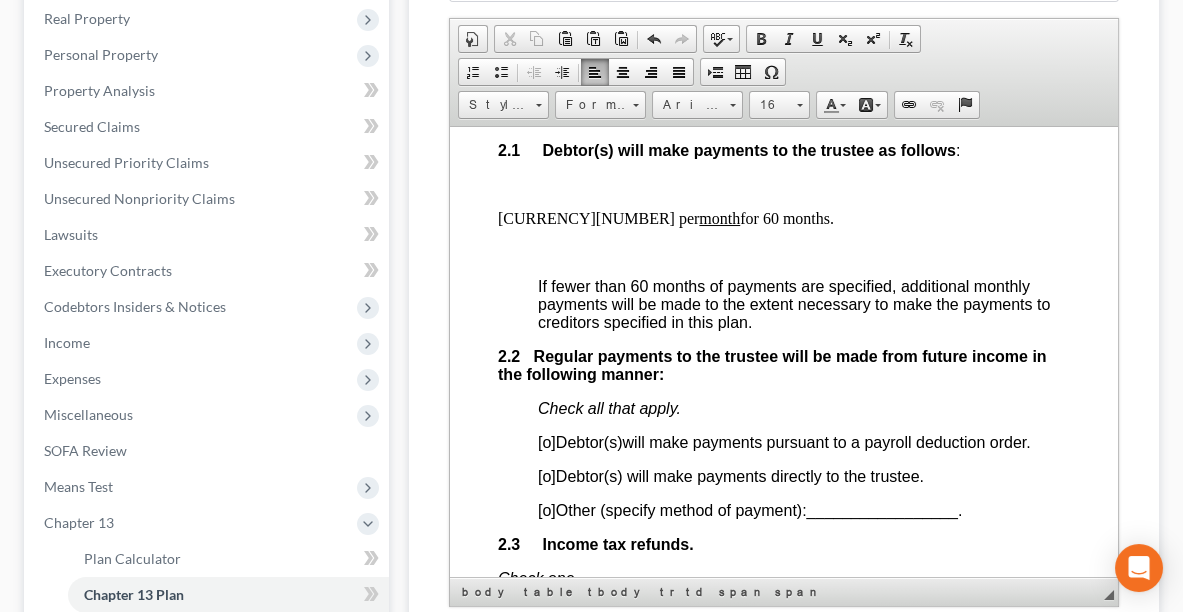 scroll, scrollTop: 1408, scrollLeft: 0, axis: vertical 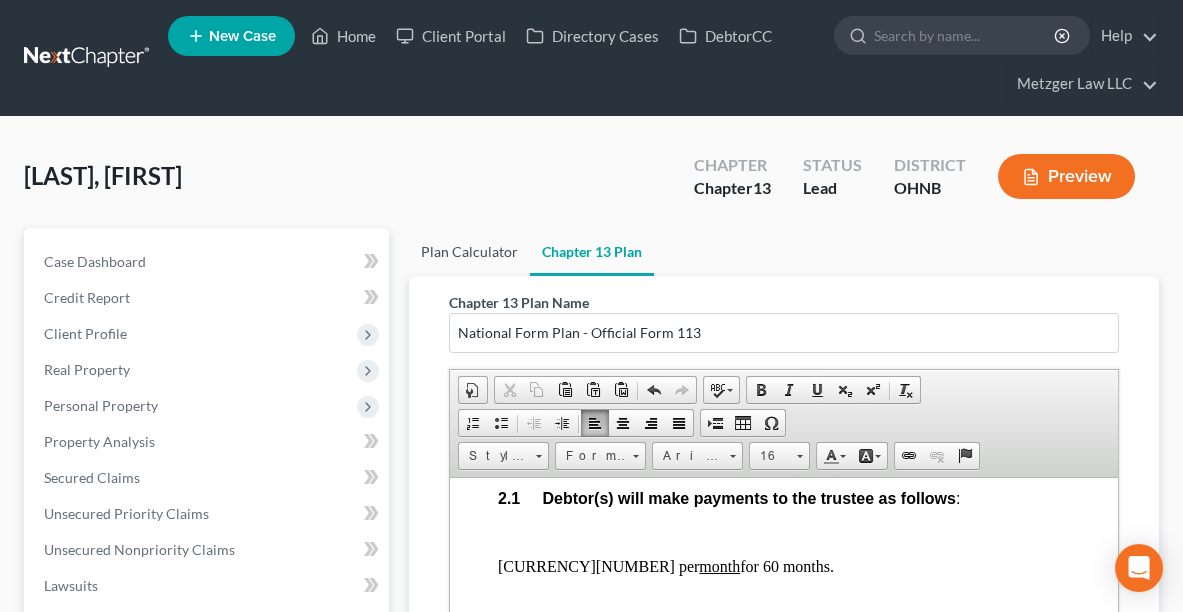 click on "Plan Calculator" at bounding box center (469, 252) 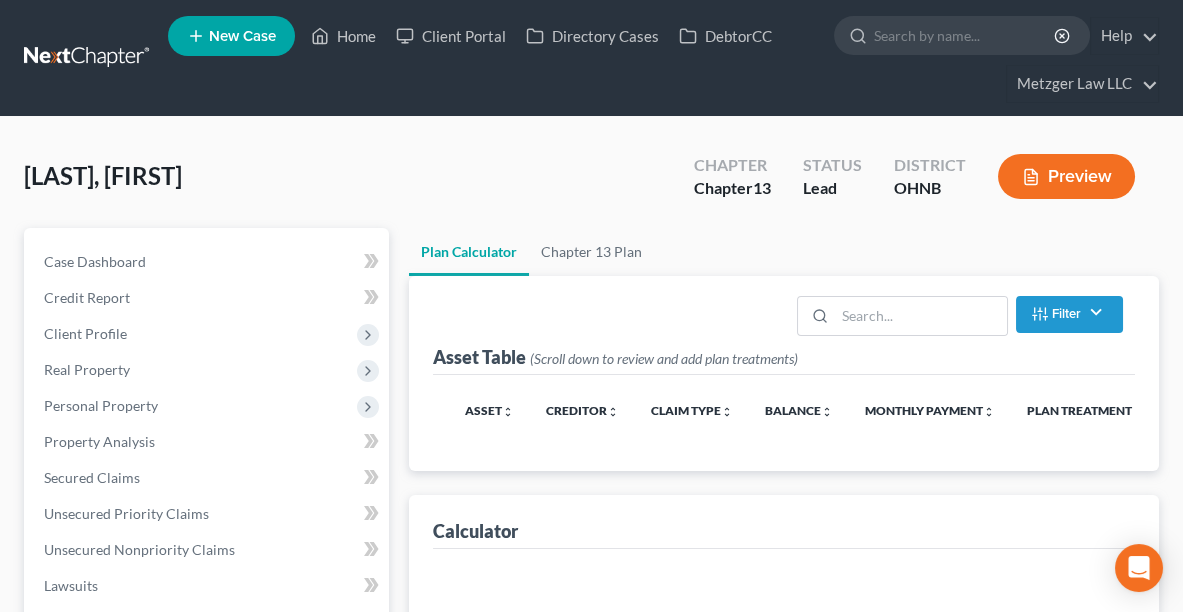 select on "59" 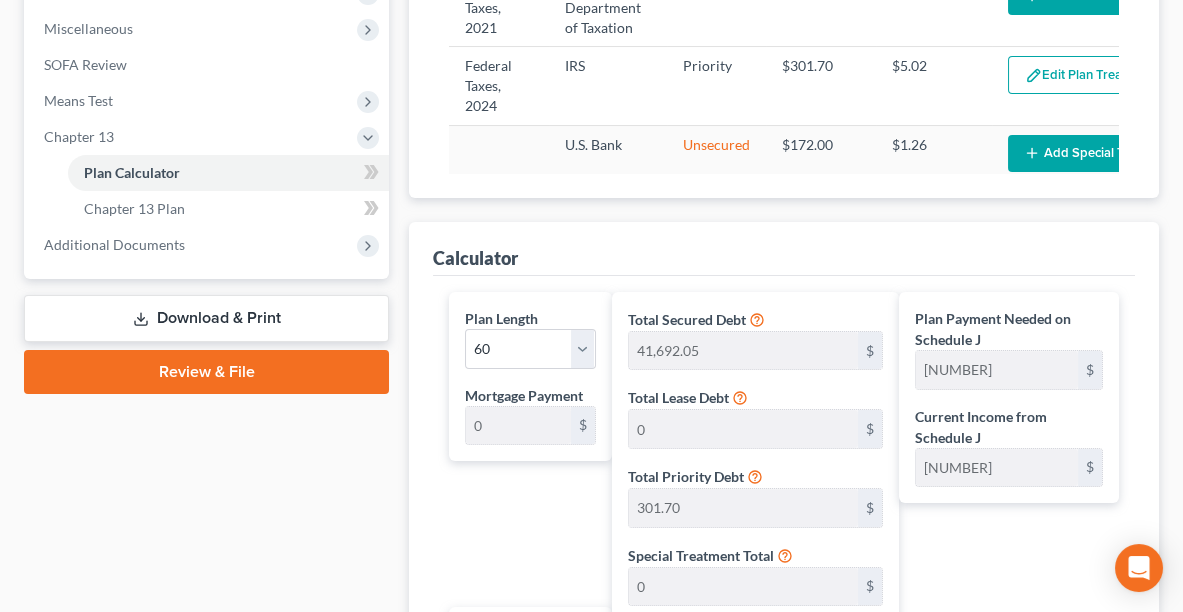 scroll, scrollTop: 733, scrollLeft: 0, axis: vertical 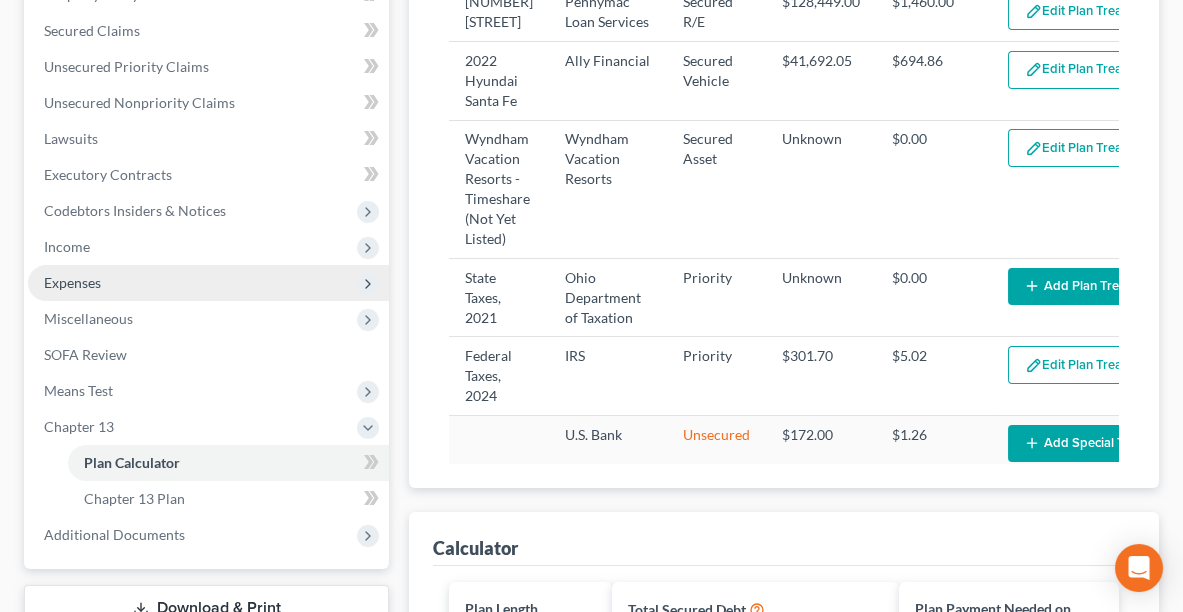 click on "Expenses" at bounding box center (208, 283) 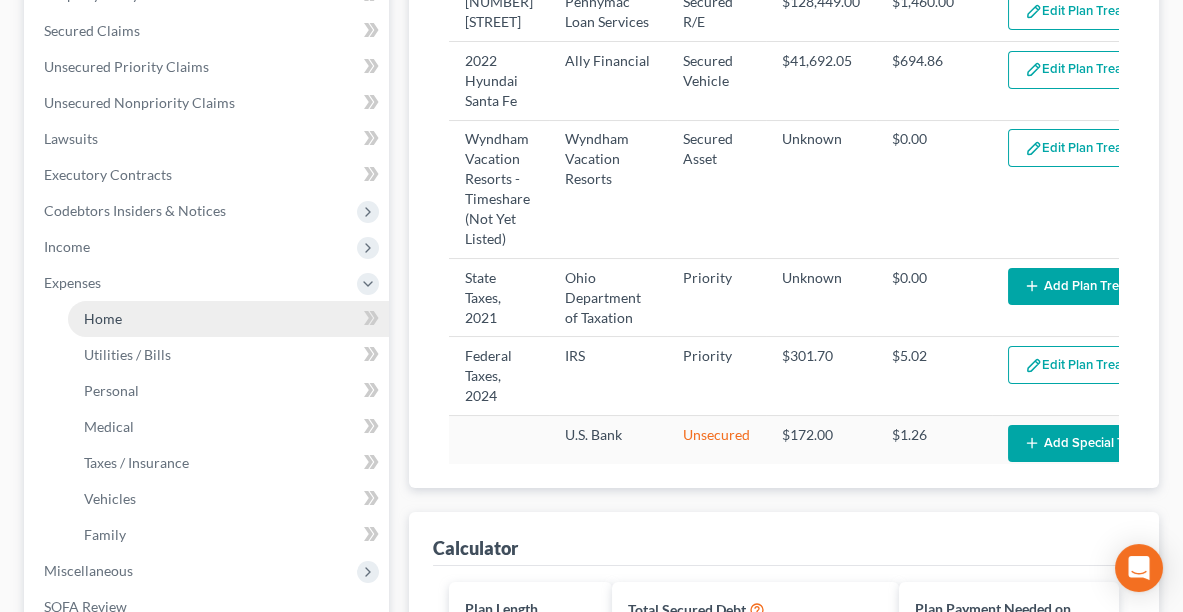 click on "Home" at bounding box center (228, 319) 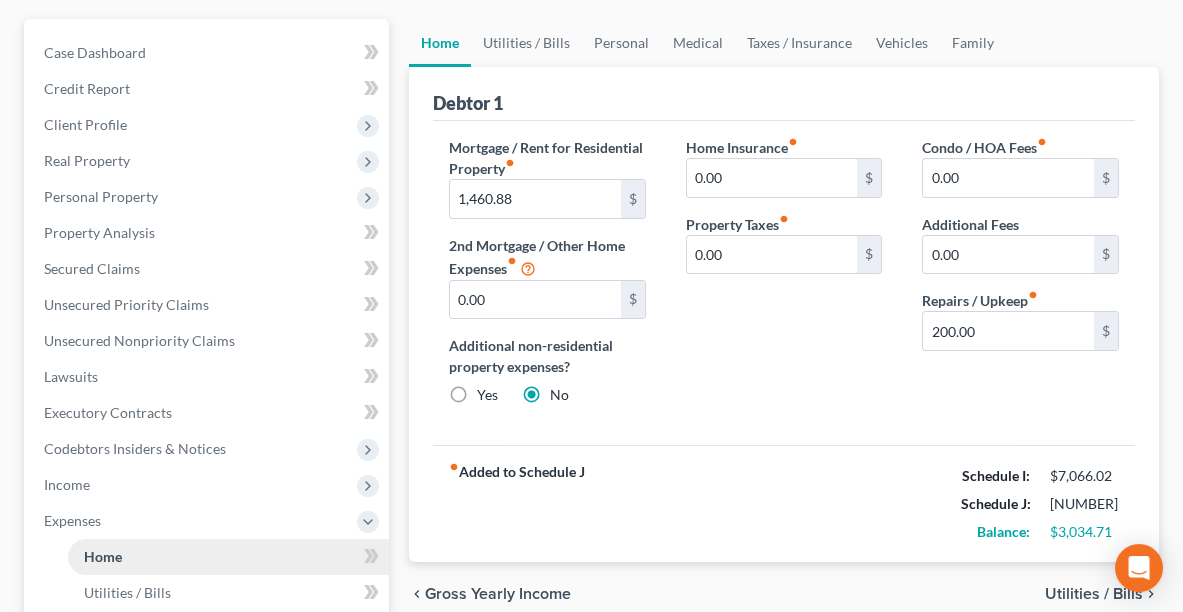scroll, scrollTop: 0, scrollLeft: 0, axis: both 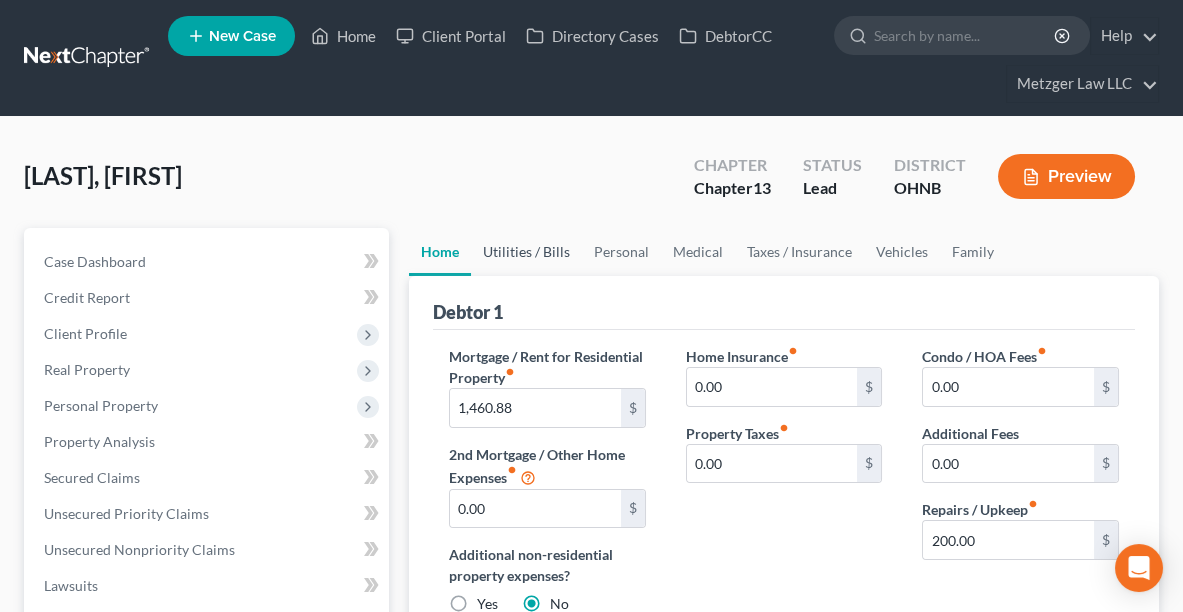 click on "Utilities / Bills" at bounding box center [526, 252] 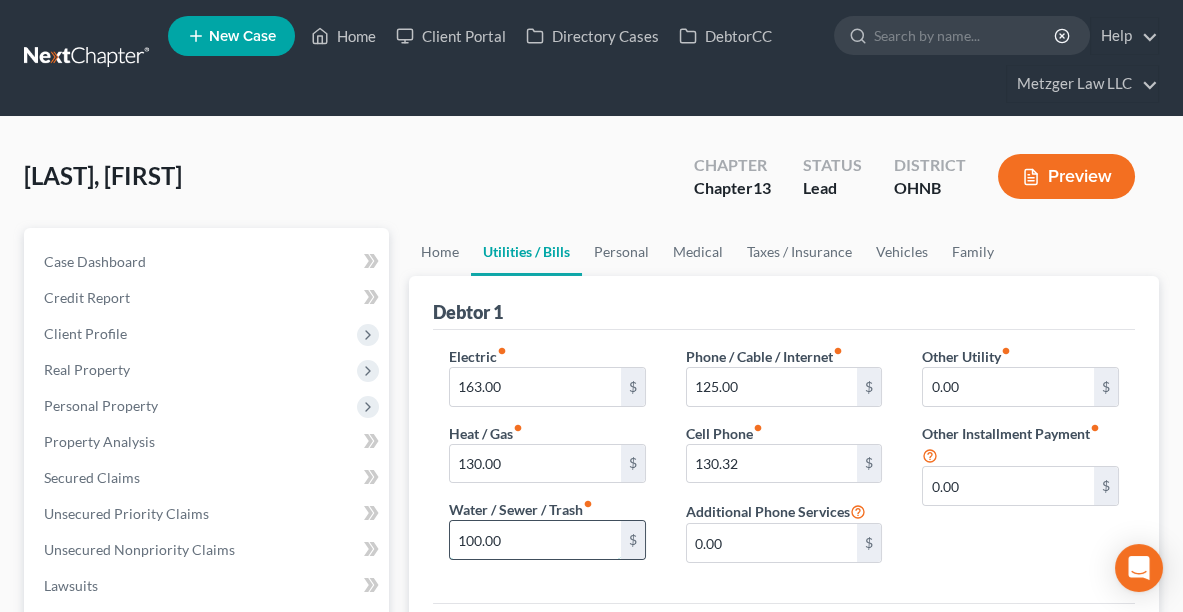 click on "100.00" at bounding box center [535, 540] 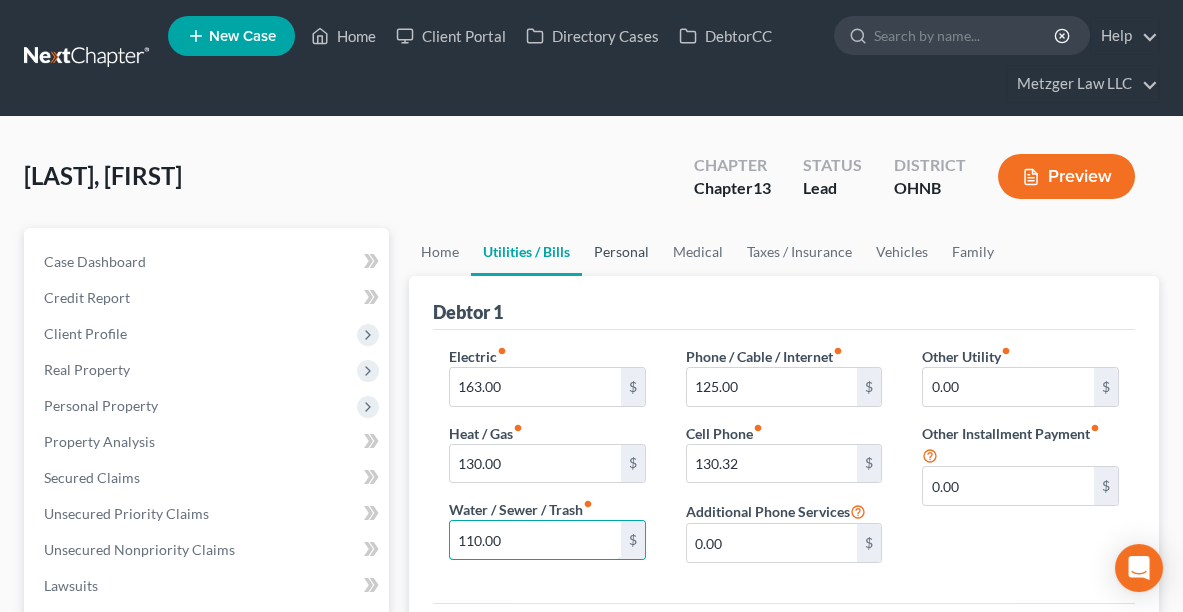 type on "110.00" 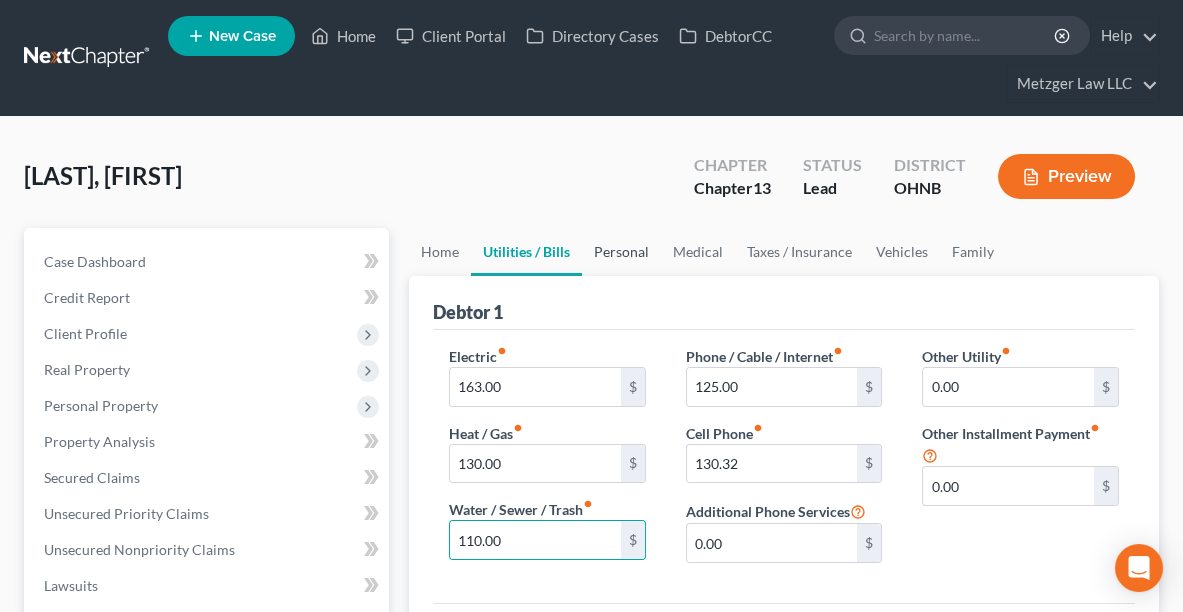 click on "Personal" at bounding box center [621, 252] 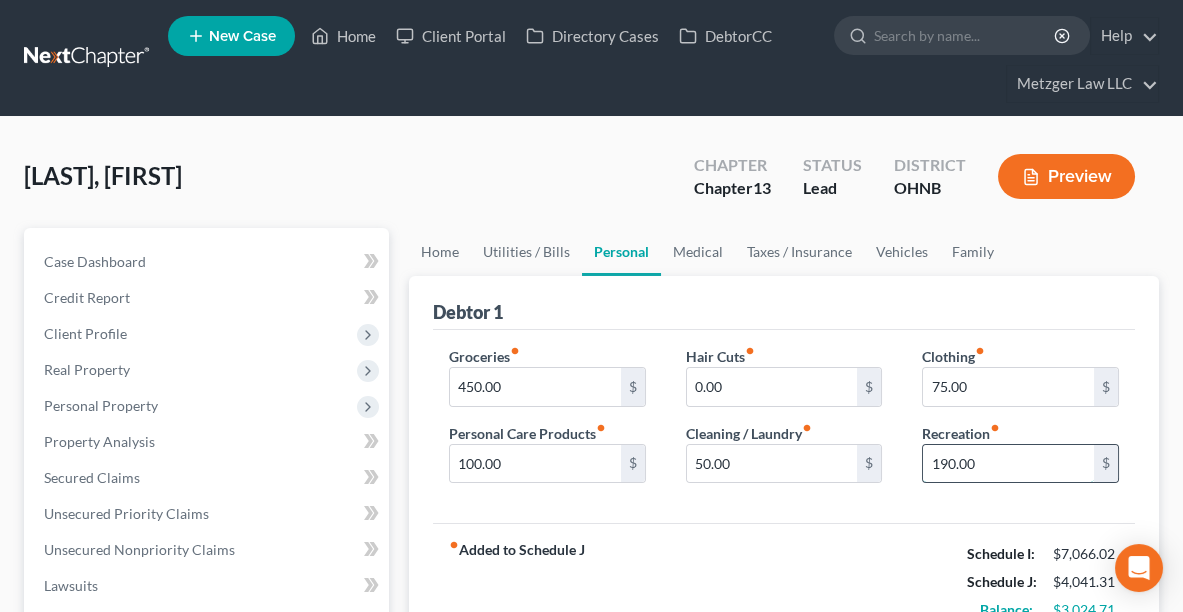 click on "190.00" at bounding box center [1008, 464] 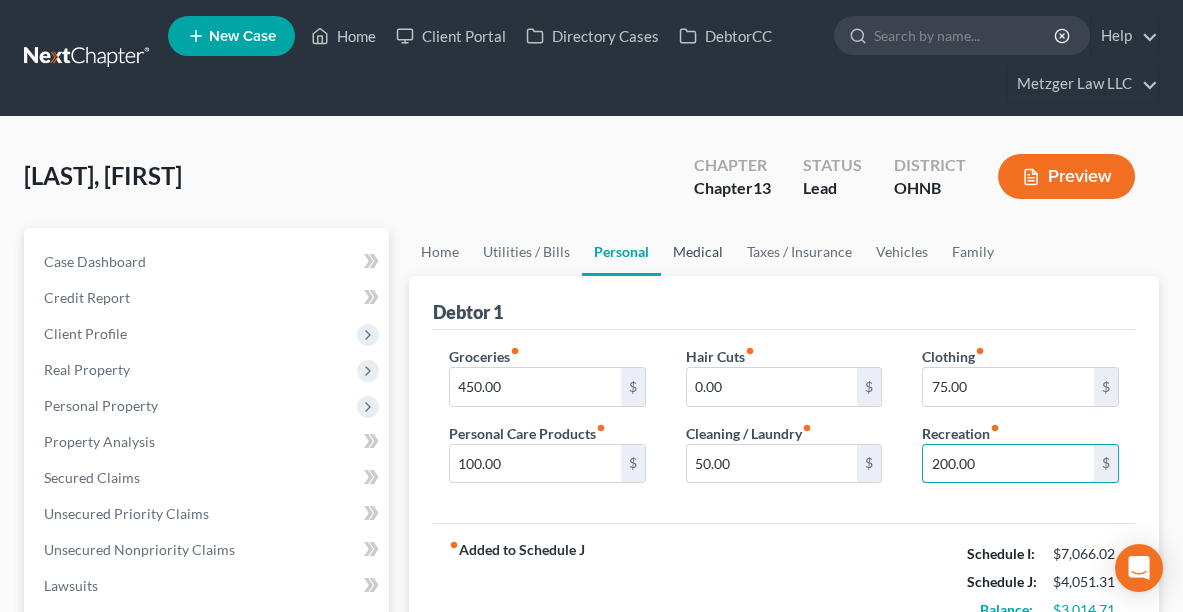 type on "200.00" 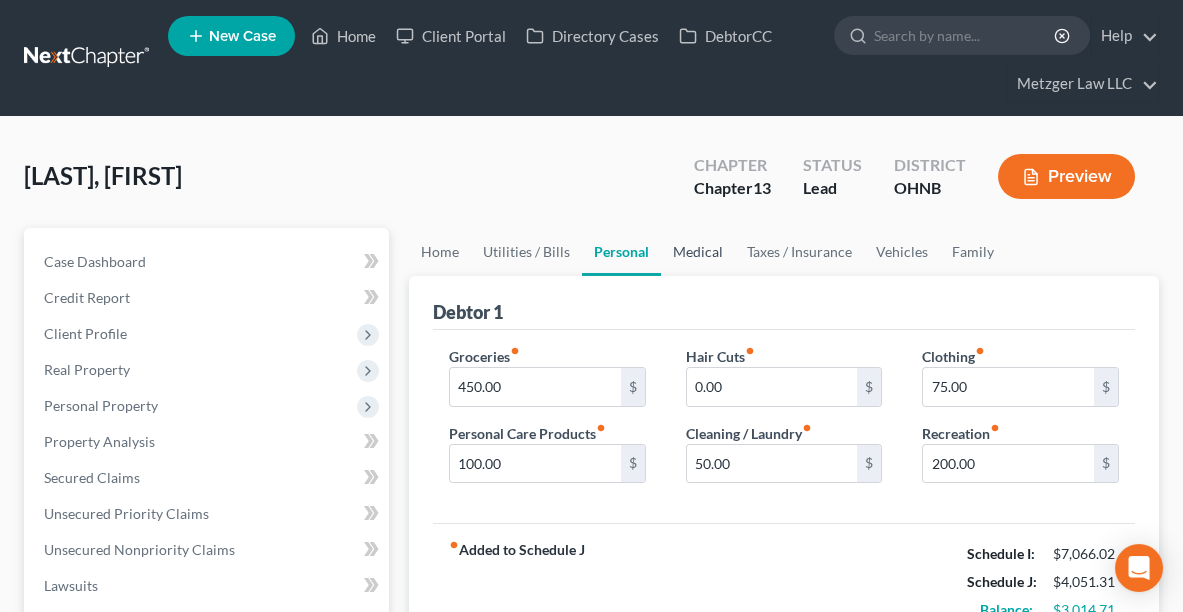 click on "Medical" at bounding box center [698, 252] 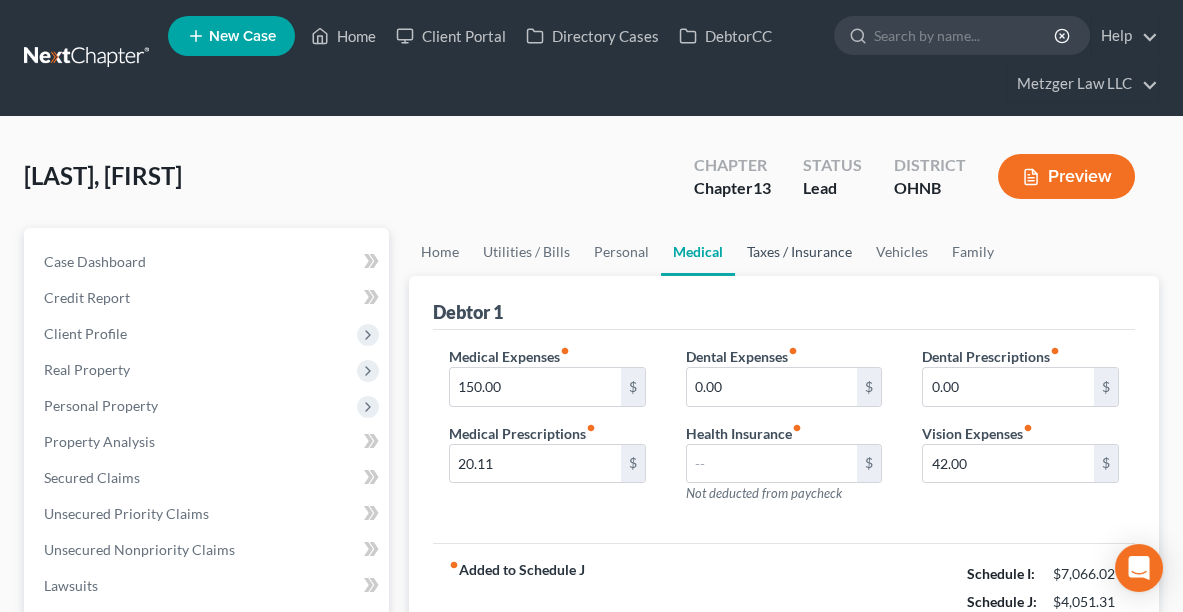 click on "Taxes / Insurance" at bounding box center (799, 252) 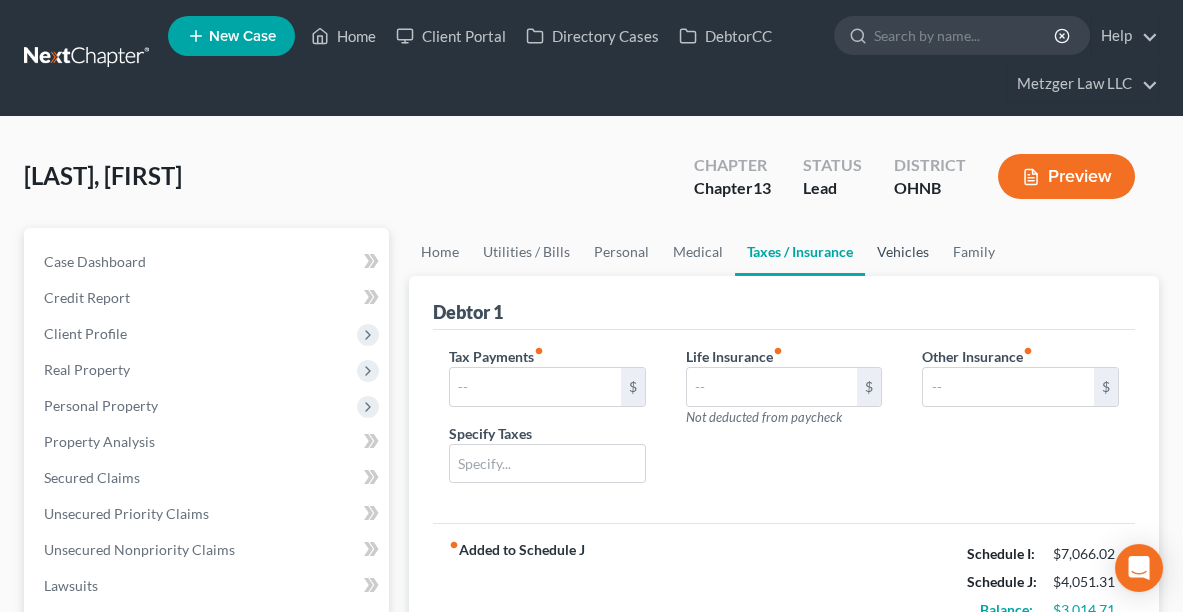 click on "Vehicles" at bounding box center [903, 252] 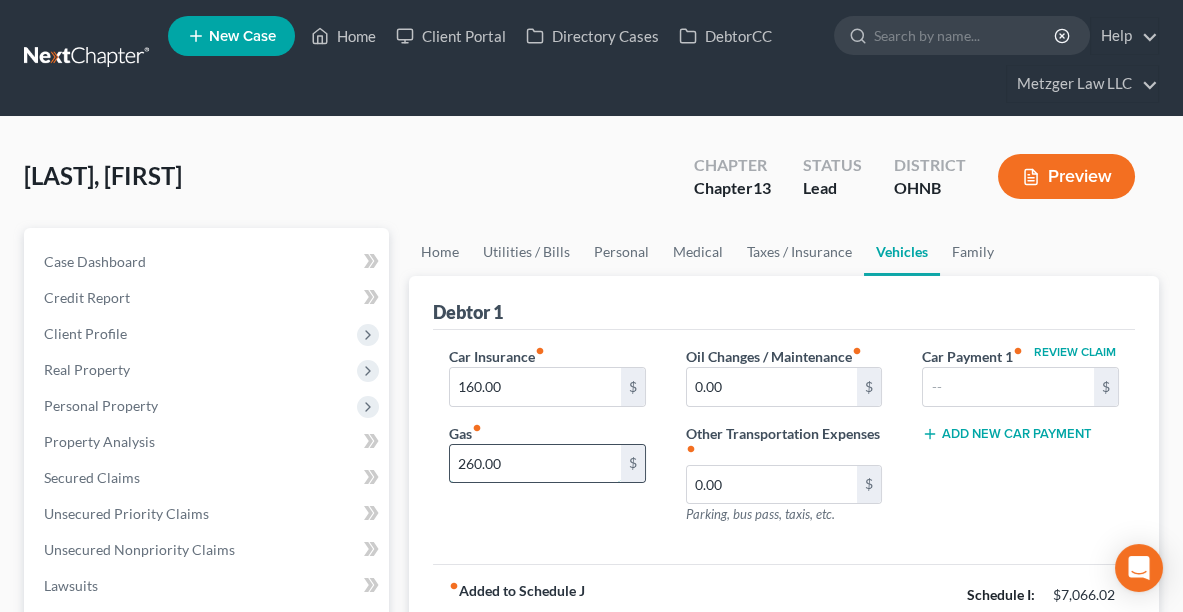 click on "260.00" at bounding box center [535, 464] 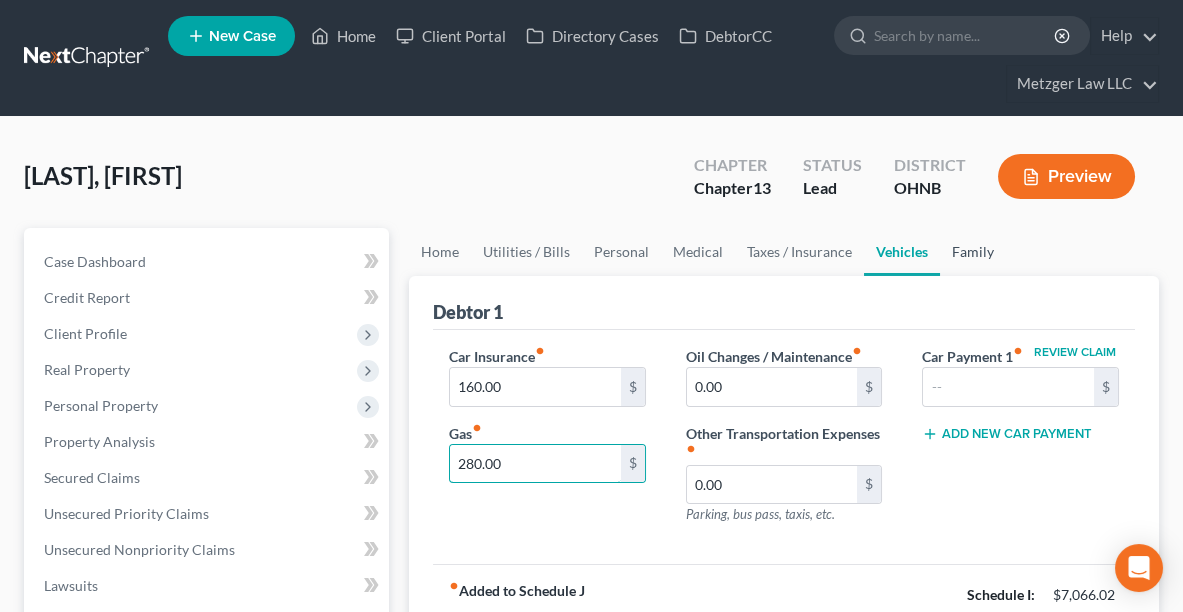 type on "280.00" 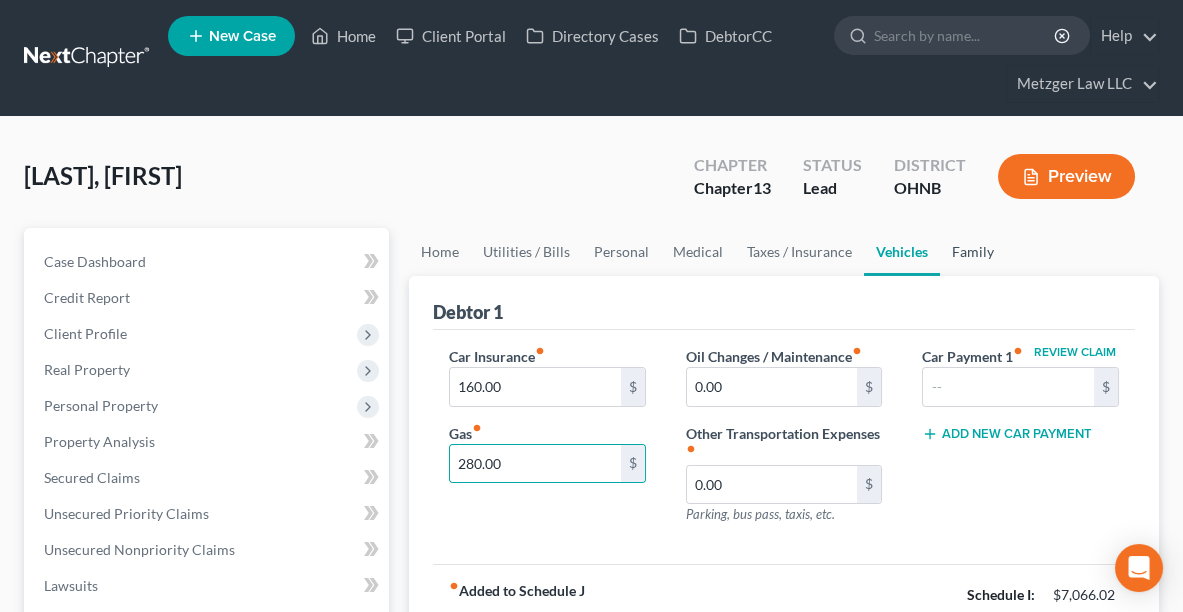 click on "Family" at bounding box center (973, 252) 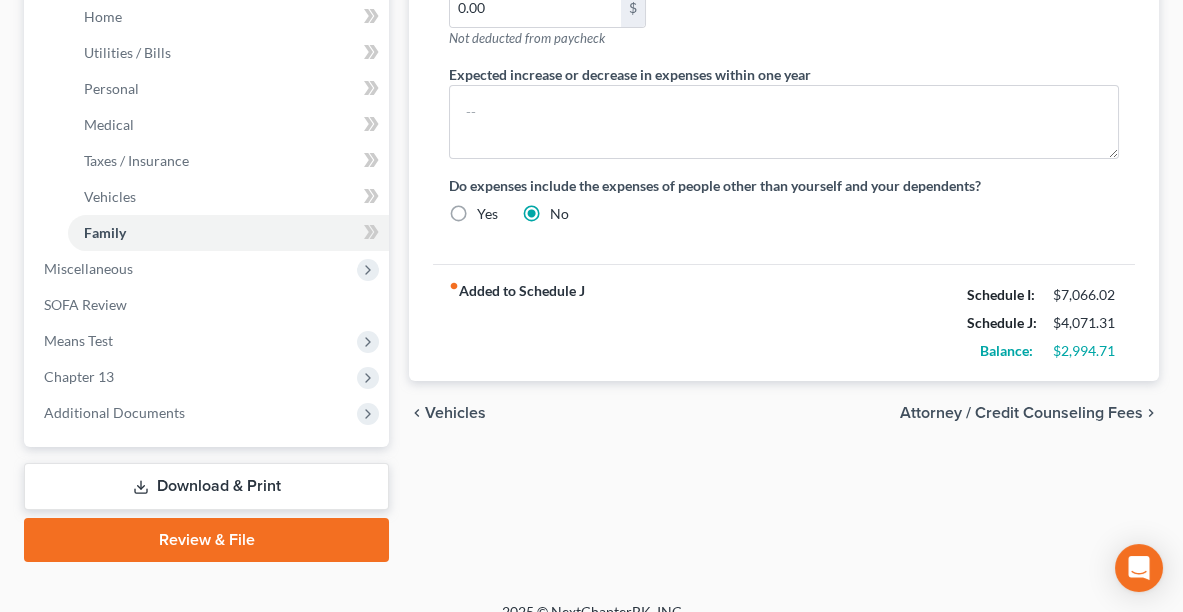 scroll, scrollTop: 754, scrollLeft: 0, axis: vertical 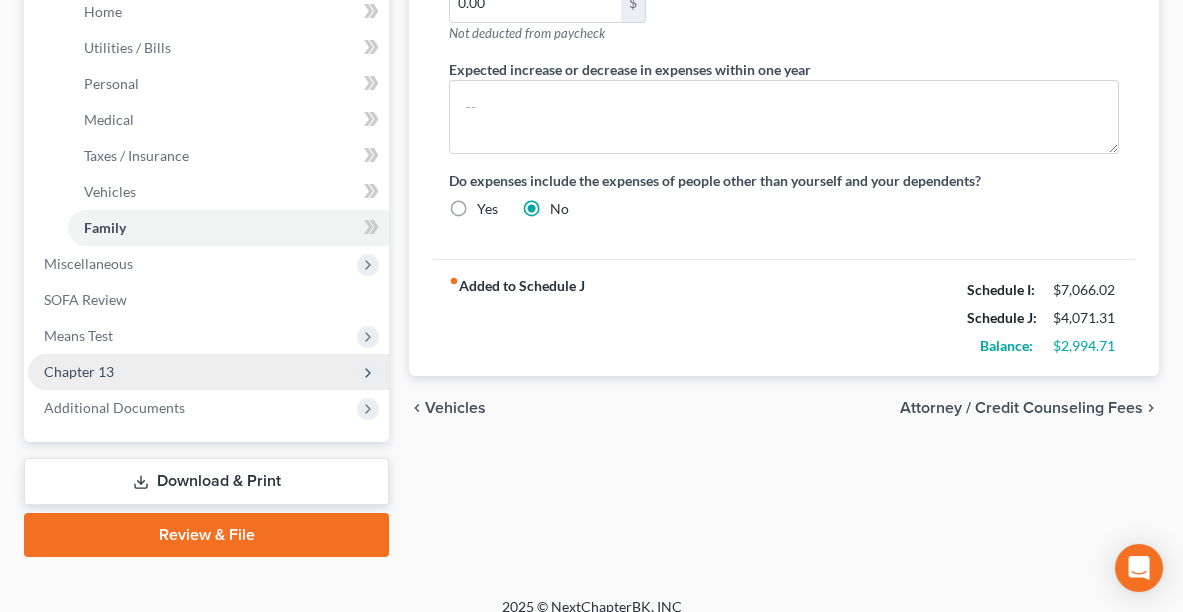 click on "Chapter 13" at bounding box center (79, 371) 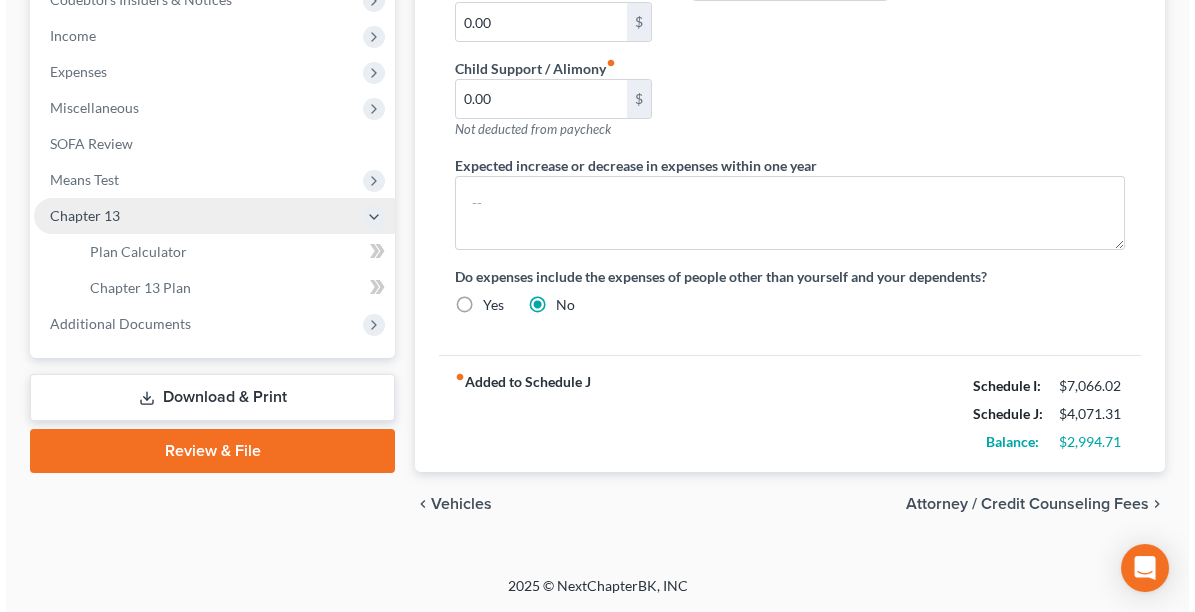 scroll, scrollTop: 649, scrollLeft: 0, axis: vertical 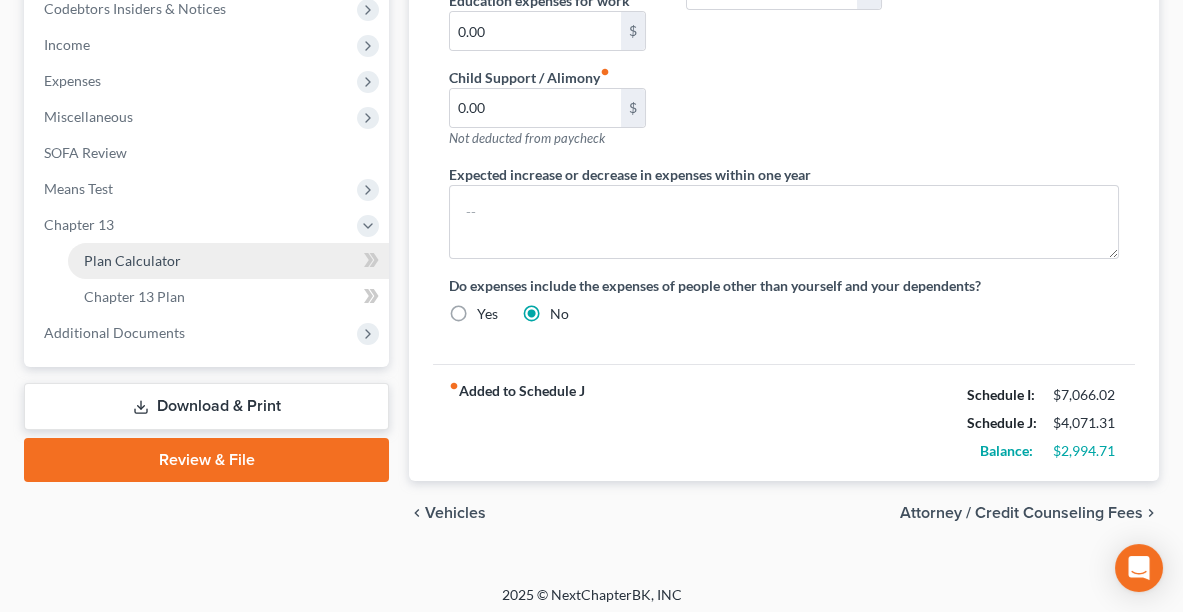 click on "Plan Calculator" at bounding box center (228, 261) 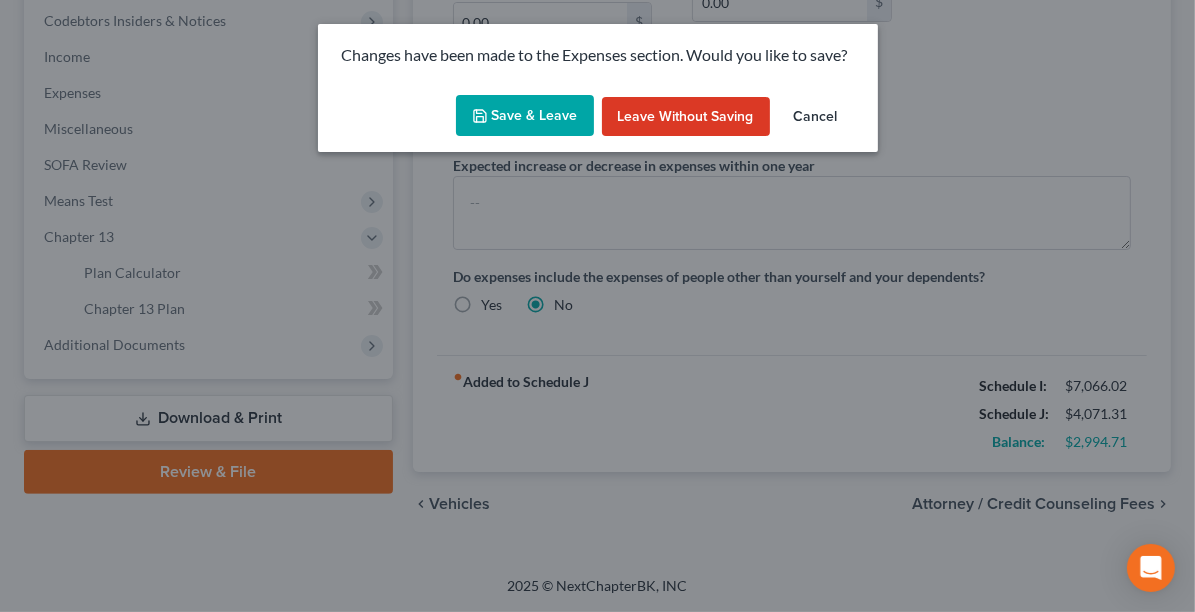 click on "Save & Leave" at bounding box center (525, 116) 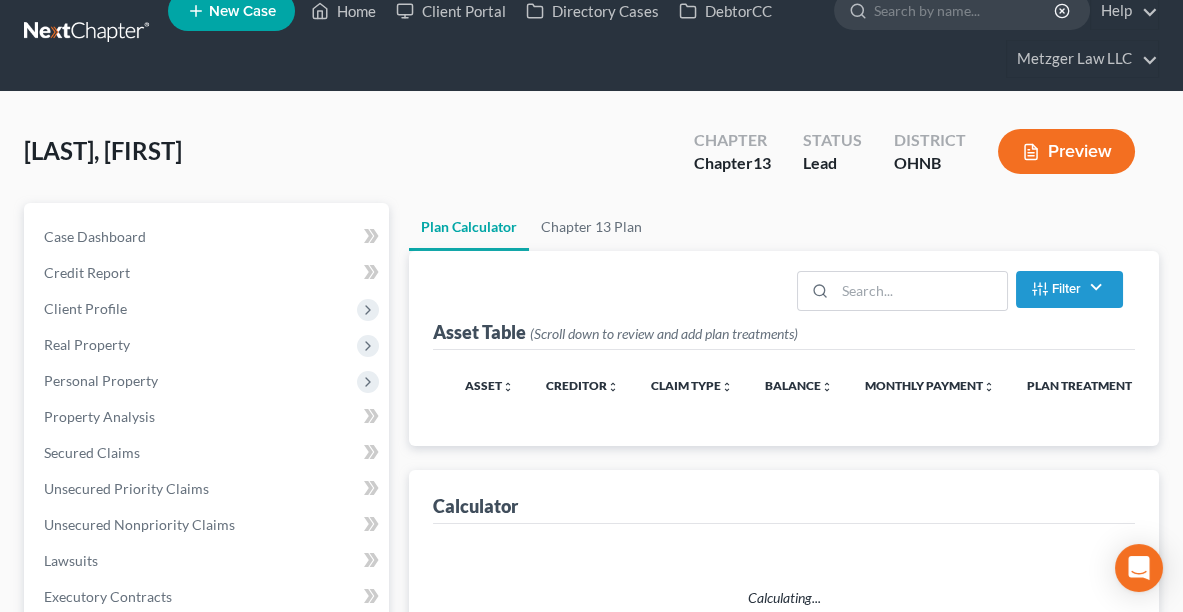 scroll, scrollTop: 0, scrollLeft: 0, axis: both 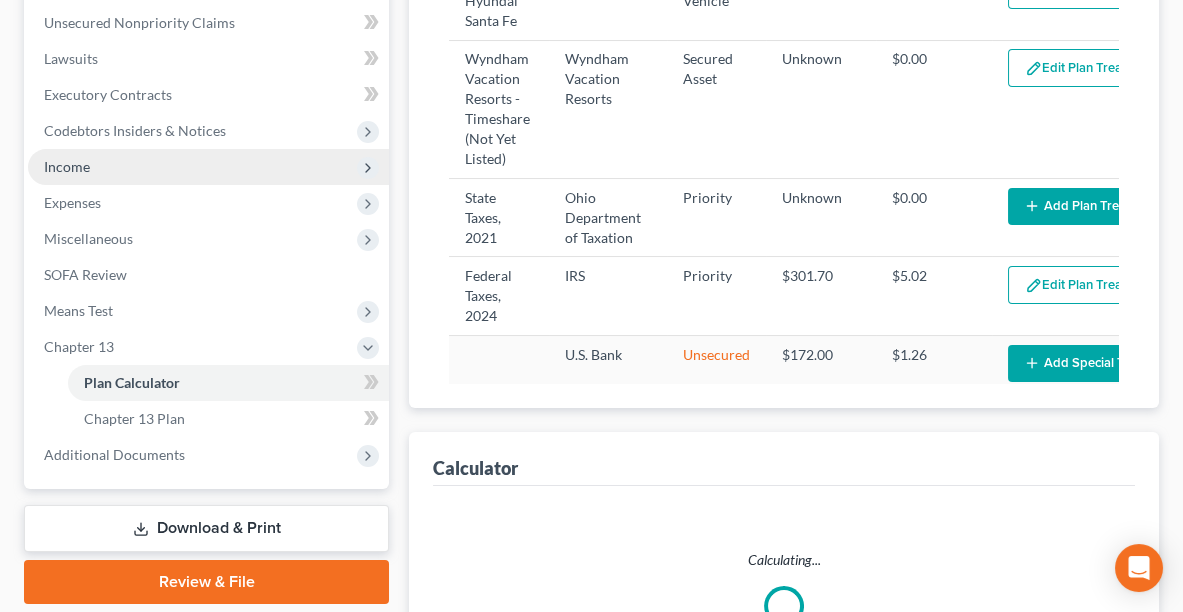 click on "Income" at bounding box center (208, 167) 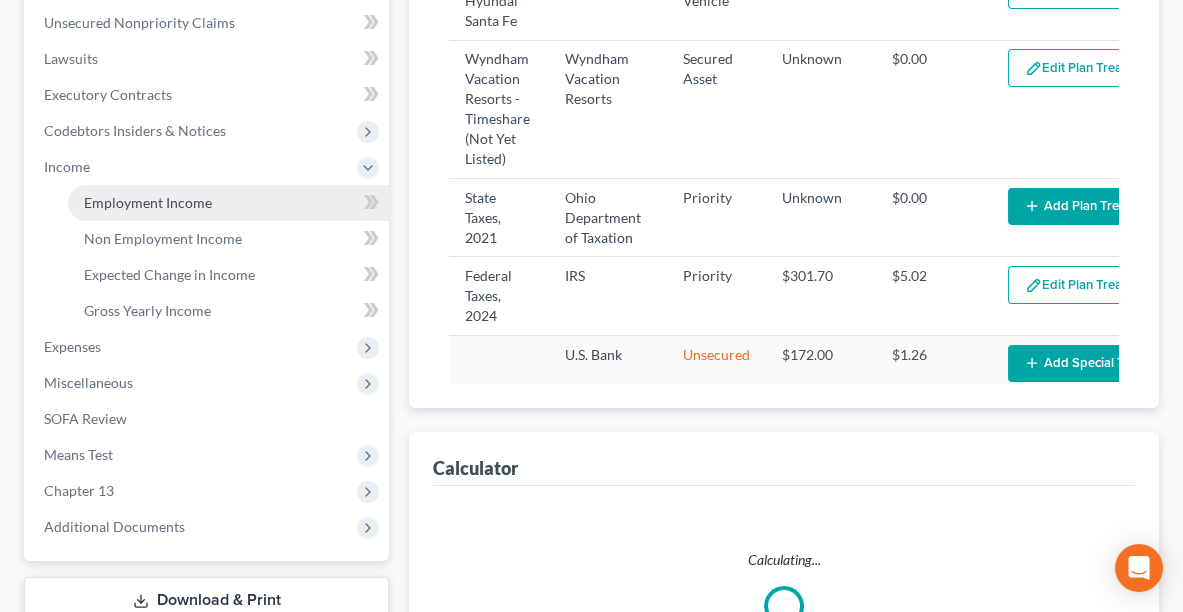 click on "Employment Income" at bounding box center (148, 202) 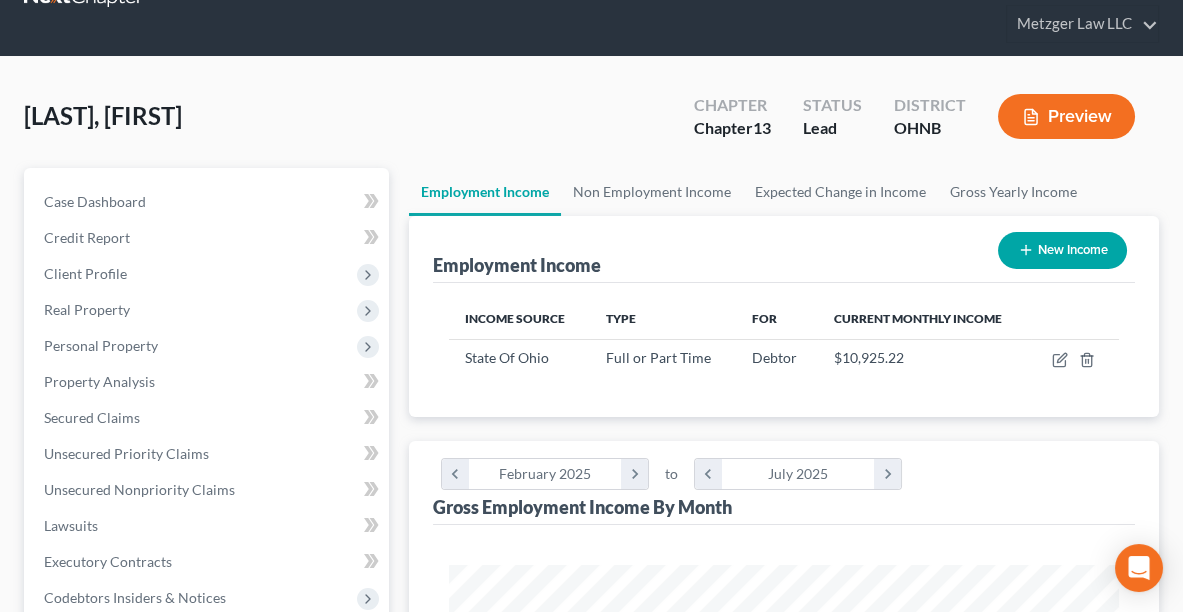 scroll, scrollTop: 0, scrollLeft: 0, axis: both 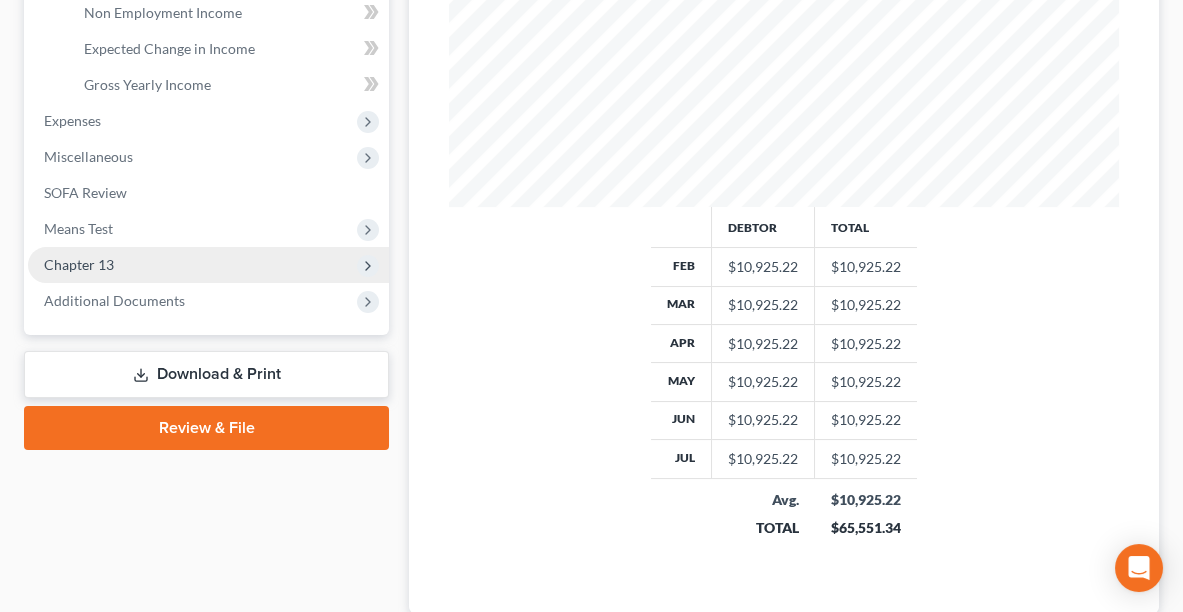 click on "Chapter 13" at bounding box center [208, 265] 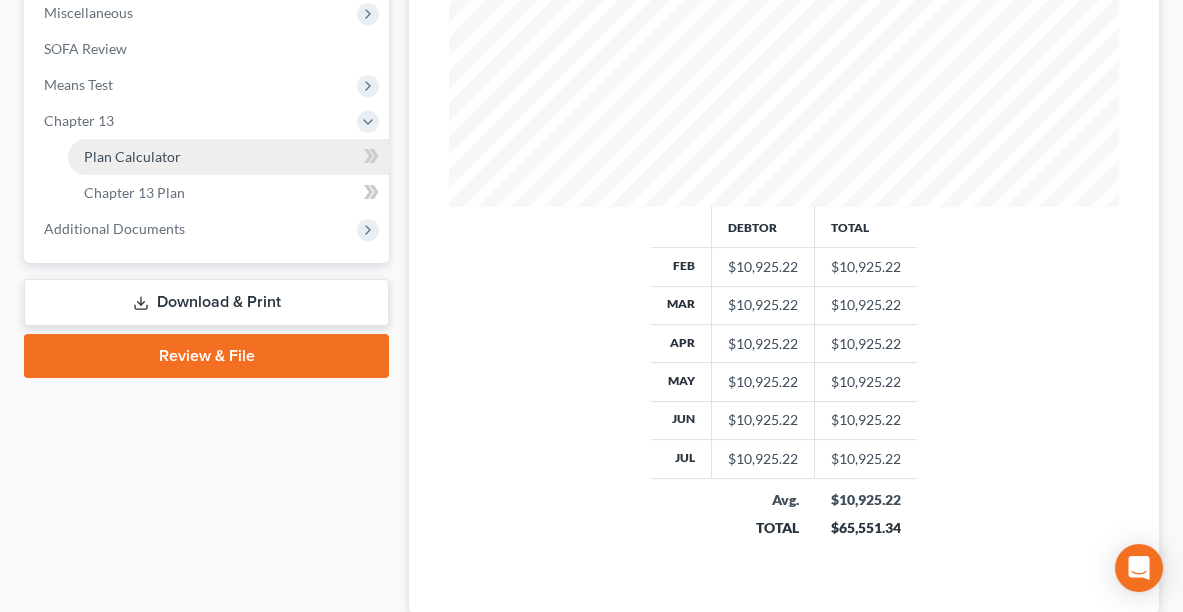 click on "Plan Calculator" at bounding box center [132, 156] 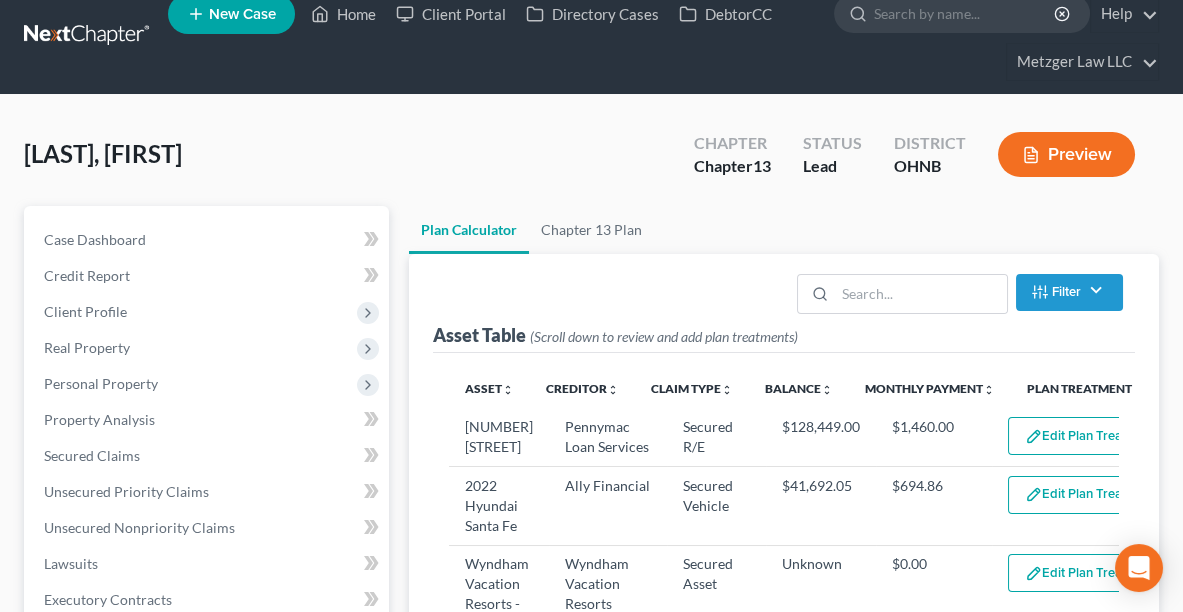 scroll, scrollTop: 0, scrollLeft: 0, axis: both 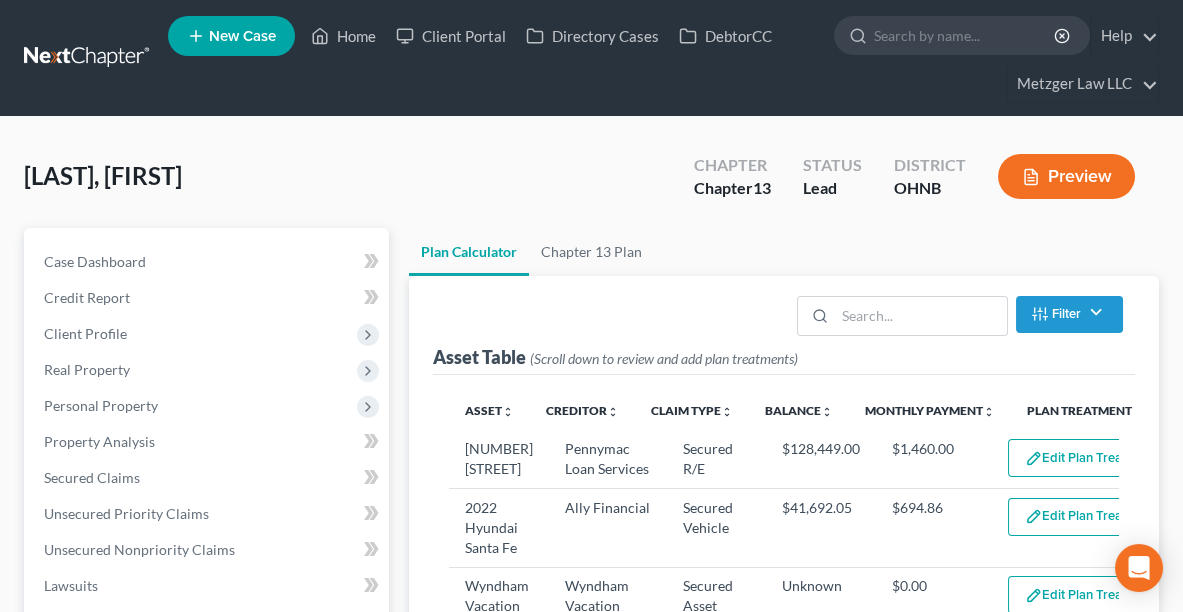 select on "59" 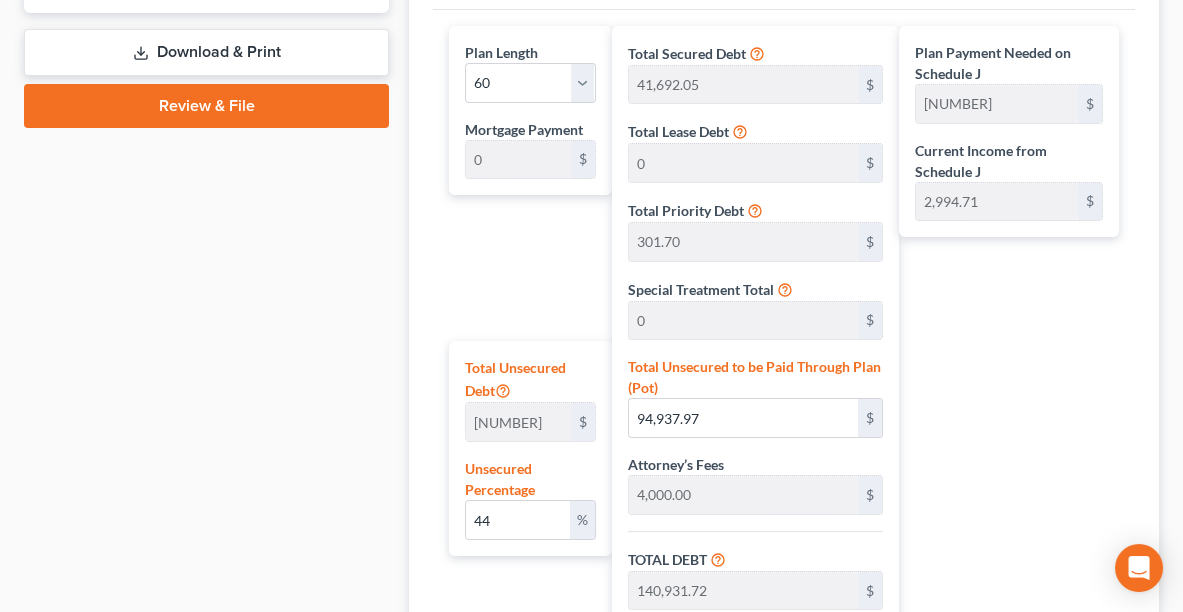 scroll, scrollTop: 1009, scrollLeft: 0, axis: vertical 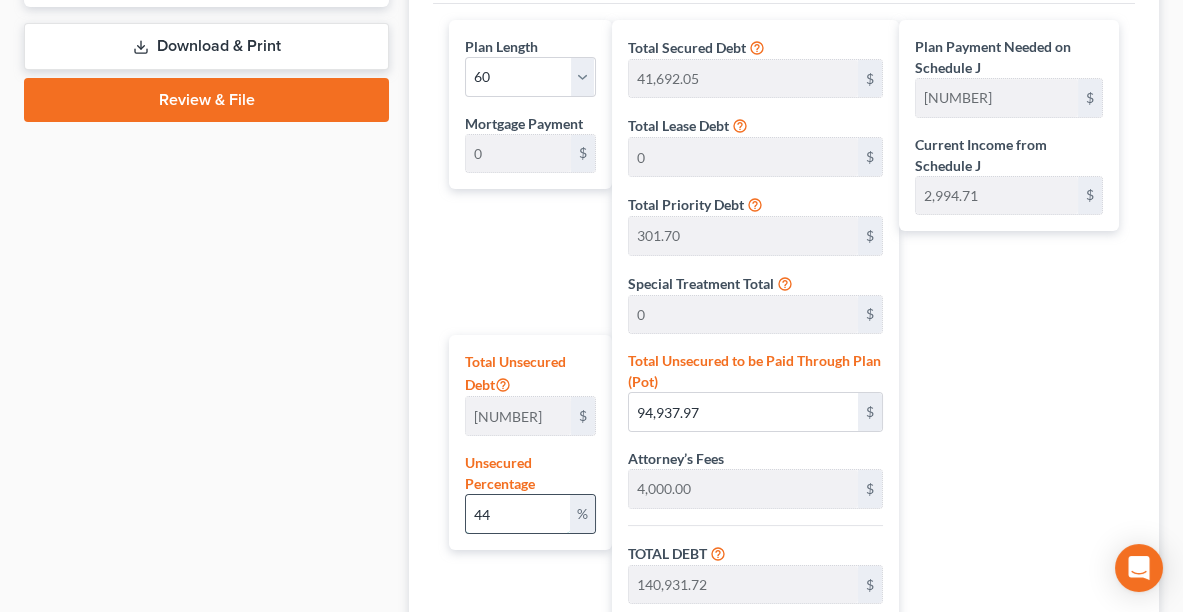click on "44" at bounding box center [518, 514] 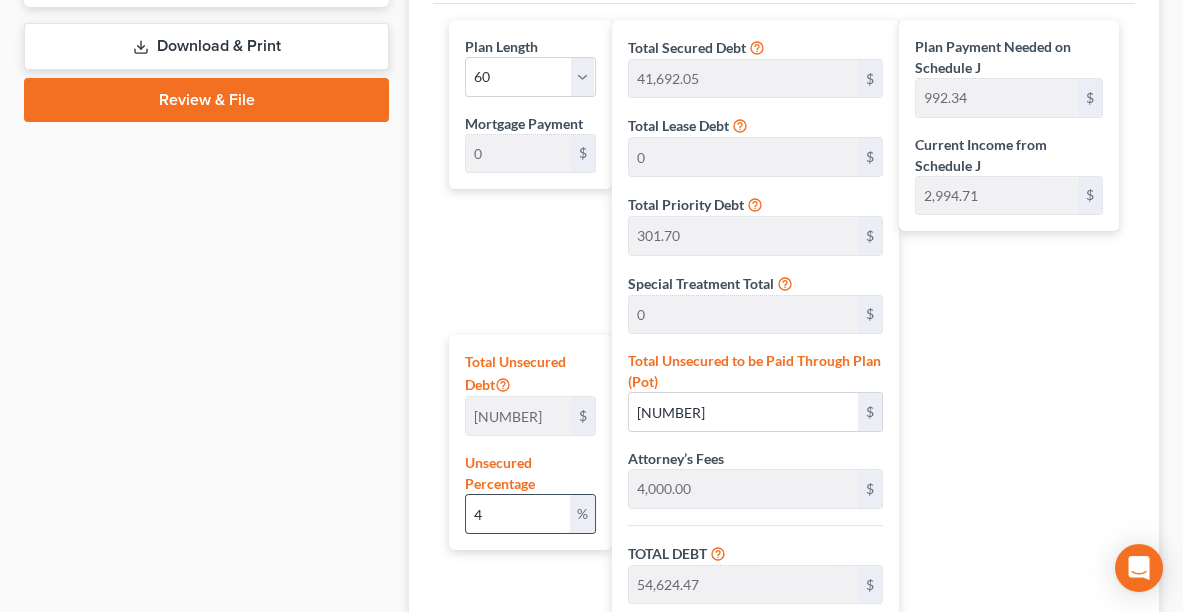 type 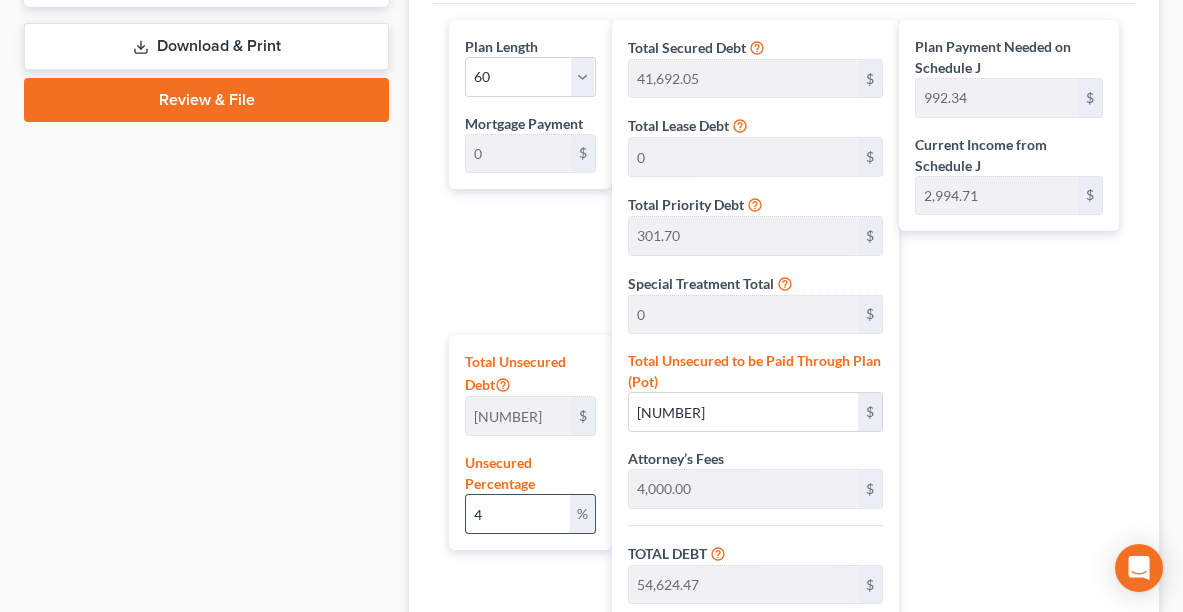 type 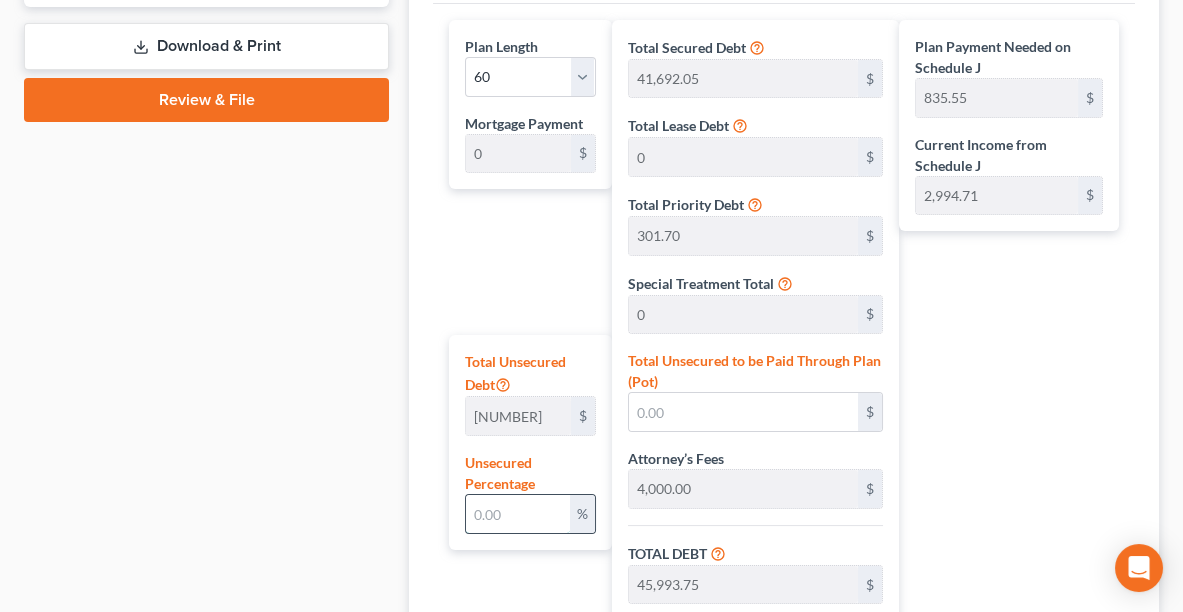 type on "5" 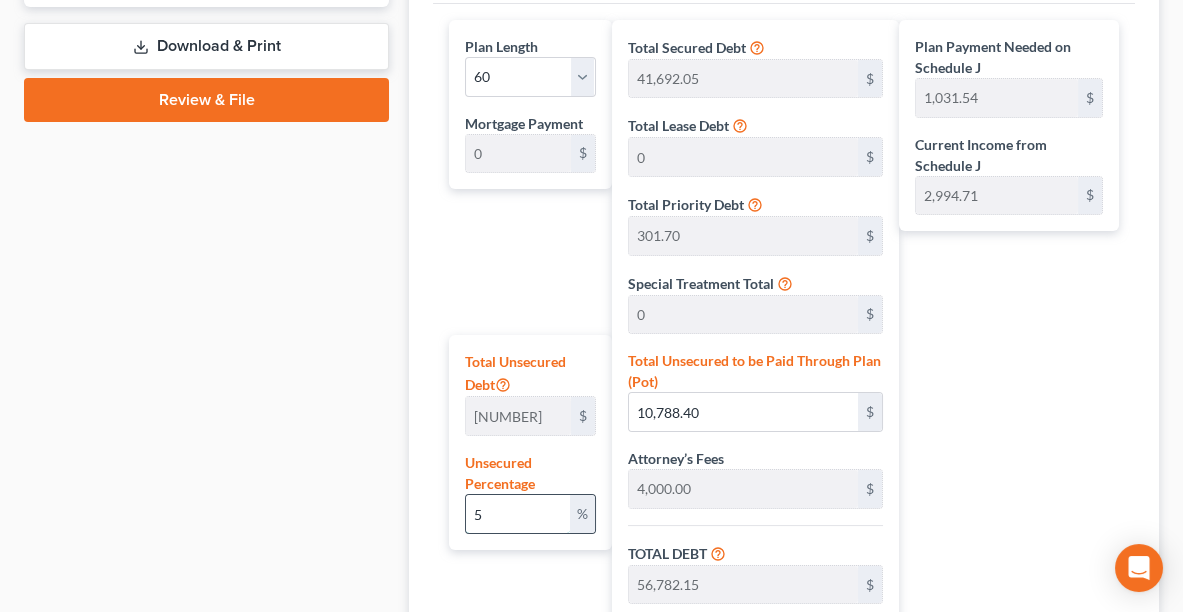 type on "50" 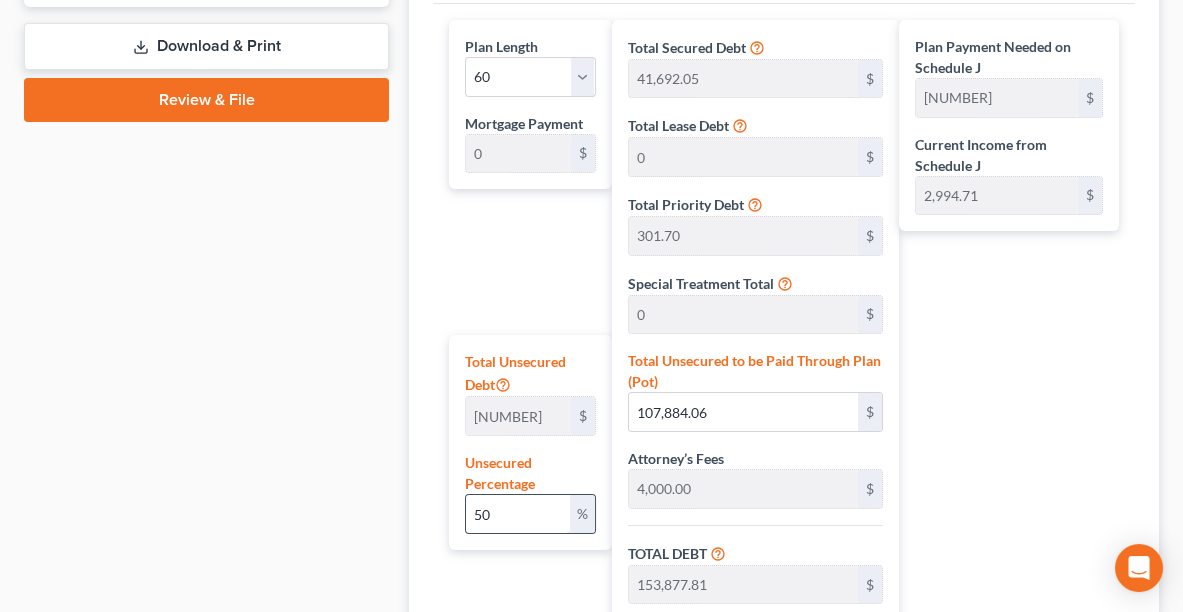 type on "5" 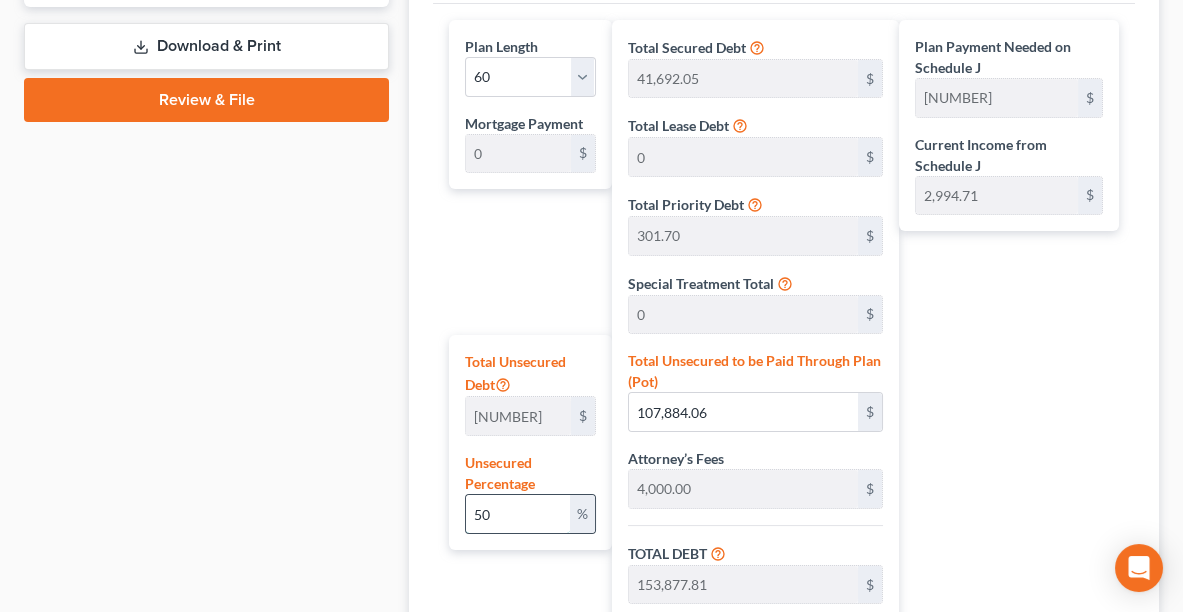 type on "10,788.40" 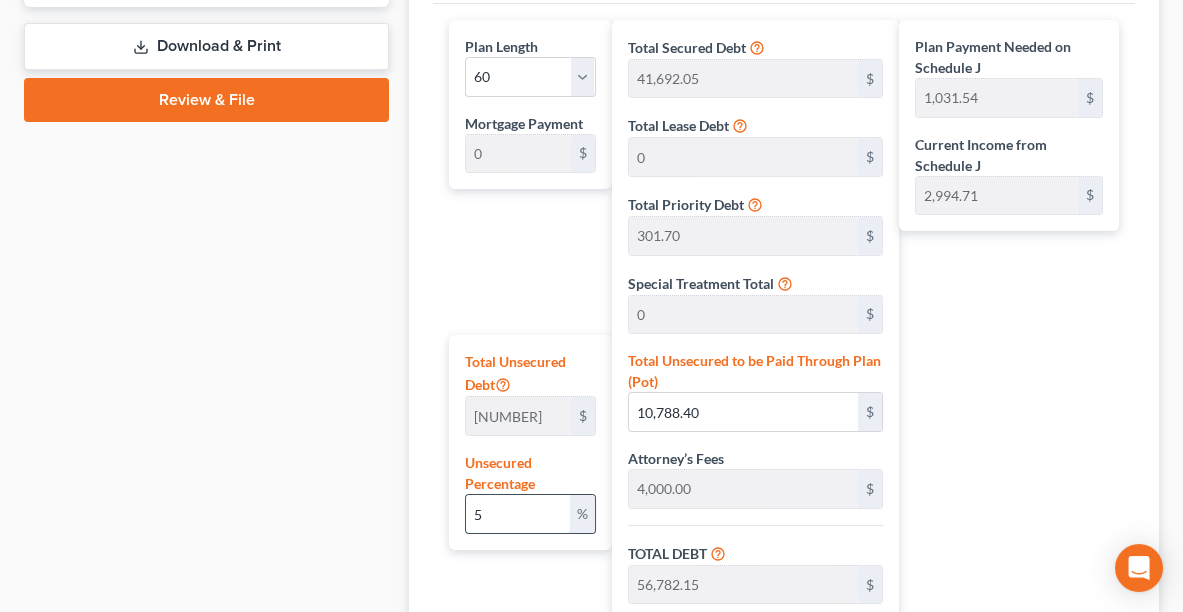 type on "55" 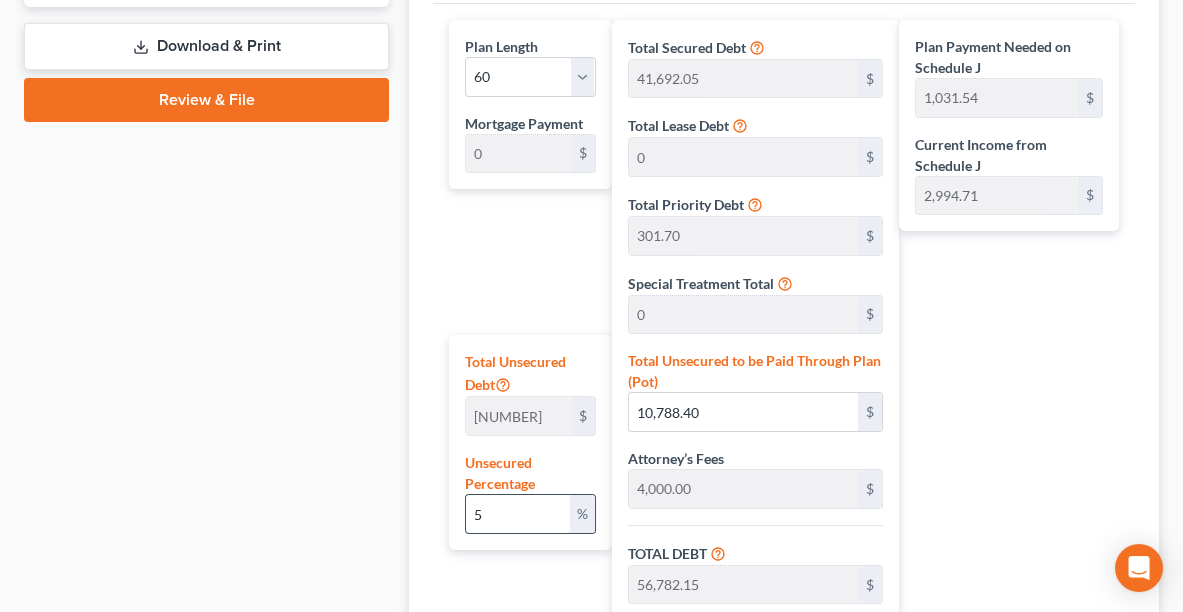 type on "118,672.46" 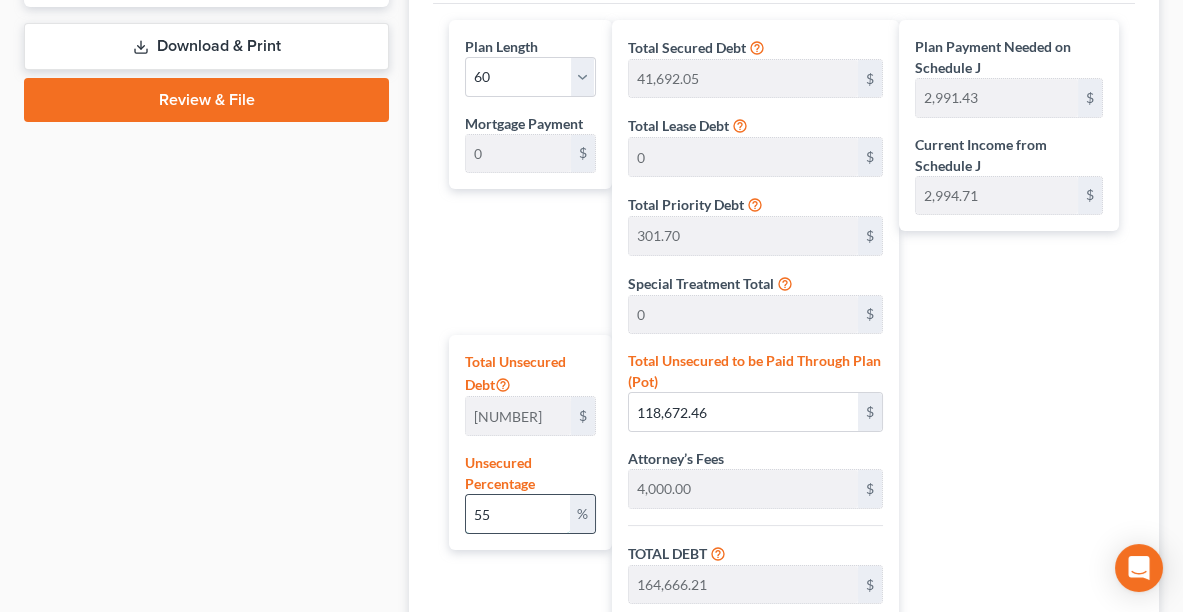 type on "555" 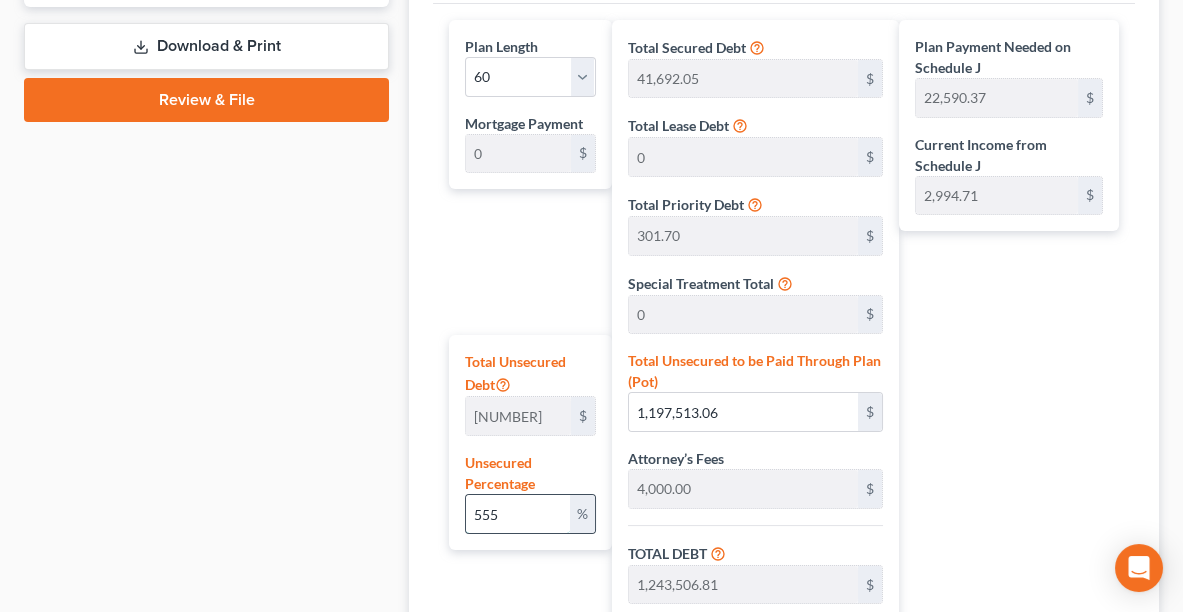 type on "55" 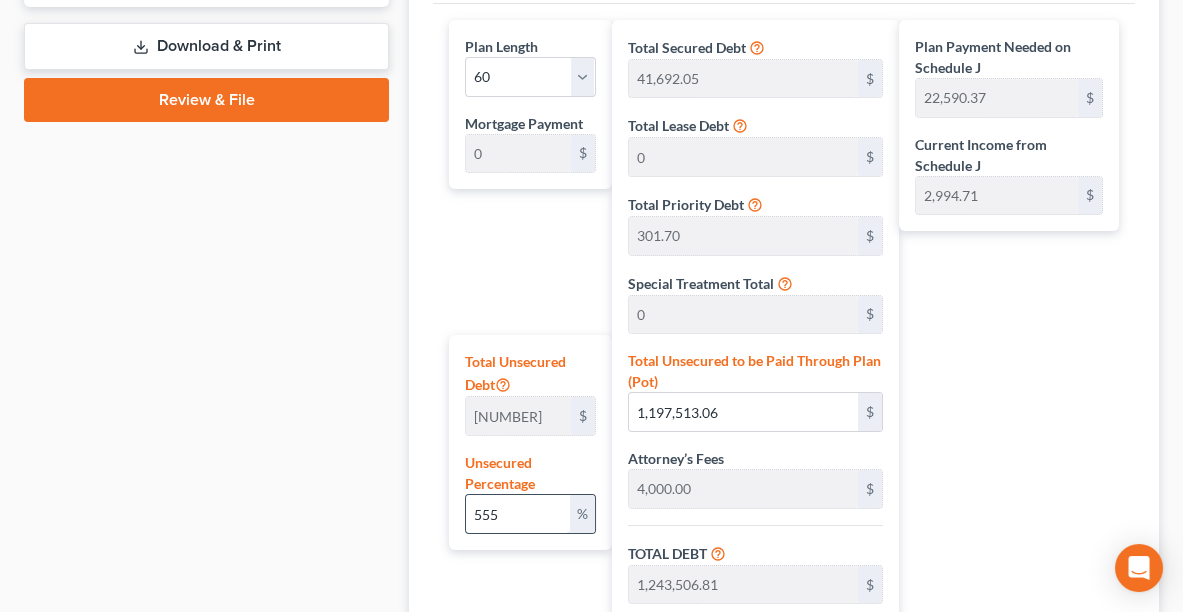 type on "118,672.46" 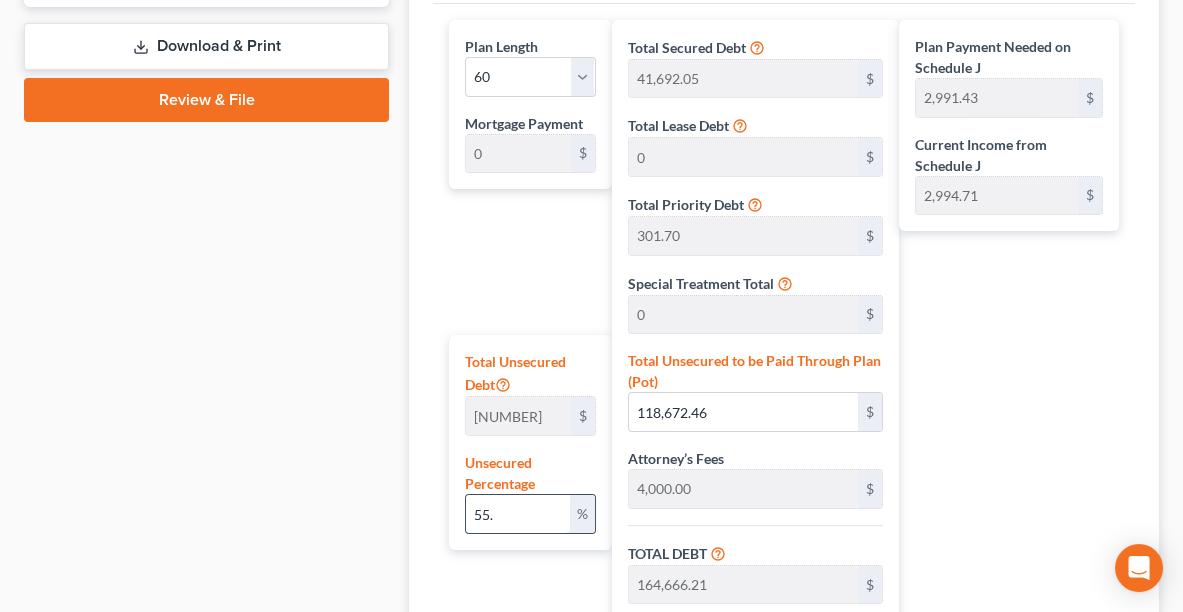 type on "55.2" 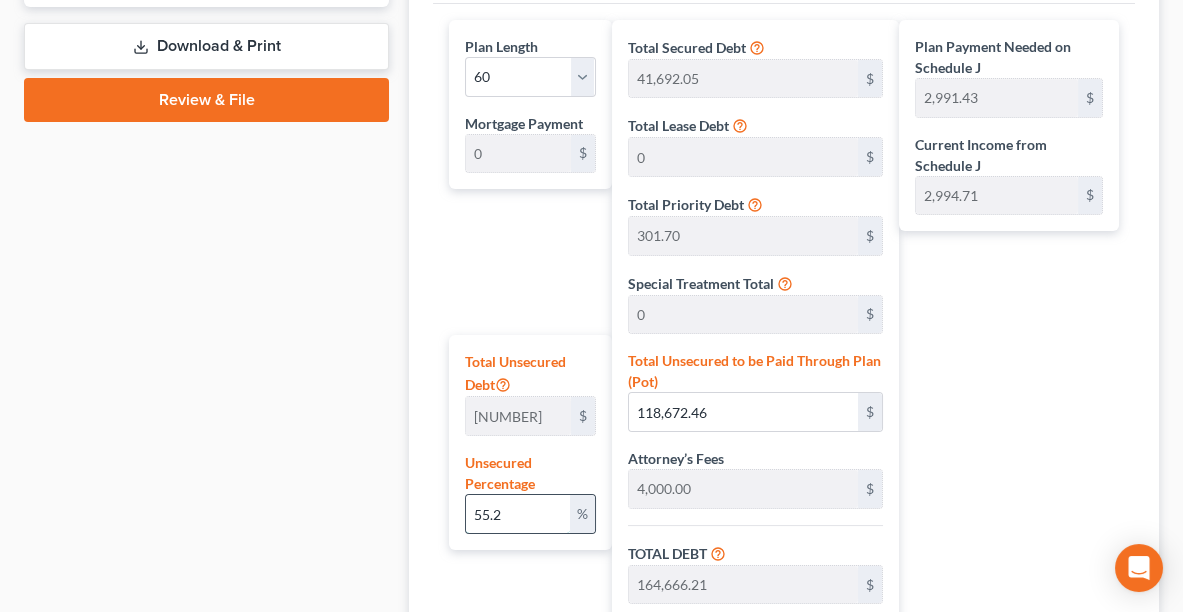 type on "[NUMBER]" 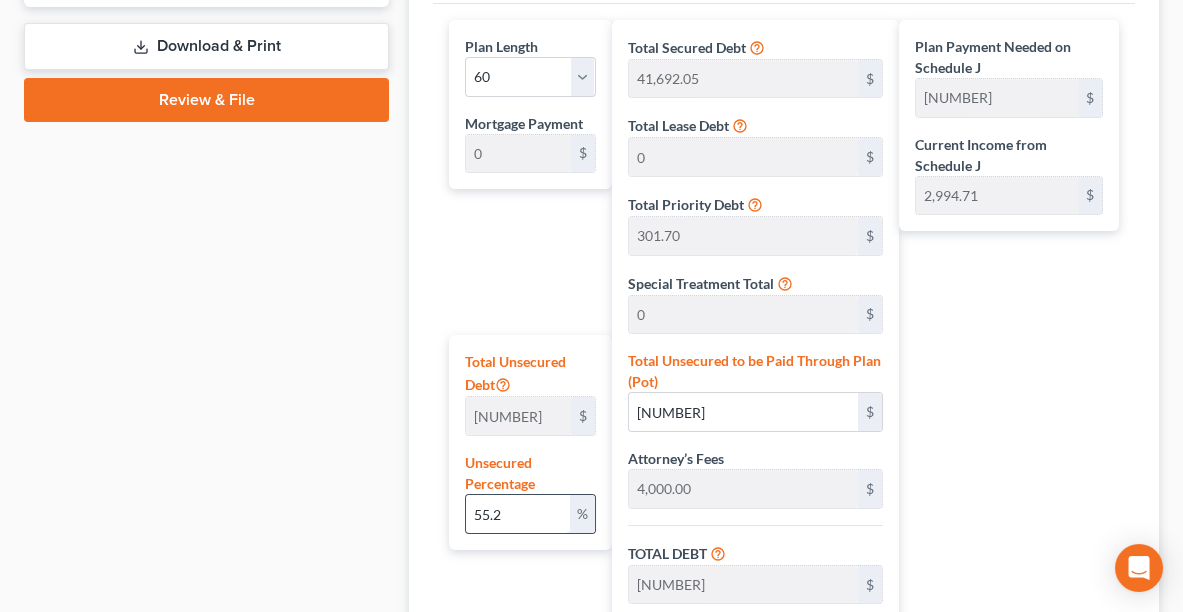 type on "55." 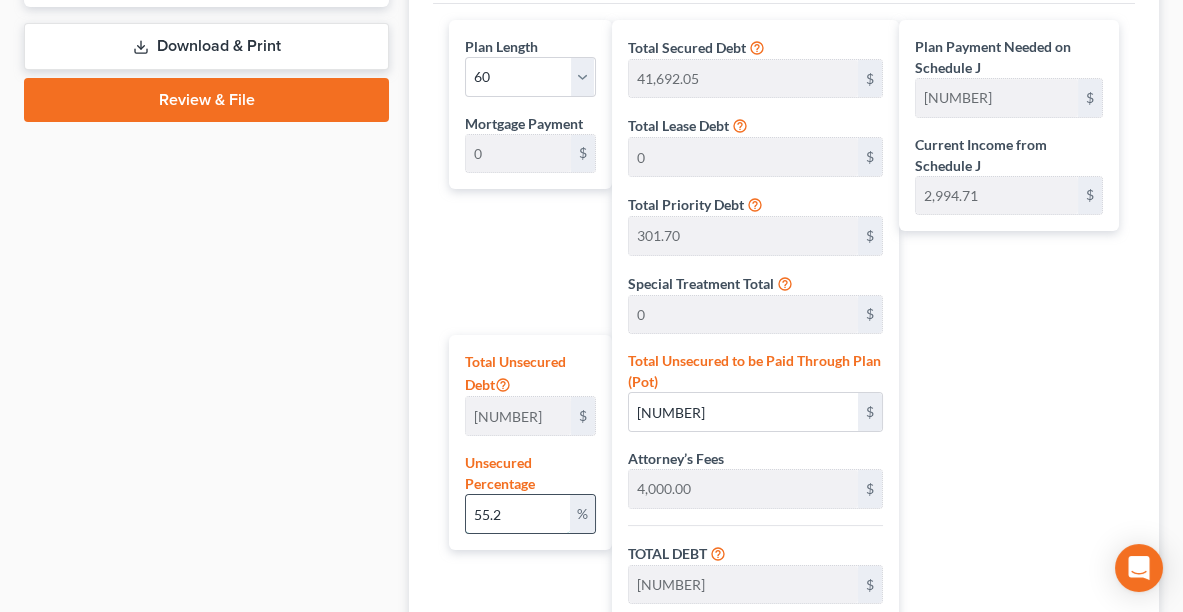 type on "118,672.46" 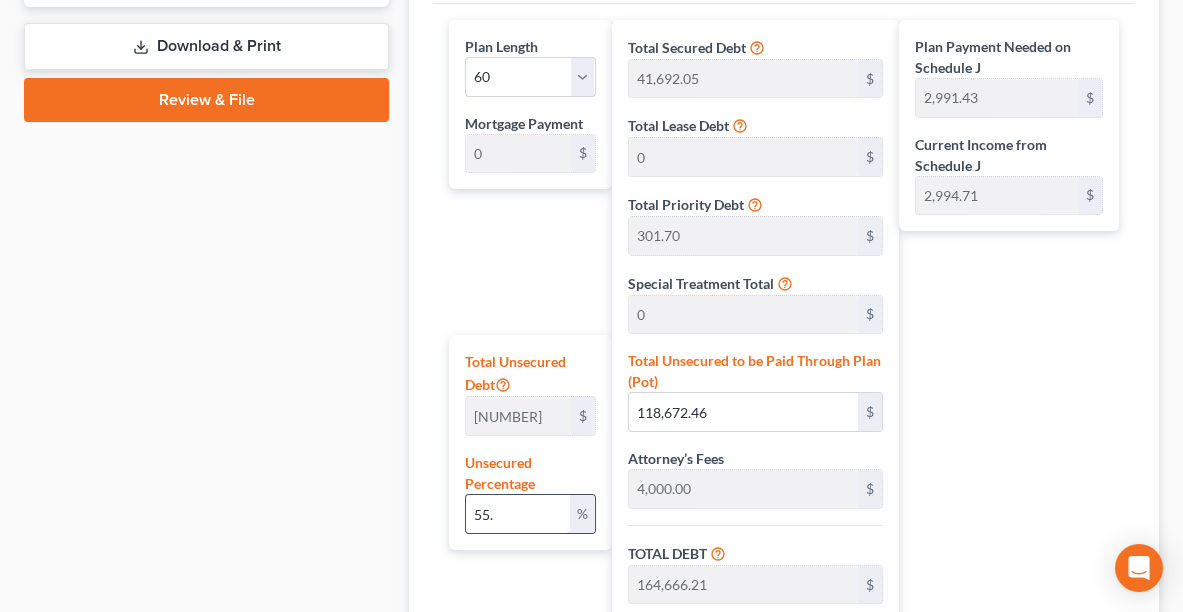 type on "55.1" 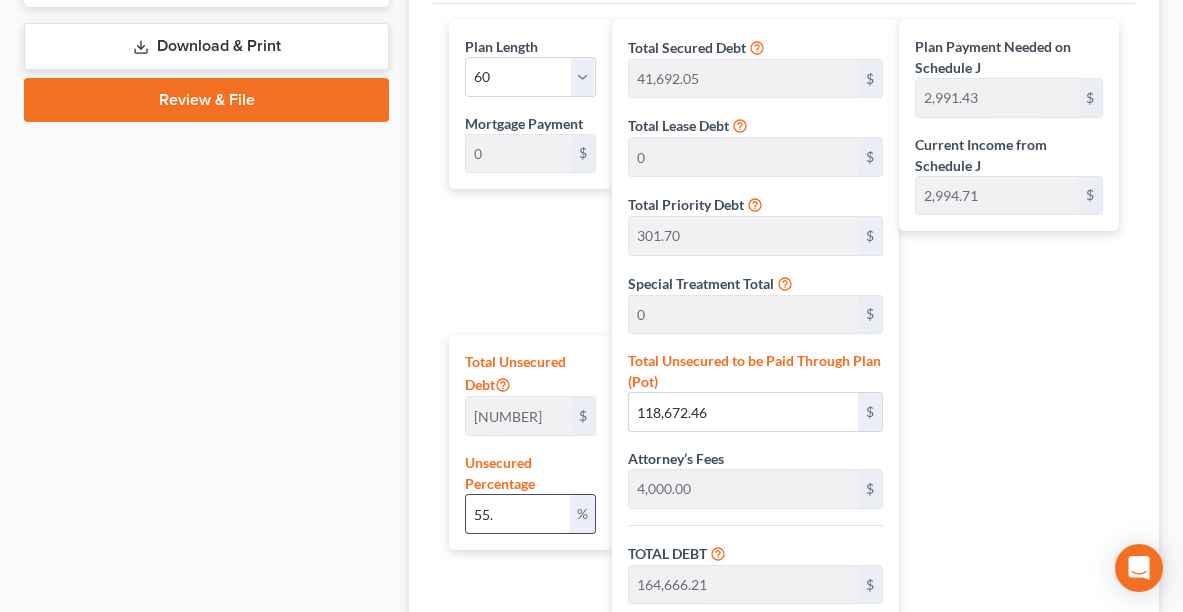 type on "118,888.23" 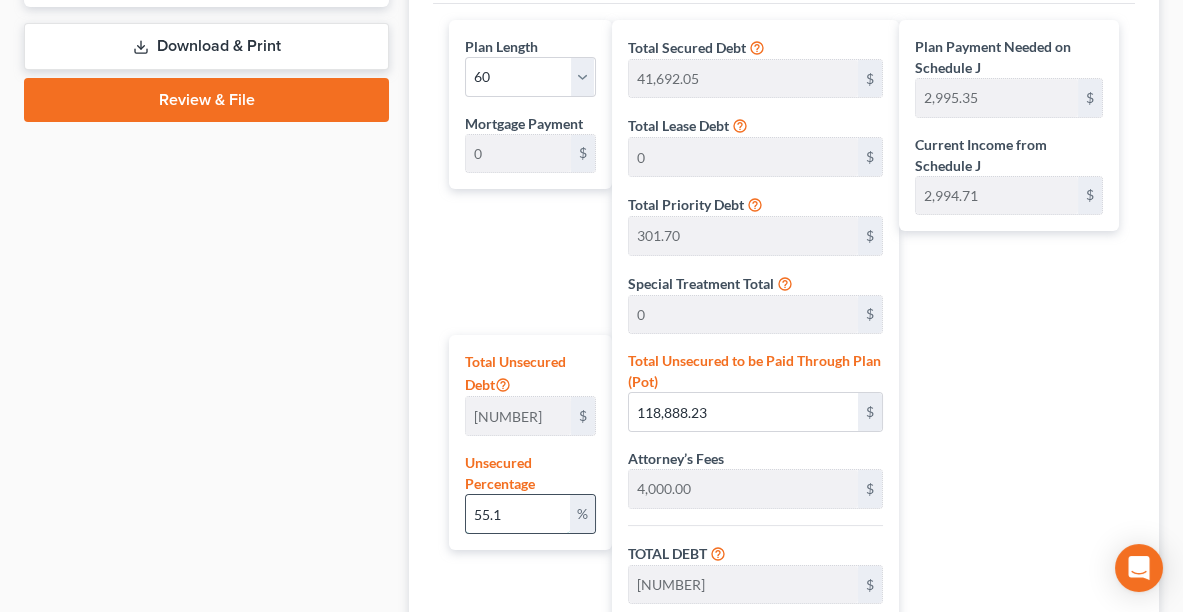 type on "55." 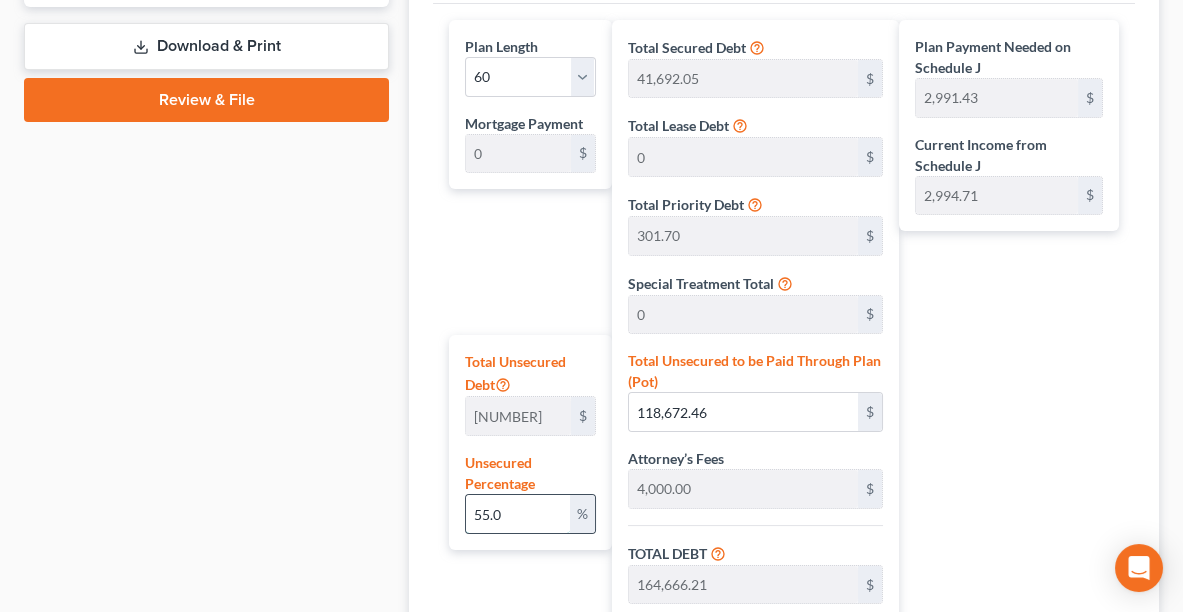 type on "55.04" 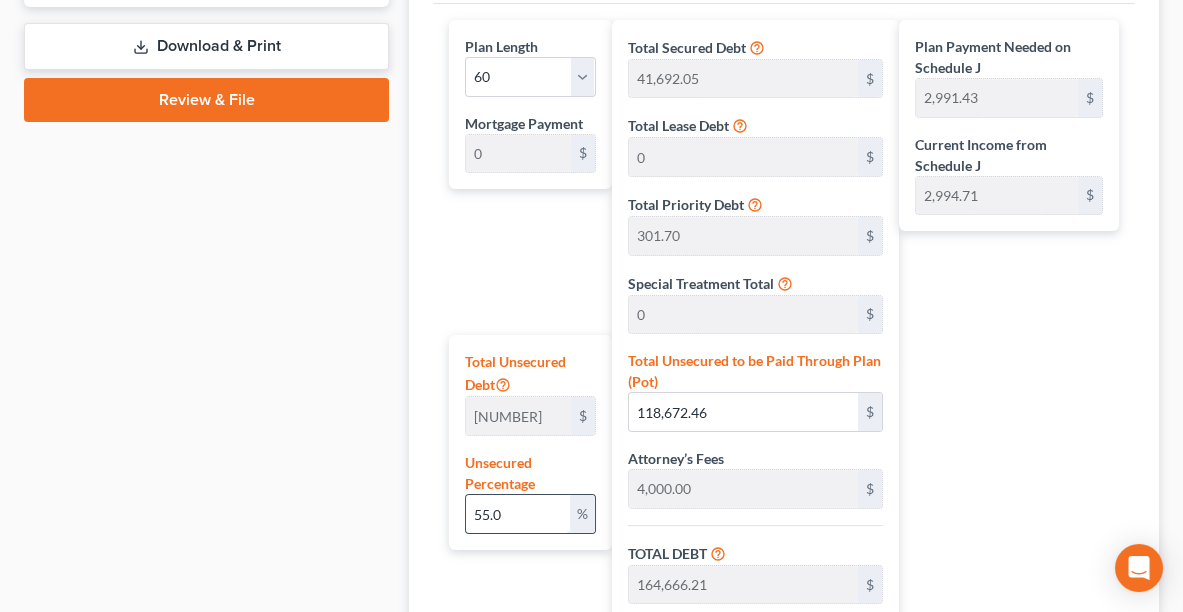 type on "118,758.77" 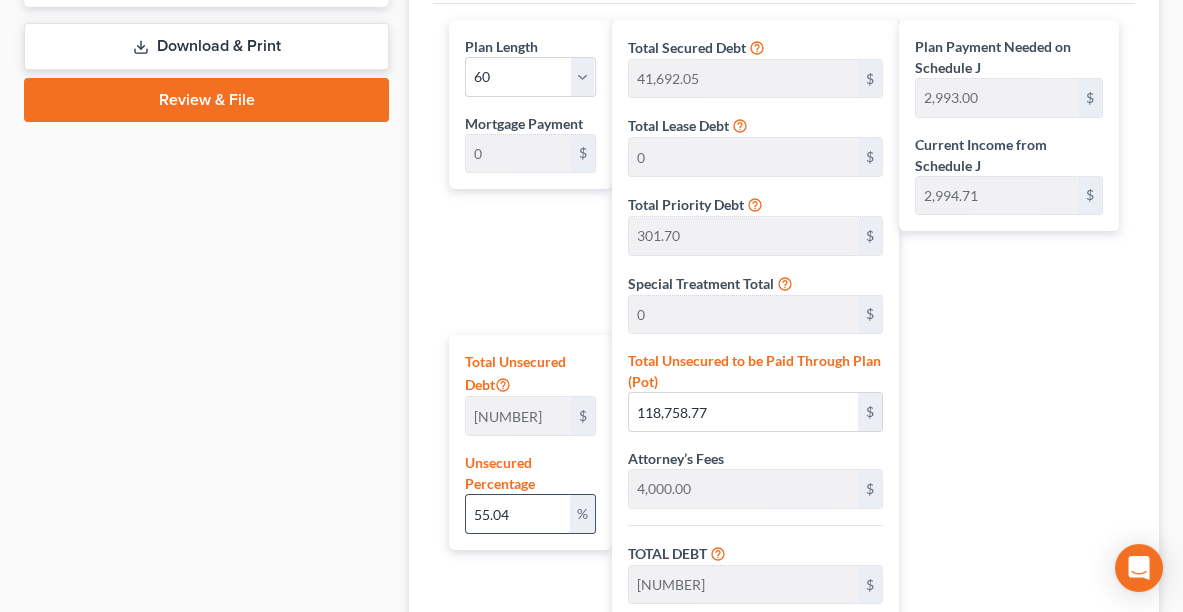 type on "55.0" 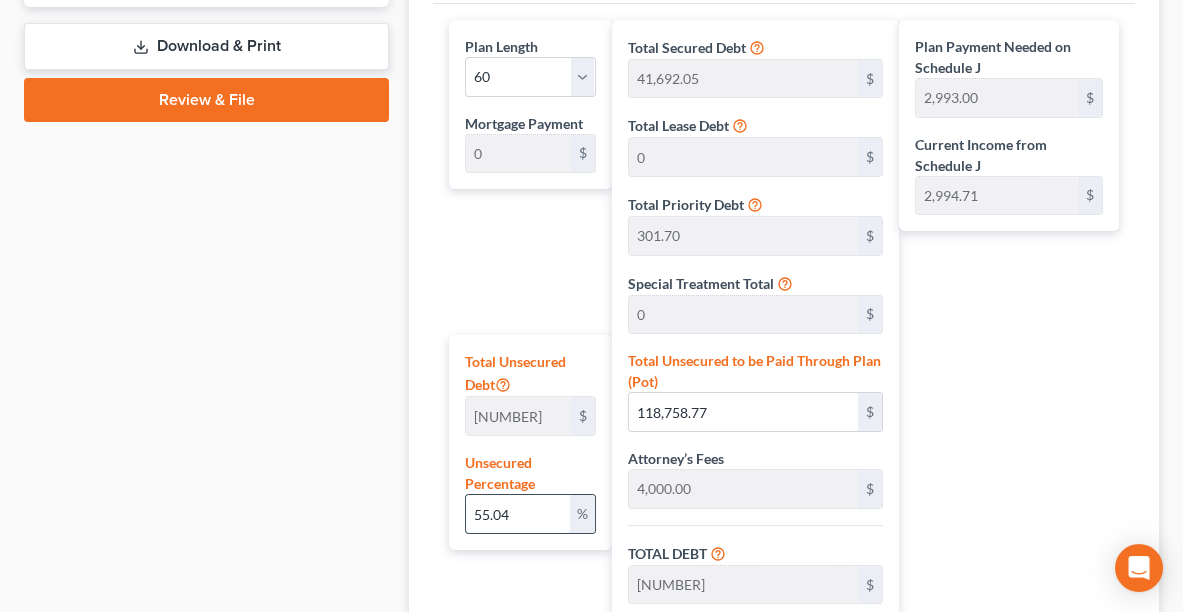 type on "118,672.46" 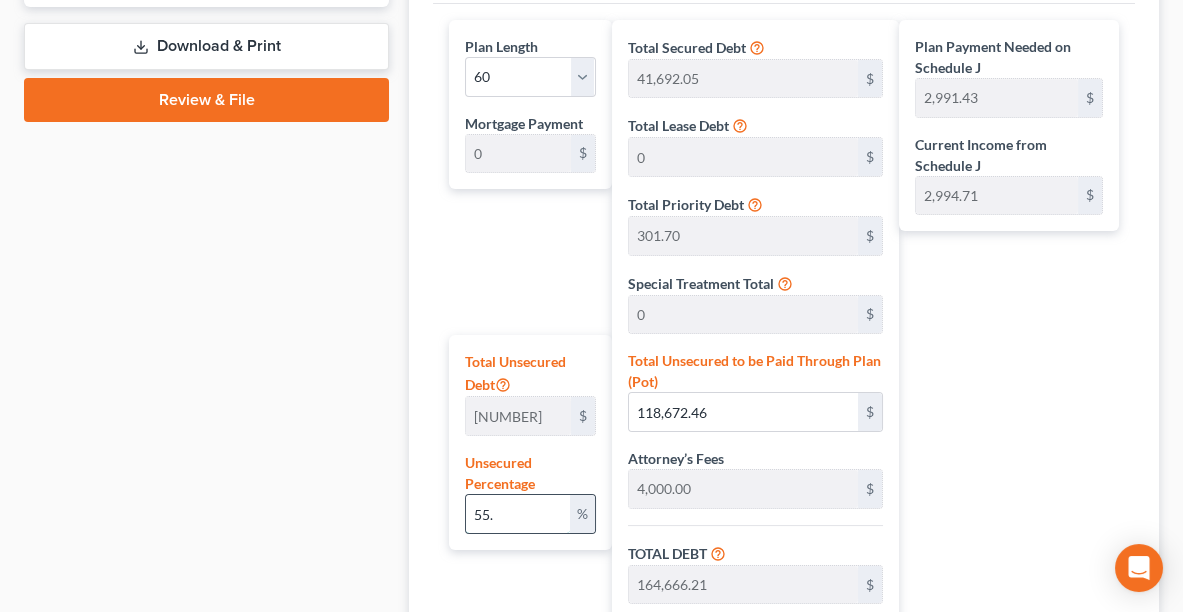 type on "55.1" 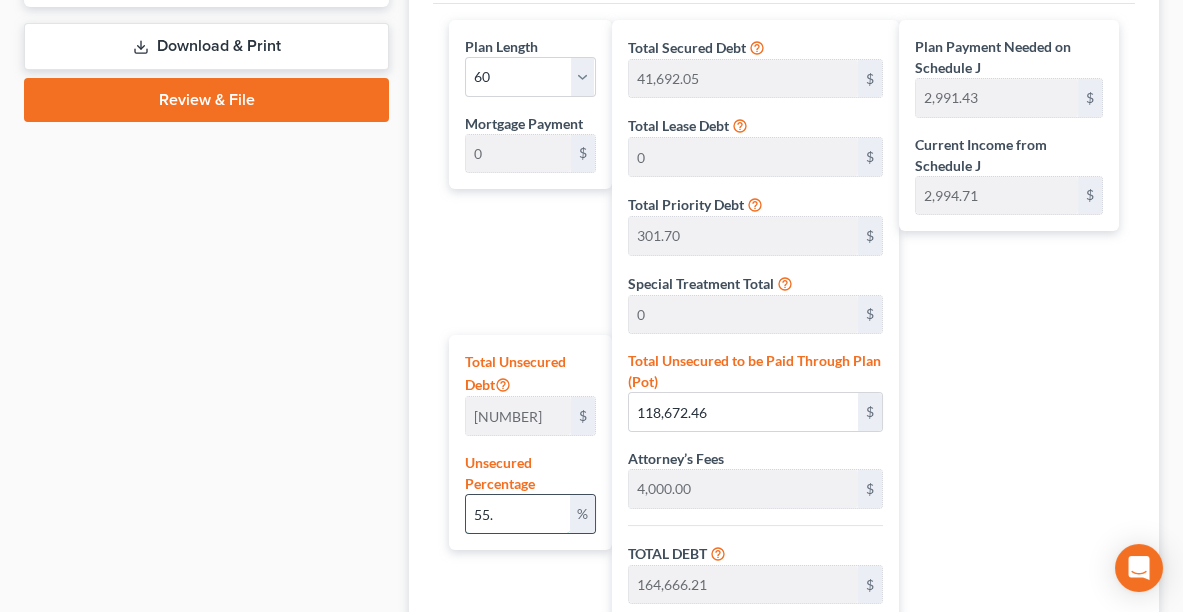 type on "118,888.23" 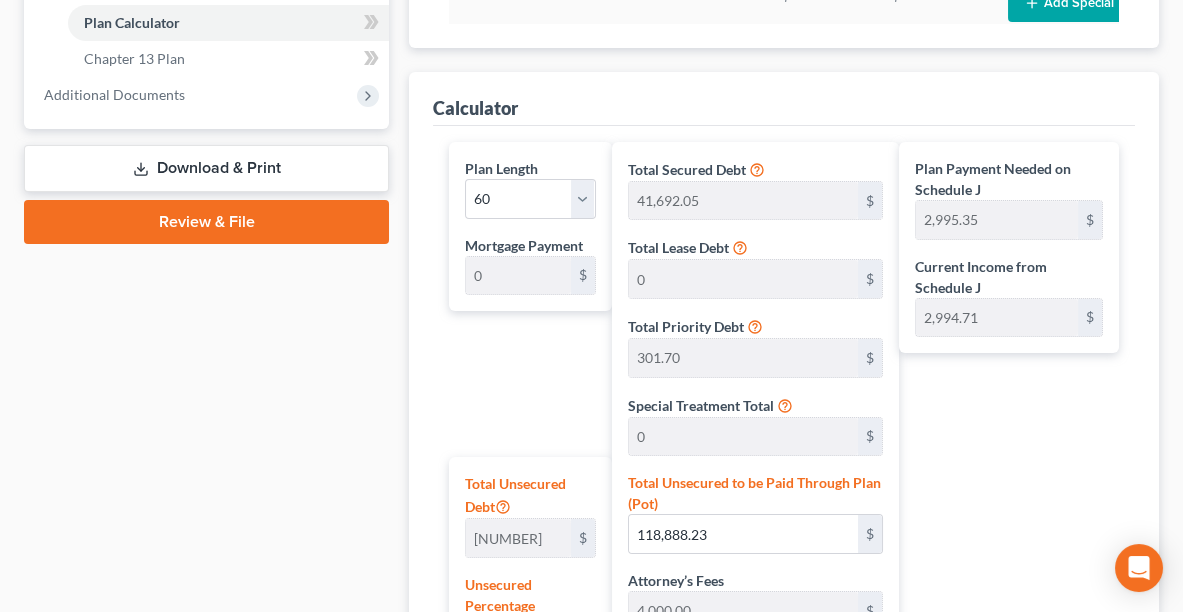 scroll, scrollTop: 900, scrollLeft: 0, axis: vertical 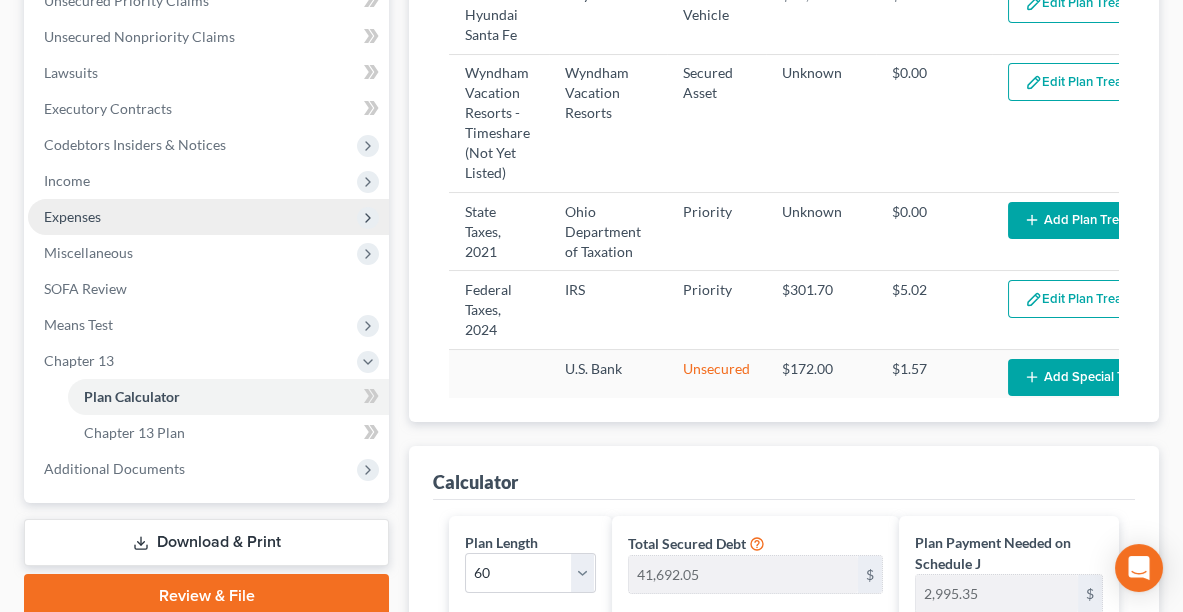type on "55.1" 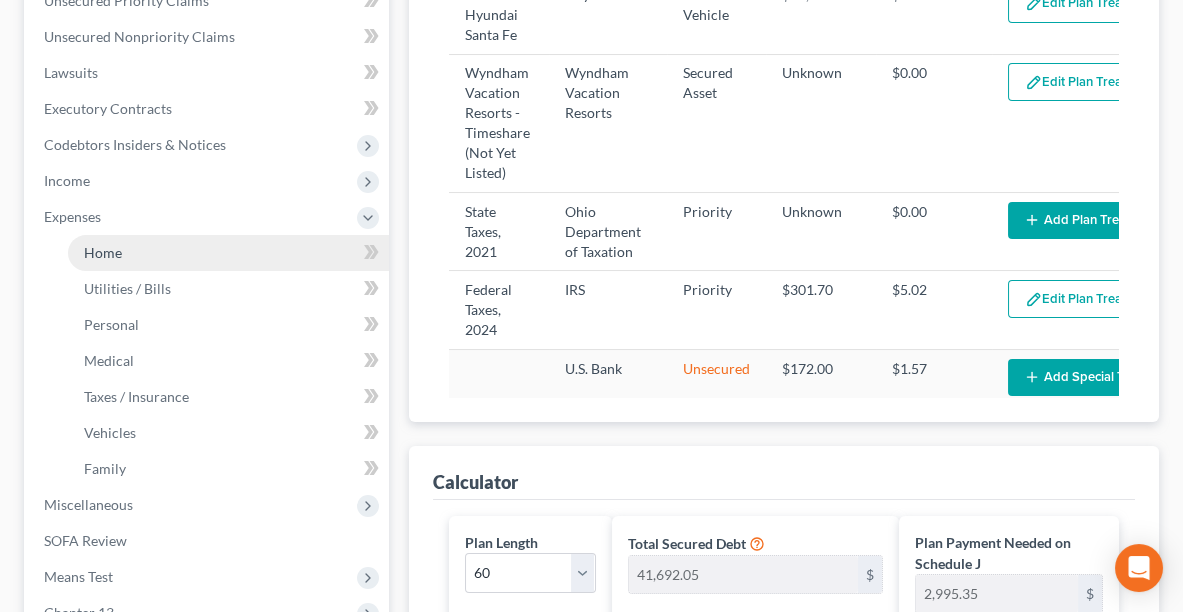 click on "Home" at bounding box center (103, 252) 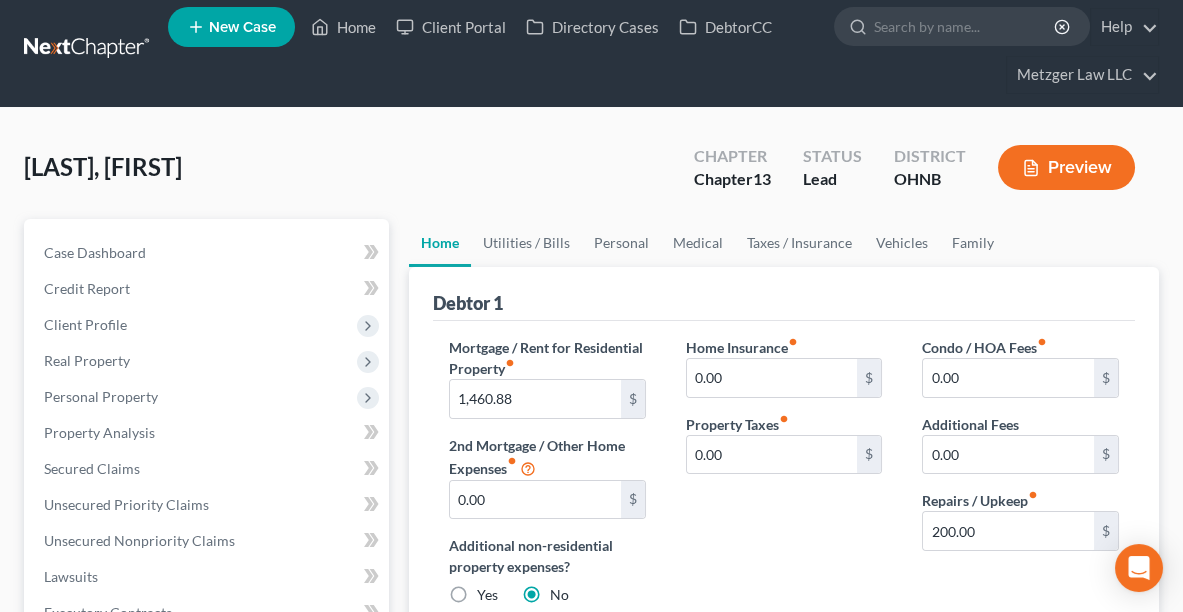 scroll, scrollTop: 0, scrollLeft: 0, axis: both 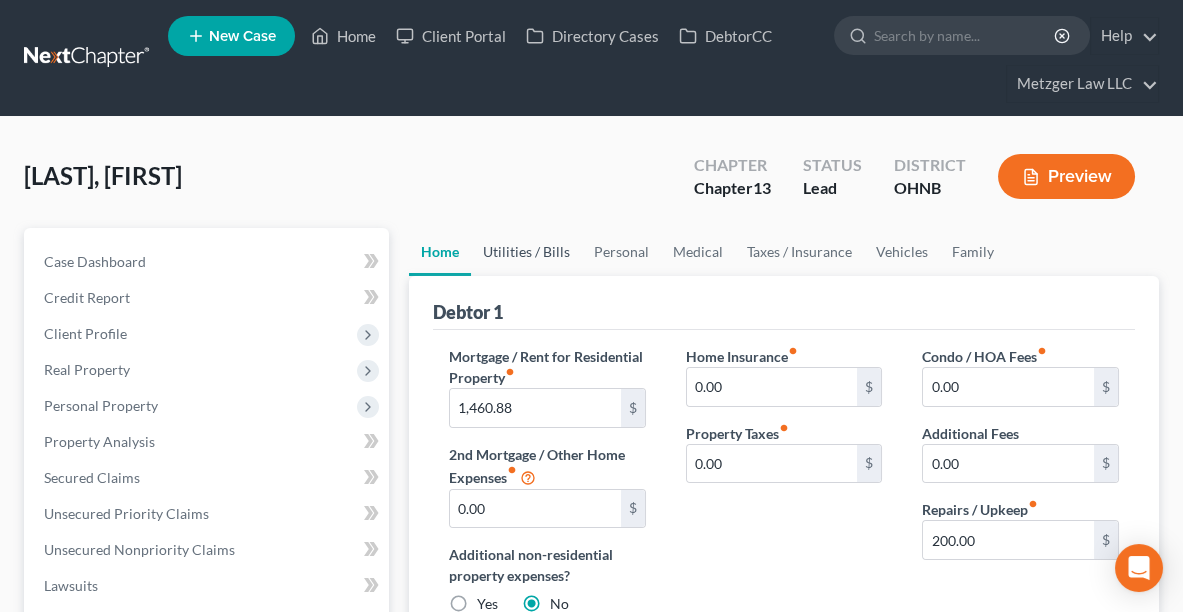 click on "Utilities / Bills" at bounding box center [526, 252] 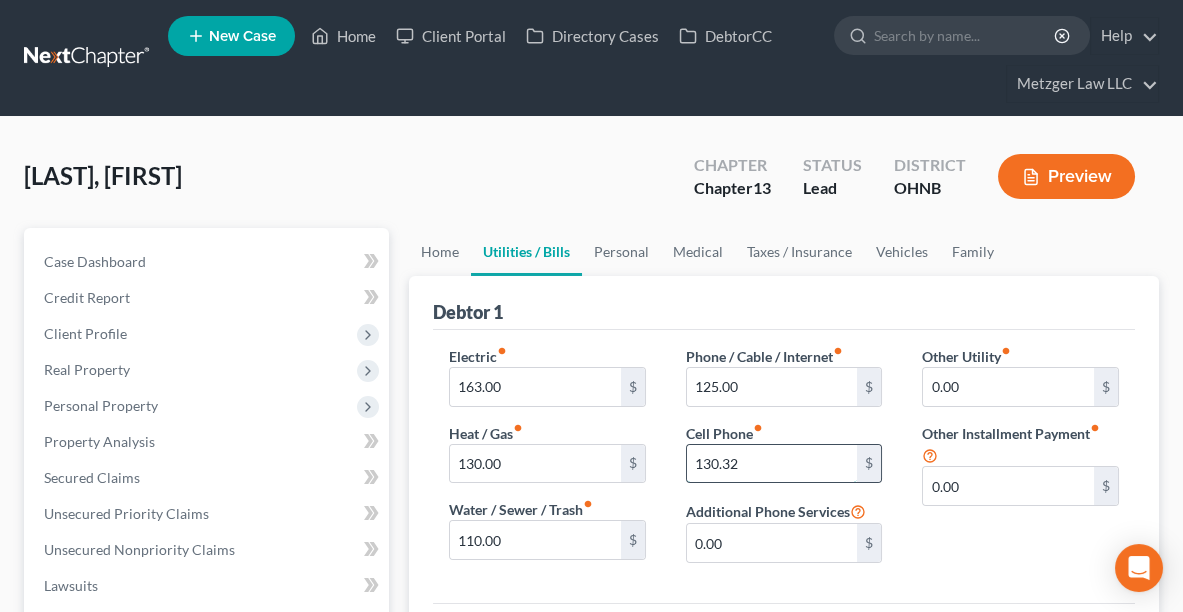 click on "130.32" at bounding box center [772, 464] 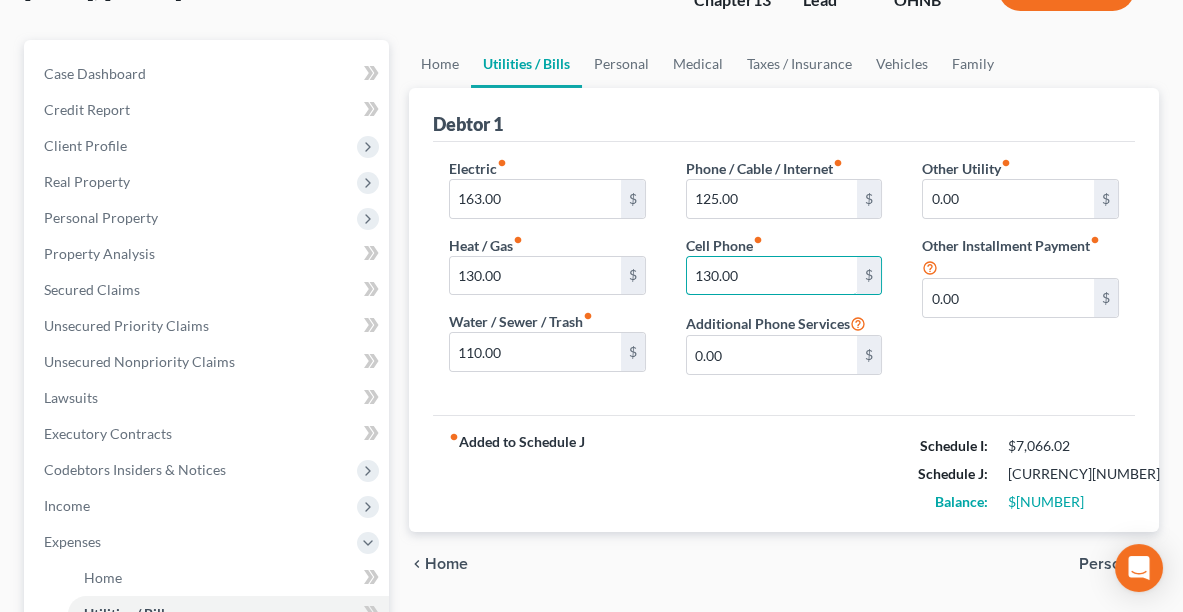 scroll, scrollTop: 218, scrollLeft: 0, axis: vertical 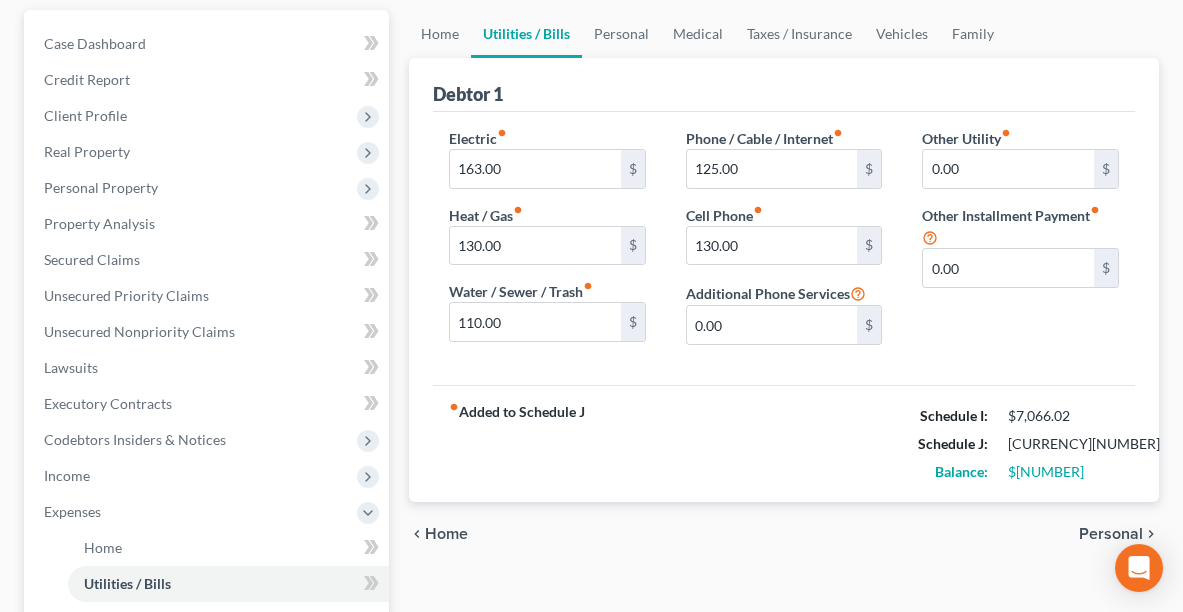 click on "Other Utility  fiber_manual_record 0.00 $ Other Installment Payment  fiber_manual_record   0.00 $" at bounding box center [1020, 244] 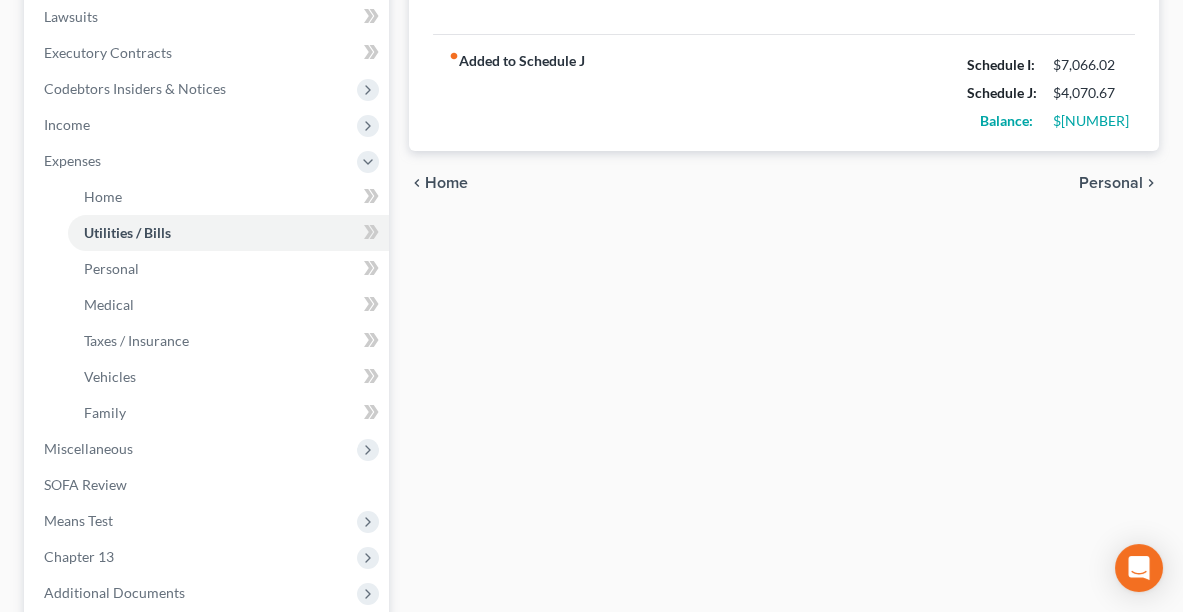 scroll, scrollTop: 576, scrollLeft: 0, axis: vertical 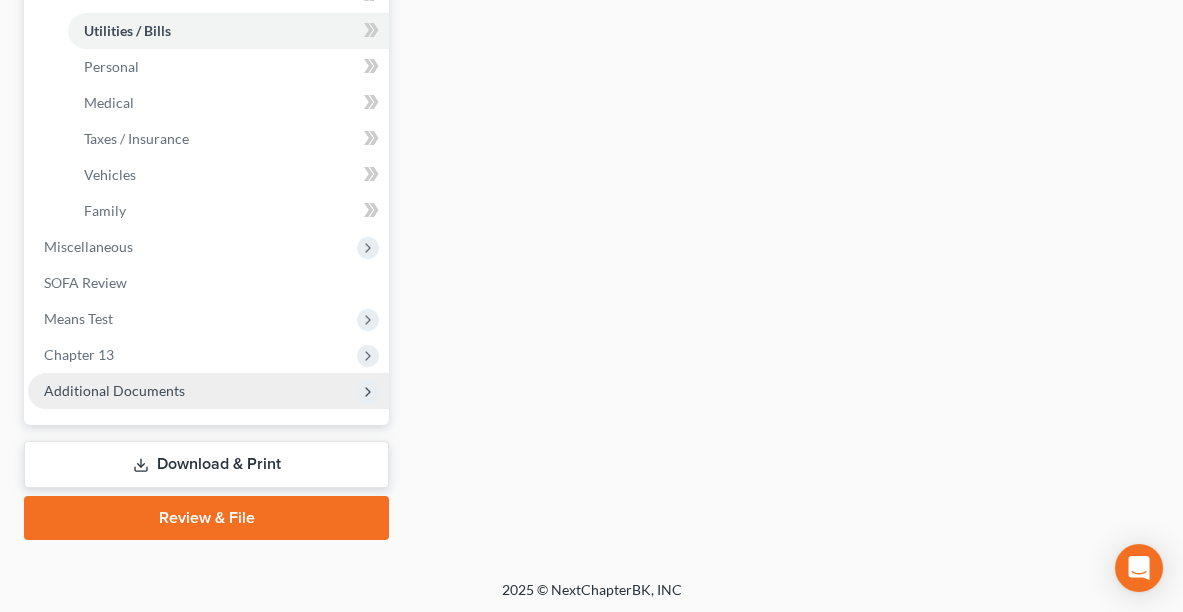type on "129.68" 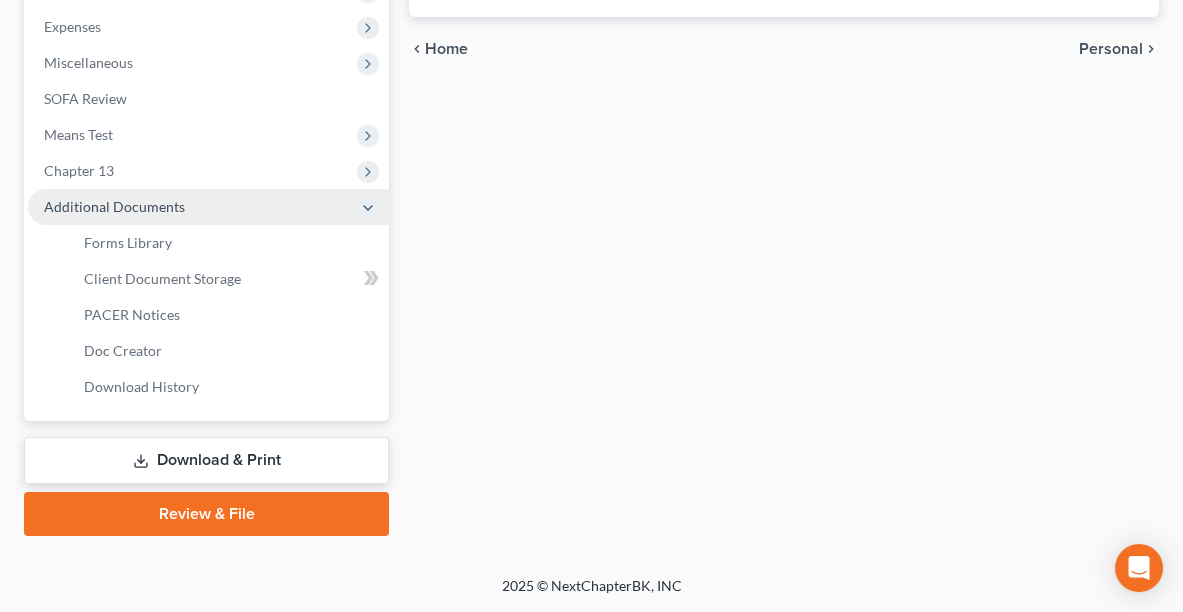 scroll, scrollTop: 699, scrollLeft: 0, axis: vertical 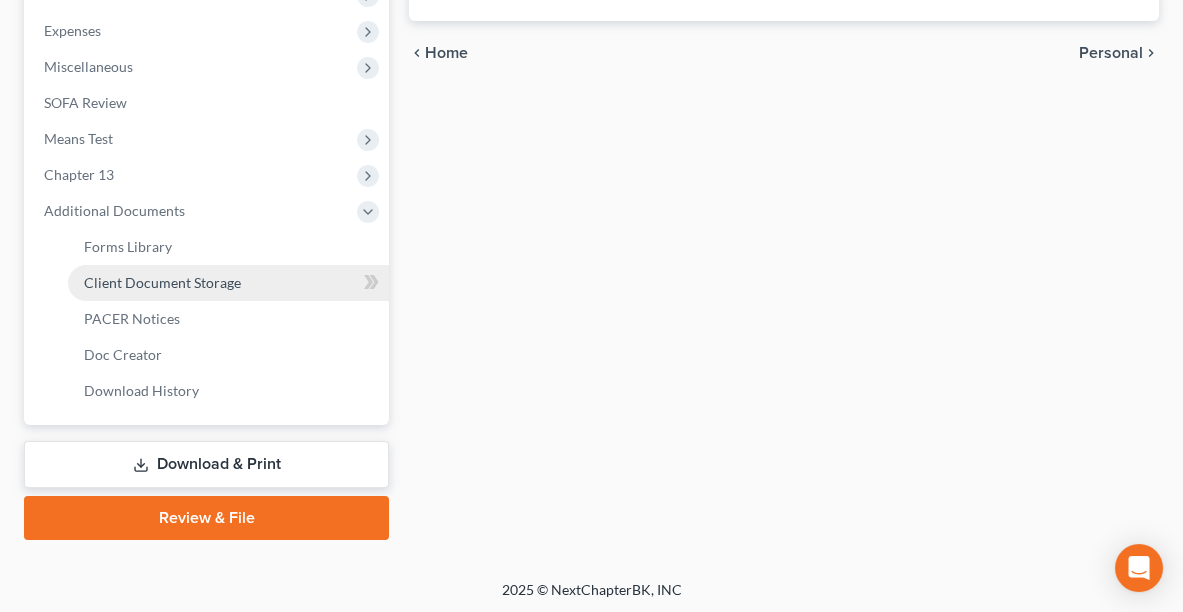 click on "Client Document Storage" at bounding box center (162, 282) 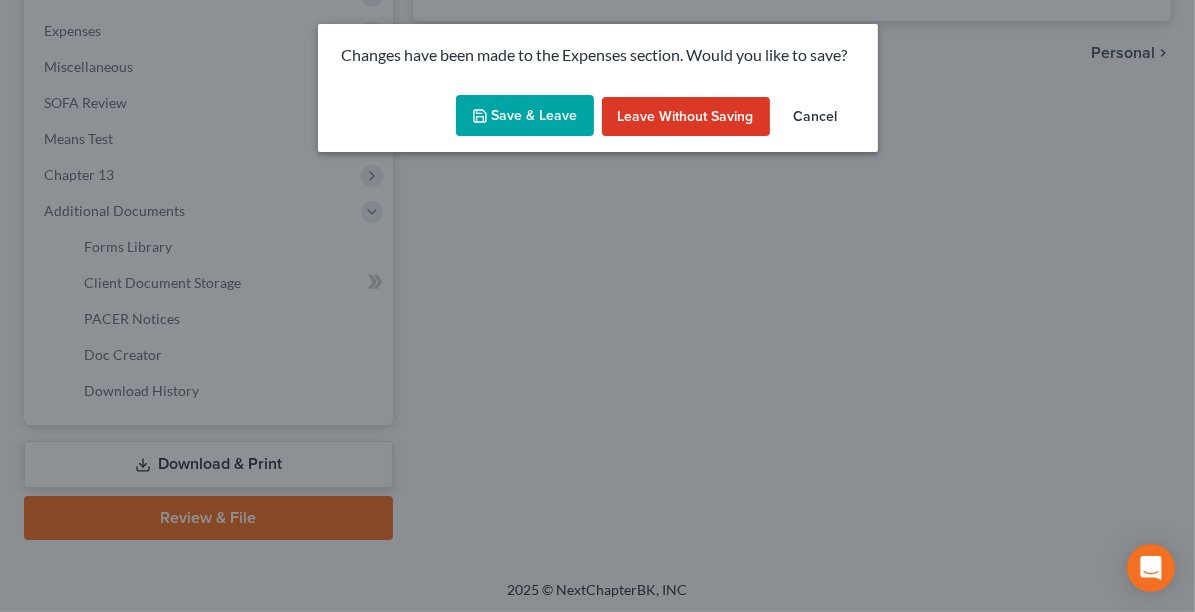 click on "Save & Leave" at bounding box center (525, 116) 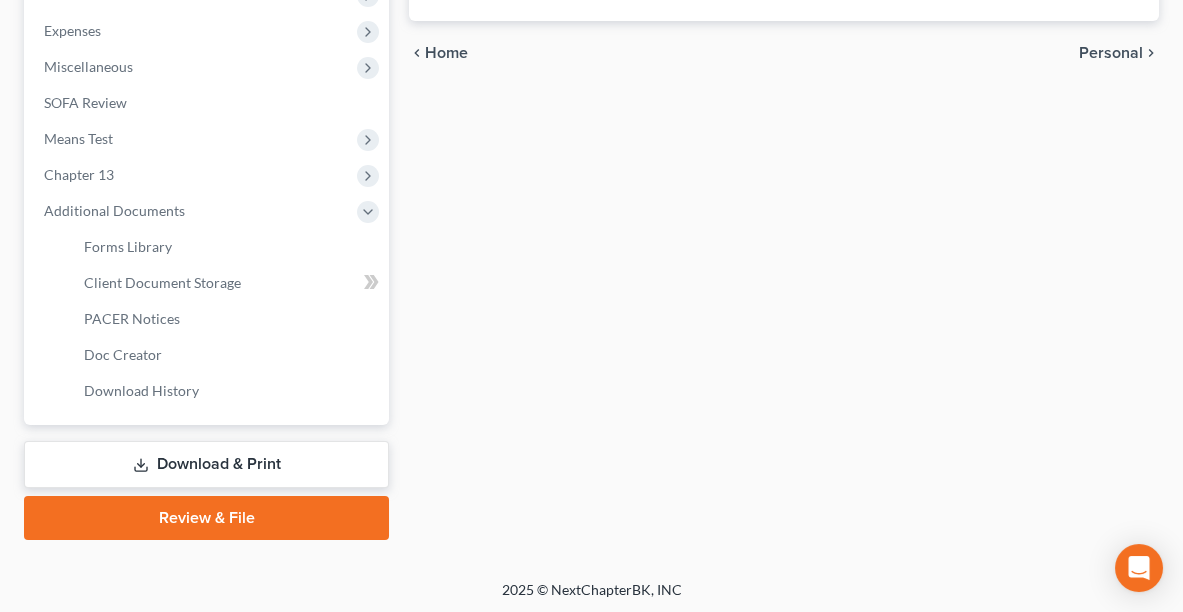 select on "5" 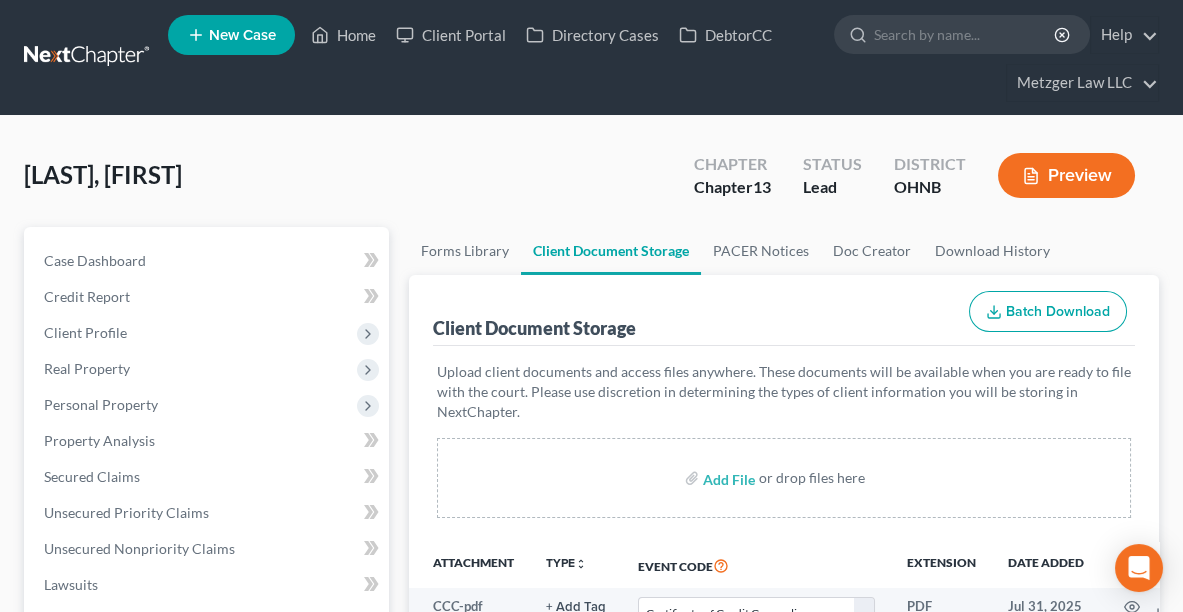 scroll, scrollTop: 0, scrollLeft: 0, axis: both 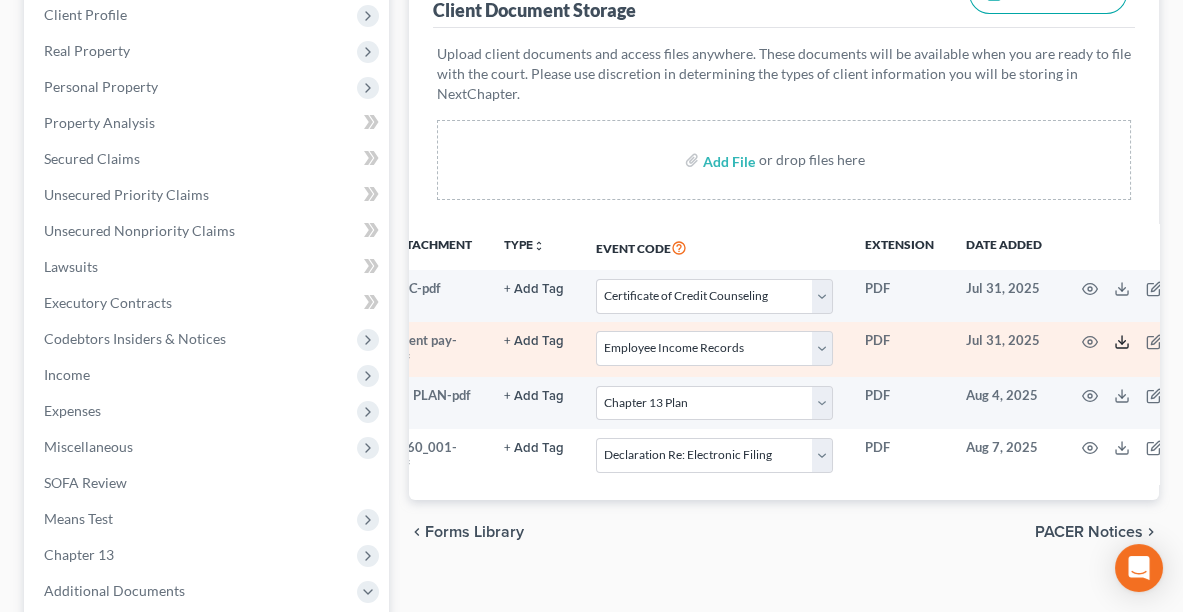 click 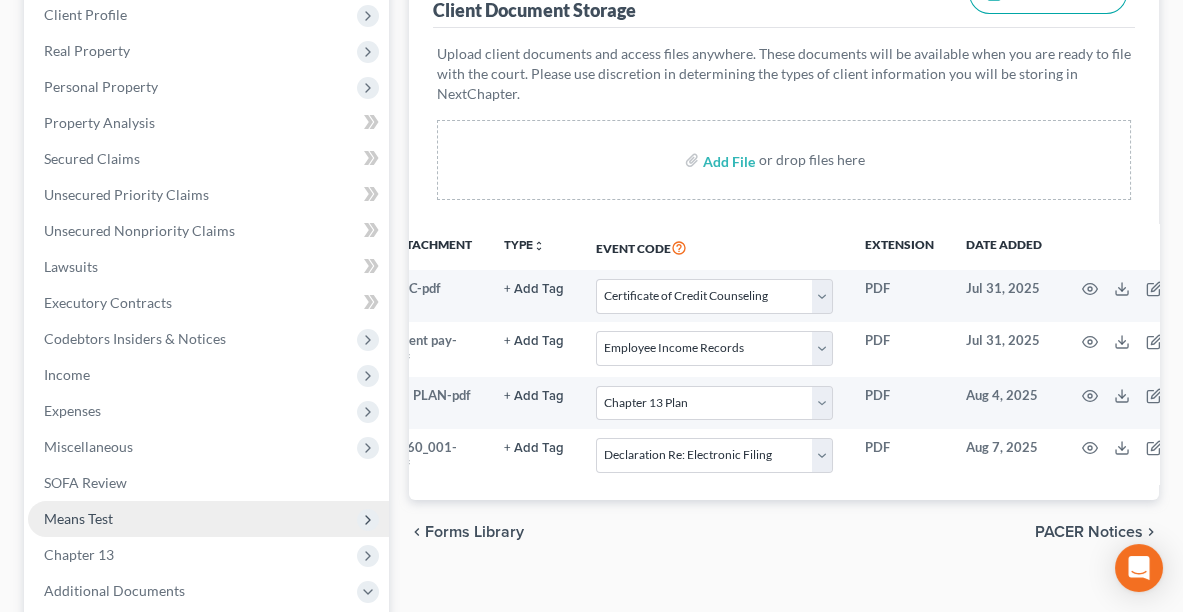 click on "Means Test" at bounding box center (208, 519) 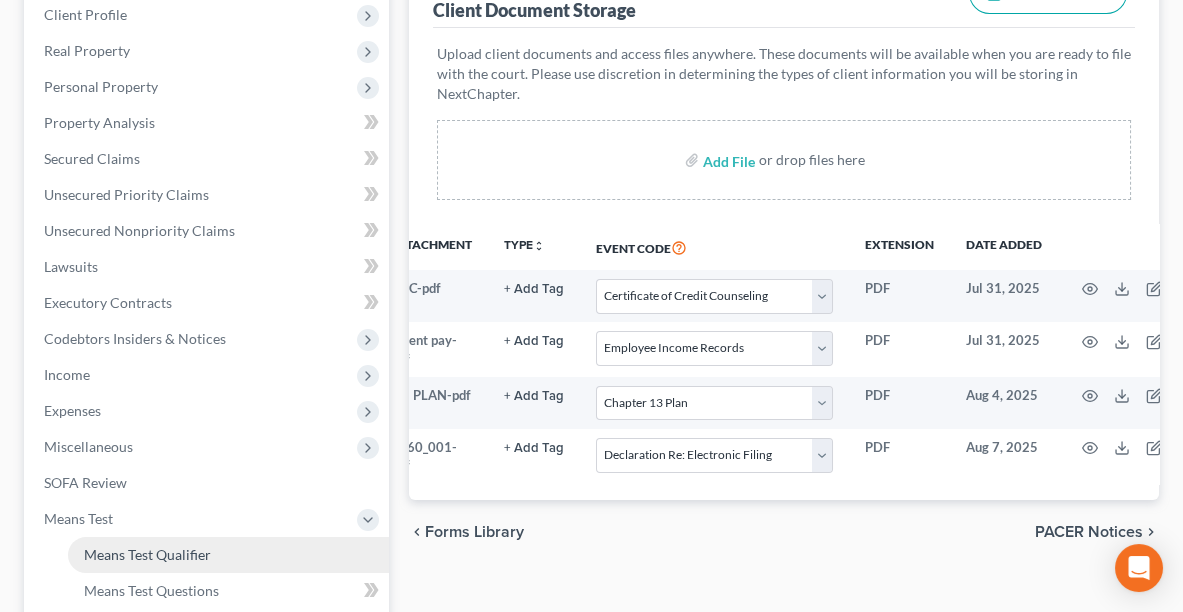 click on "Means Test Qualifier" at bounding box center [147, 554] 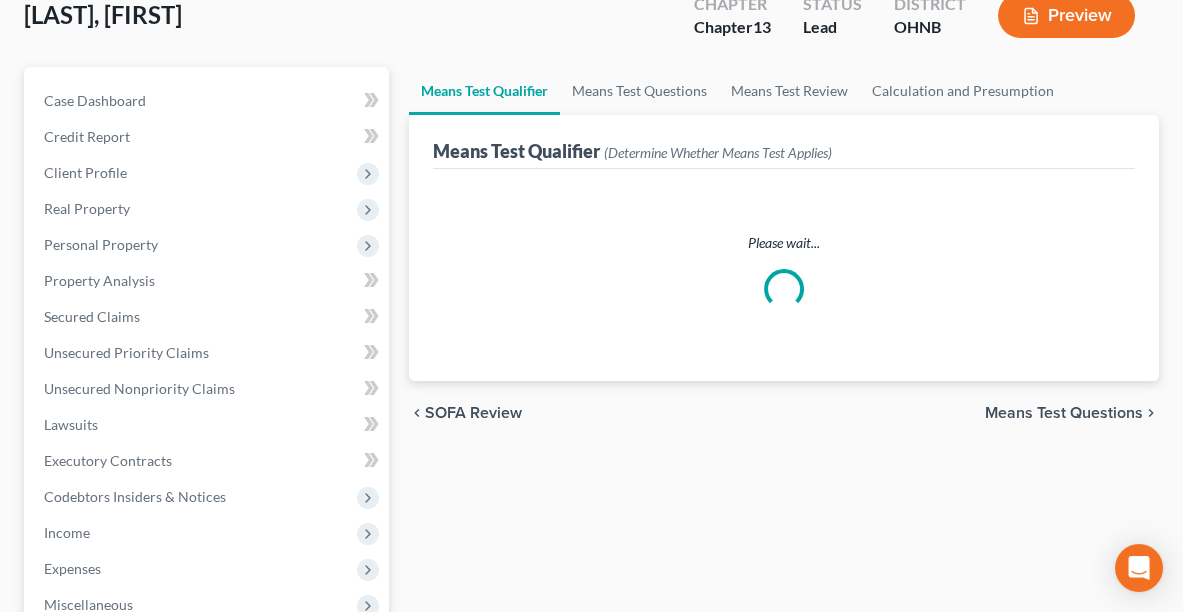 scroll, scrollTop: 0, scrollLeft: 0, axis: both 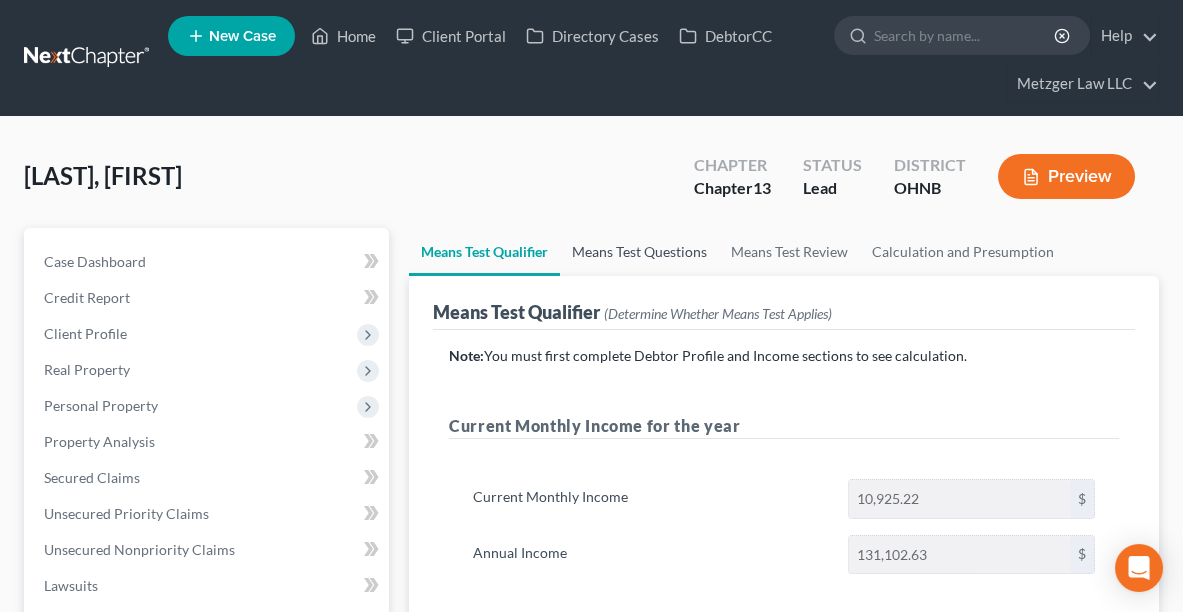 click on "Means Test Questions" at bounding box center [639, 252] 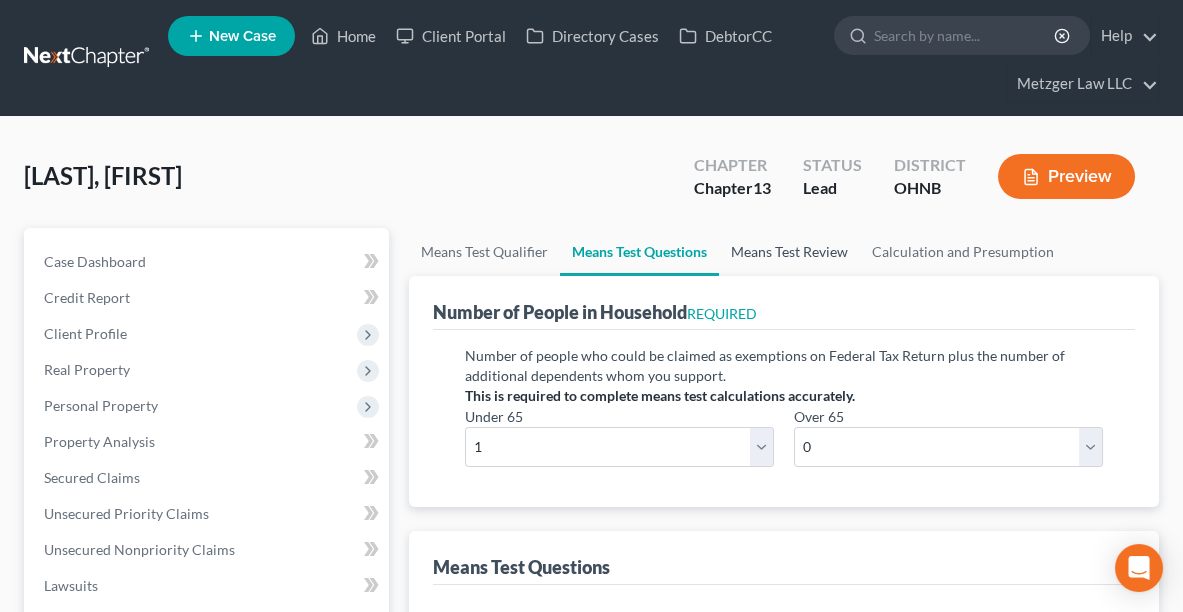 click on "Means Test Review" at bounding box center [789, 252] 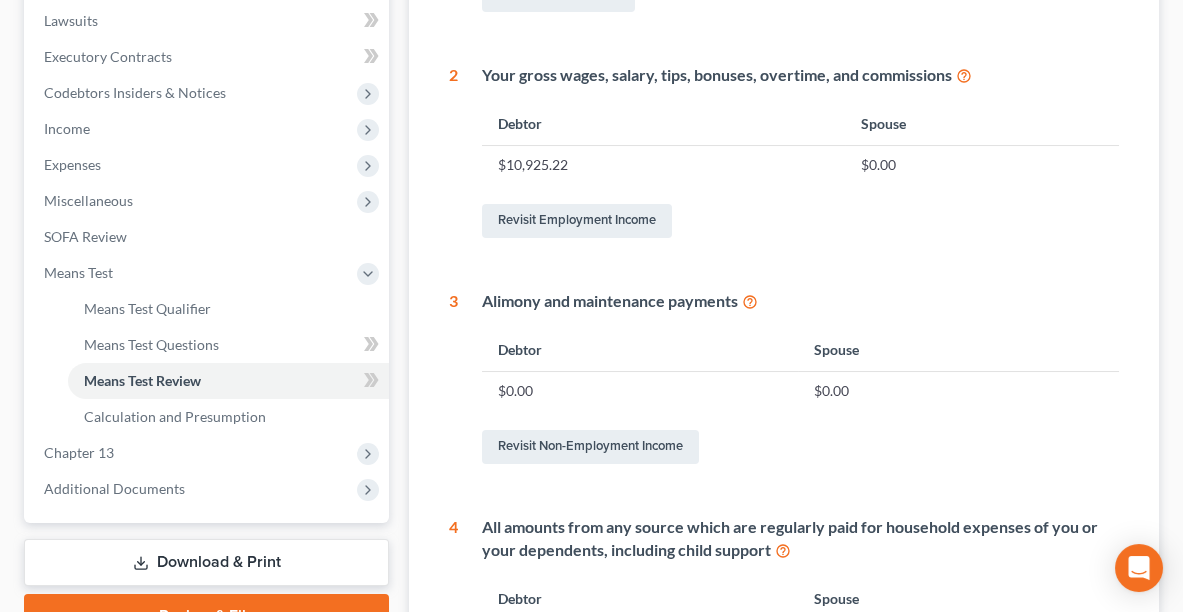 scroll, scrollTop: 601, scrollLeft: 0, axis: vertical 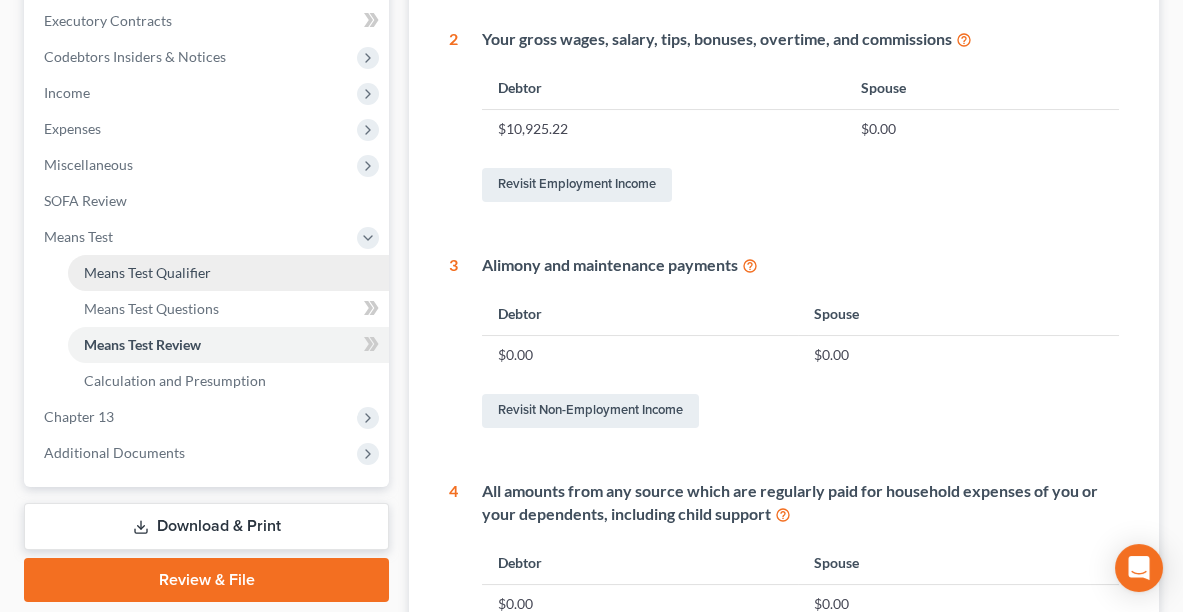 click on "Means Test Qualifier" at bounding box center (147, 272) 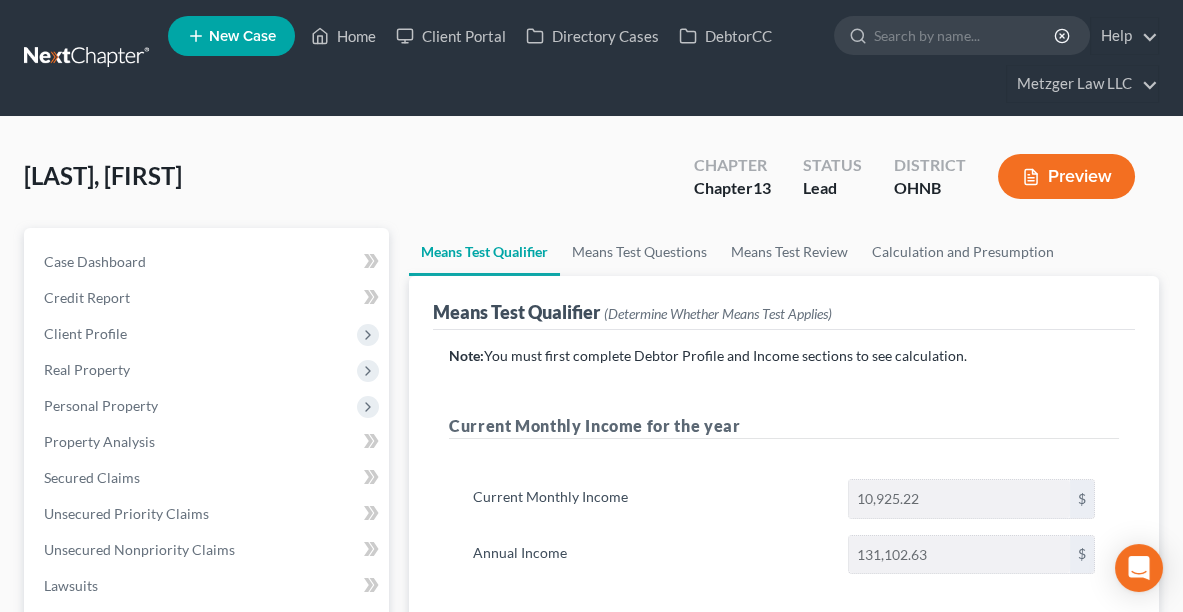scroll, scrollTop: 0, scrollLeft: 0, axis: both 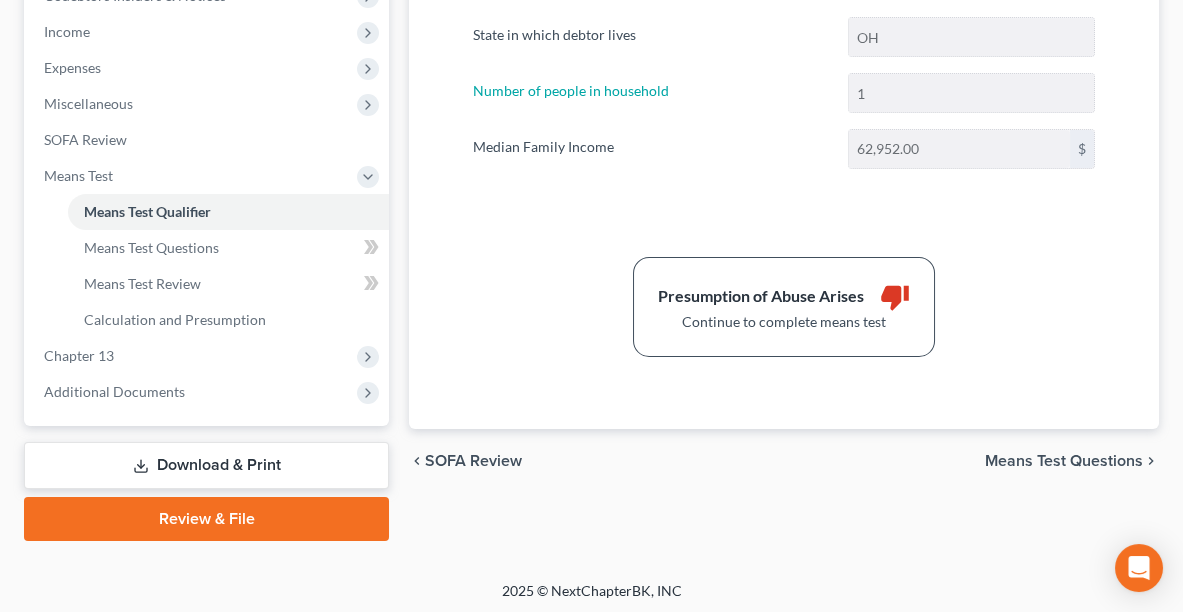 click on "Means Test Questions" at bounding box center (1064, 461) 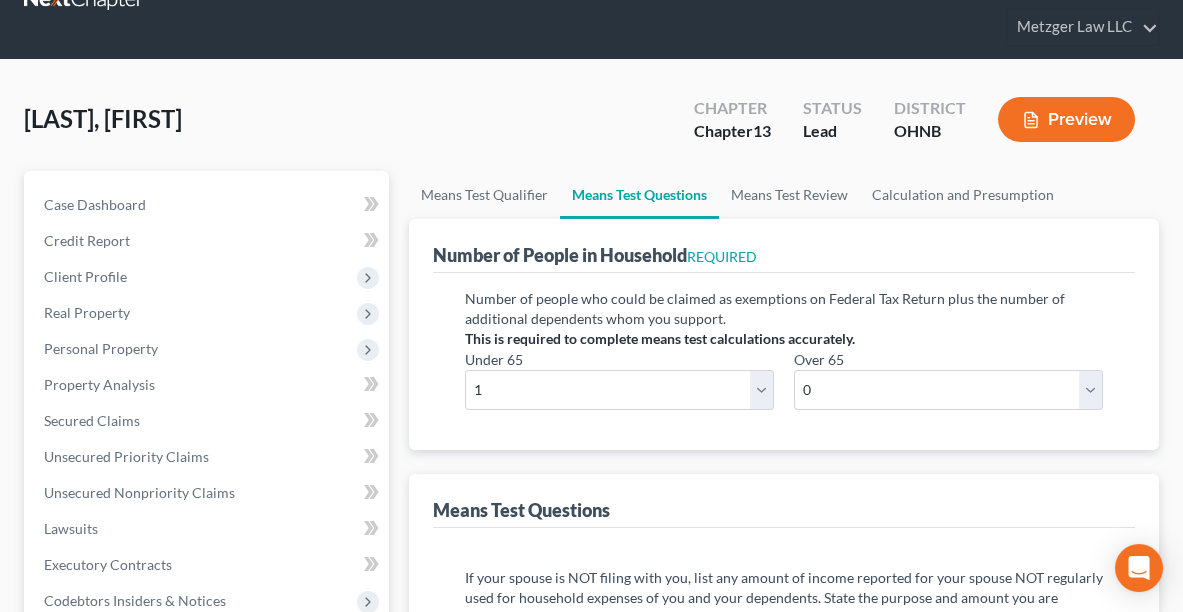 scroll, scrollTop: 0, scrollLeft: 0, axis: both 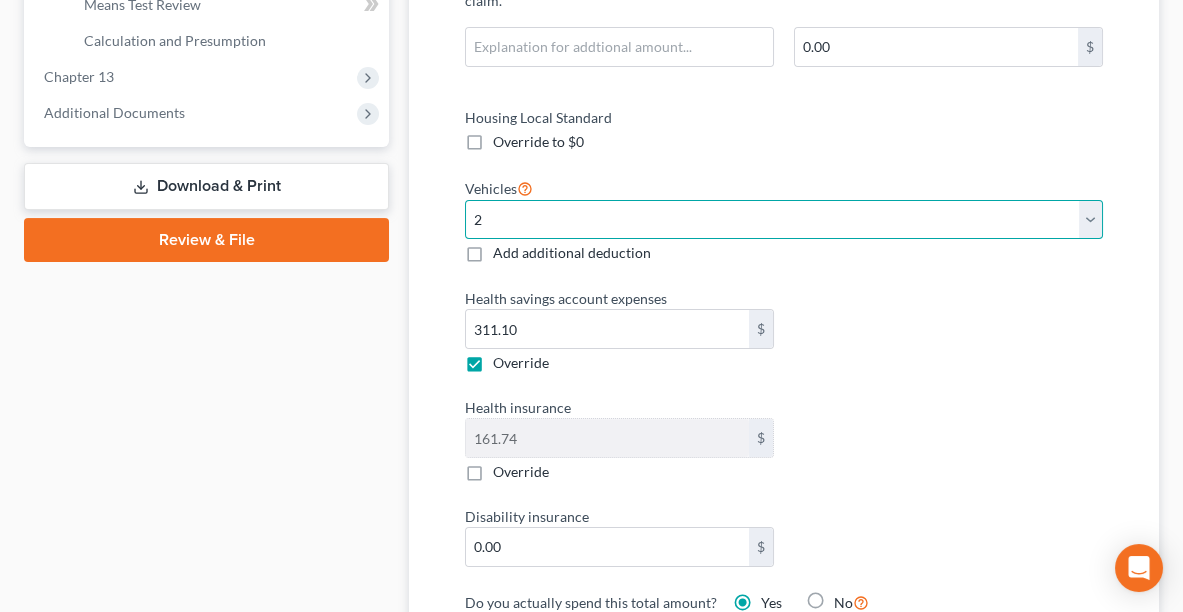 click on "Select 0 1 2 3 4 5" at bounding box center (784, 220) 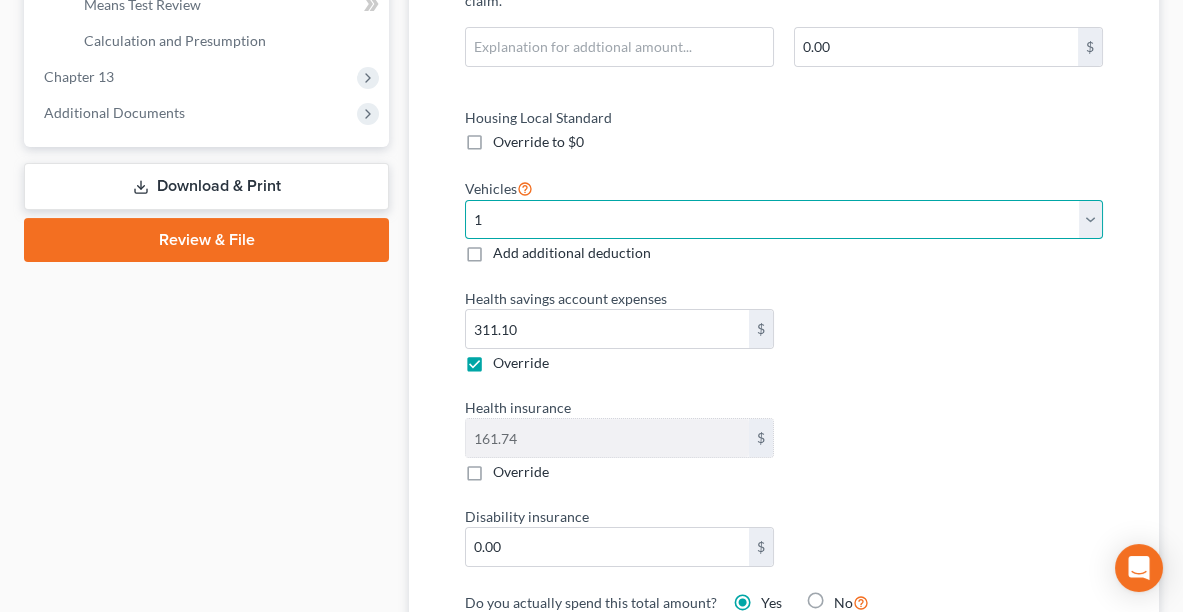 click on "Select 0 1 2 3 4 5" at bounding box center [784, 220] 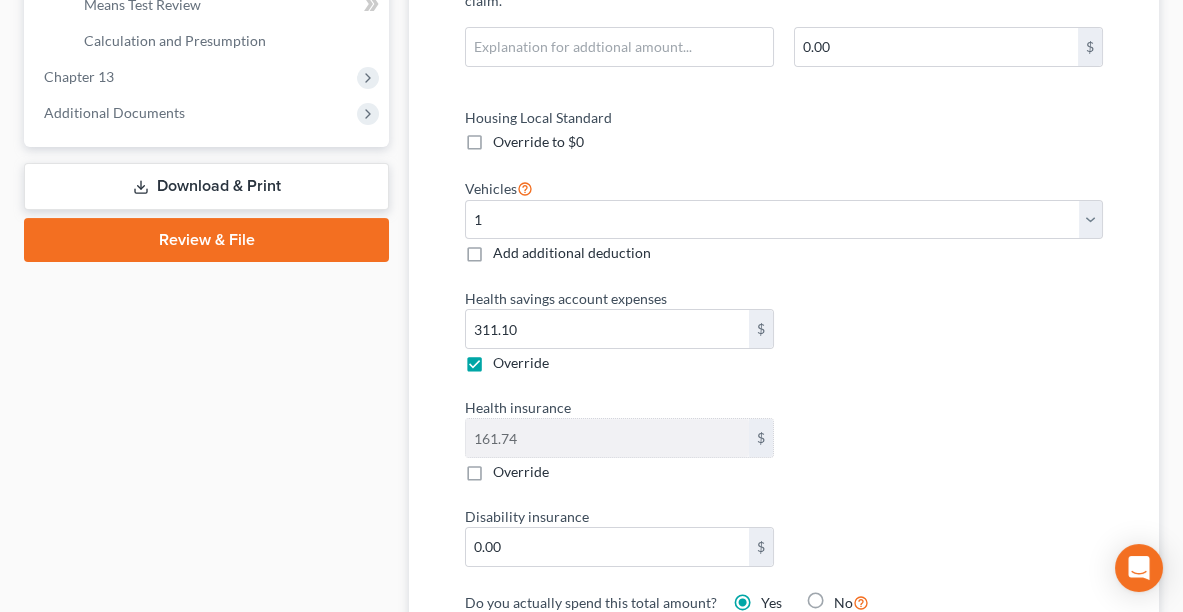 click on "Override" at bounding box center (521, 362) 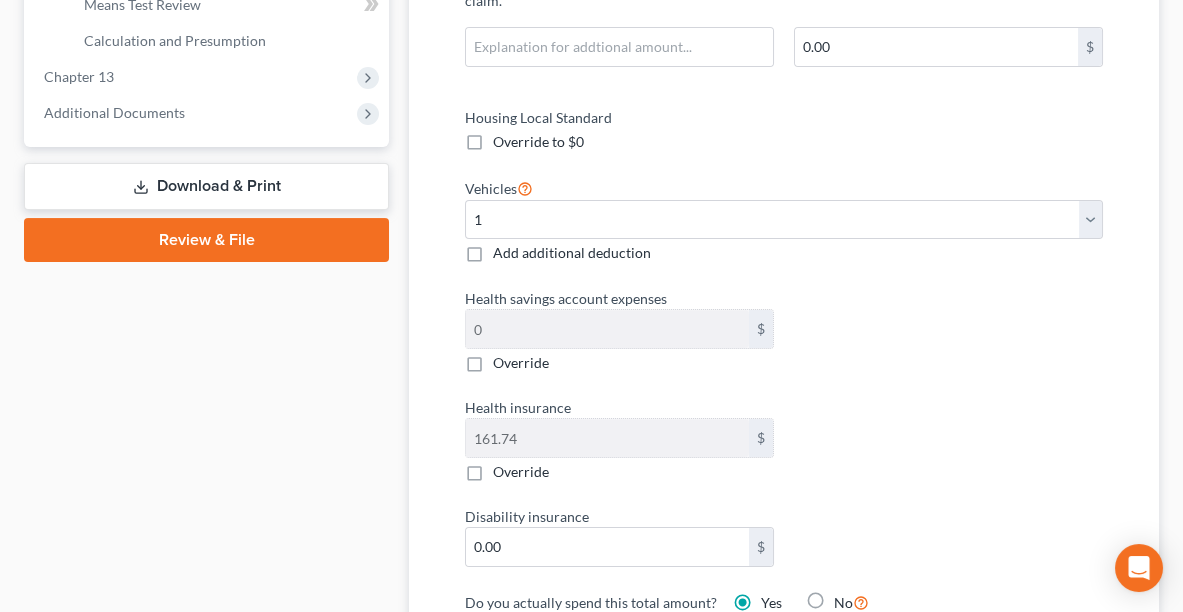 click on "Override" at bounding box center (521, 362) 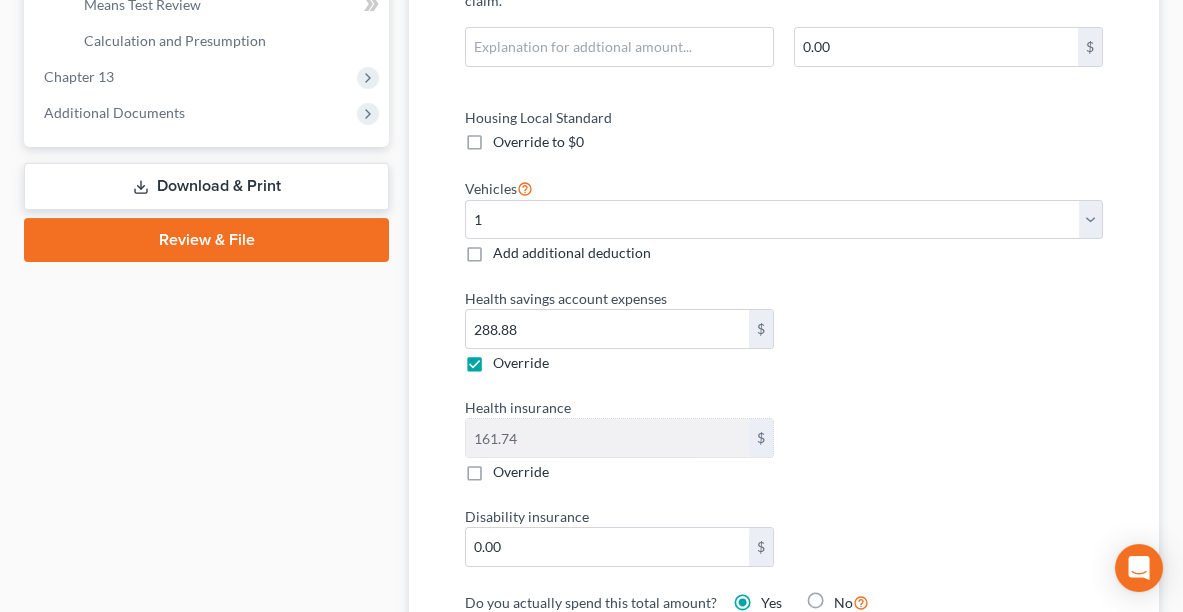 click on "Override" at bounding box center (521, 471) 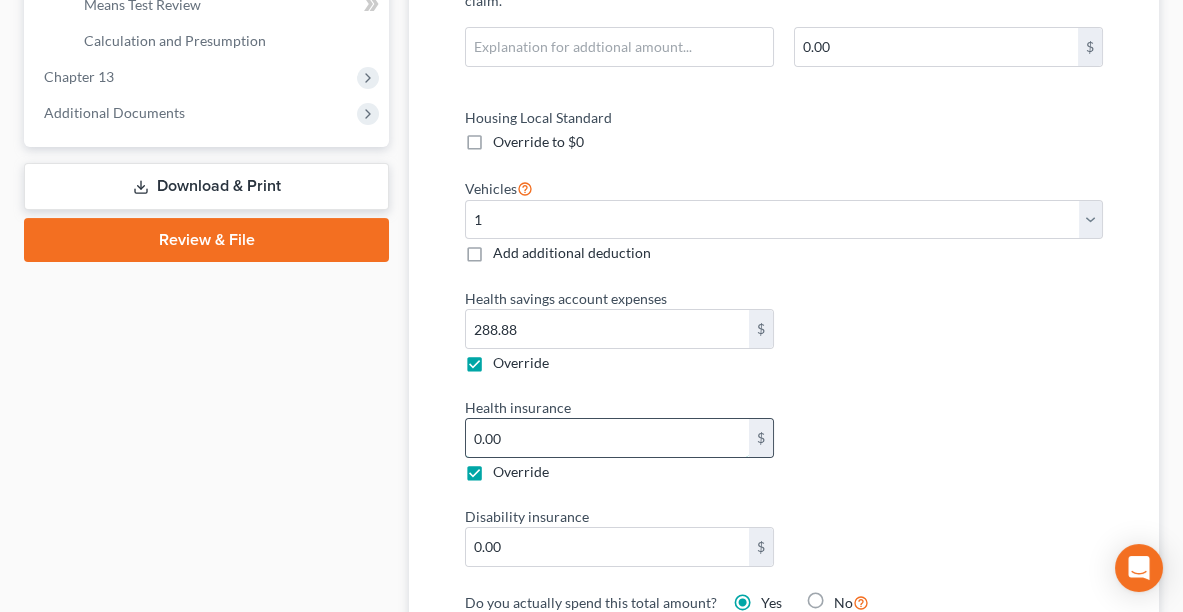 click on "0.00" at bounding box center (607, 438) 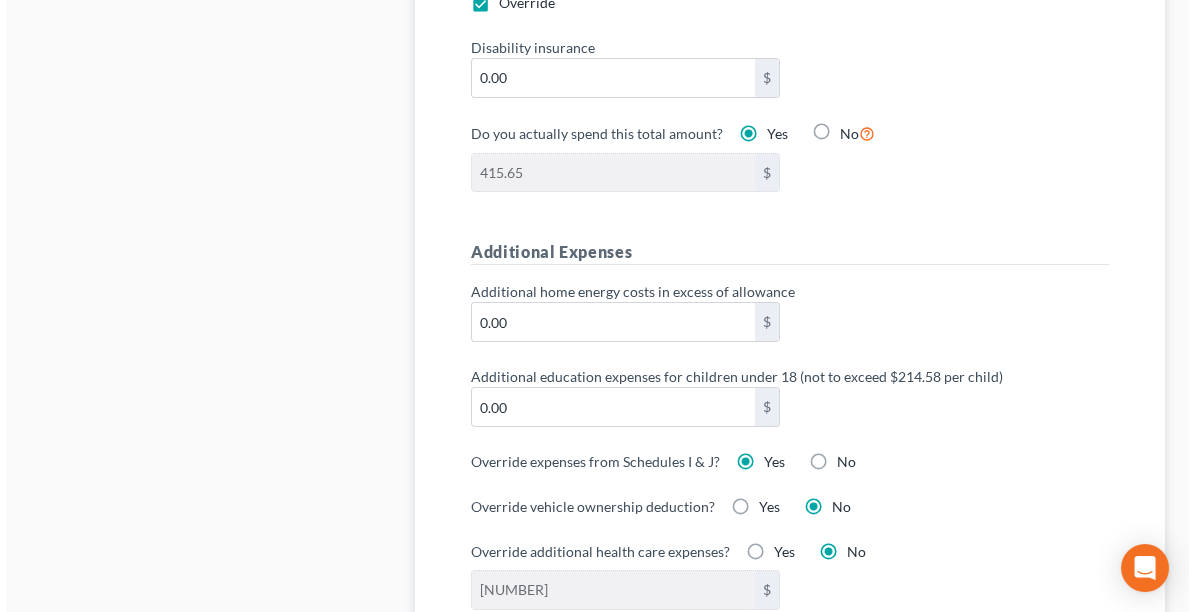scroll, scrollTop: 1465, scrollLeft: 0, axis: vertical 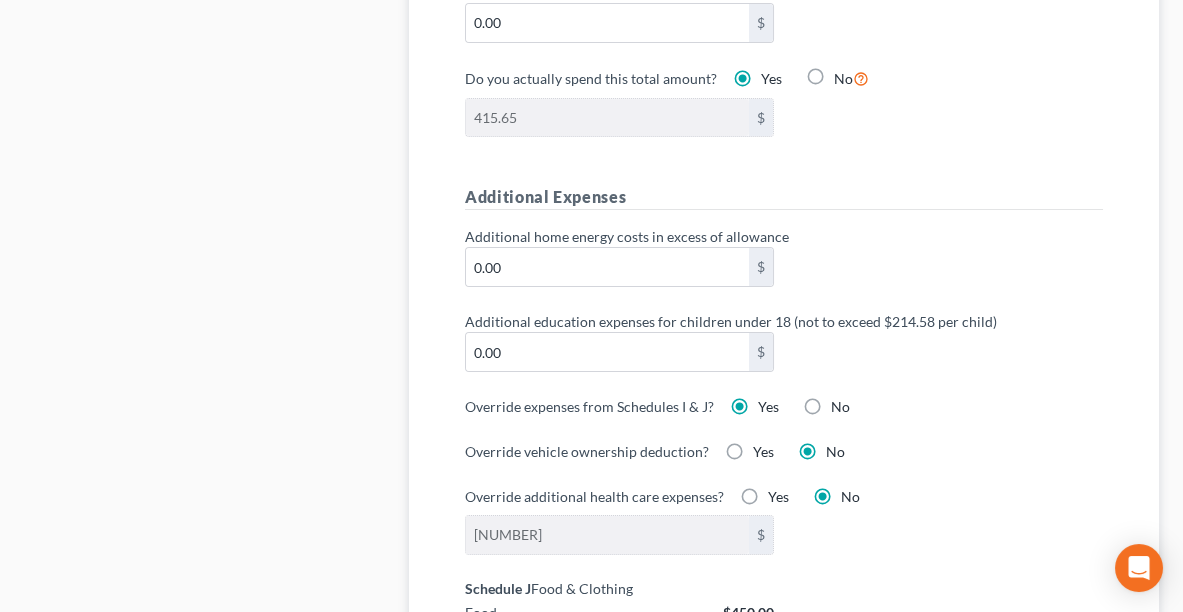 click on "No" at bounding box center [840, 407] 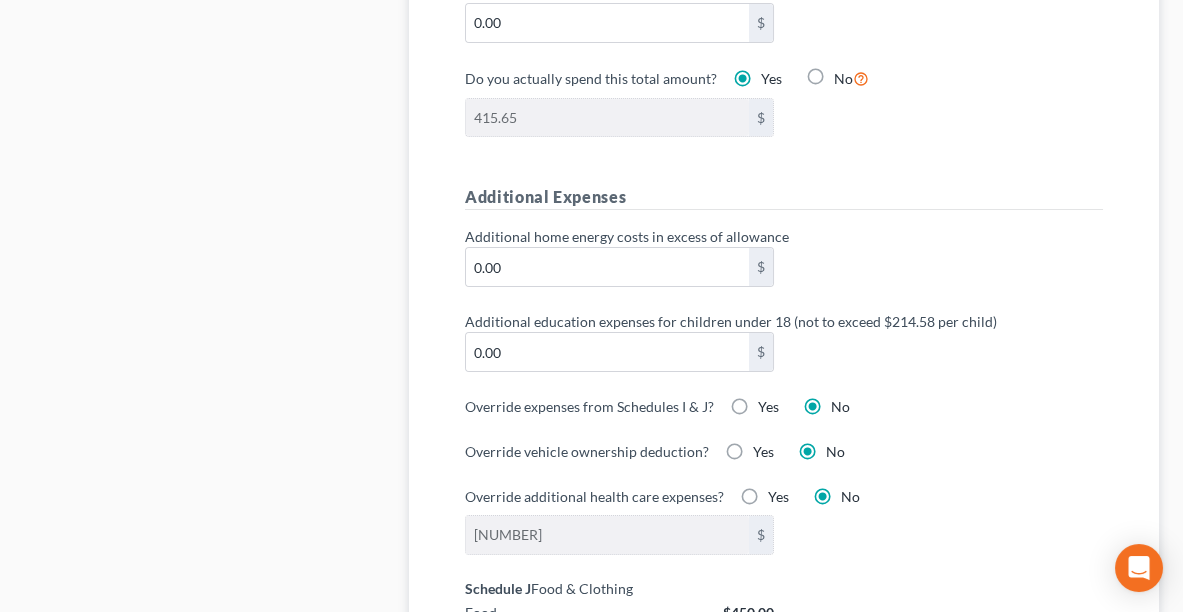 click on "Yes" at bounding box center [768, 407] 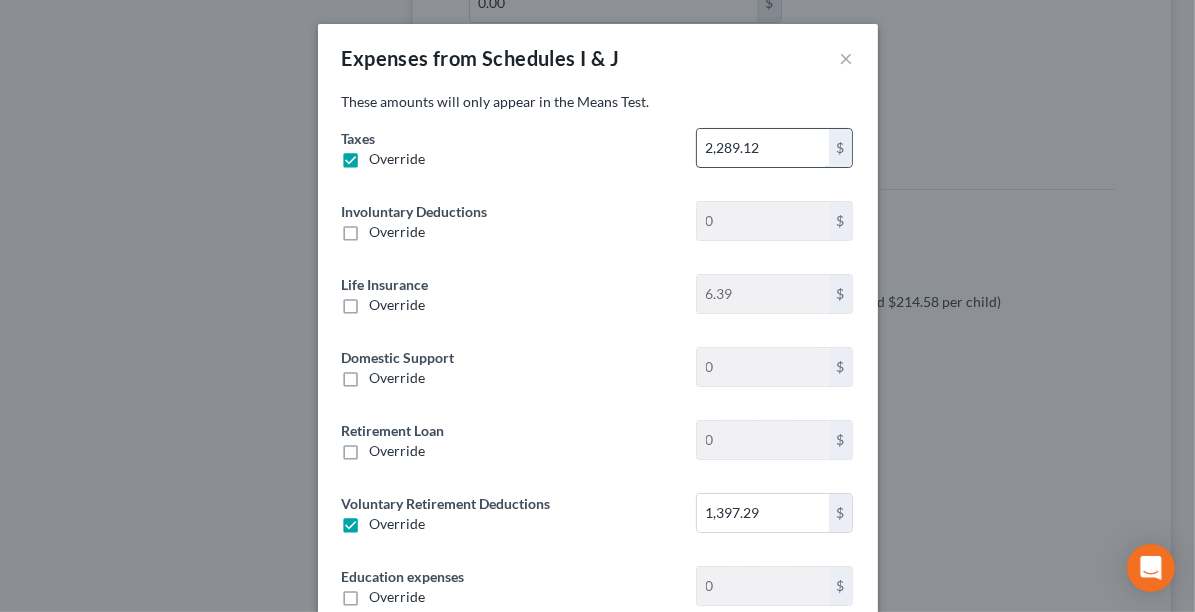click on "2,289.12" at bounding box center (762, 148) 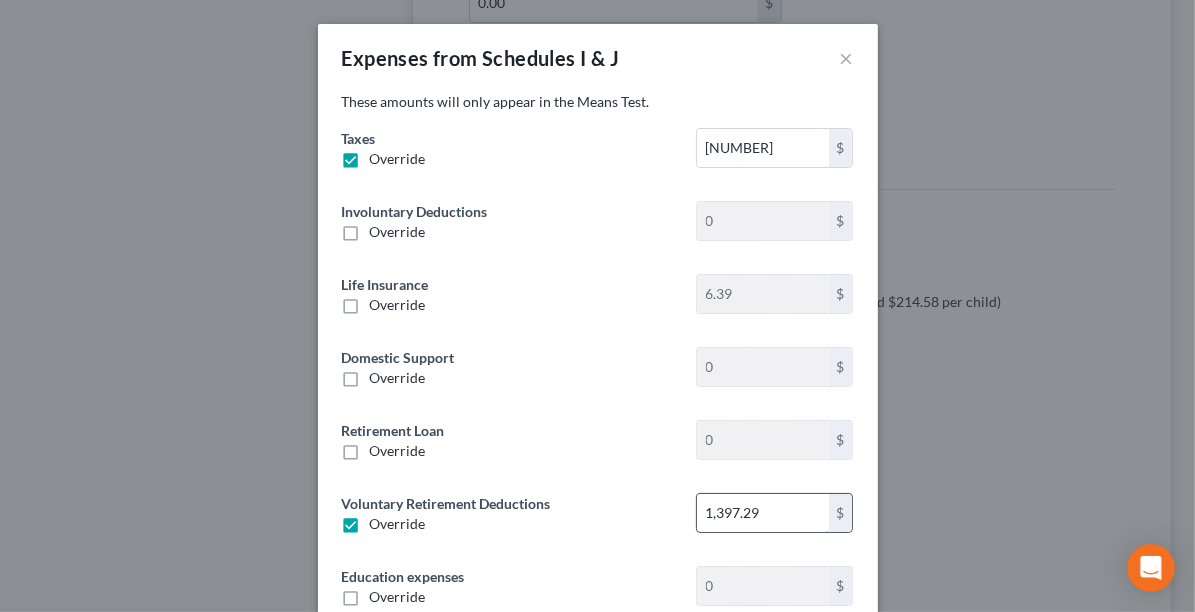 click on "1,397.29" at bounding box center (762, 513) 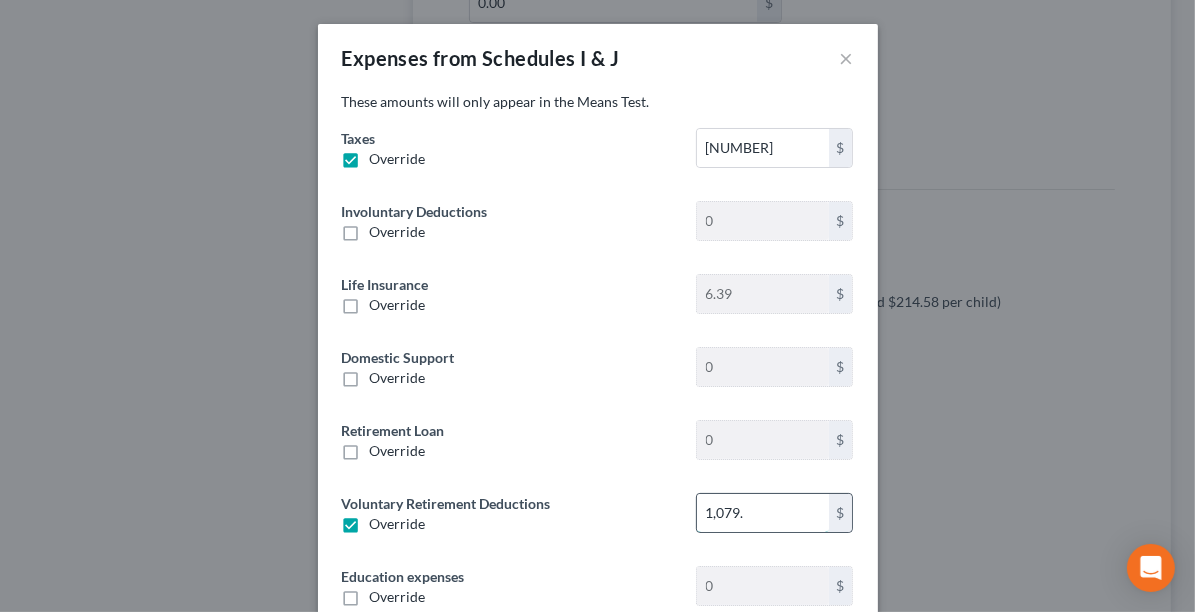 click on "1,079." at bounding box center [762, 513] 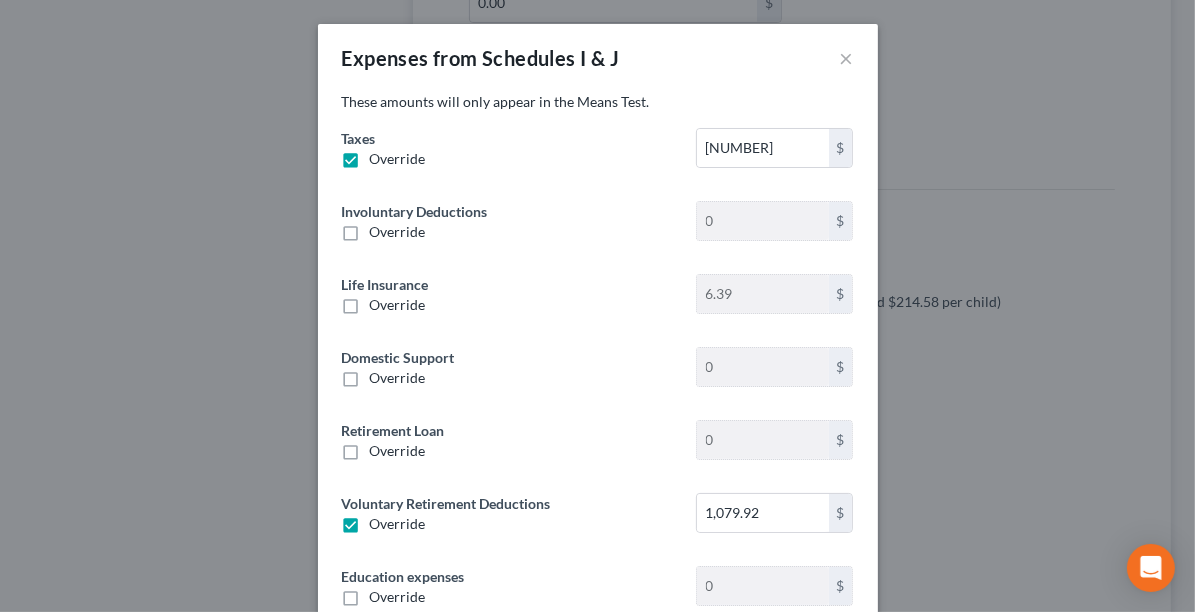 click on "Override" at bounding box center (509, 305) 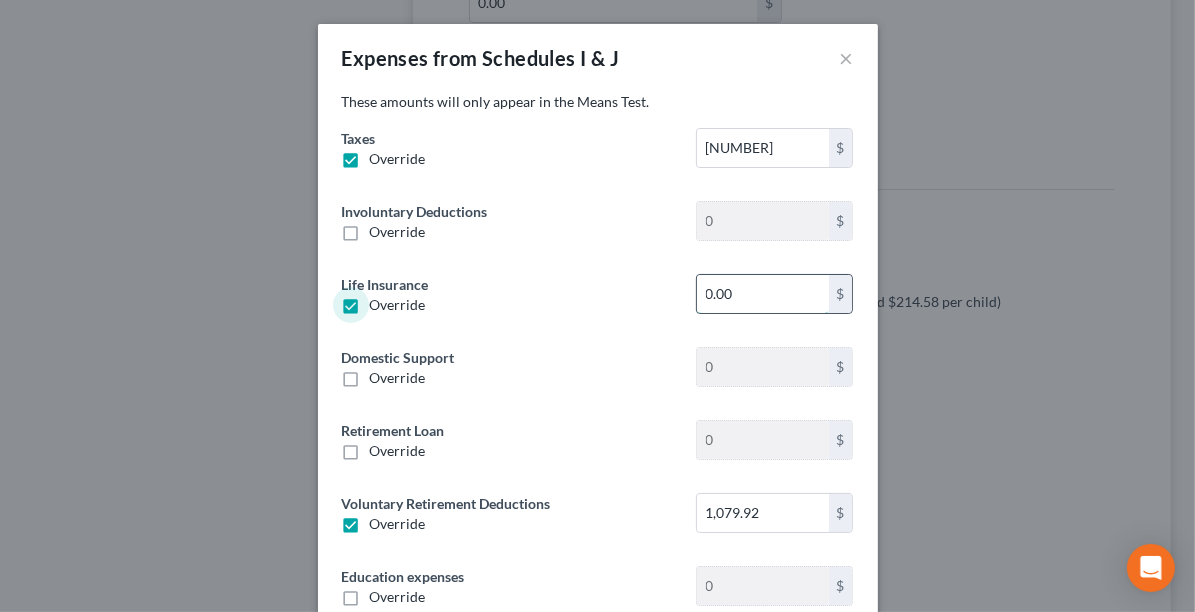 click on "0.00" at bounding box center (762, 294) 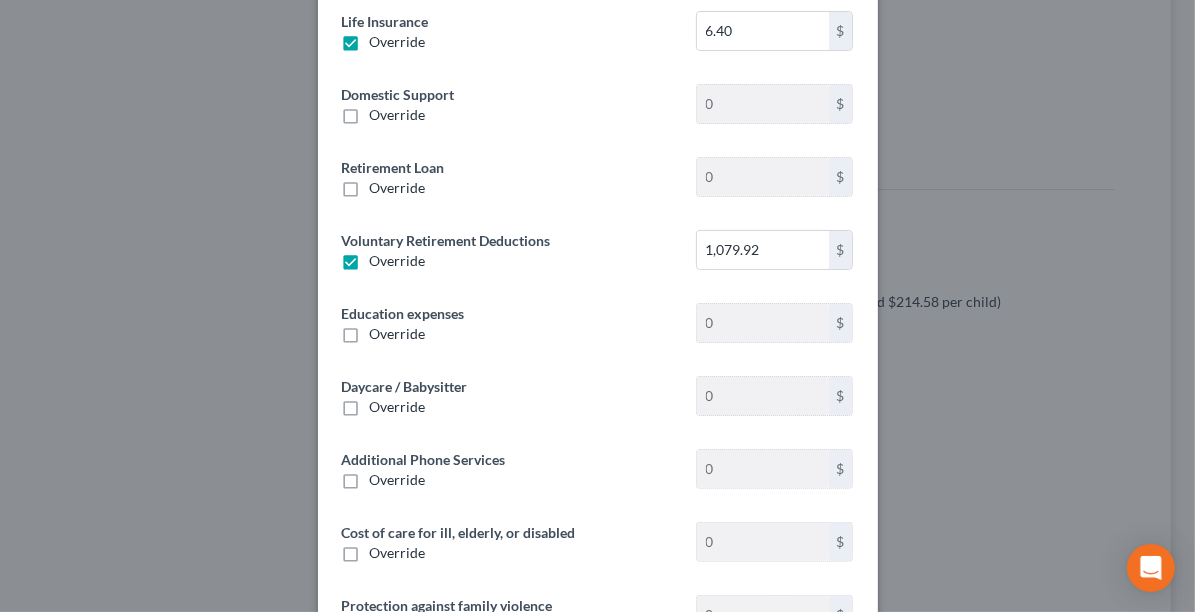 scroll, scrollTop: 265, scrollLeft: 0, axis: vertical 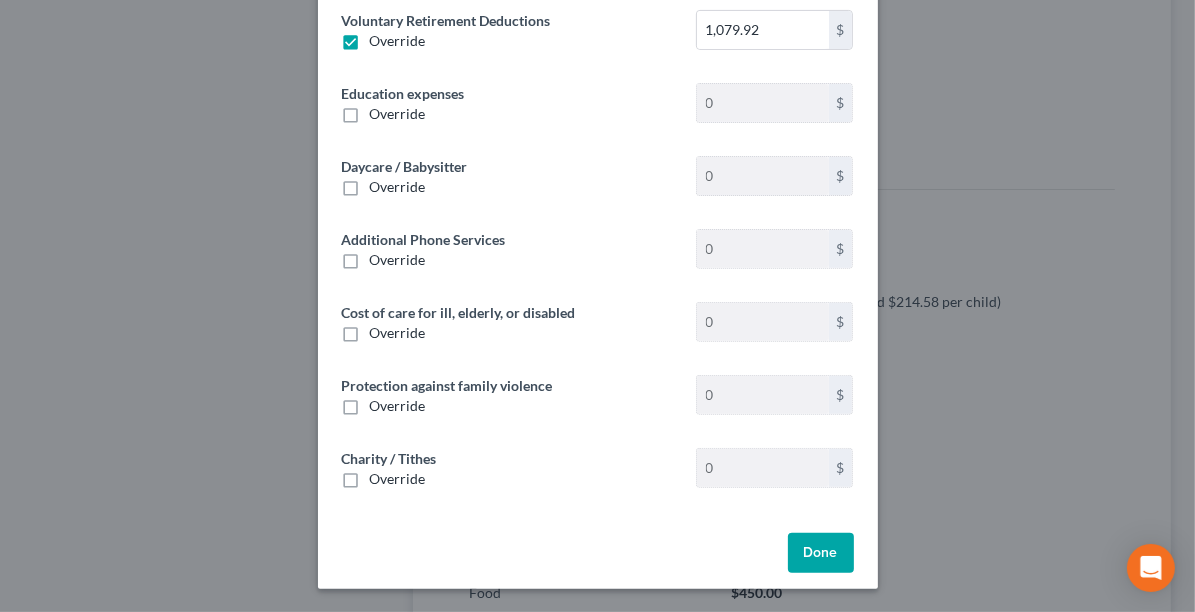 click on "Done" at bounding box center [821, 553] 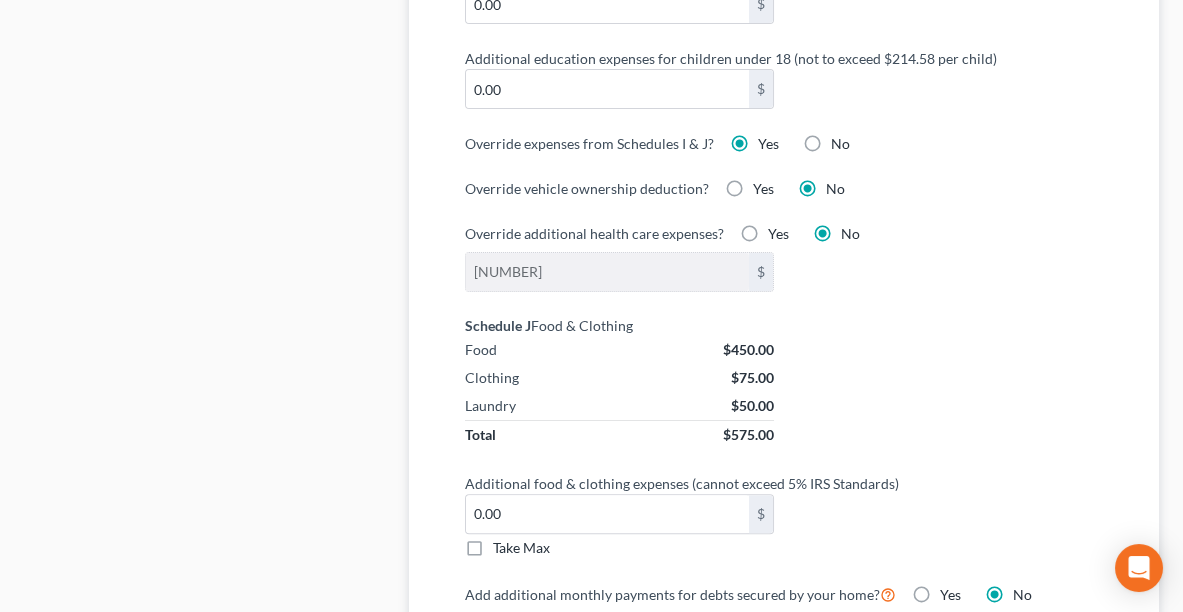 scroll, scrollTop: 1780, scrollLeft: 0, axis: vertical 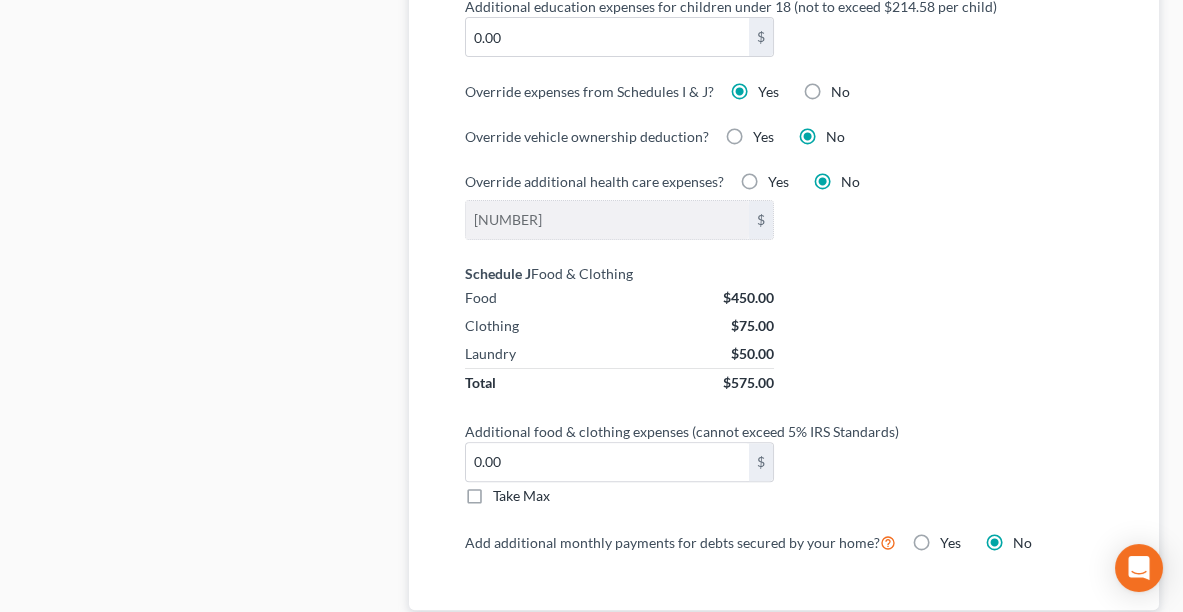 click on "Take Max" at bounding box center (521, 496) 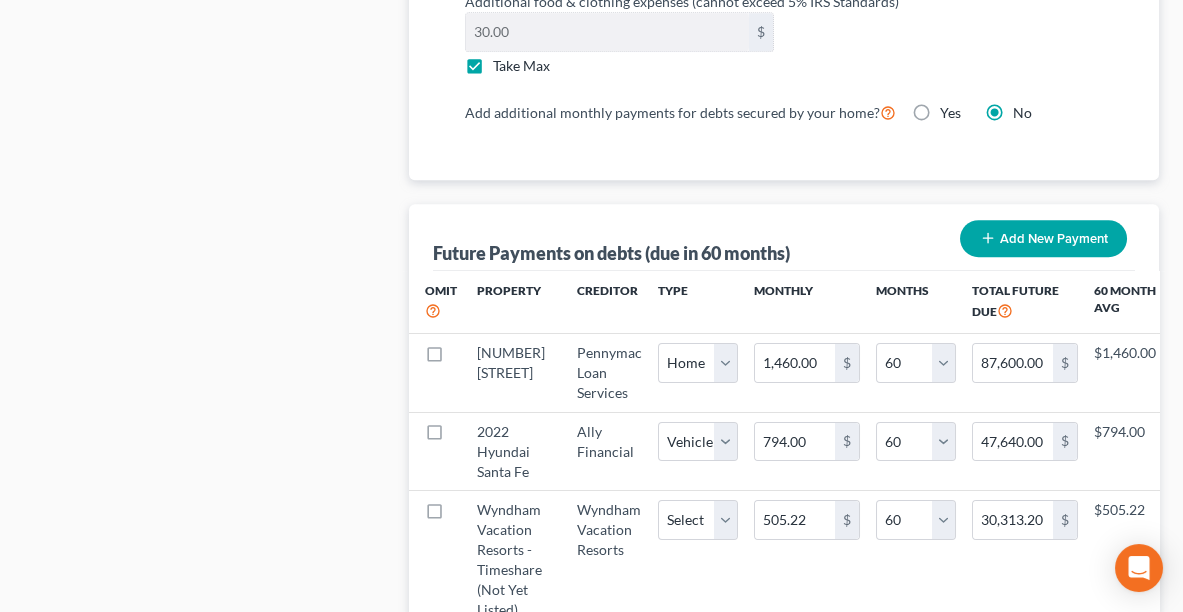 scroll, scrollTop: 2213, scrollLeft: 0, axis: vertical 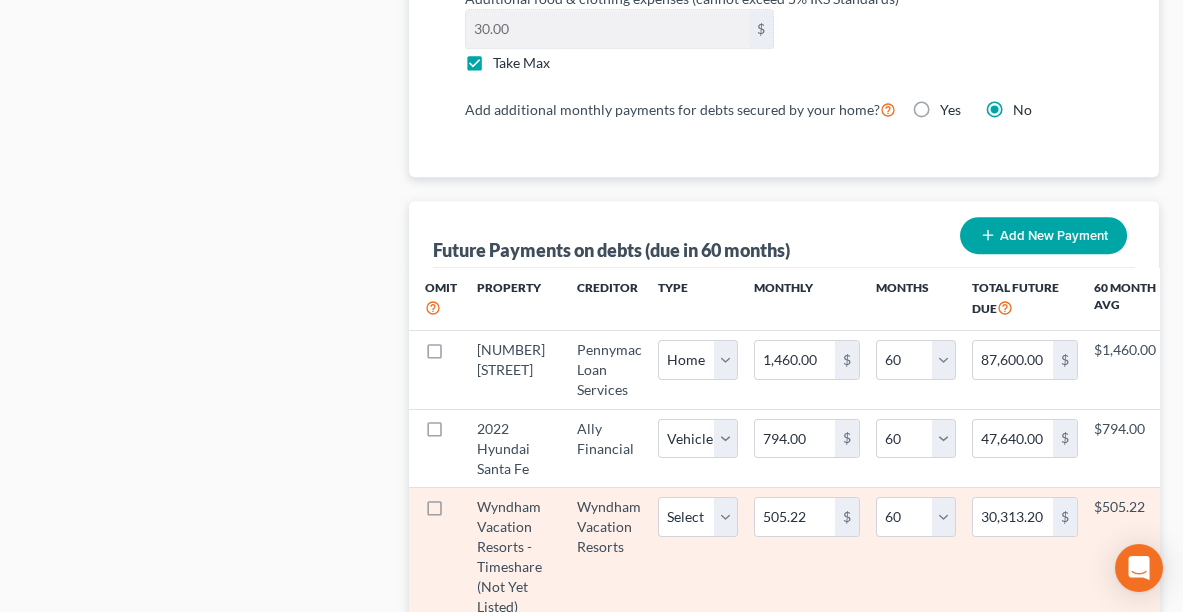 click at bounding box center [453, 512] 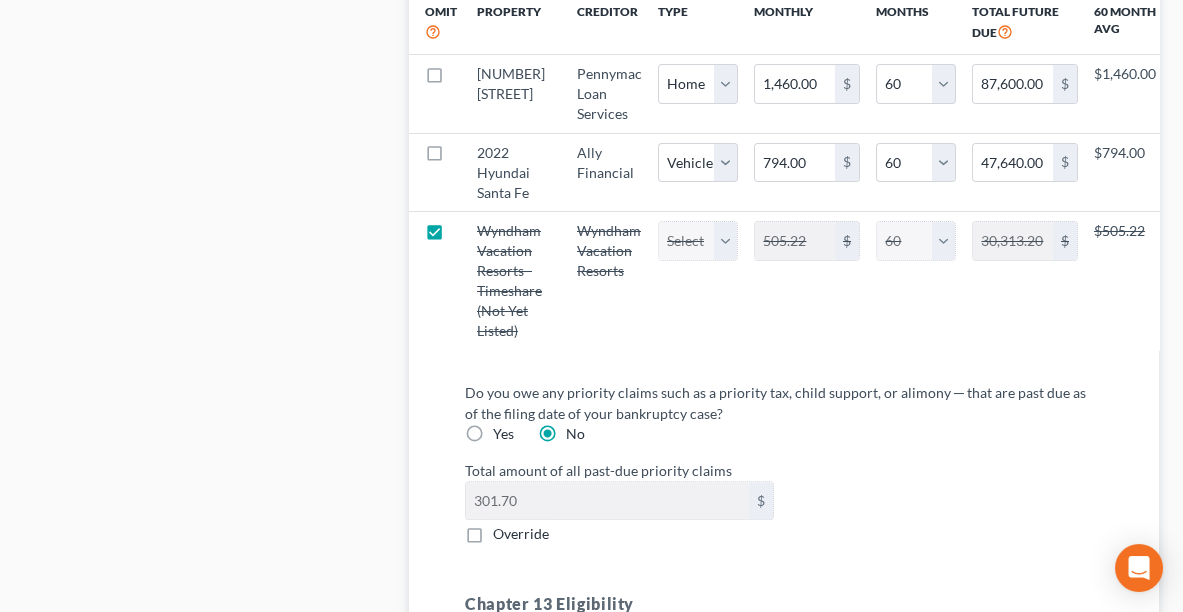 scroll, scrollTop: 2496, scrollLeft: 0, axis: vertical 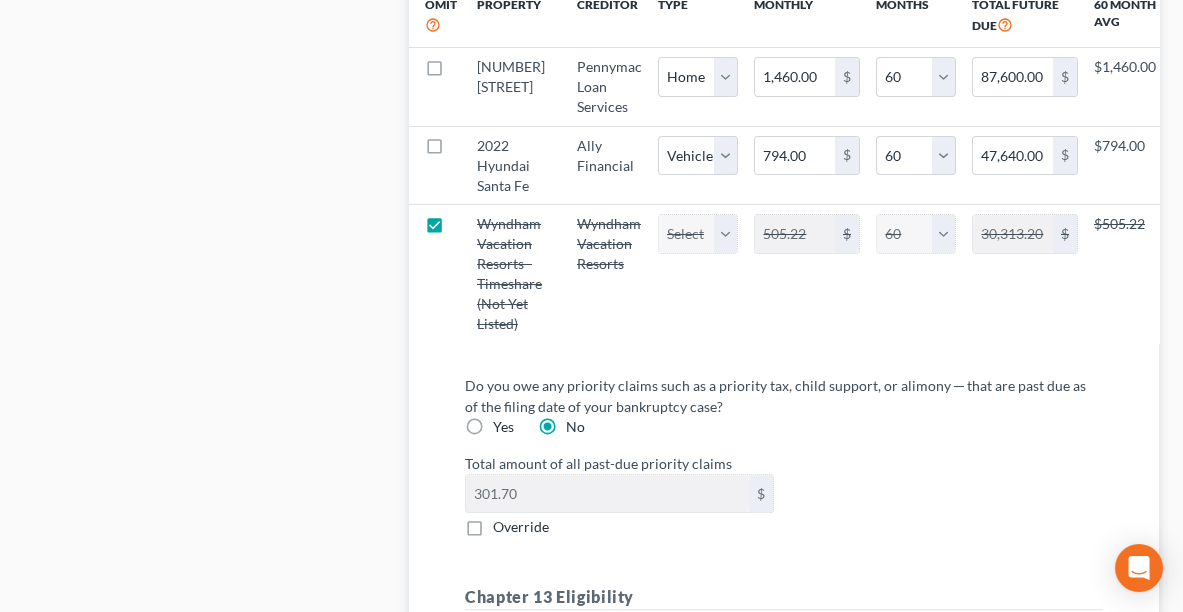 click on "Yes" at bounding box center (503, 427) 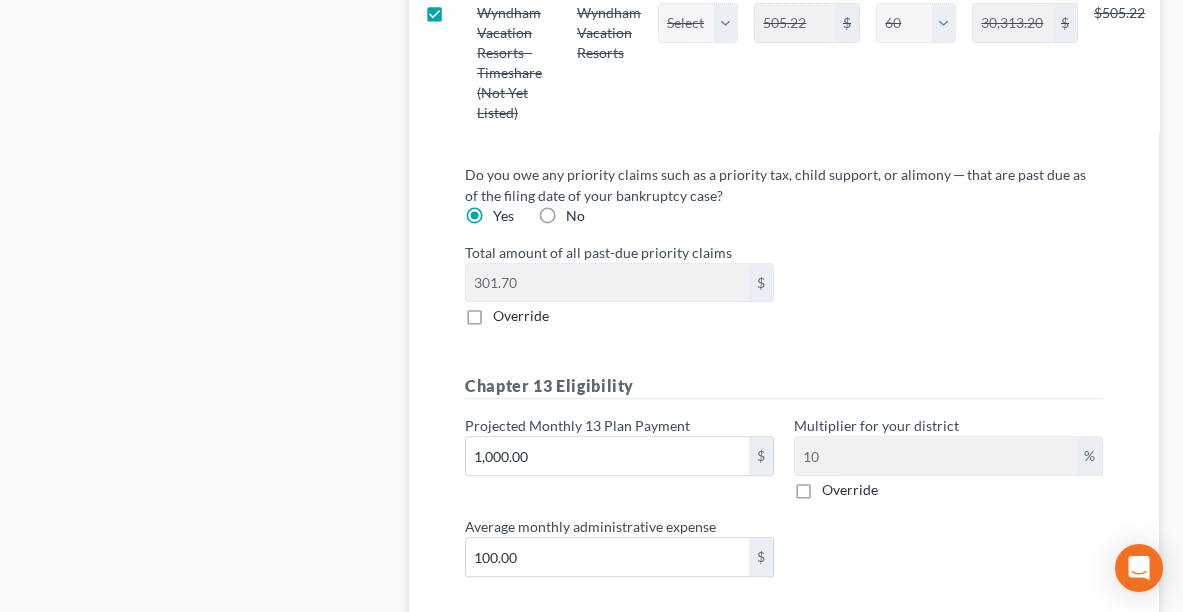 scroll, scrollTop: 2746, scrollLeft: 0, axis: vertical 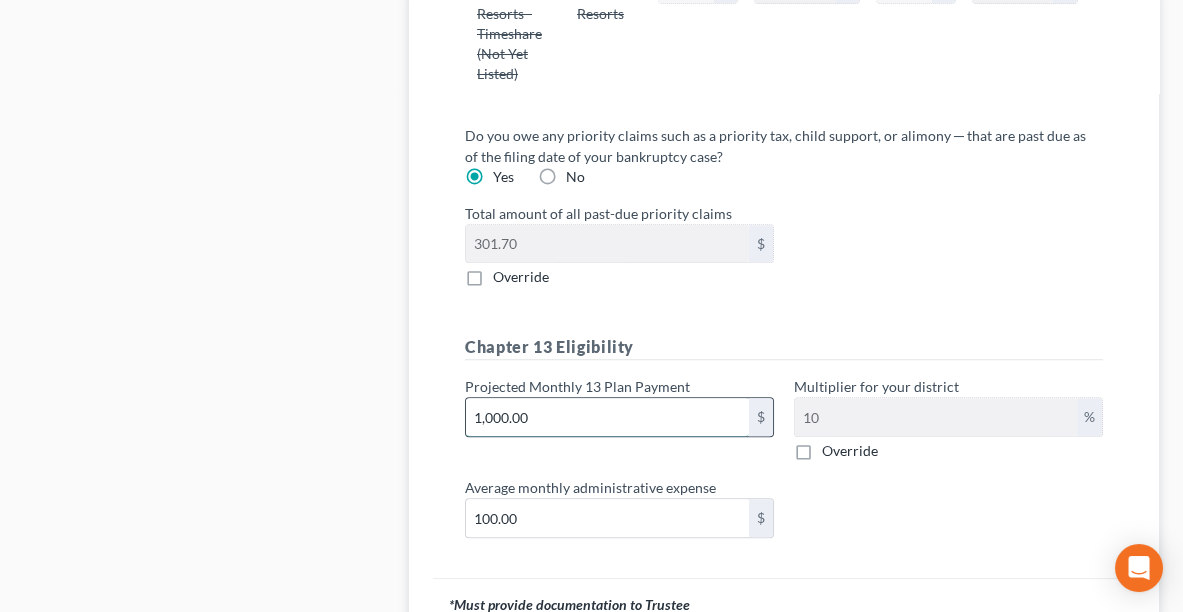 click on "1,000.00" at bounding box center [607, 417] 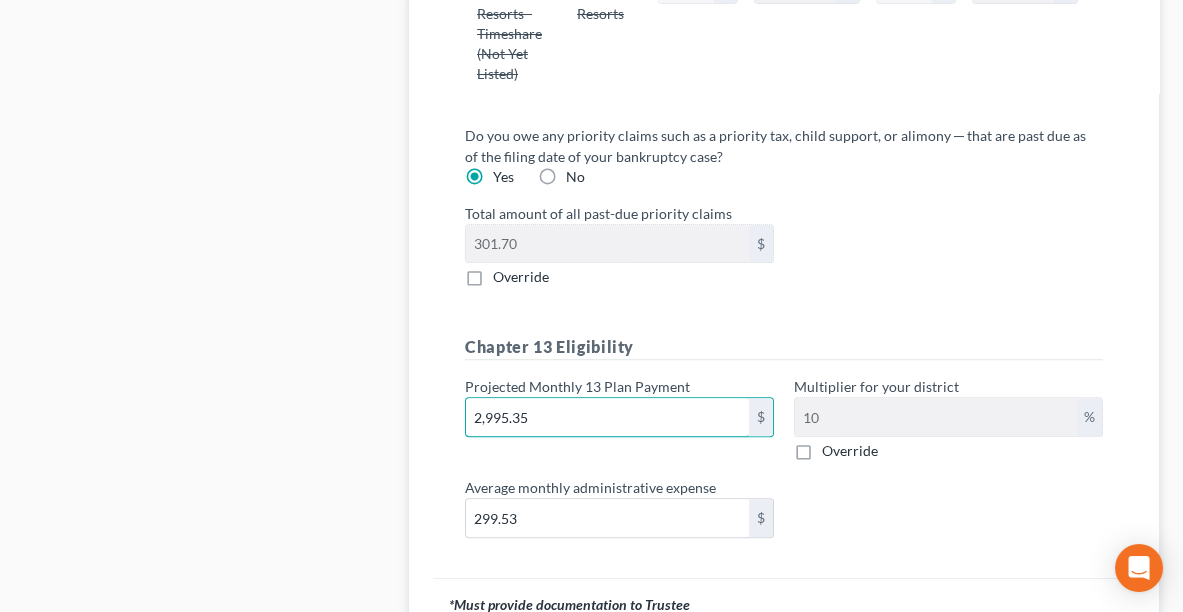 scroll, scrollTop: 2915, scrollLeft: 0, axis: vertical 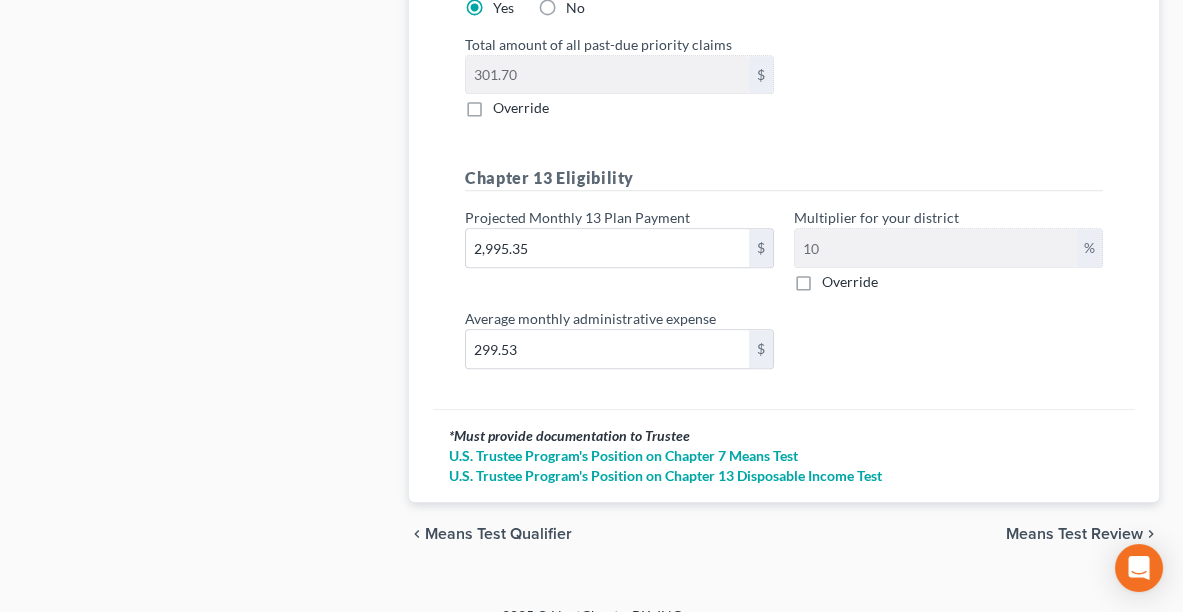 click on "Means Test Review" at bounding box center [1074, 534] 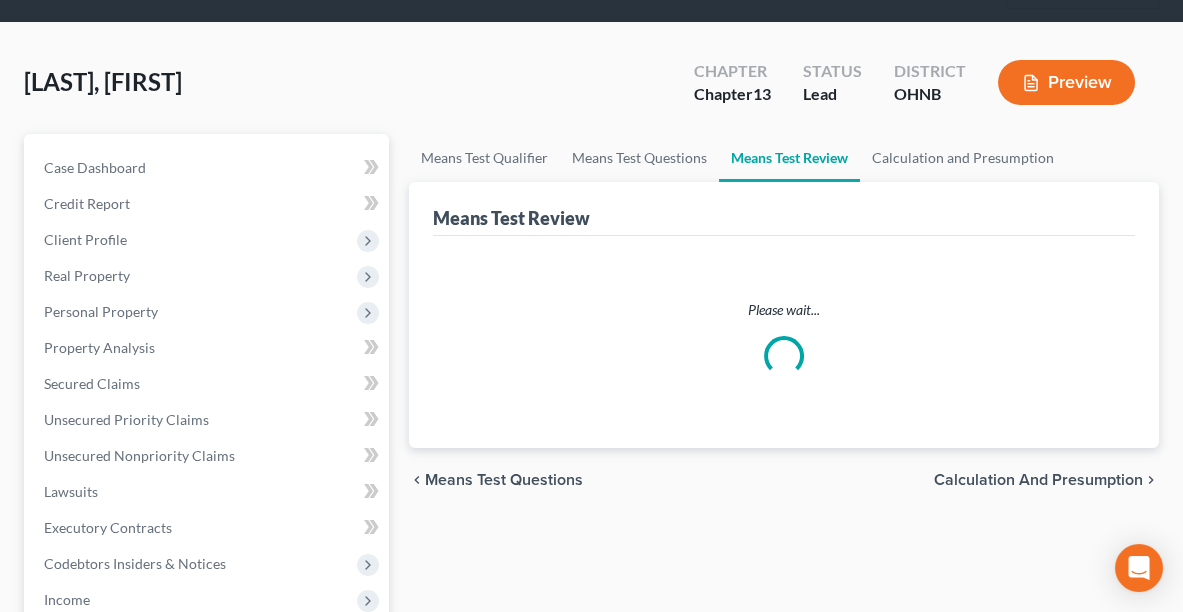 scroll, scrollTop: 0, scrollLeft: 0, axis: both 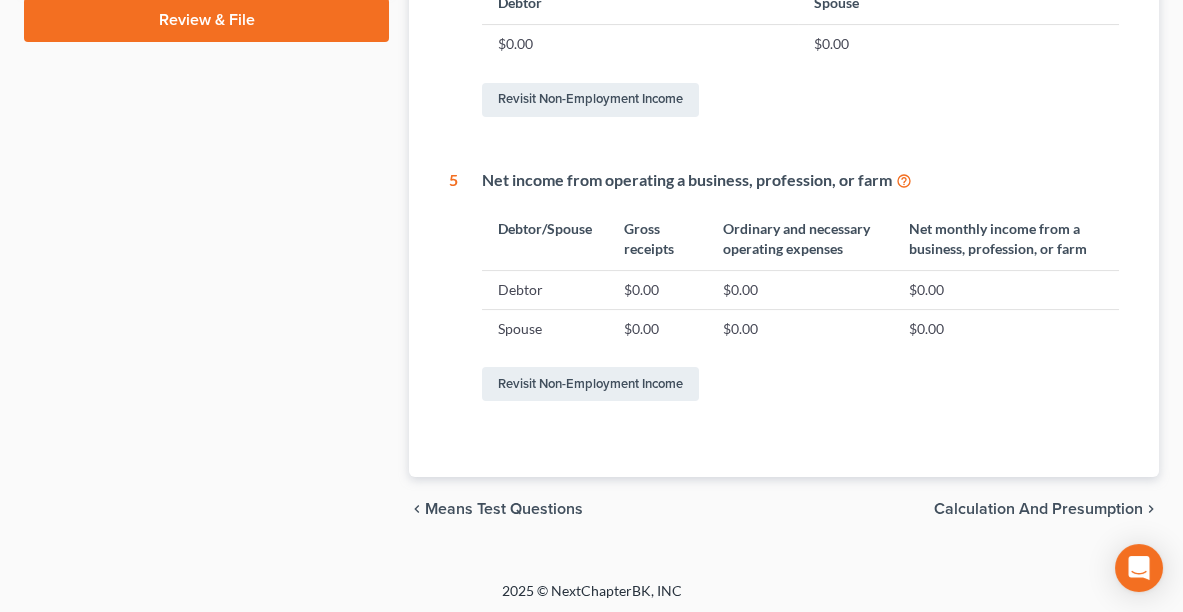 click on "Calculation and Presumption" at bounding box center [1038, 509] 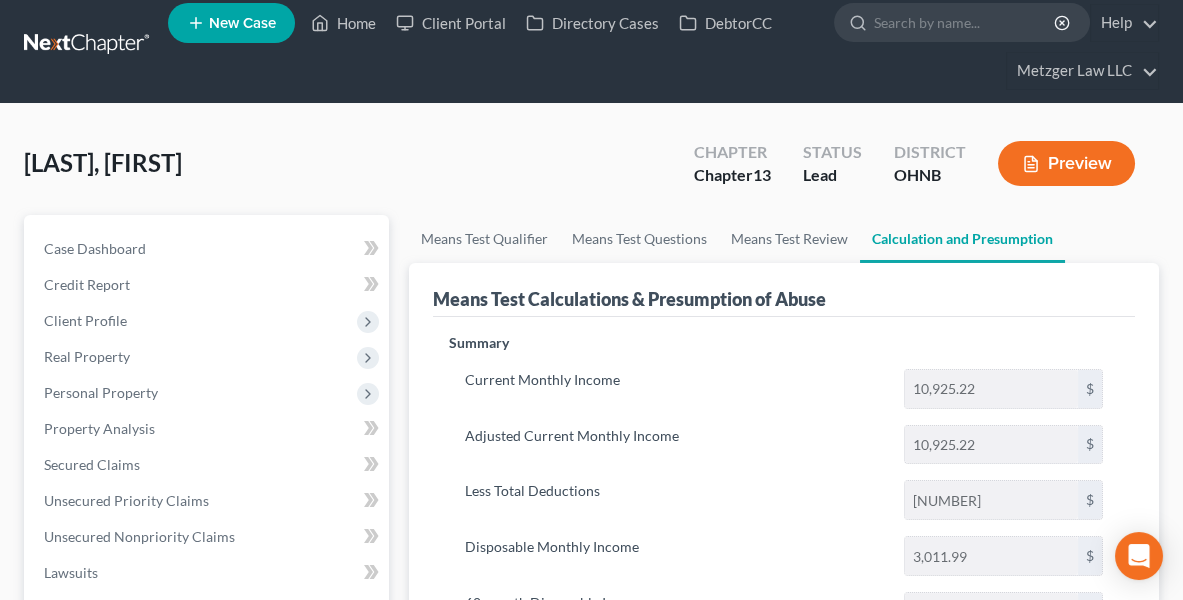 scroll, scrollTop: 0, scrollLeft: 0, axis: both 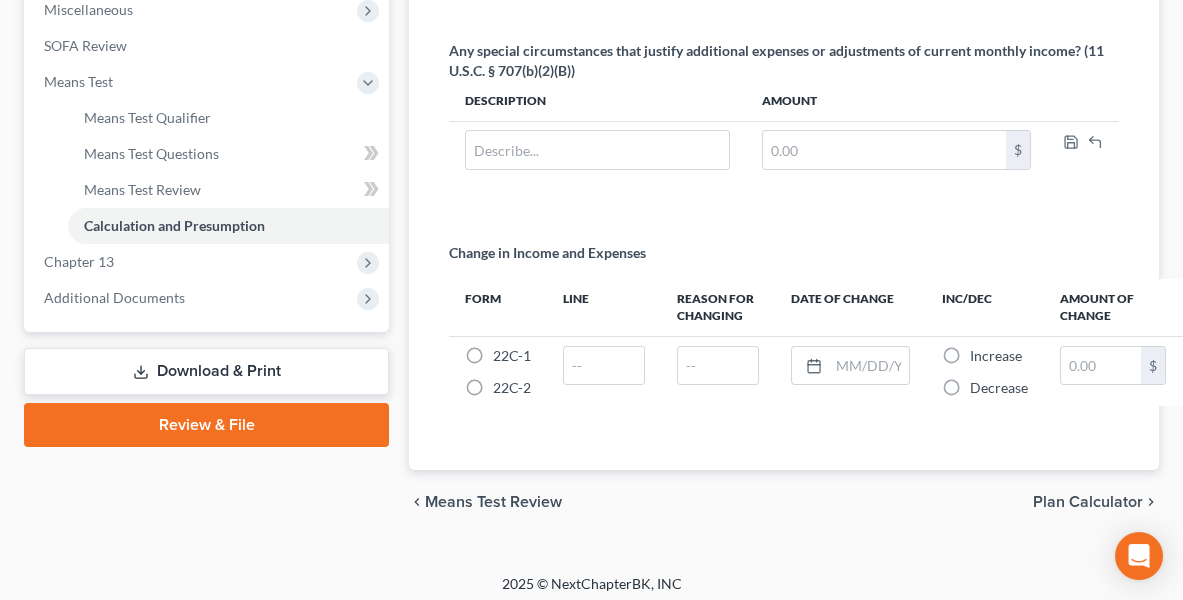 click on "Plan Calculator" at bounding box center (1088, 502) 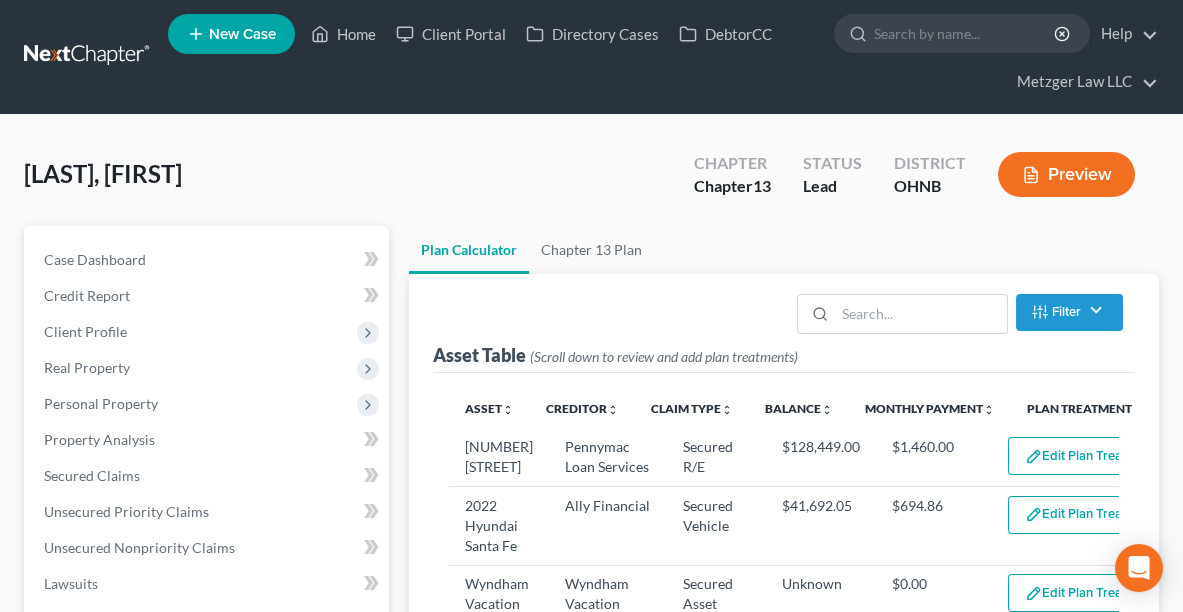 scroll, scrollTop: 0, scrollLeft: 0, axis: both 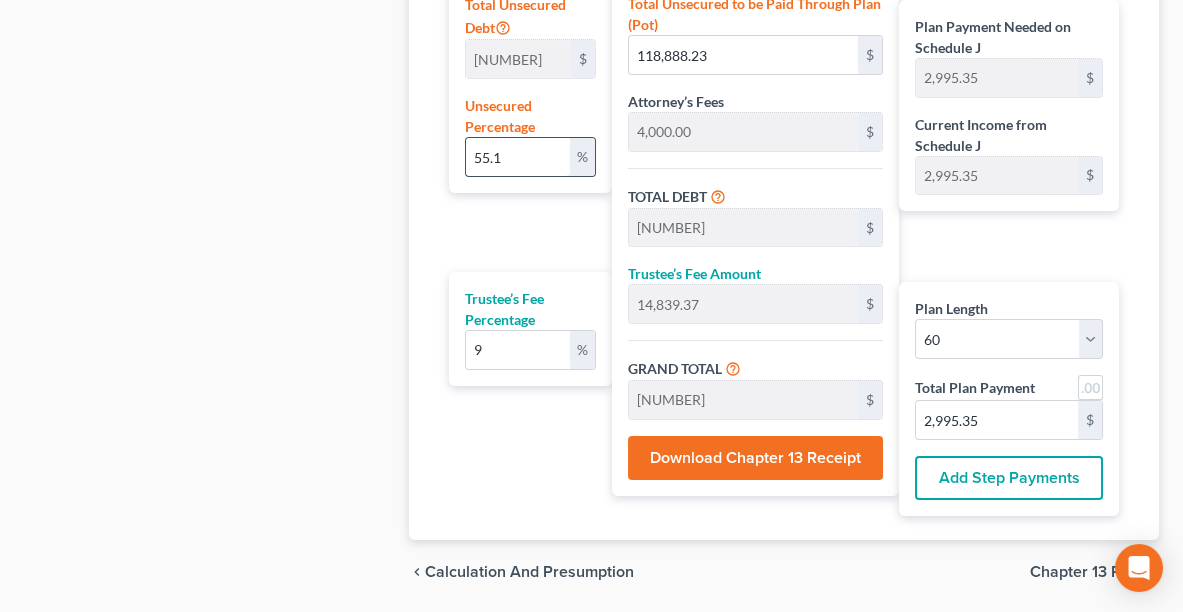 click on "55.1" at bounding box center (518, 157) 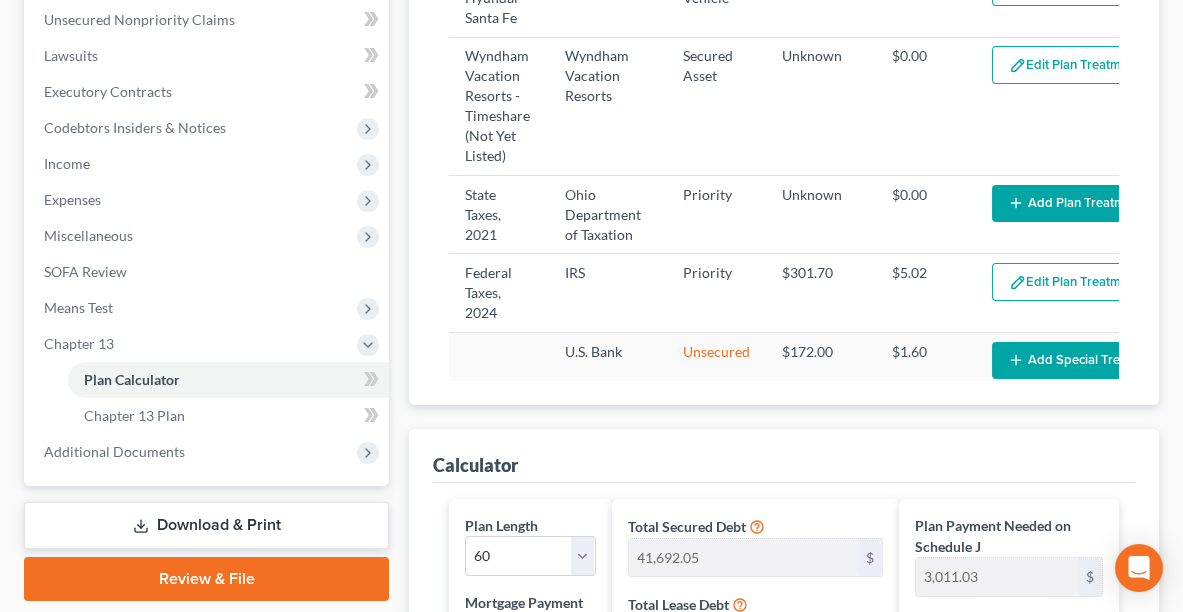 scroll, scrollTop: 532, scrollLeft: 0, axis: vertical 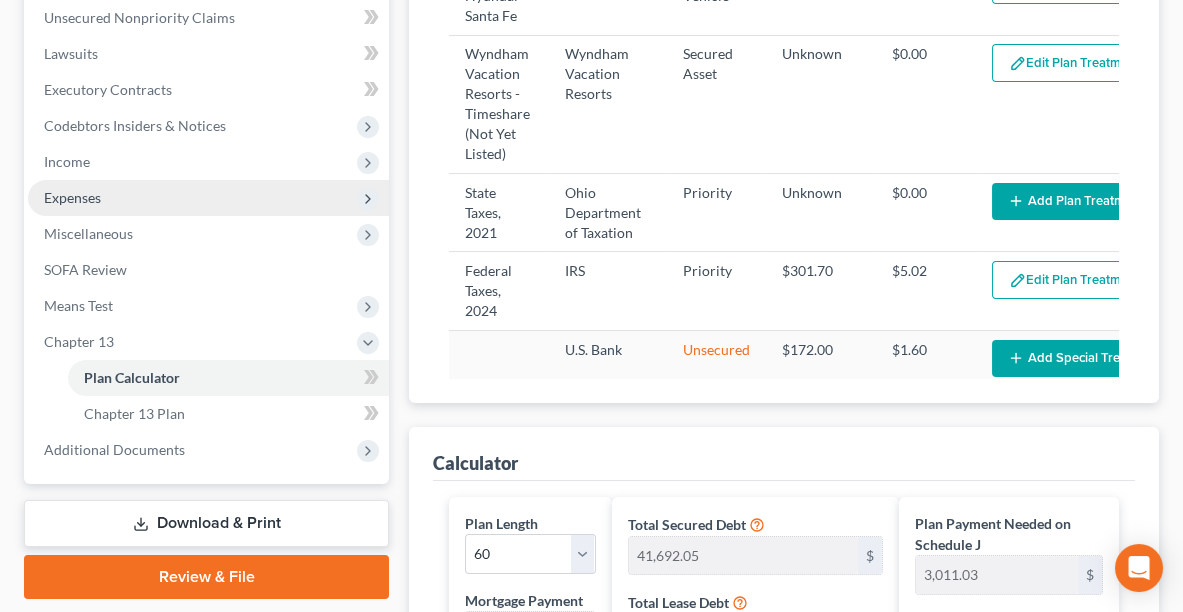 click on "Expenses" at bounding box center (72, 197) 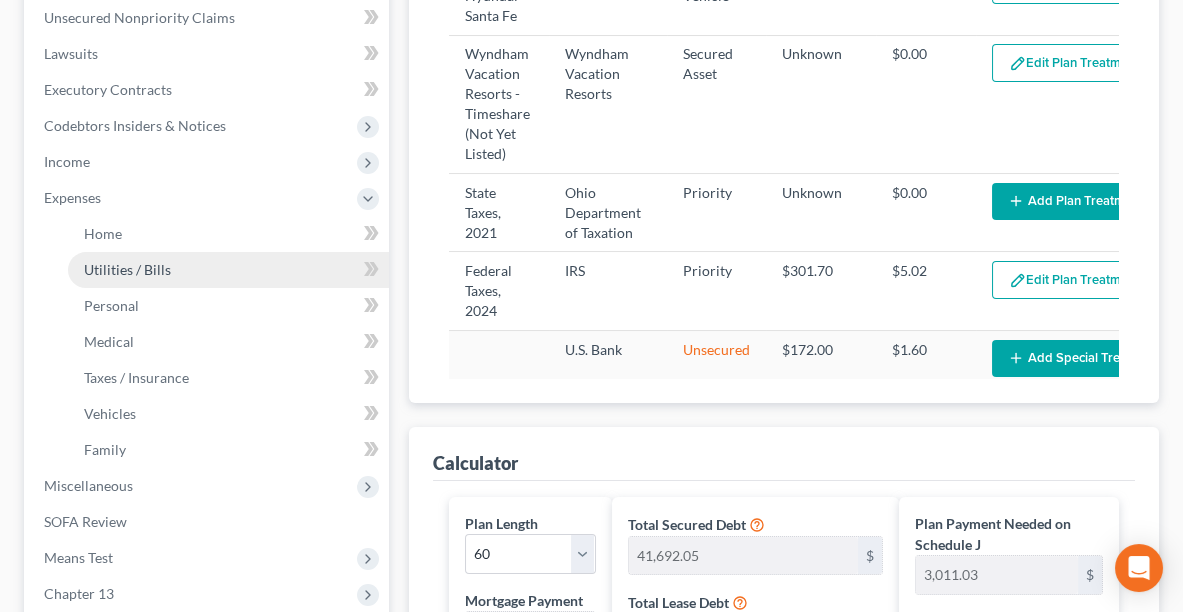 click on "Utilities / Bills" at bounding box center (127, 269) 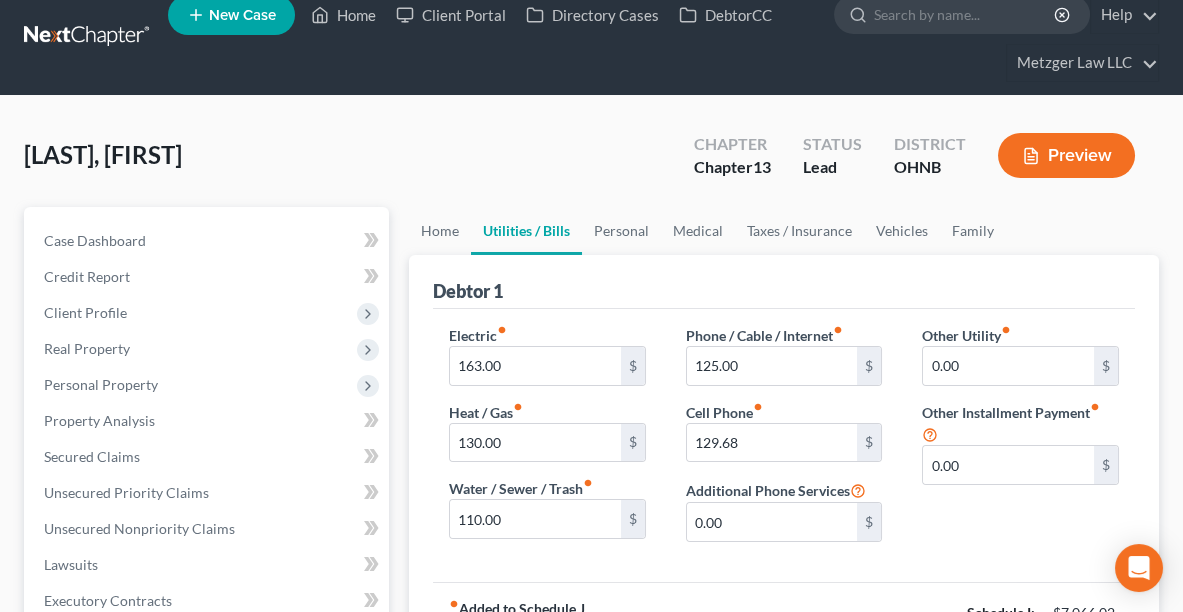 scroll, scrollTop: 0, scrollLeft: 0, axis: both 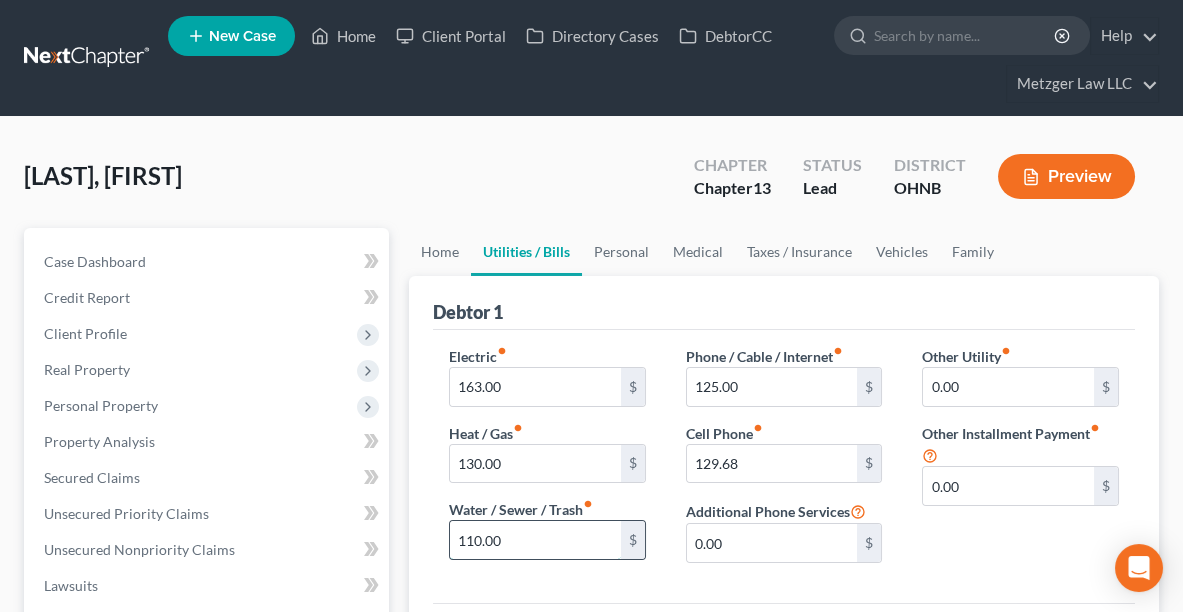 click on "110.00" at bounding box center (535, 540) 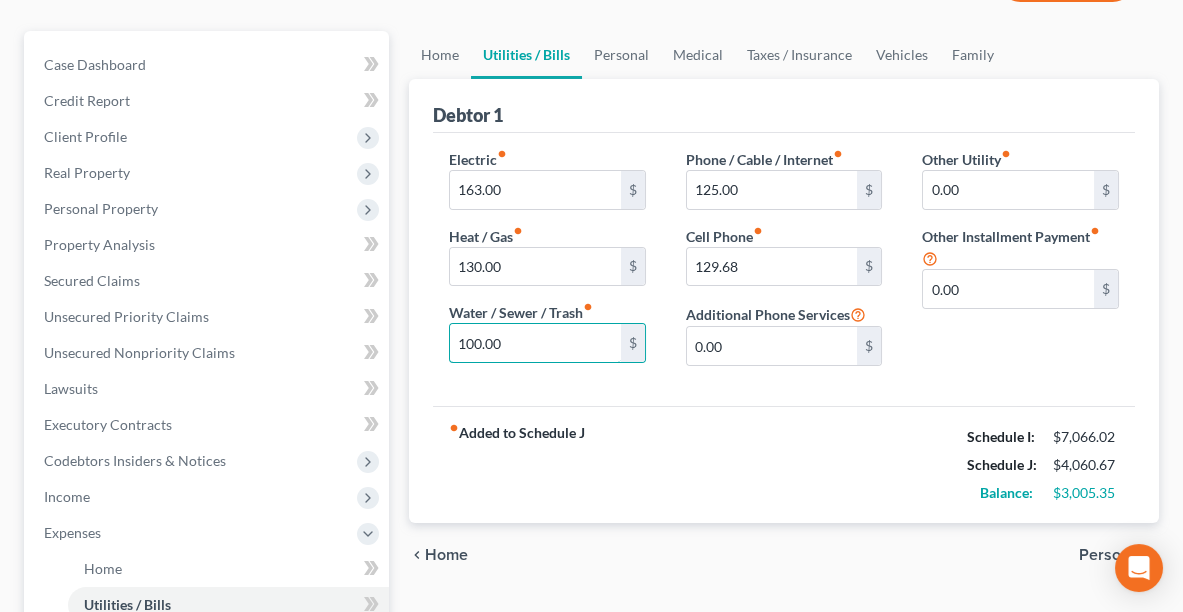 scroll, scrollTop: 198, scrollLeft: 0, axis: vertical 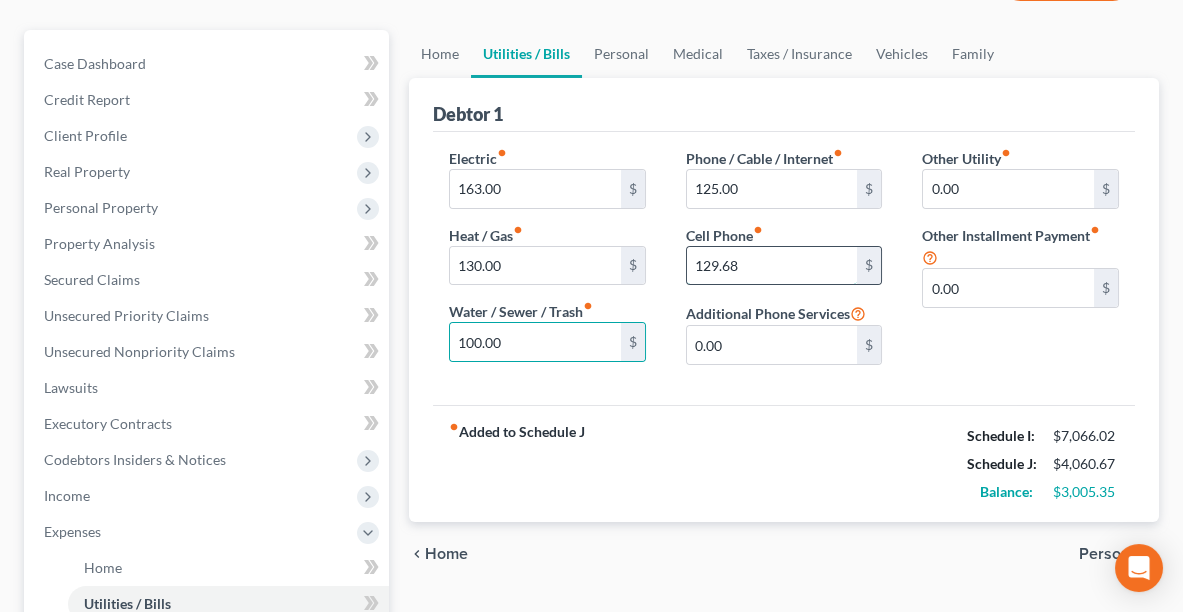 click on "129.68" at bounding box center [772, 266] 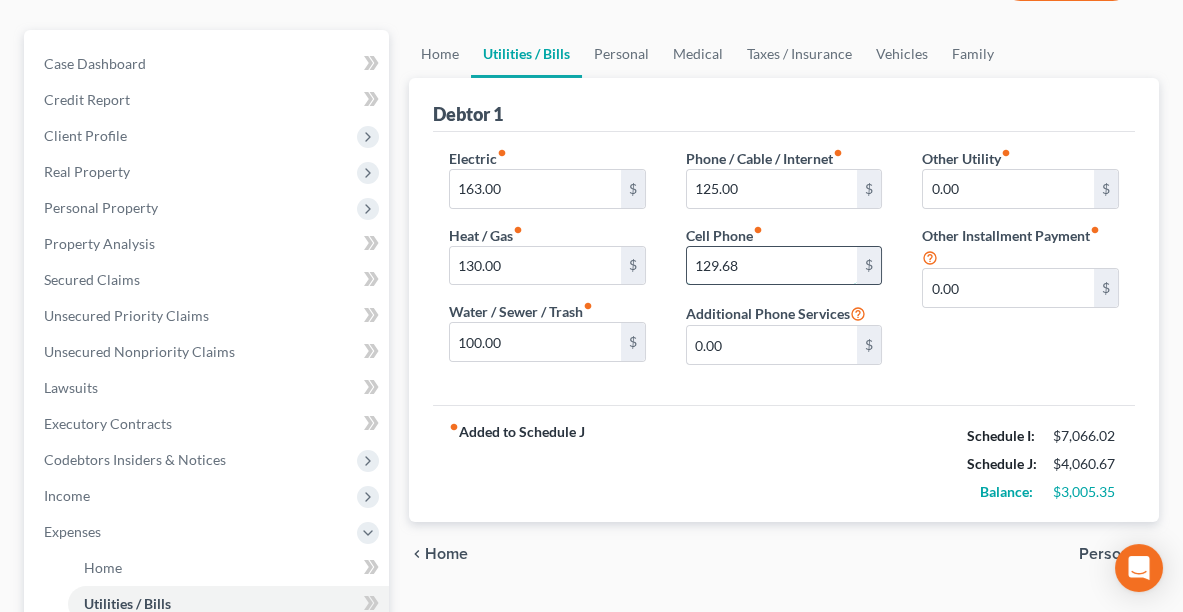 click on "129.68" at bounding box center (772, 266) 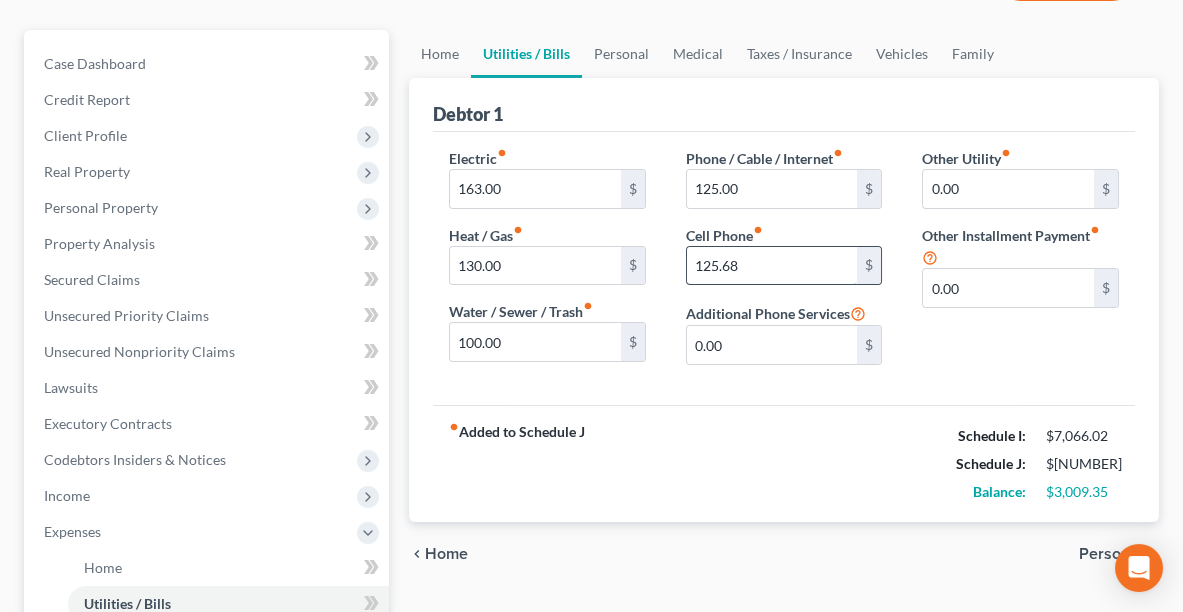 click on "125.68" at bounding box center [772, 266] 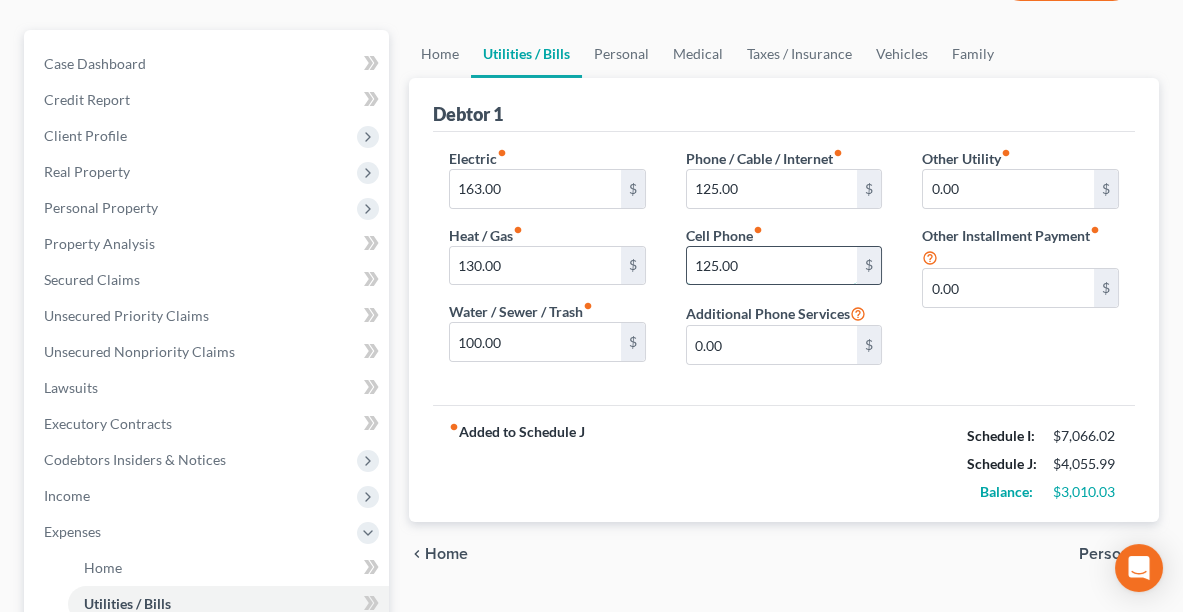click on "125.00" at bounding box center (772, 266) 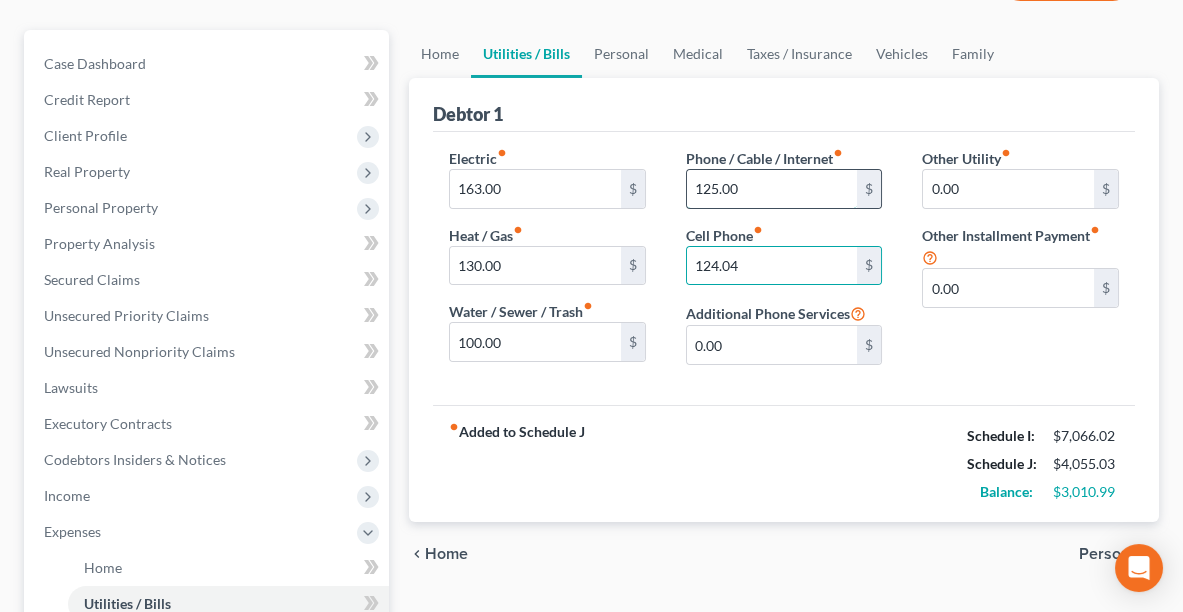 click on "125.00" at bounding box center [772, 189] 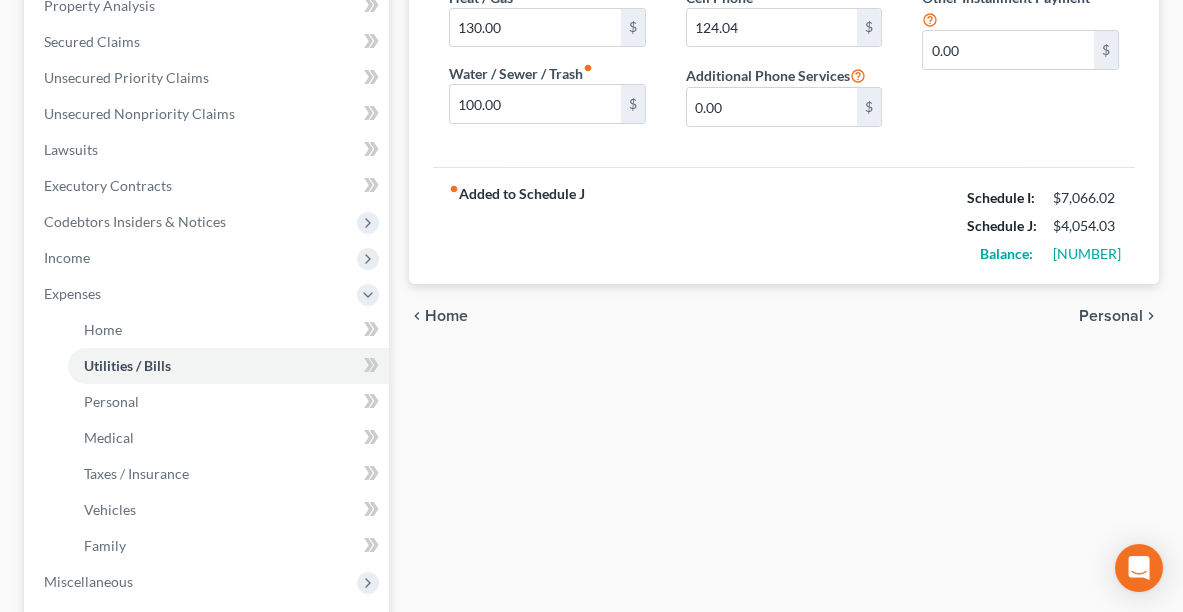 scroll, scrollTop: 440, scrollLeft: 0, axis: vertical 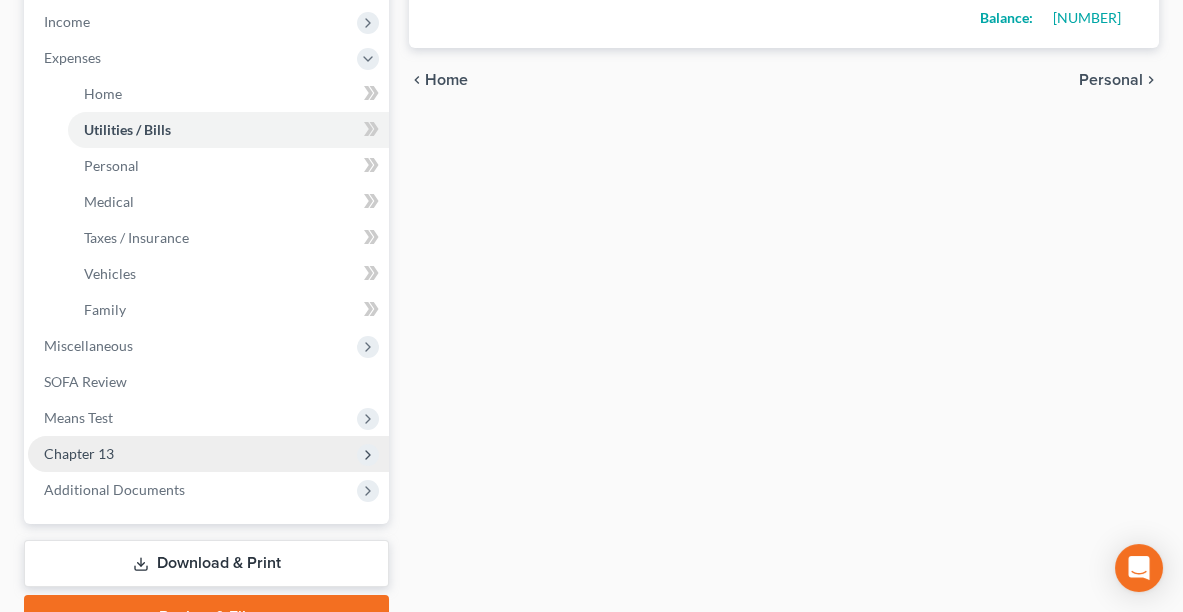 click on "Chapter 13" at bounding box center [208, 454] 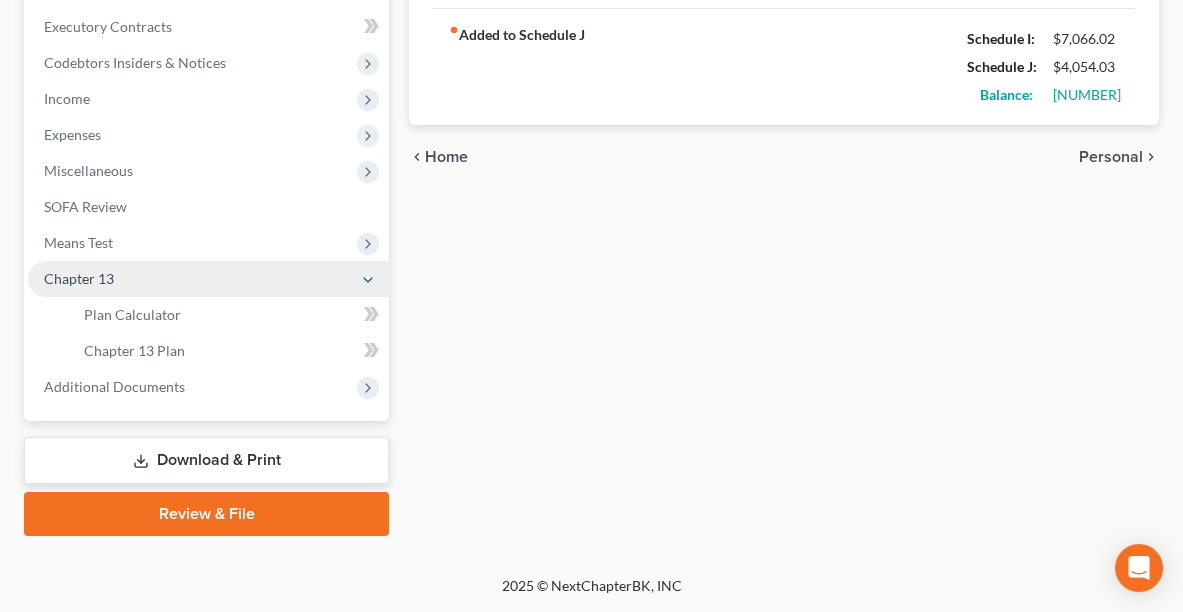 scroll, scrollTop: 590, scrollLeft: 0, axis: vertical 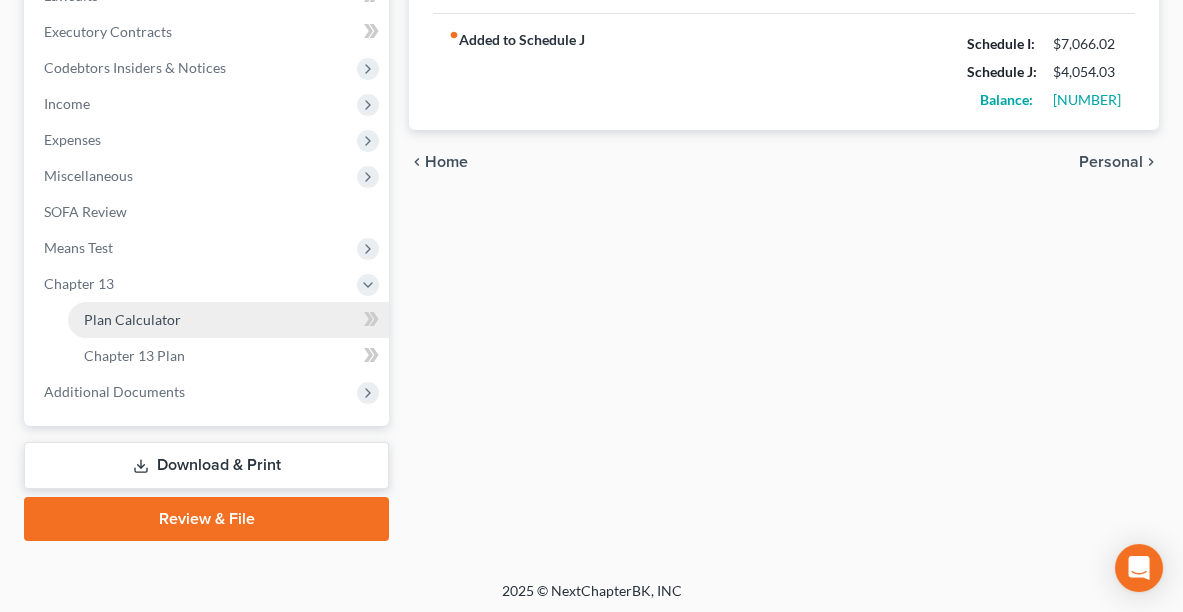 click on "Plan Calculator" at bounding box center (228, 320) 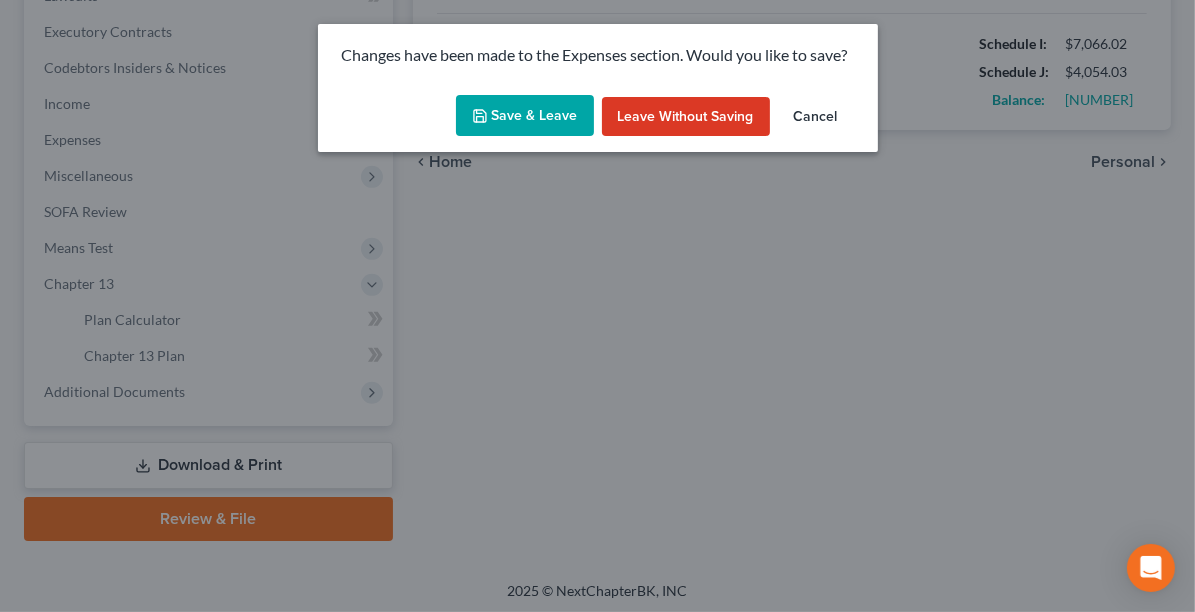 click on "Save & Leave" at bounding box center [525, 116] 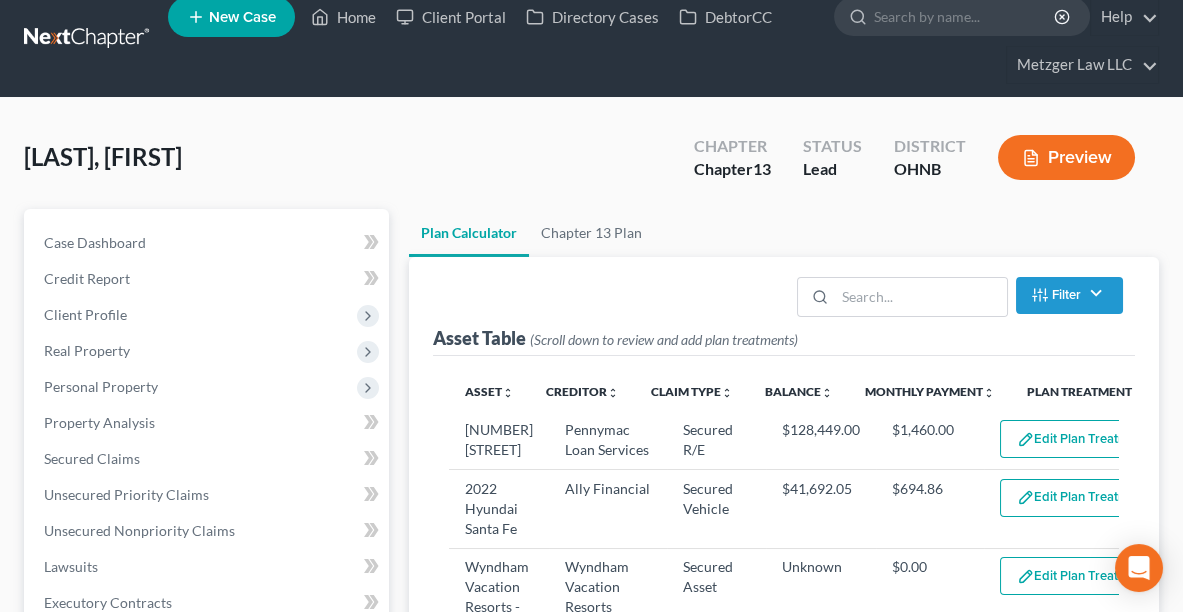 scroll, scrollTop: 0, scrollLeft: 0, axis: both 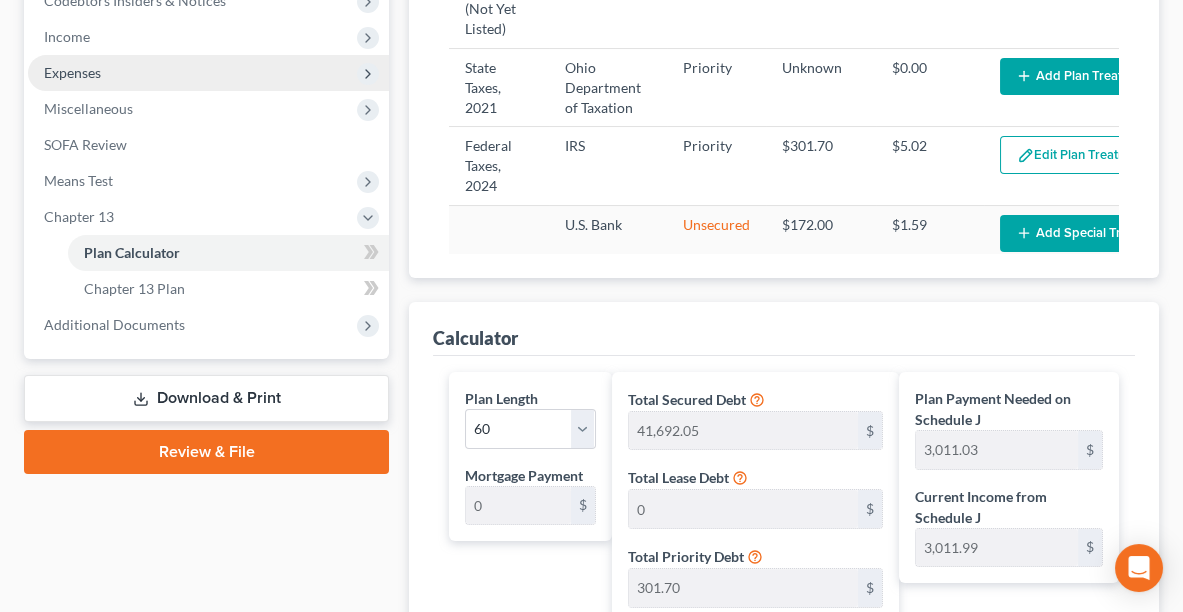 click on "Expenses" at bounding box center [72, 72] 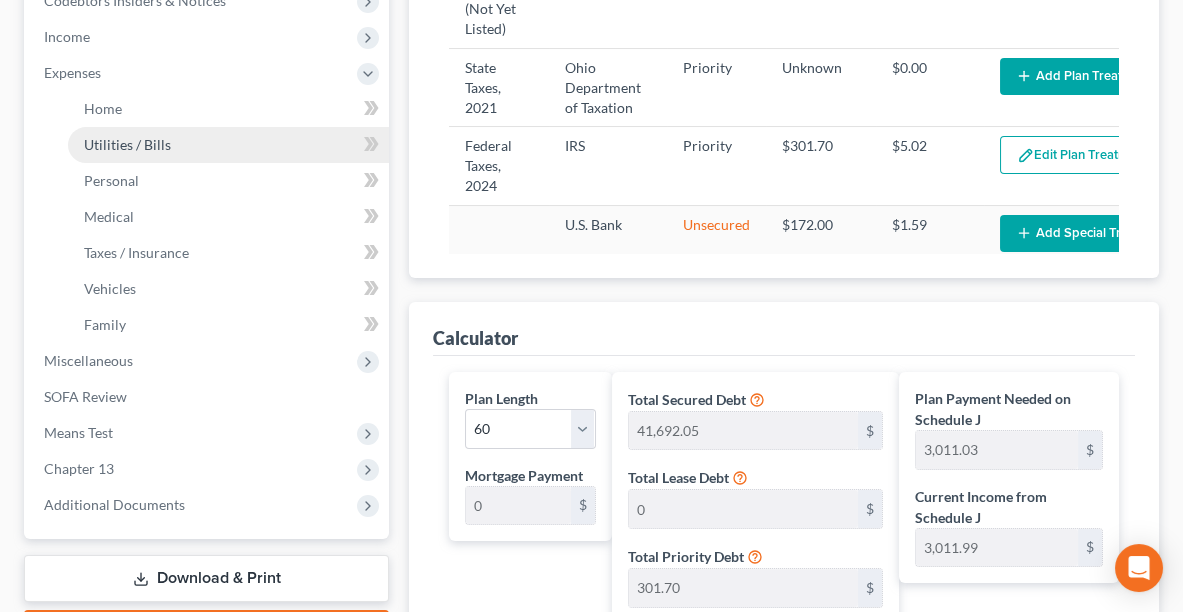 click on "Utilities / Bills" at bounding box center (127, 144) 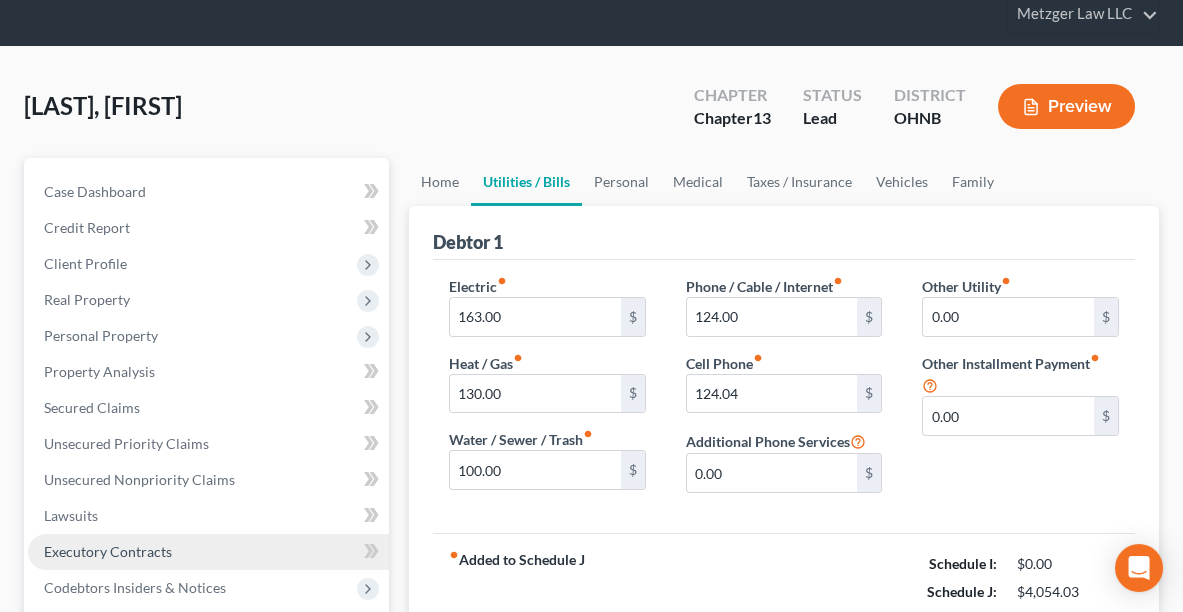 scroll, scrollTop: 0, scrollLeft: 0, axis: both 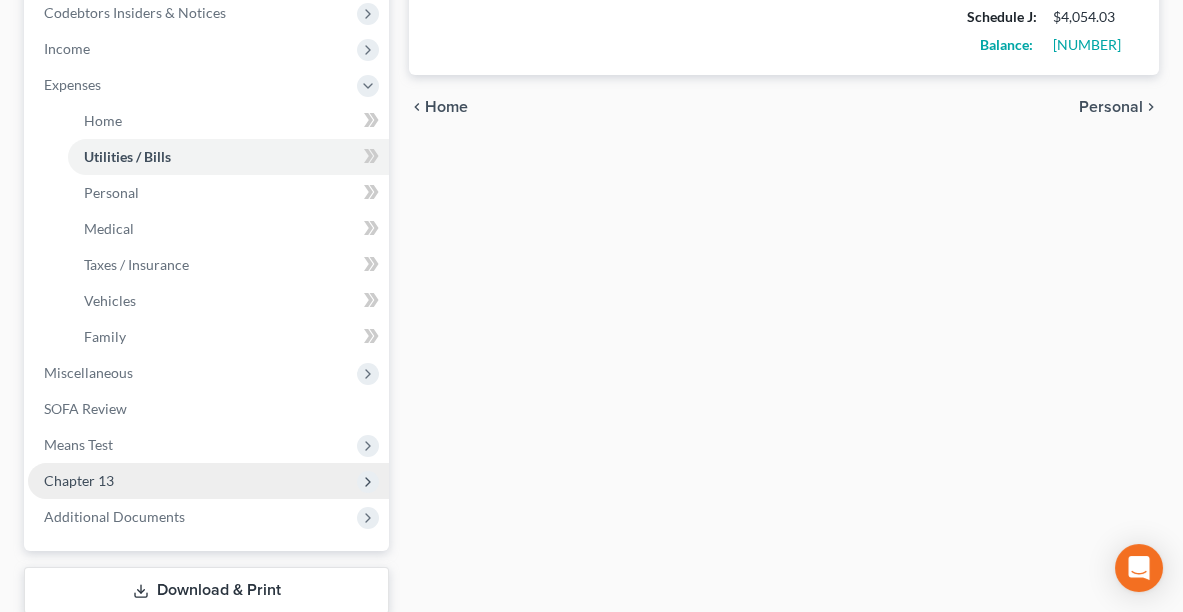 click on "Chapter 13" at bounding box center [79, 480] 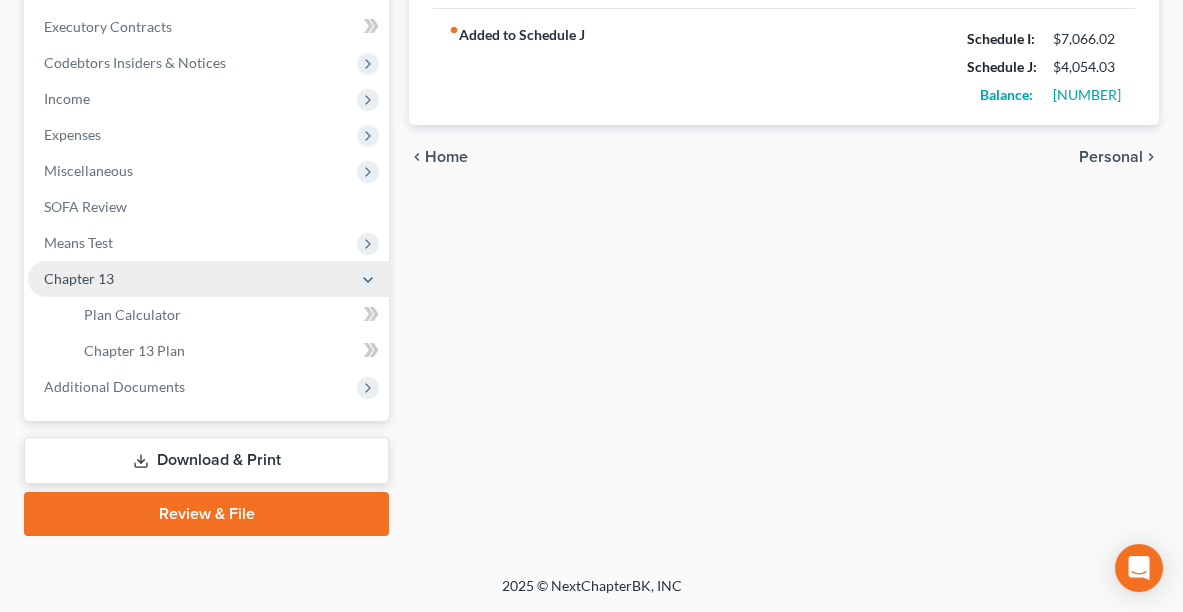 scroll, scrollTop: 590, scrollLeft: 0, axis: vertical 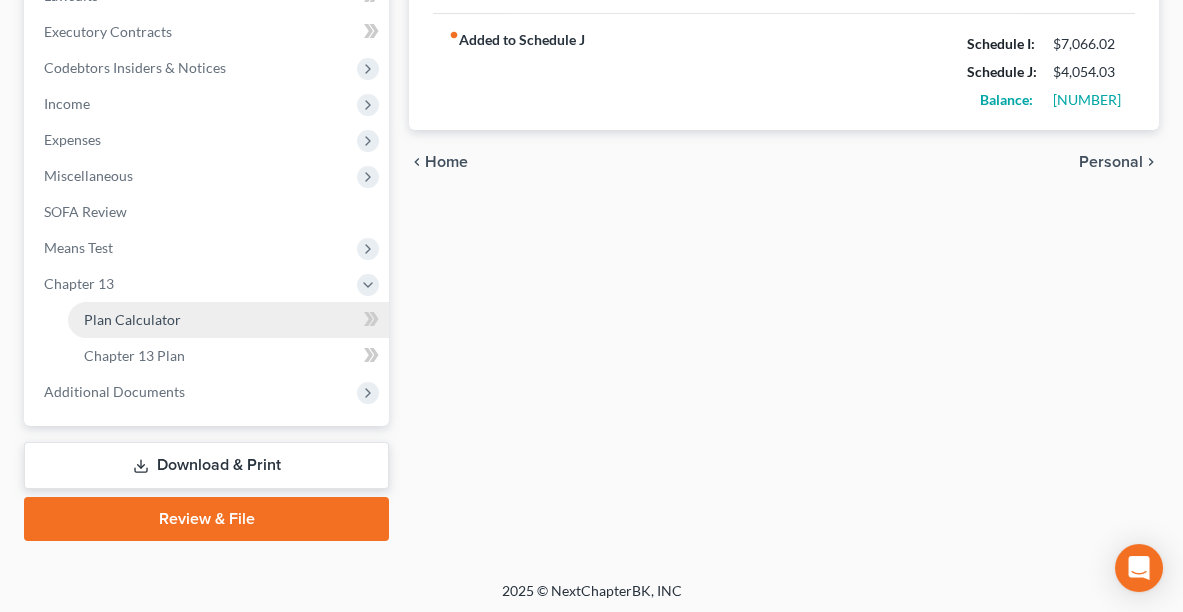 click on "Plan Calculator" at bounding box center [132, 319] 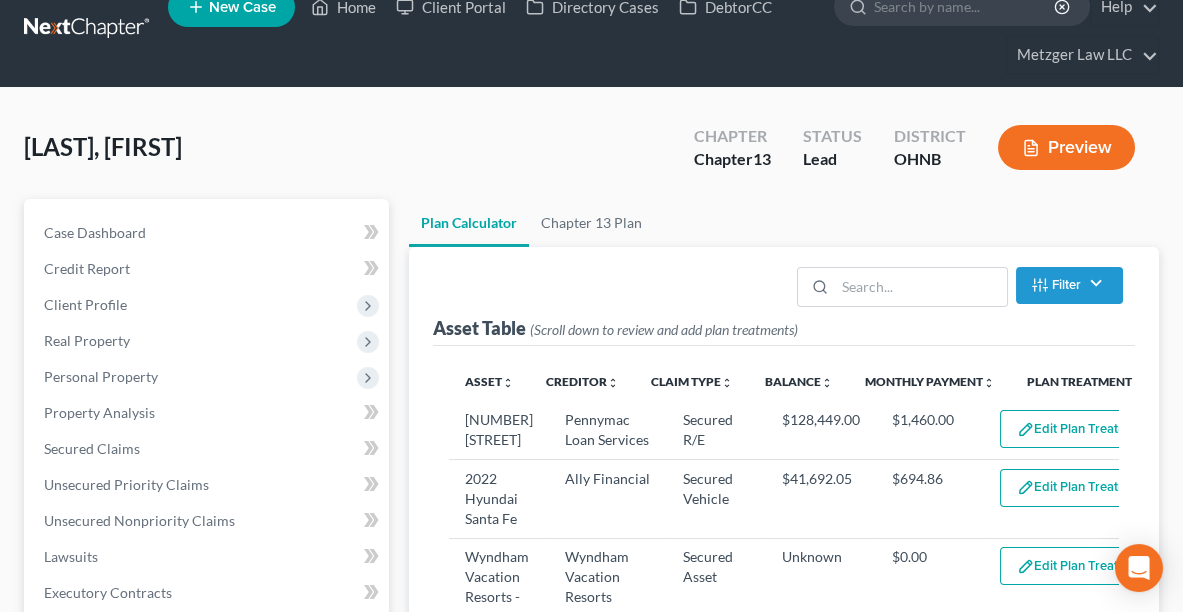 scroll, scrollTop: 0, scrollLeft: 0, axis: both 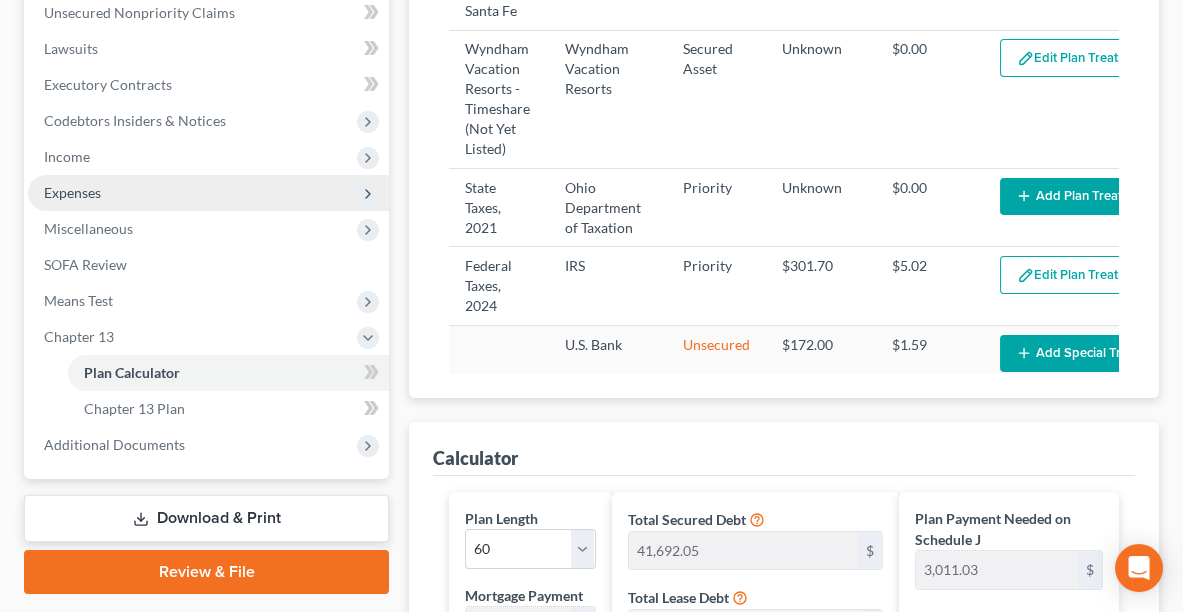 click on "Expenses" at bounding box center [208, 193] 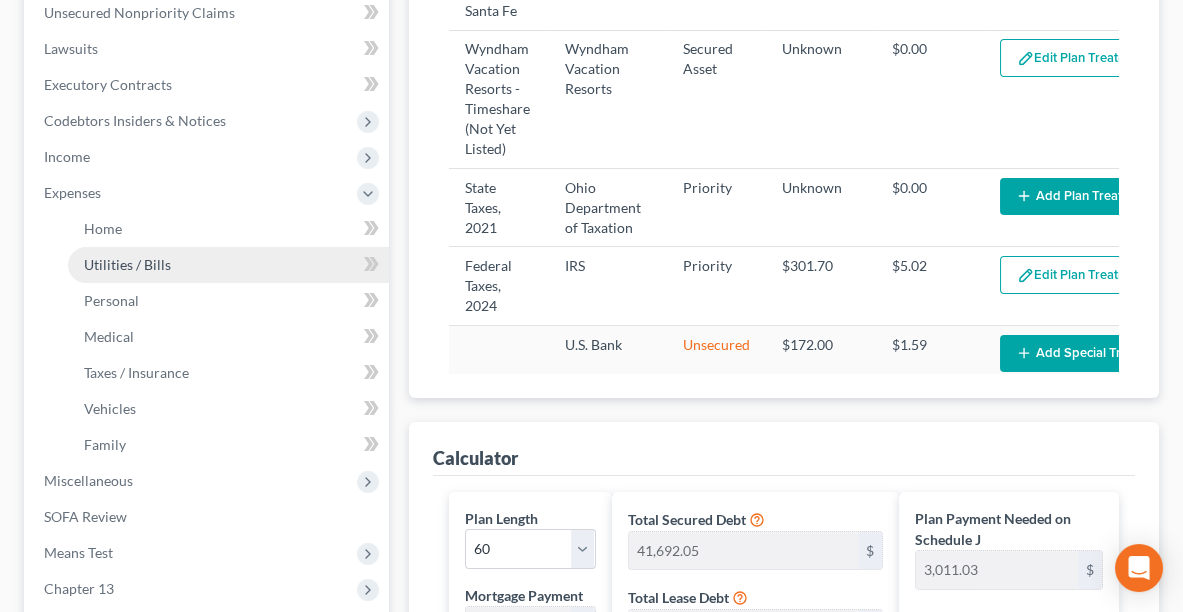 click on "Utilities / Bills" at bounding box center (228, 265) 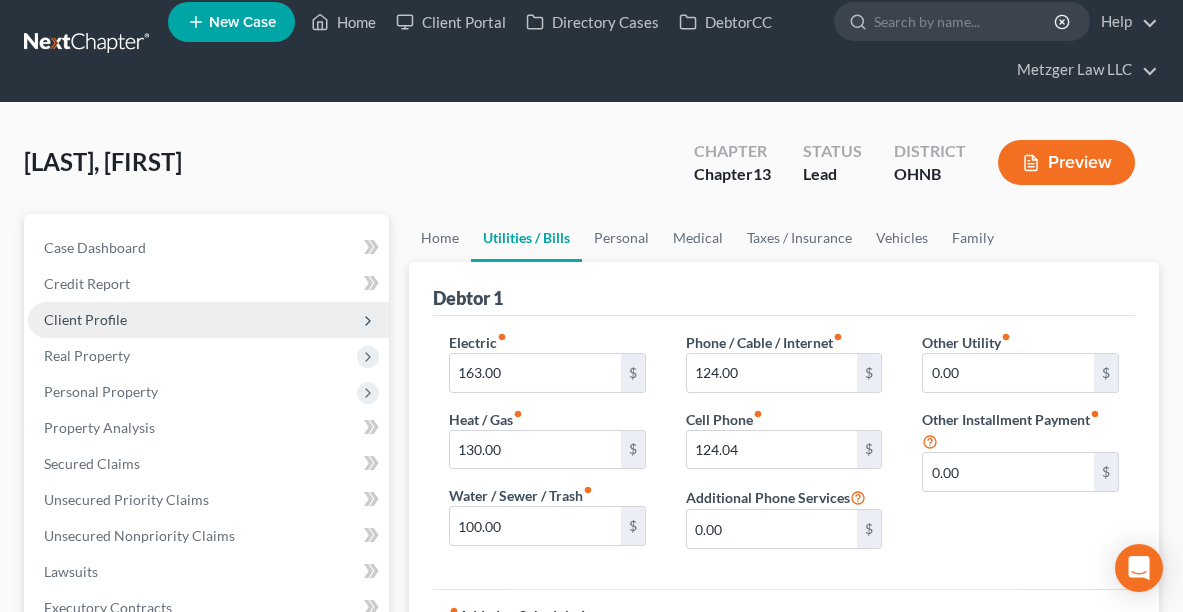 scroll, scrollTop: 0, scrollLeft: 0, axis: both 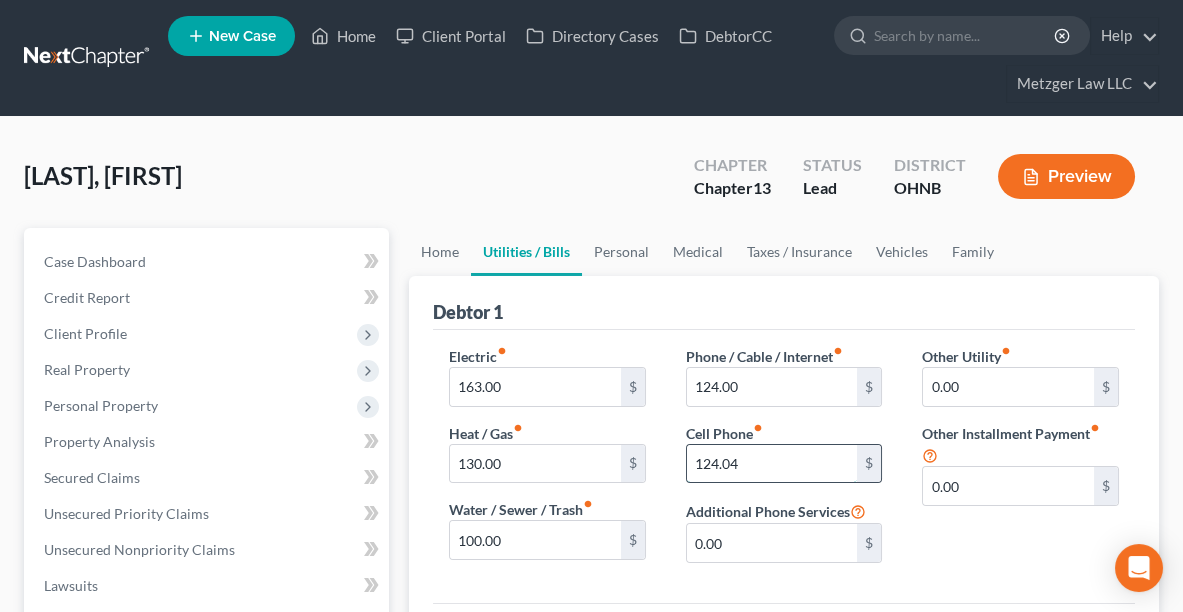 click on "124.04" at bounding box center (772, 464) 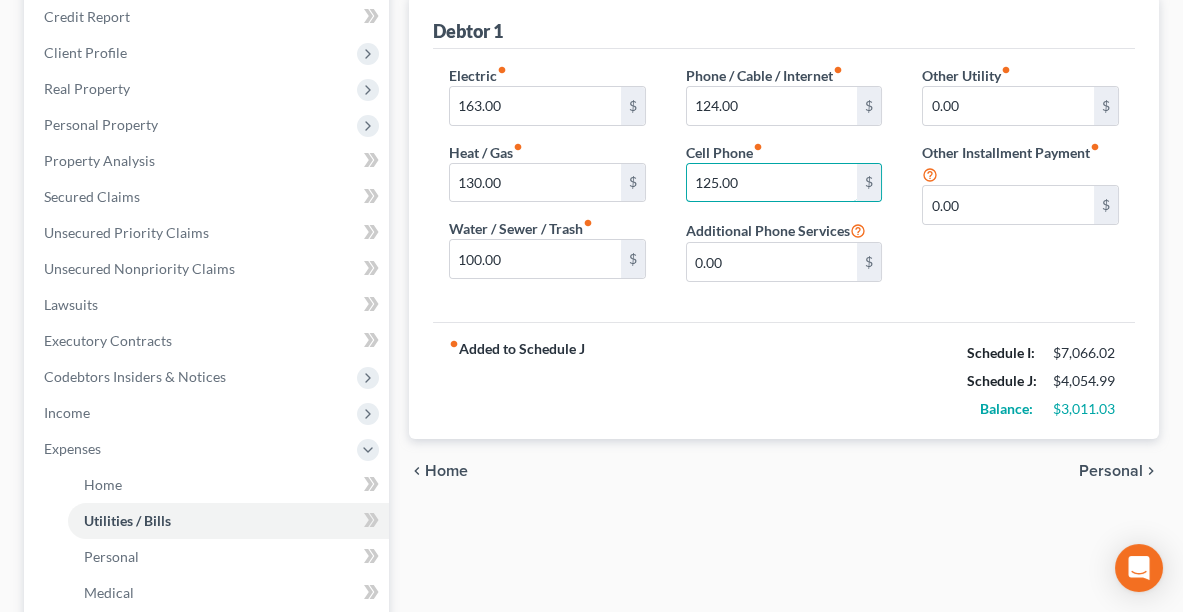 scroll, scrollTop: 321, scrollLeft: 0, axis: vertical 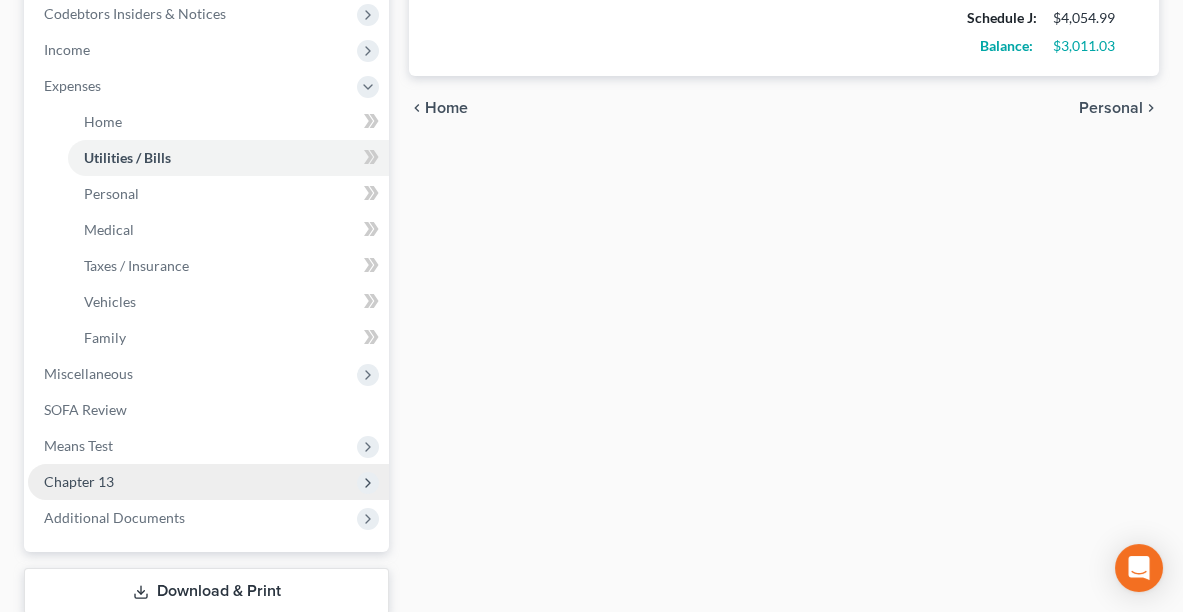 click on "Chapter 13" at bounding box center [79, 481] 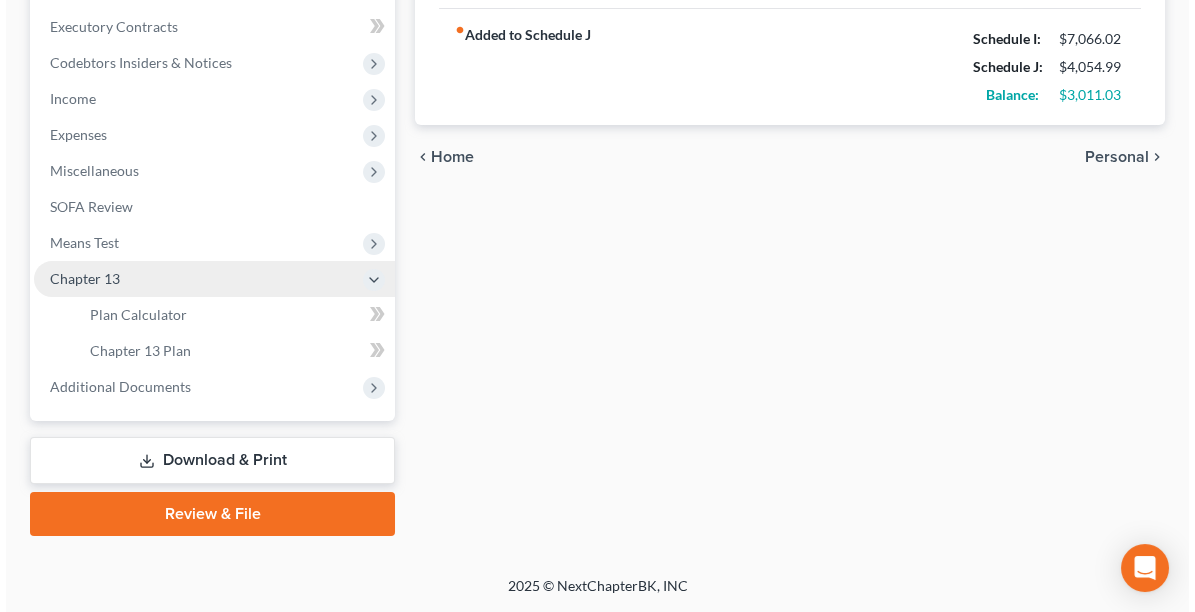 scroll, scrollTop: 590, scrollLeft: 0, axis: vertical 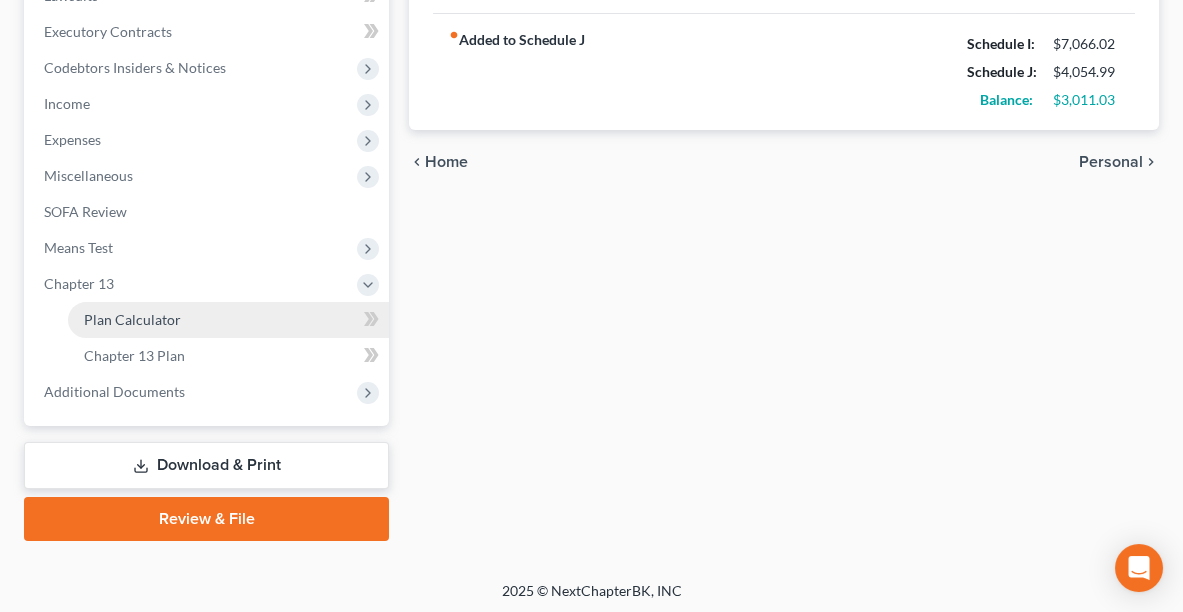 click on "Plan Calculator" at bounding box center [228, 320] 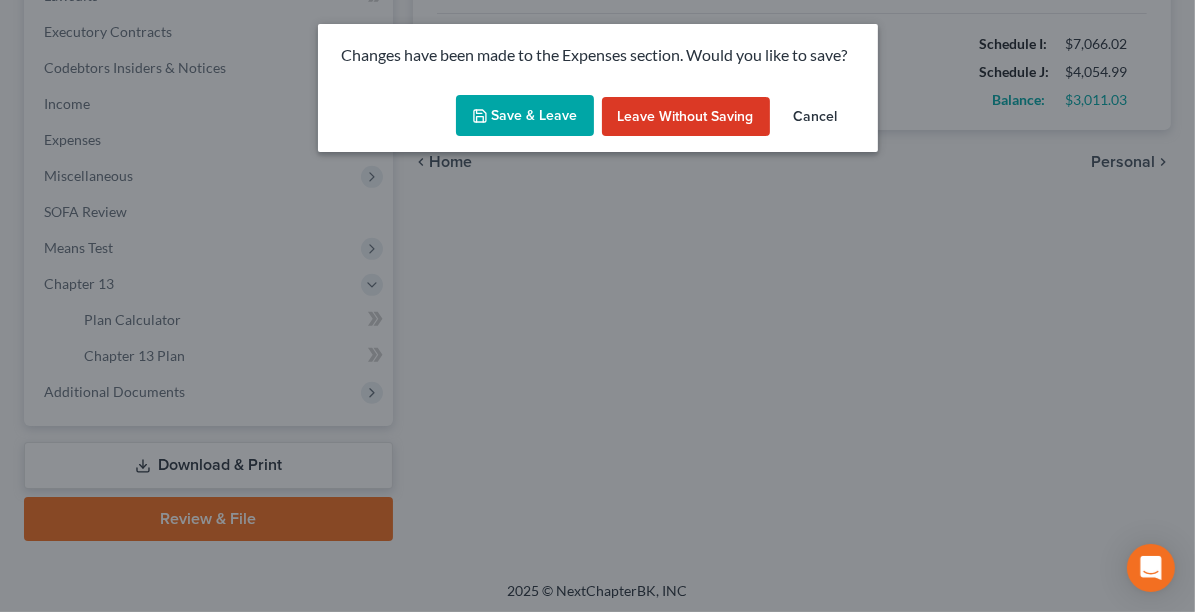 click on "Save & Leave" at bounding box center [525, 116] 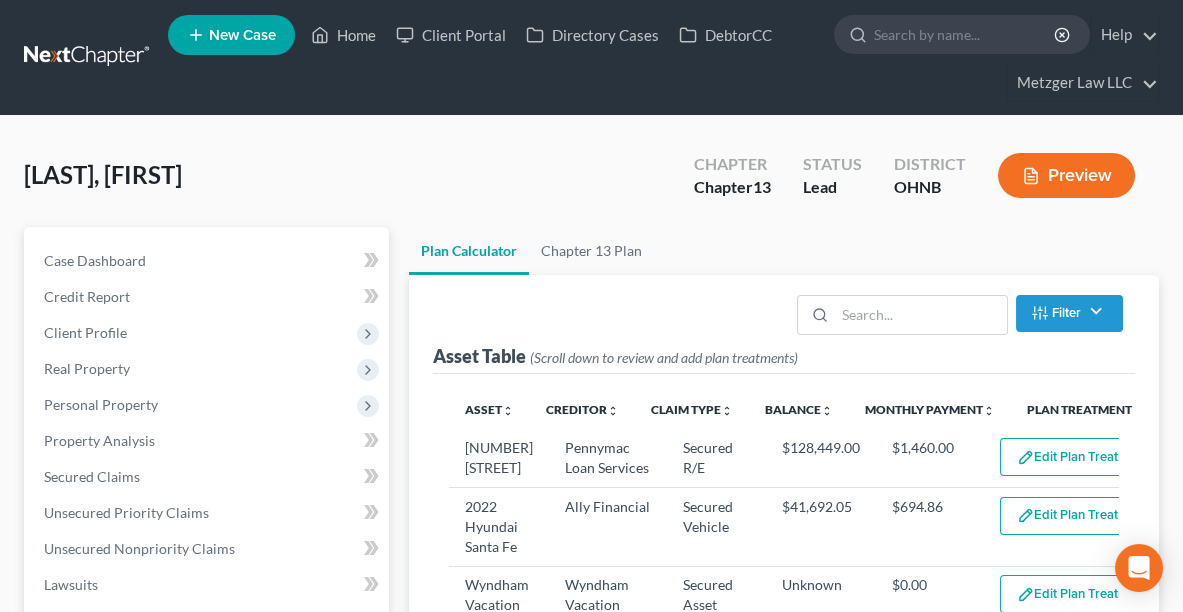 scroll, scrollTop: 0, scrollLeft: 0, axis: both 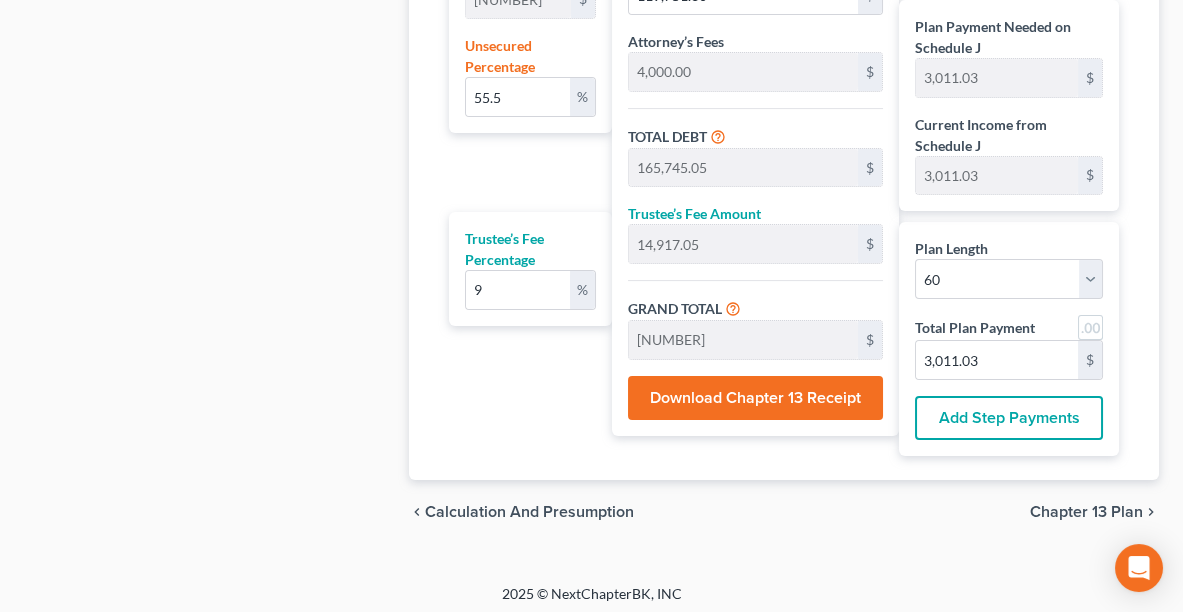 click on "chevron_left
Calculation and Presumption
Chapter 13 Plan
chevron_right" at bounding box center (784, 512) 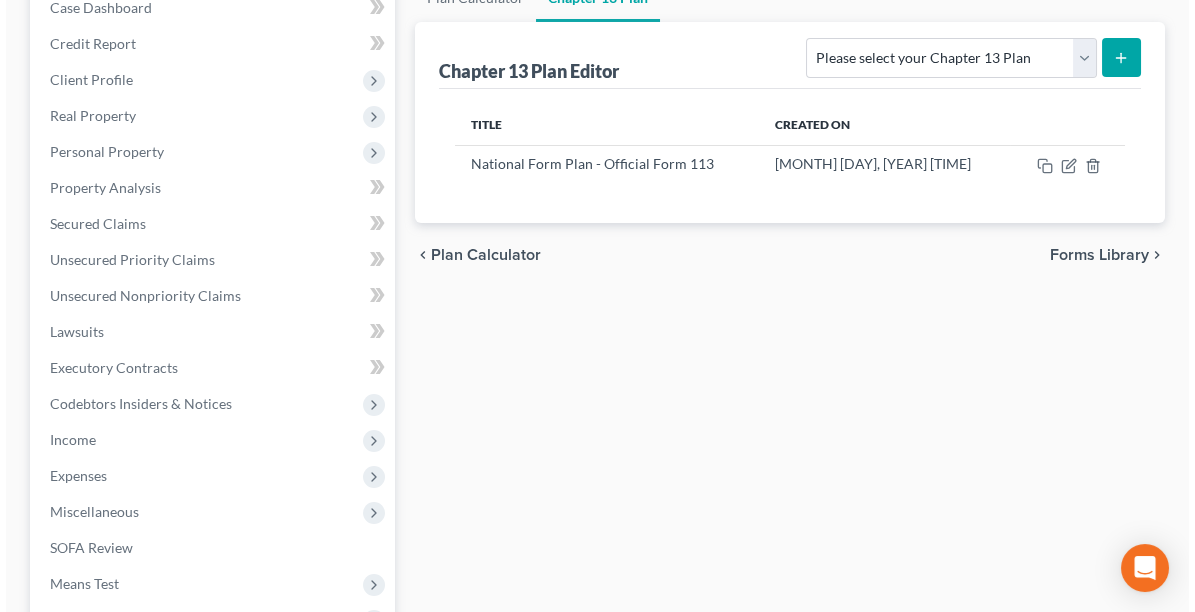 scroll, scrollTop: 0, scrollLeft: 0, axis: both 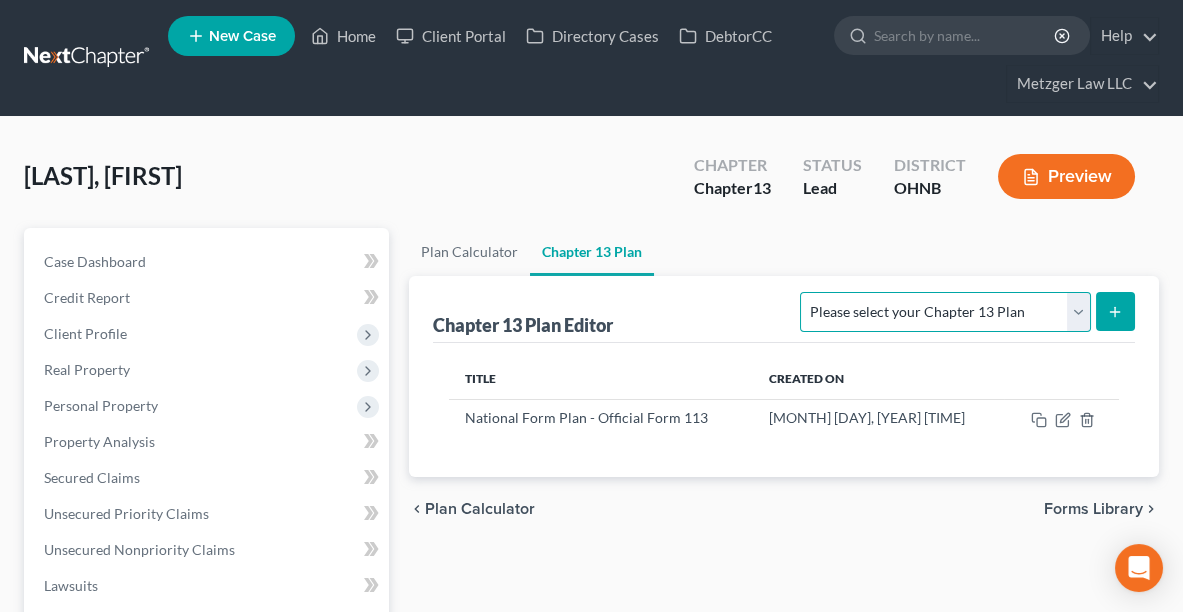 click on "Please select your Chapter 13 Plan National Form Plan - Official Form 113 Northern District of Ohio (Cleveland)" at bounding box center [945, 312] 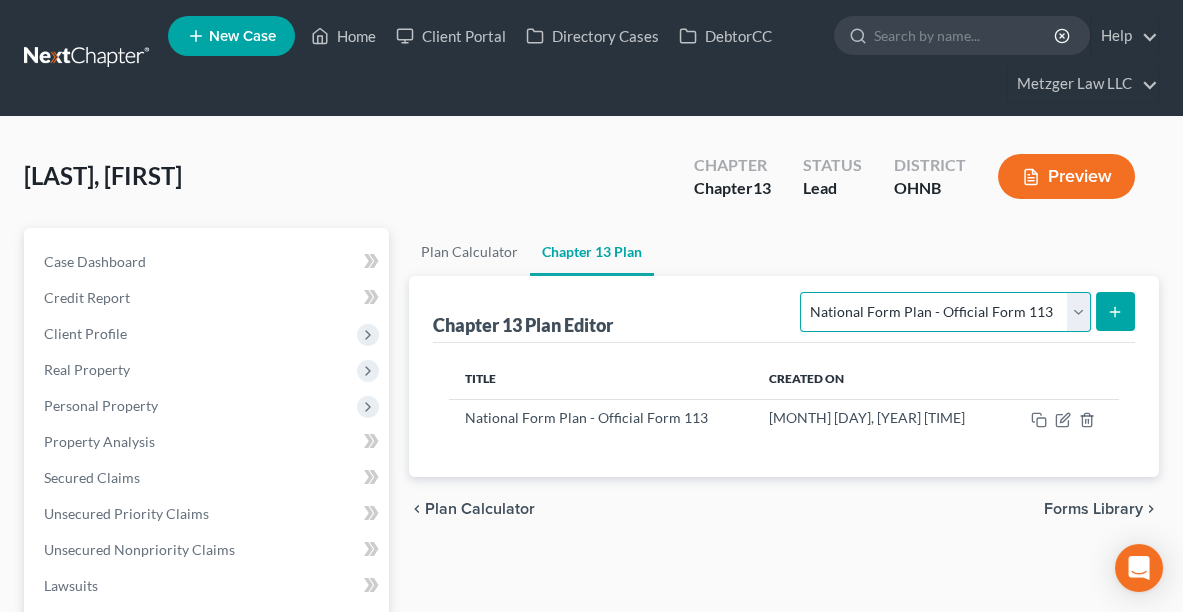 click on "Please select your Chapter 13 Plan National Form Plan - Official Form 113 Northern District of Ohio (Cleveland)" at bounding box center [945, 312] 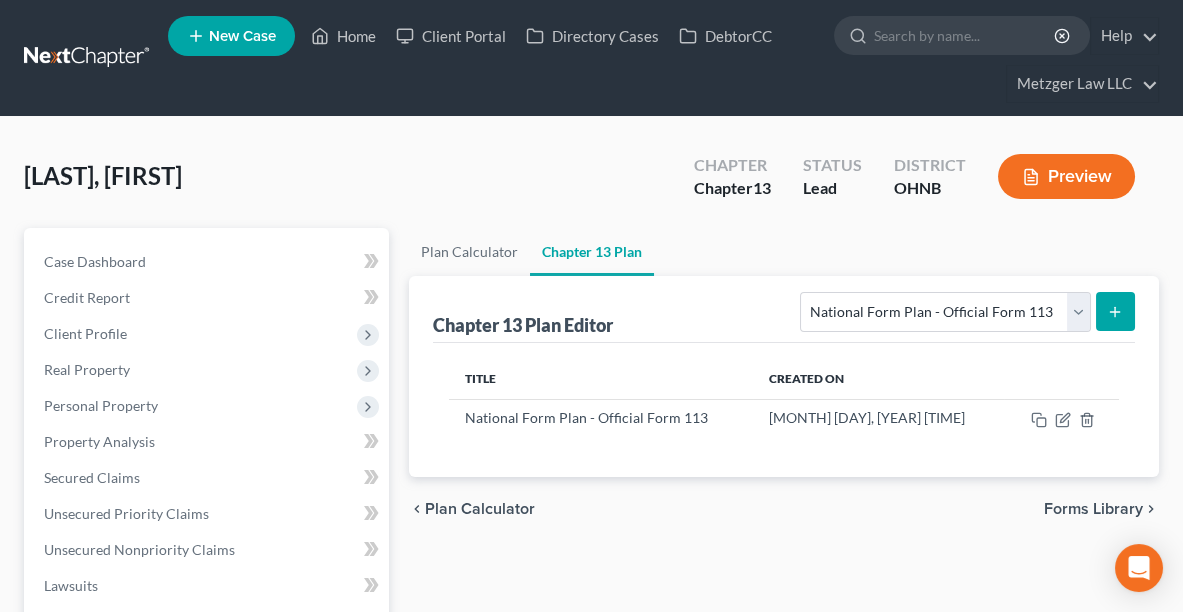 click 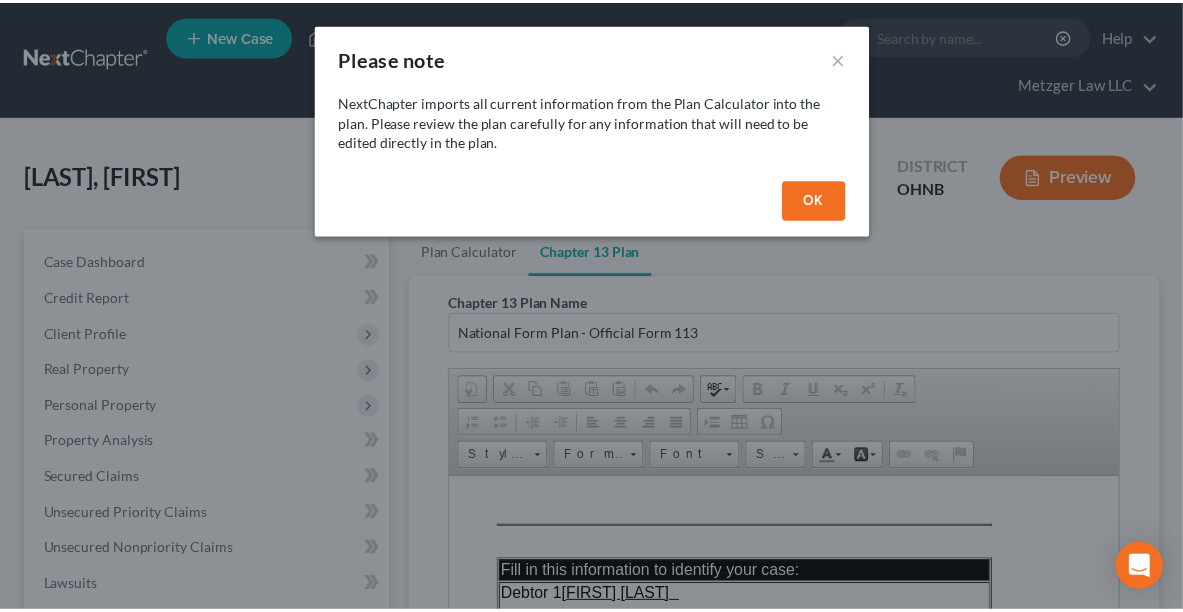 scroll, scrollTop: 0, scrollLeft: 0, axis: both 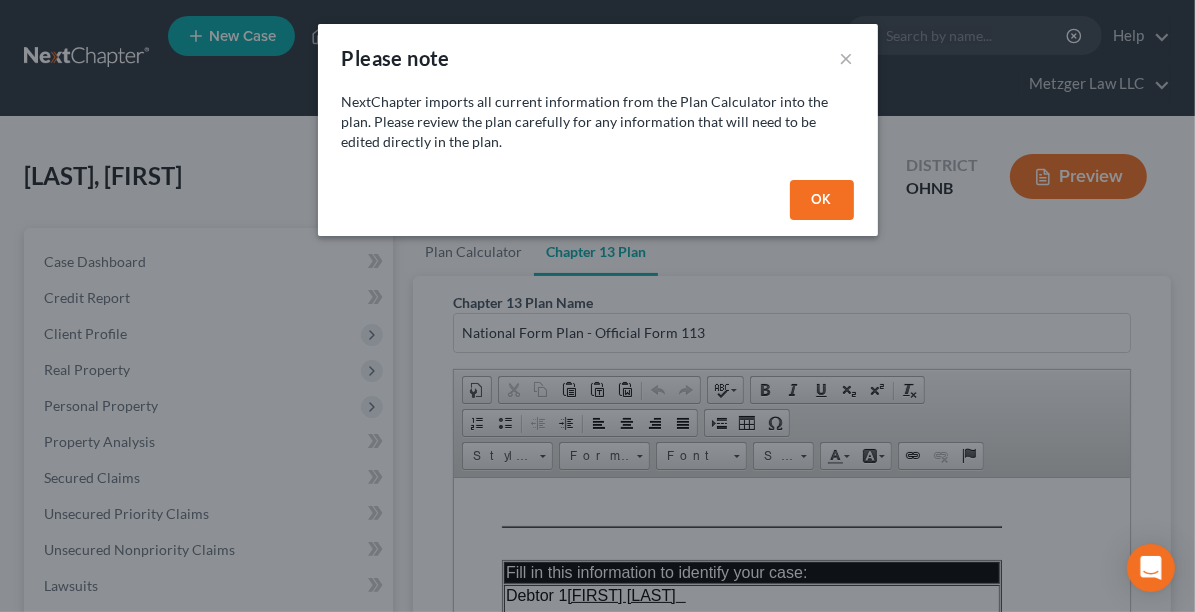 click on "OK" at bounding box center (822, 200) 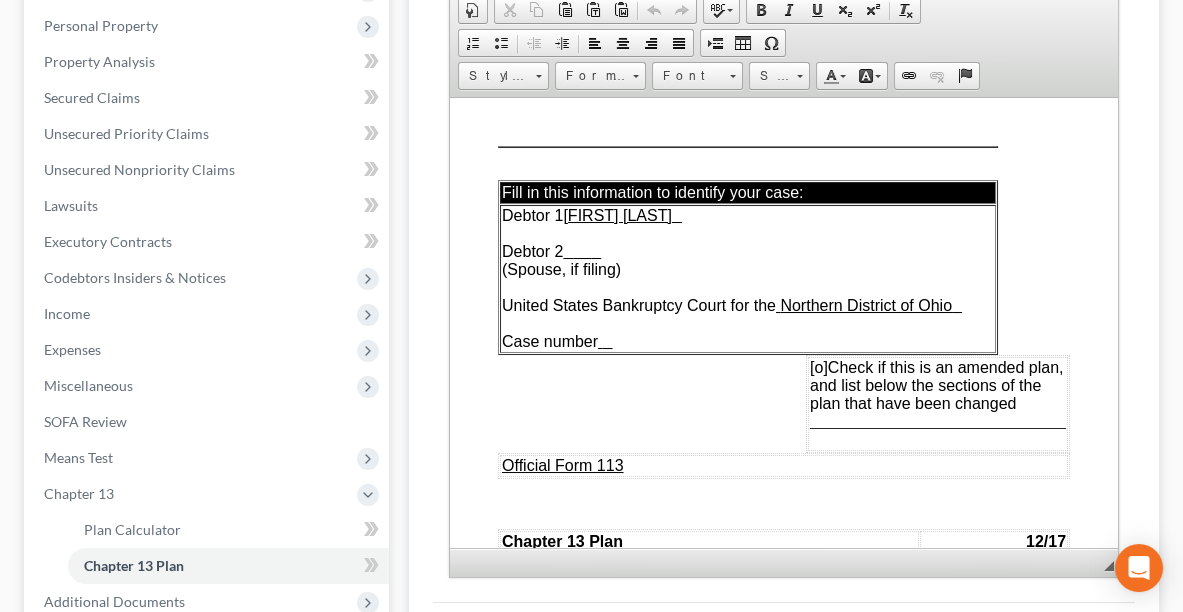 scroll, scrollTop: 394, scrollLeft: 0, axis: vertical 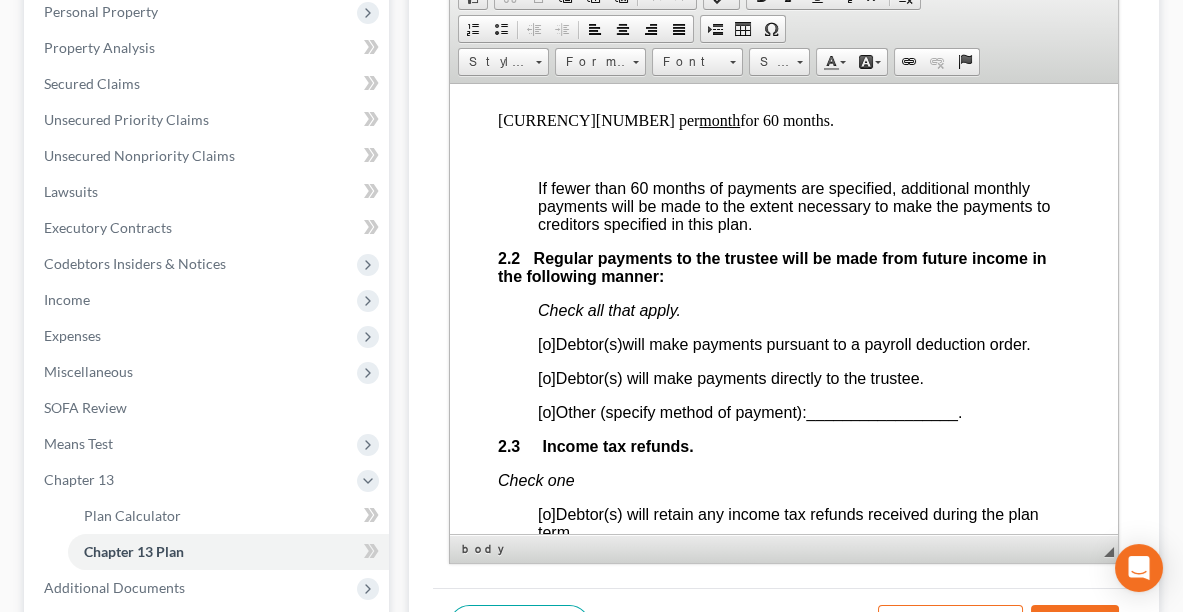 click on "$3,011.04 per  month  for 60 months." at bounding box center (784, 120) 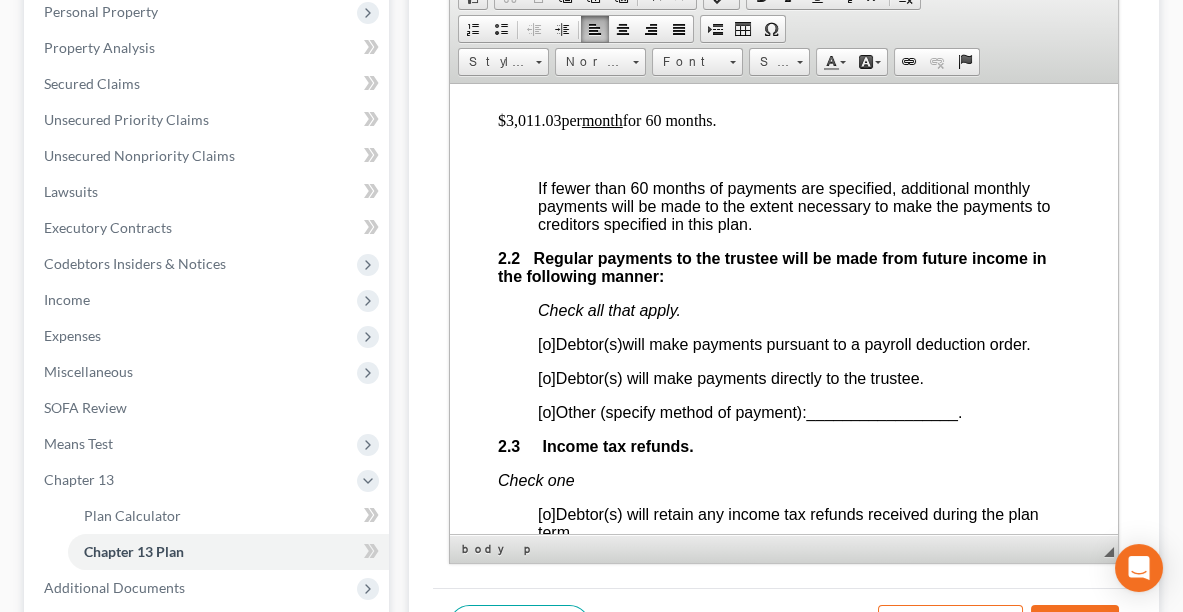 click on "[o]" at bounding box center [547, 343] 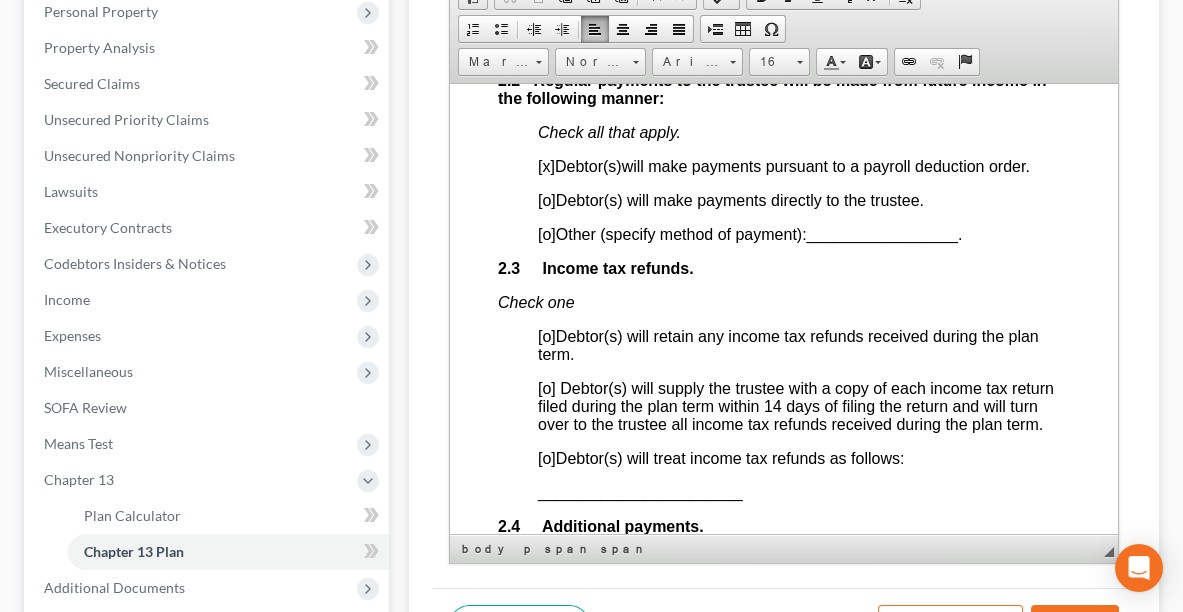 scroll, scrollTop: 1652, scrollLeft: 0, axis: vertical 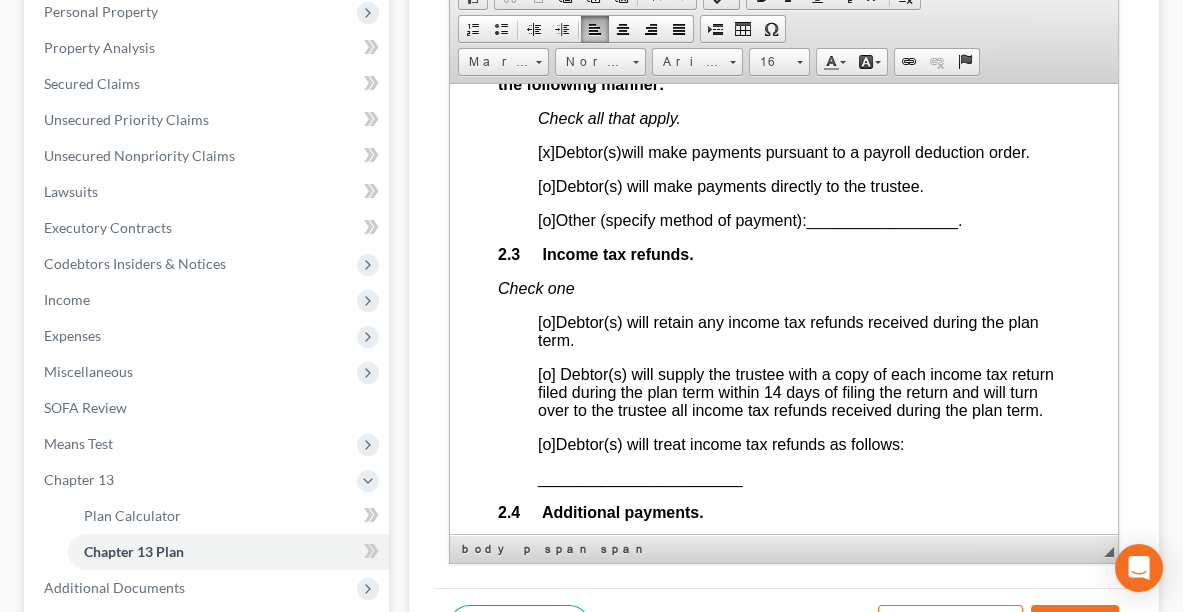 click on "[o]" at bounding box center (547, 443) 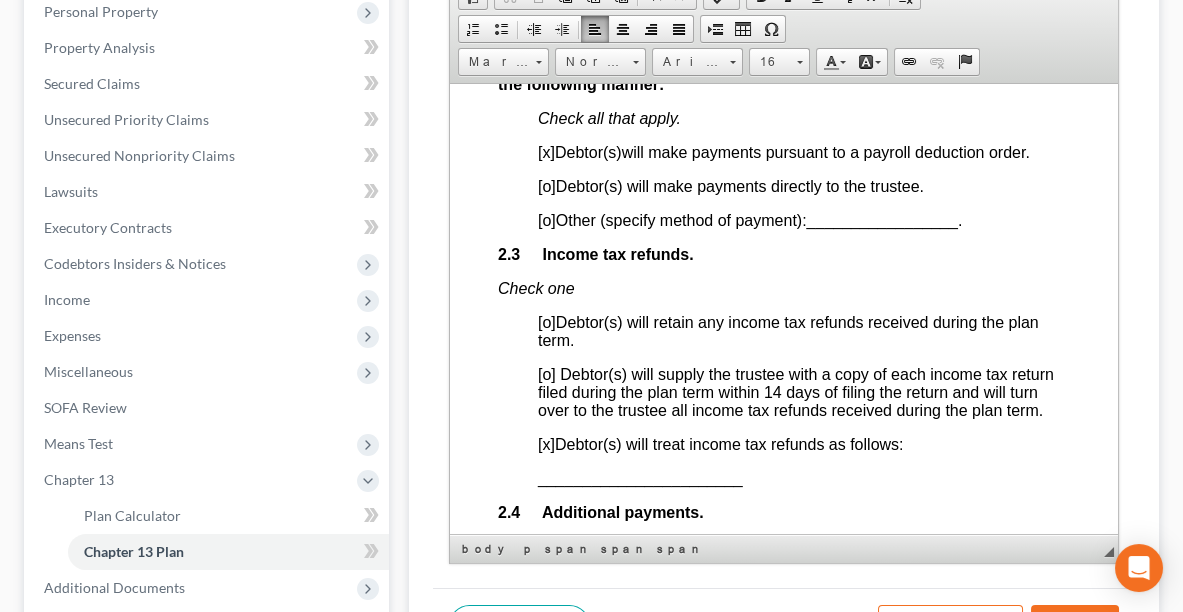click on "_______________________" at bounding box center [640, 477] 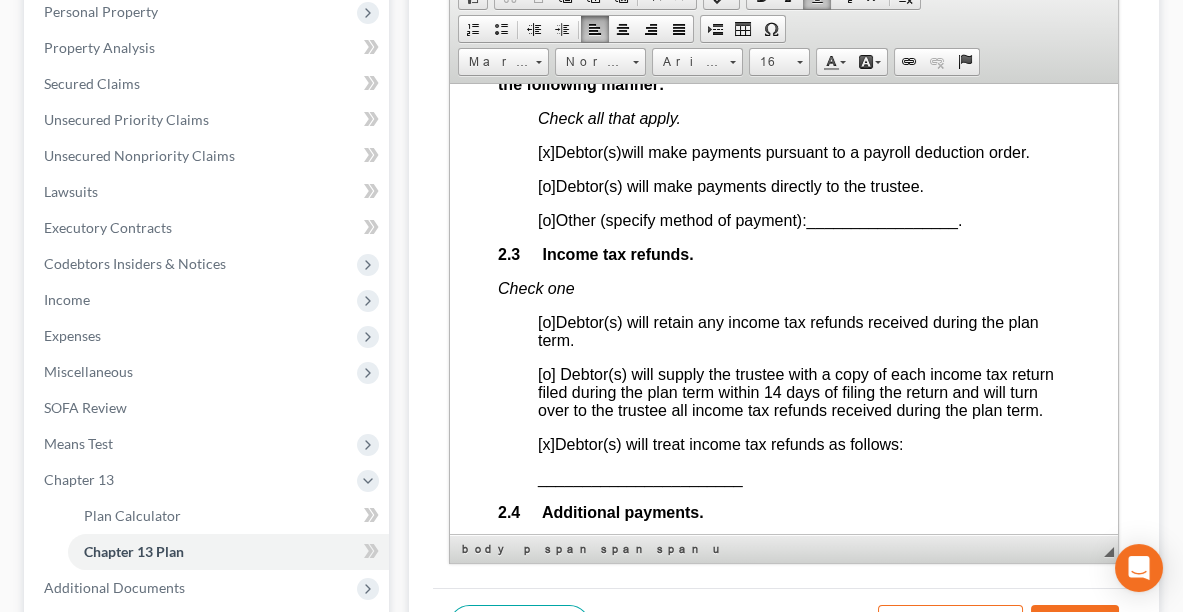 click on "&nbsp;_______________________" at bounding box center (640, 477) 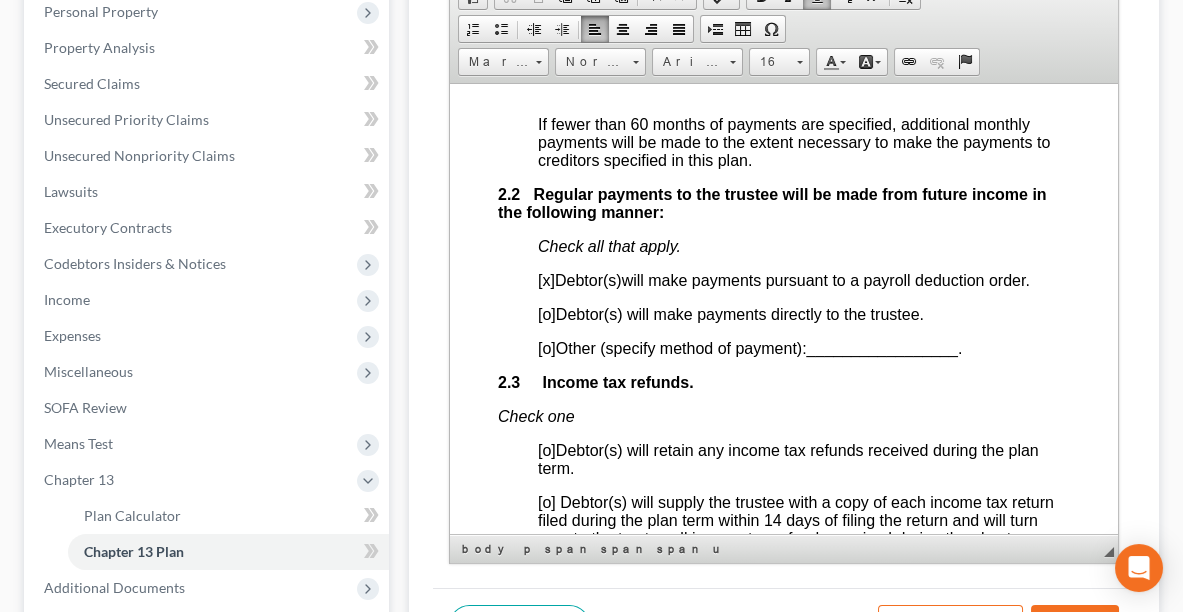 scroll, scrollTop: 1546, scrollLeft: 0, axis: vertical 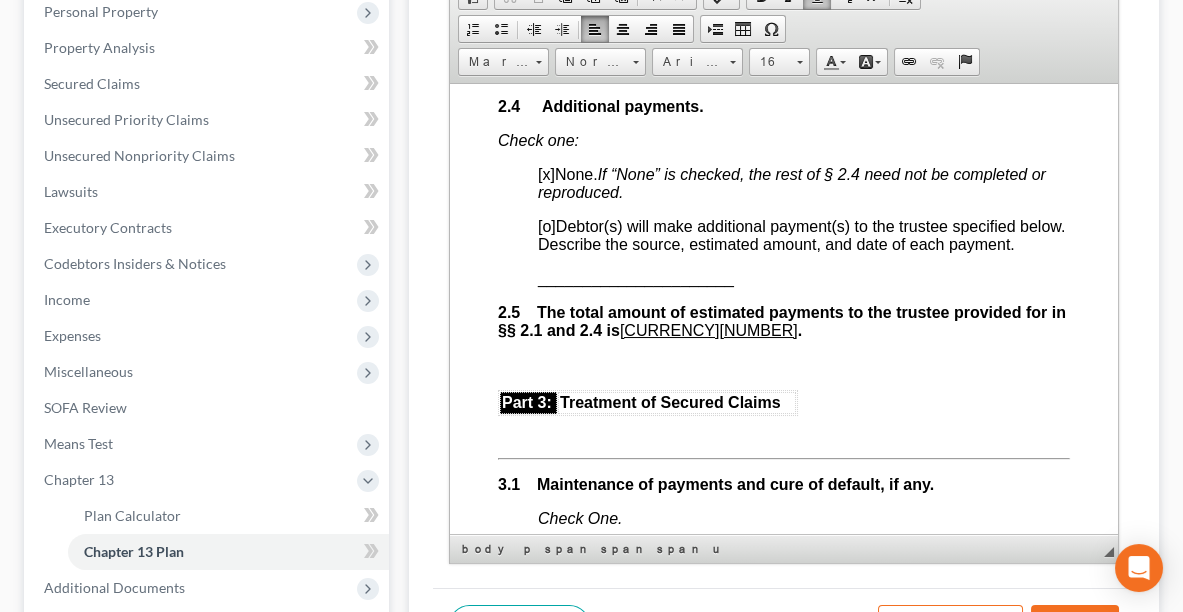 click on "[CURRENCY][NUMBER]" at bounding box center [709, 329] 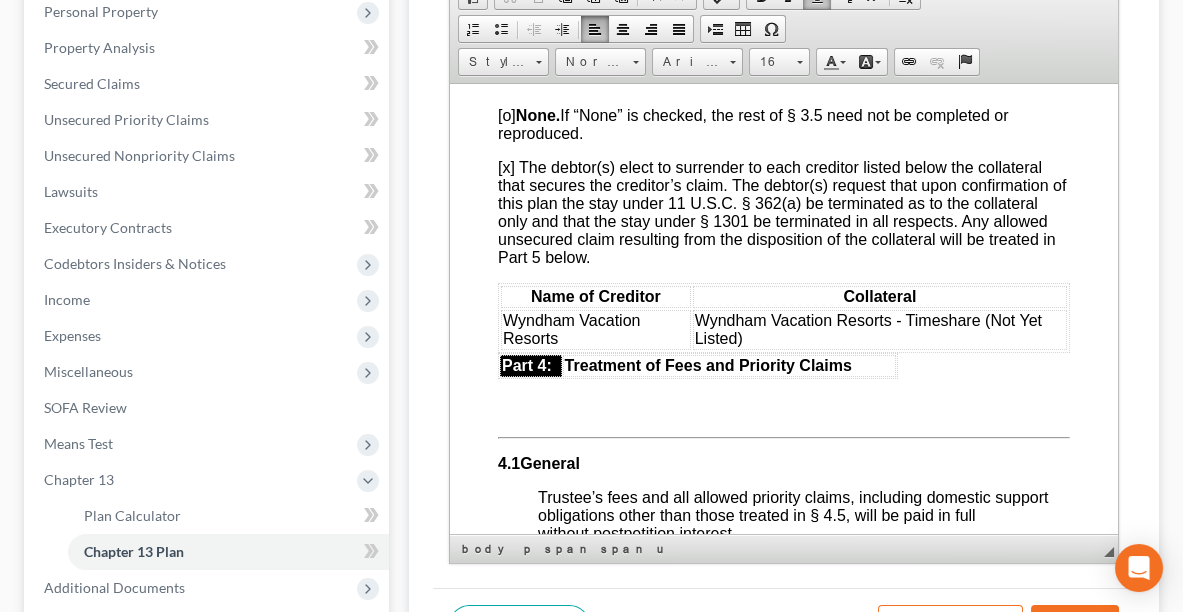 scroll, scrollTop: 4138, scrollLeft: 0, axis: vertical 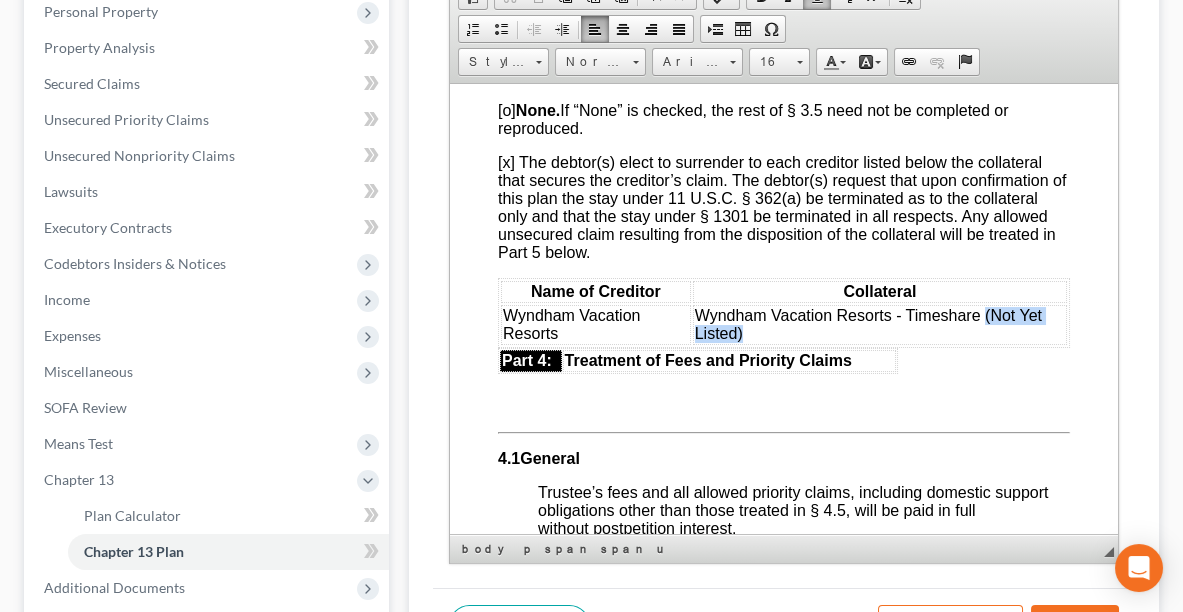drag, startPoint x: 981, startPoint y: 322, endPoint x: 1015, endPoint y: 332, distance: 35.44009 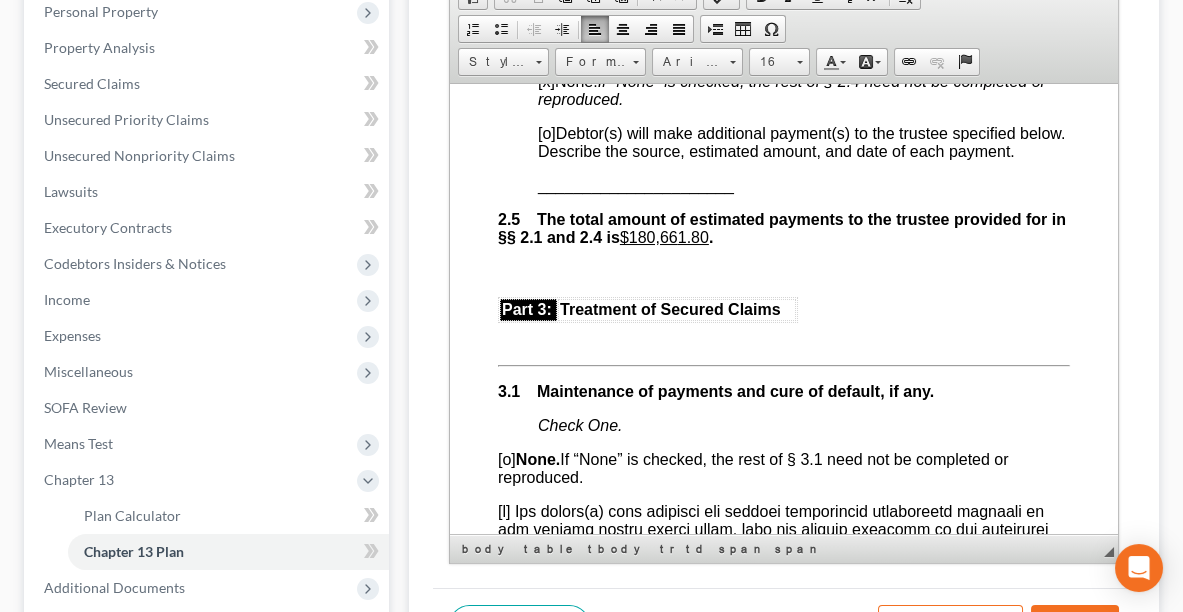 scroll, scrollTop: 2140, scrollLeft: 0, axis: vertical 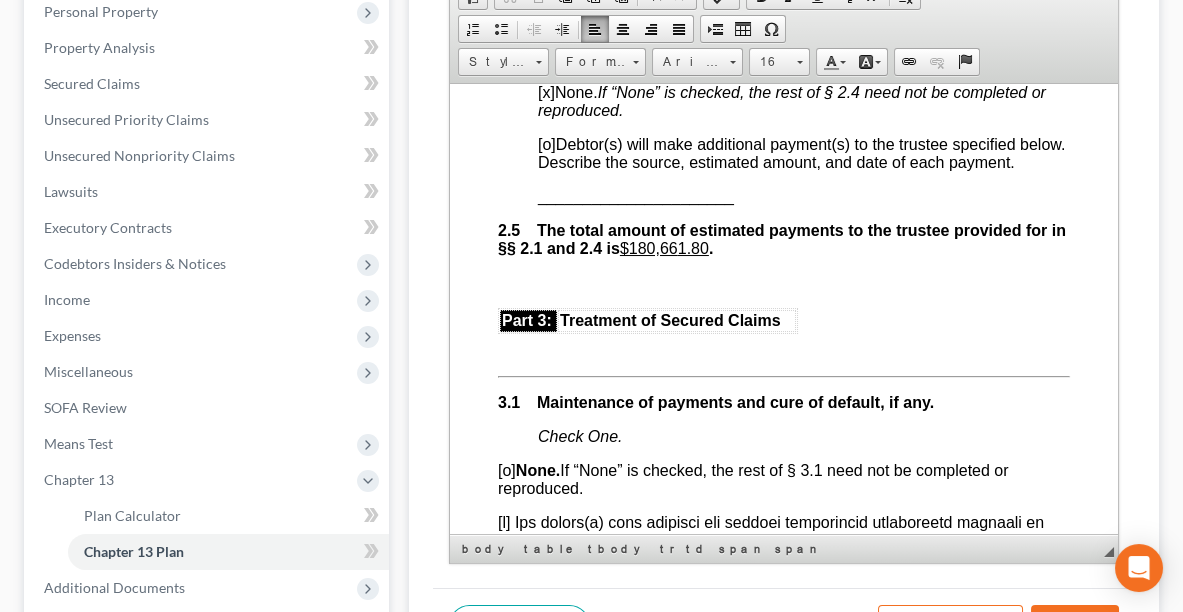 drag, startPoint x: 1112, startPoint y: 330, endPoint x: 1569, endPoint y: 295, distance: 458.33832 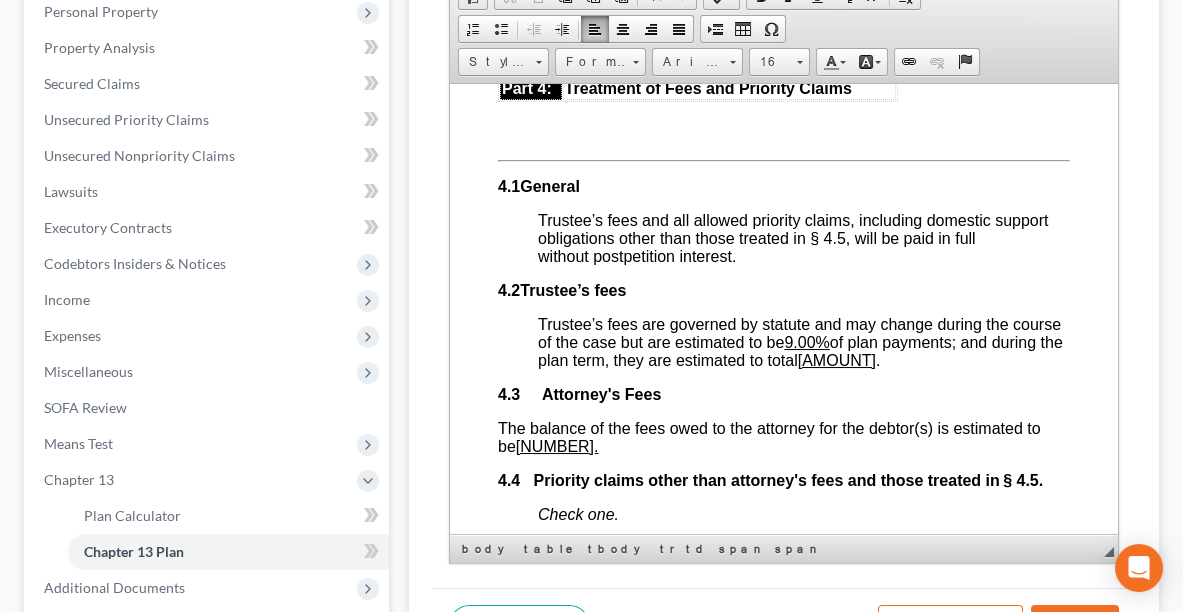 scroll, scrollTop: 4412, scrollLeft: 0, axis: vertical 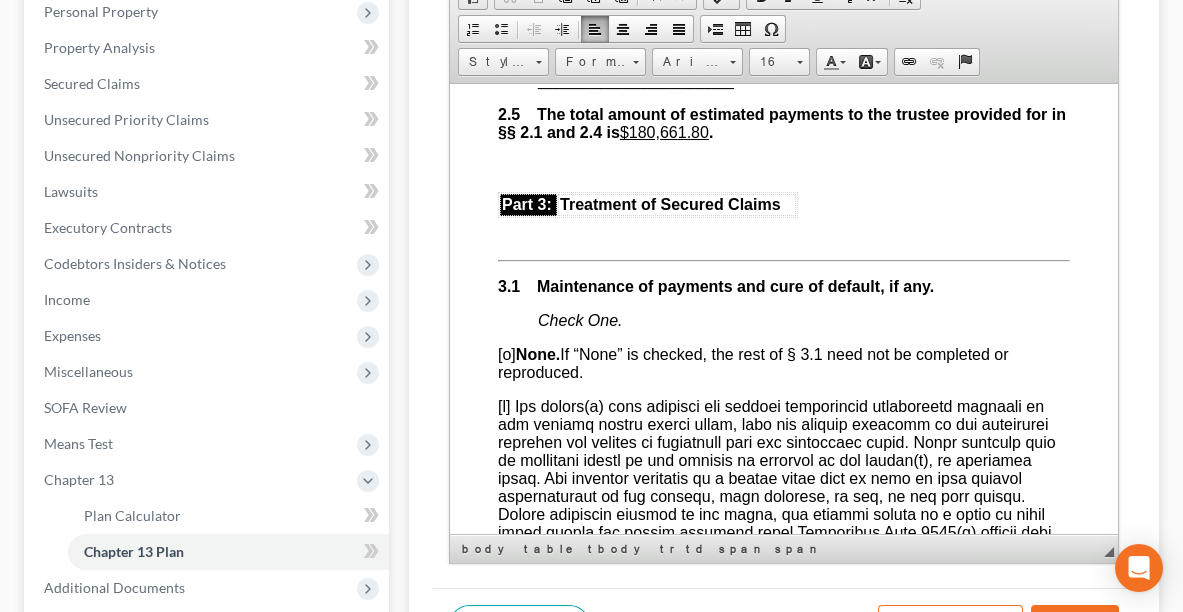 drag, startPoint x: 1111, startPoint y: 324, endPoint x: 1570, endPoint y: 293, distance: 460.04565 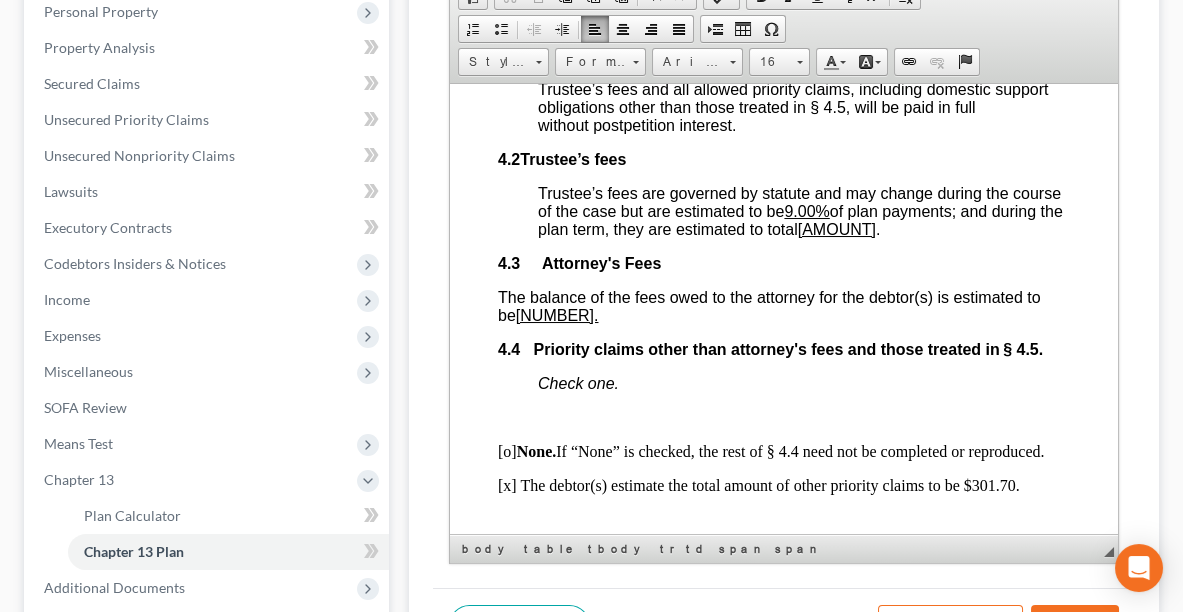 scroll, scrollTop: 4528, scrollLeft: 0, axis: vertical 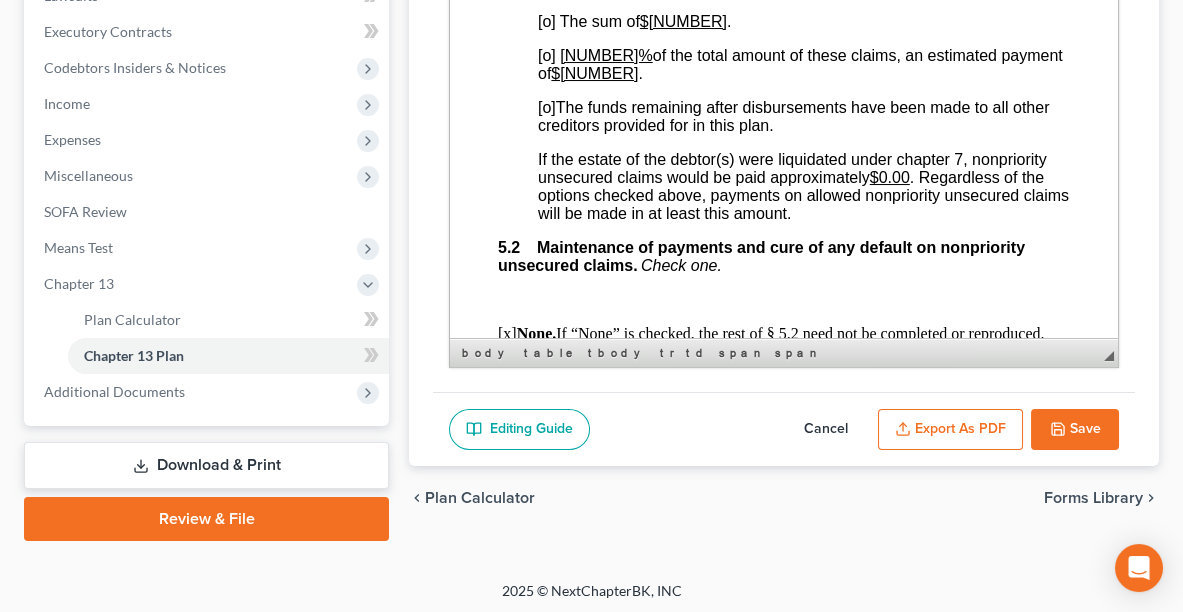 click on "Cancel" at bounding box center (826, 430) 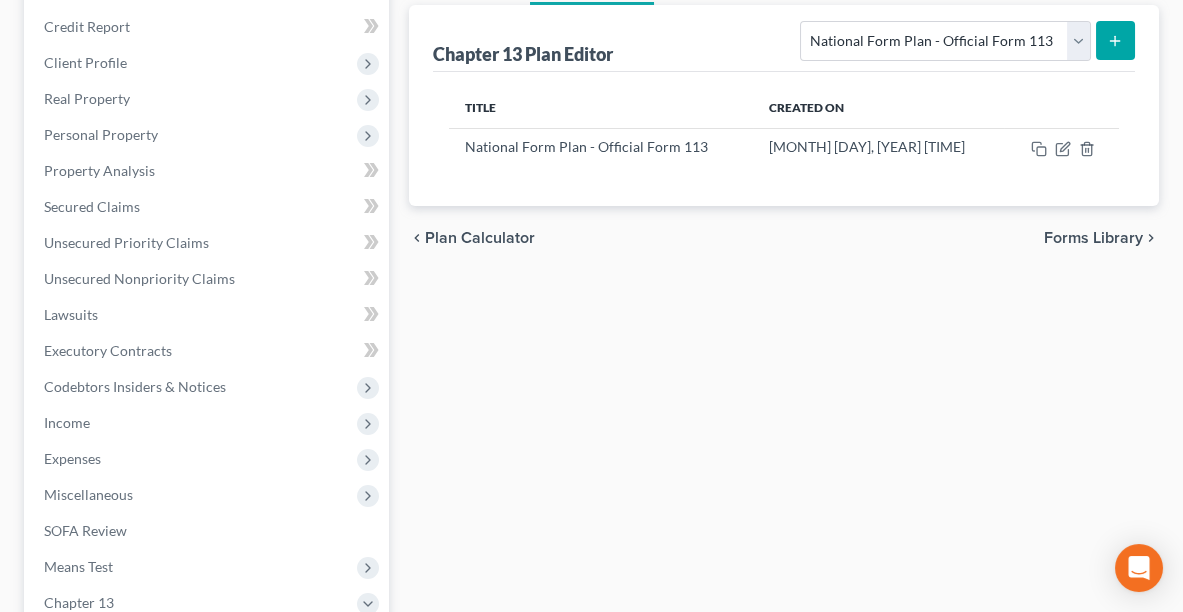 scroll, scrollTop: 238, scrollLeft: 0, axis: vertical 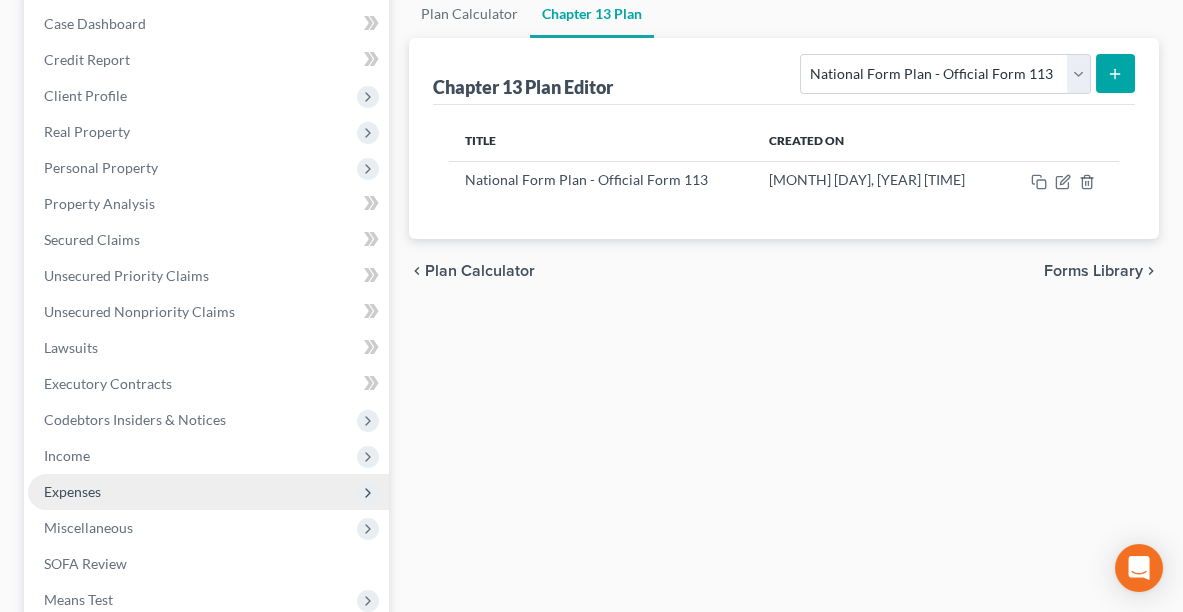 click on "Expenses" at bounding box center (208, 492) 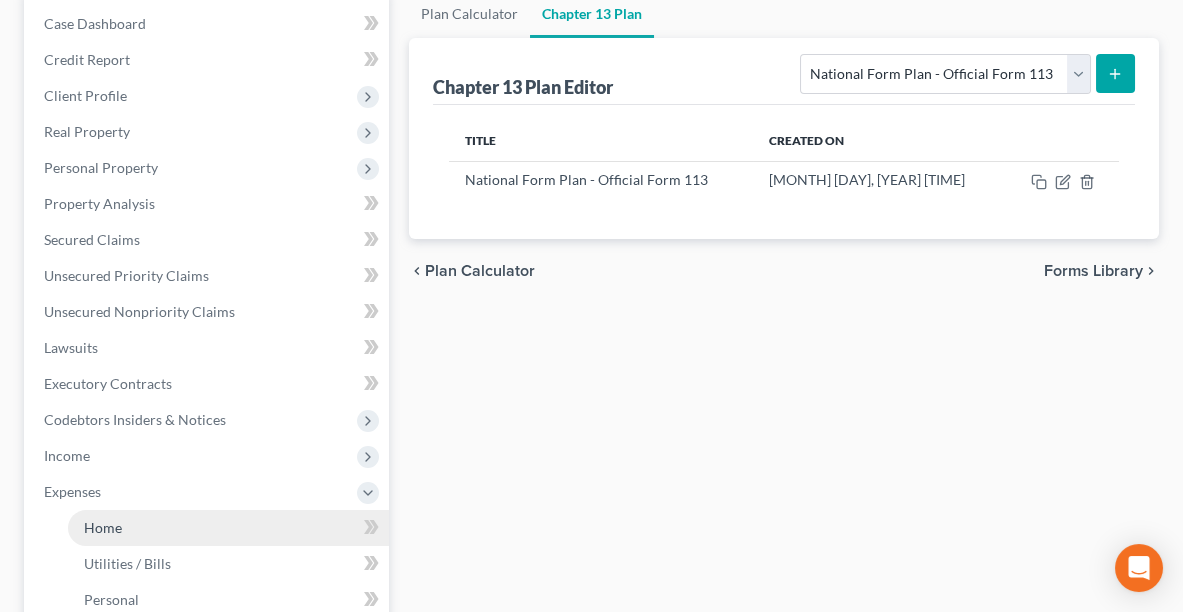 click on "Home" at bounding box center (103, 527) 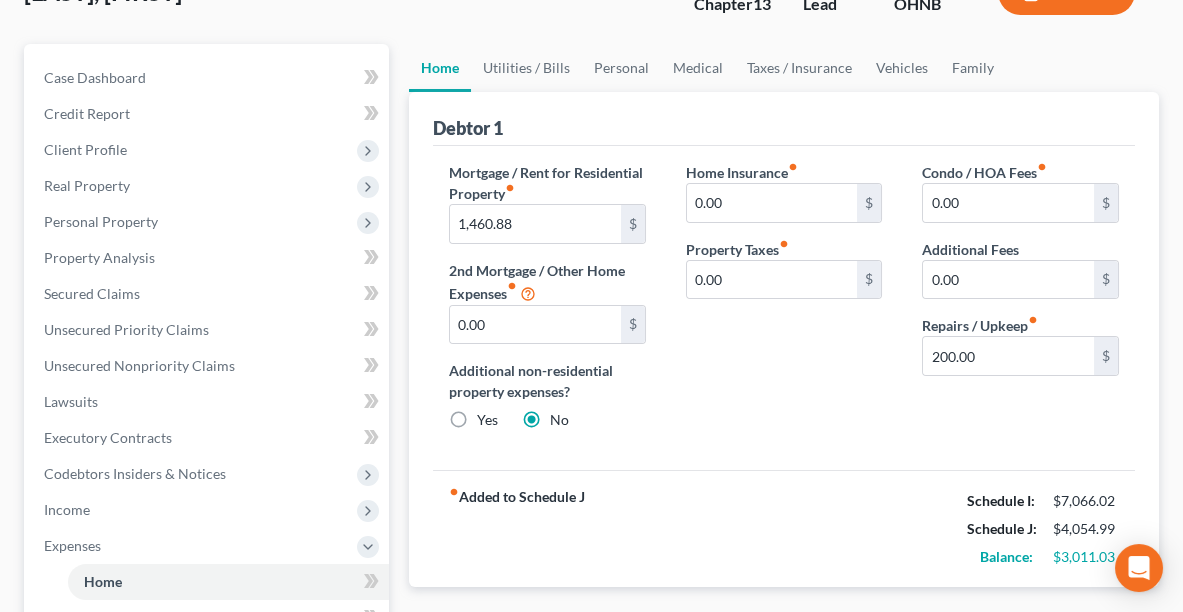 scroll, scrollTop: 0, scrollLeft: 0, axis: both 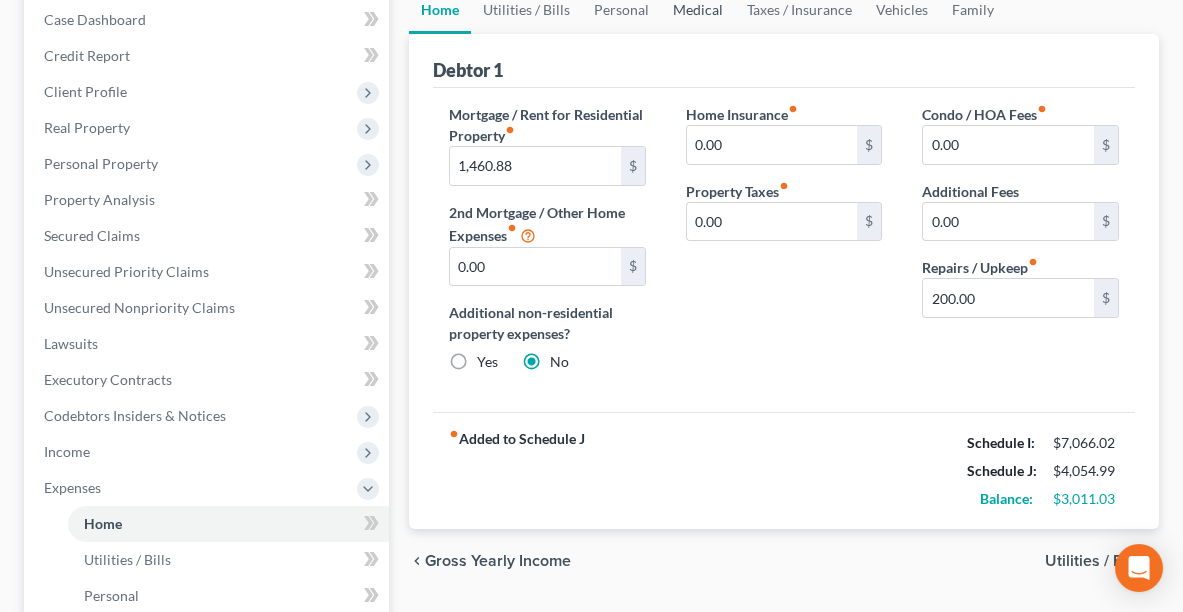click on "Medical" at bounding box center [698, 10] 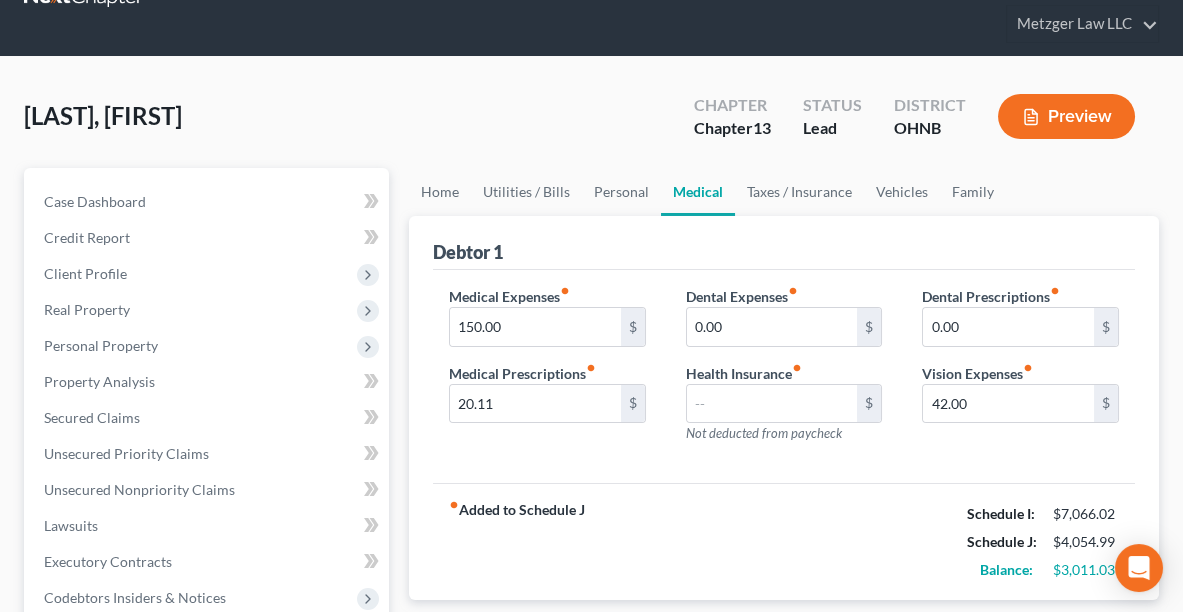 scroll, scrollTop: 0, scrollLeft: 0, axis: both 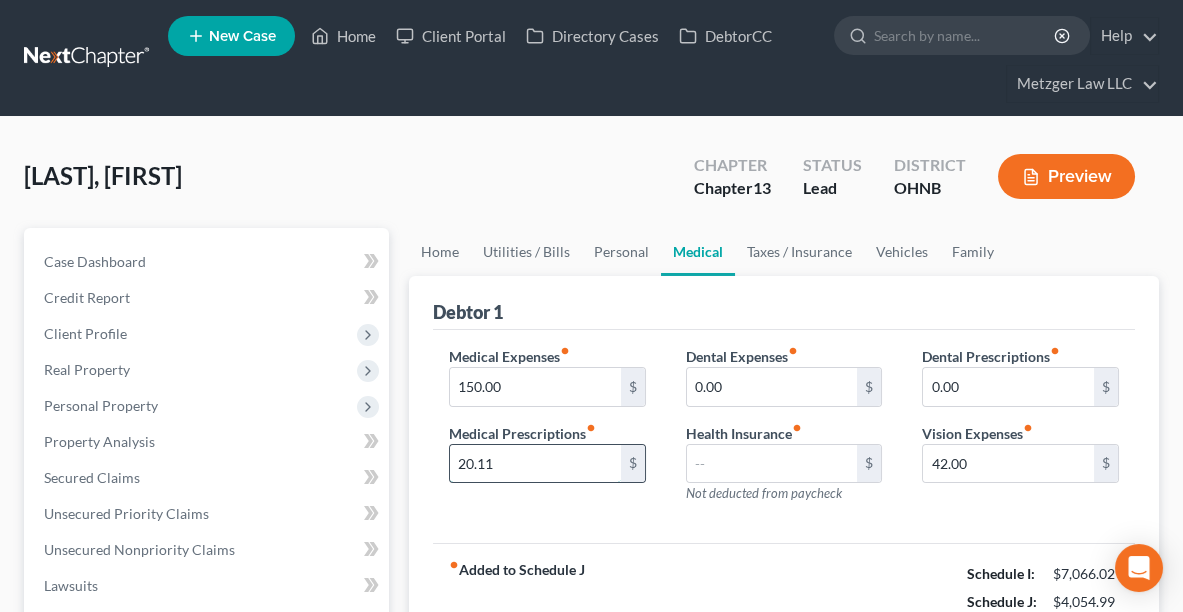 click on "20.11" at bounding box center (535, 464) 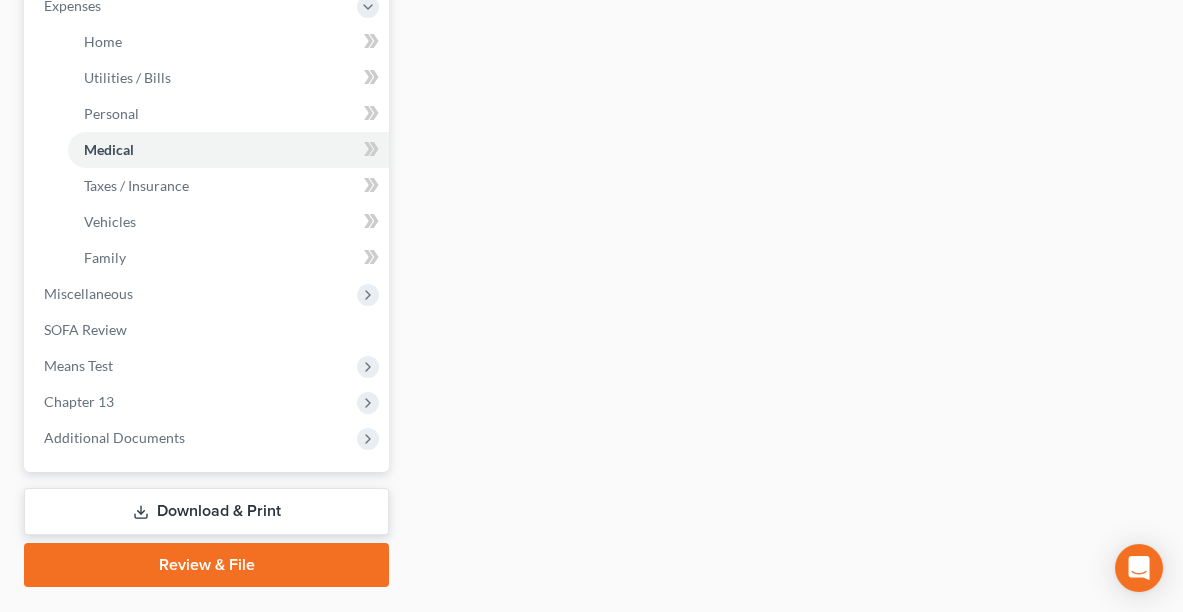 scroll, scrollTop: 725, scrollLeft: 0, axis: vertical 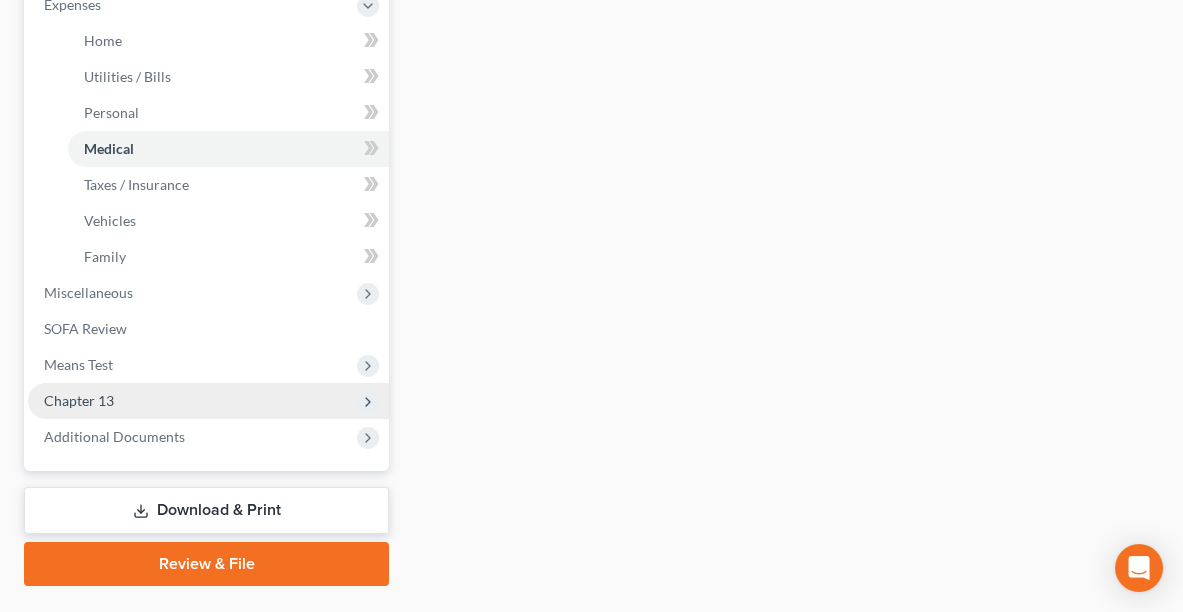click on "Chapter 13" at bounding box center (79, 400) 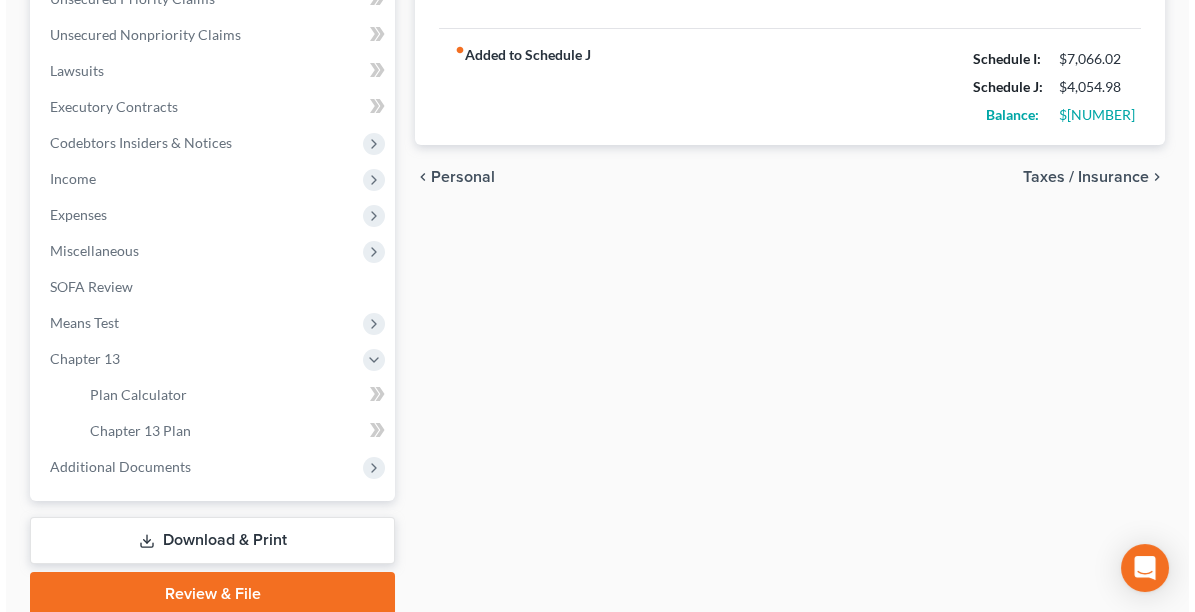 scroll, scrollTop: 590, scrollLeft: 0, axis: vertical 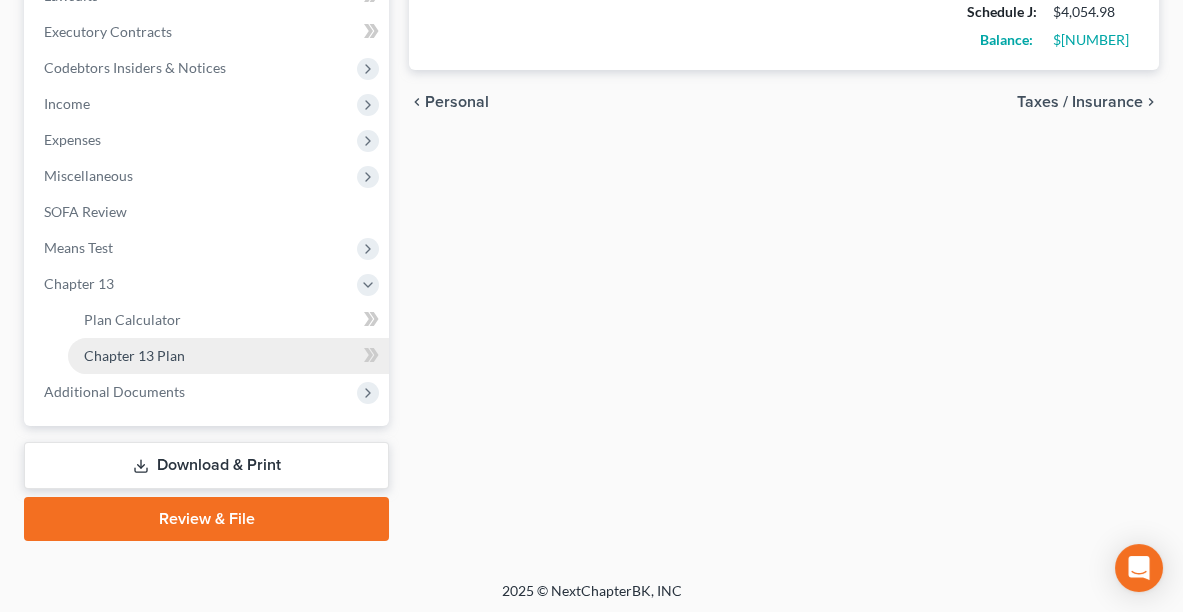 click on "Chapter 13 Plan" at bounding box center [134, 355] 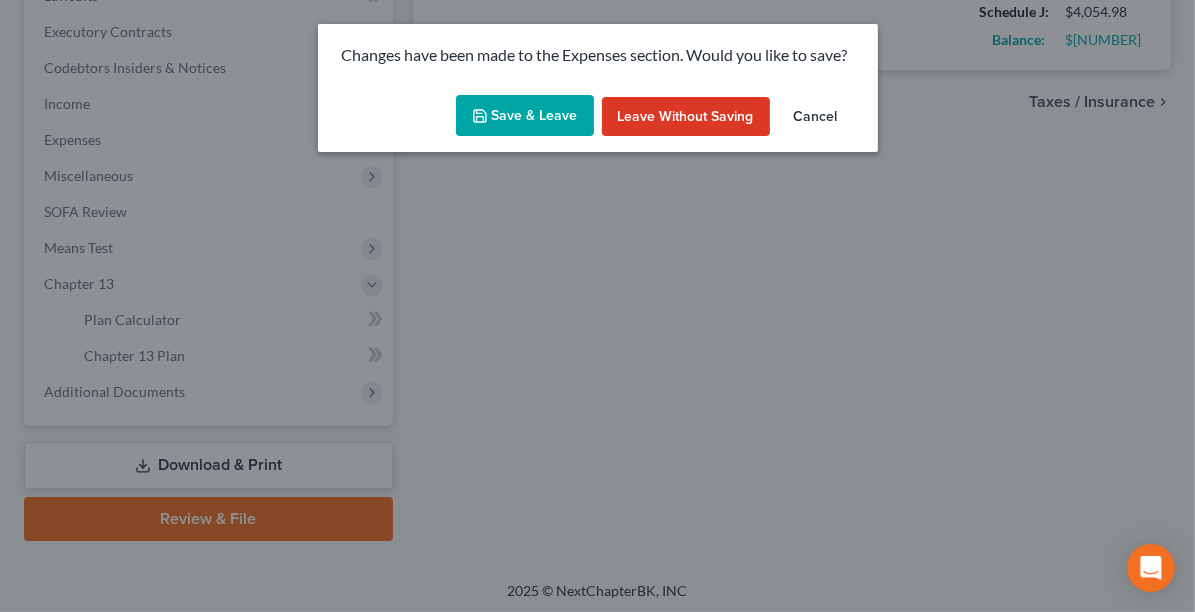 click on "Save & Leave" at bounding box center [525, 116] 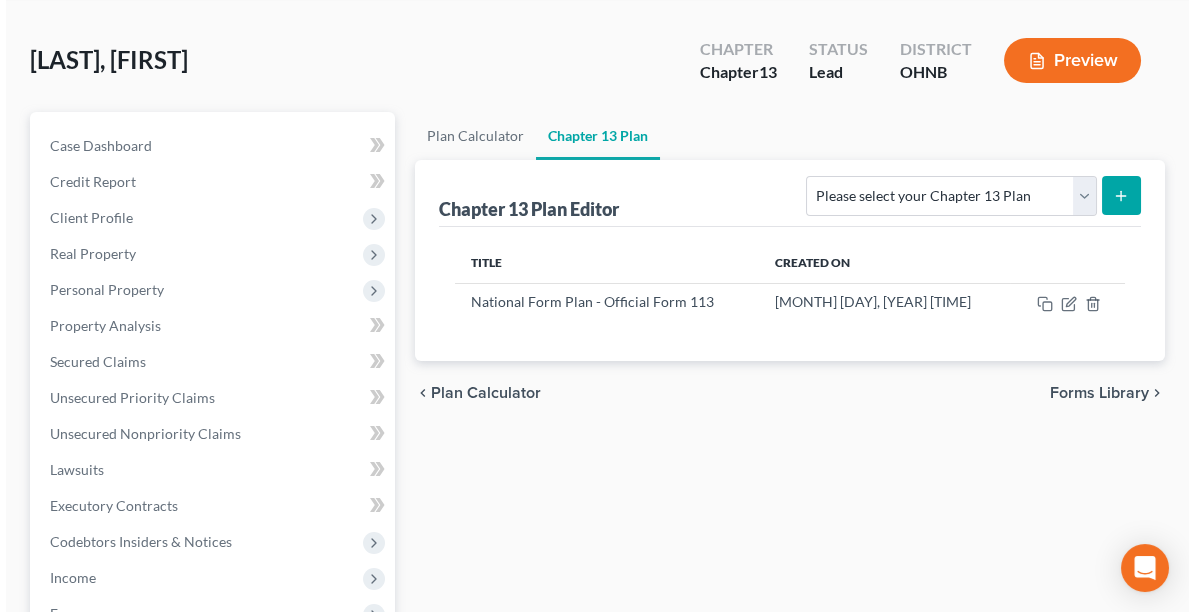 scroll, scrollTop: 0, scrollLeft: 0, axis: both 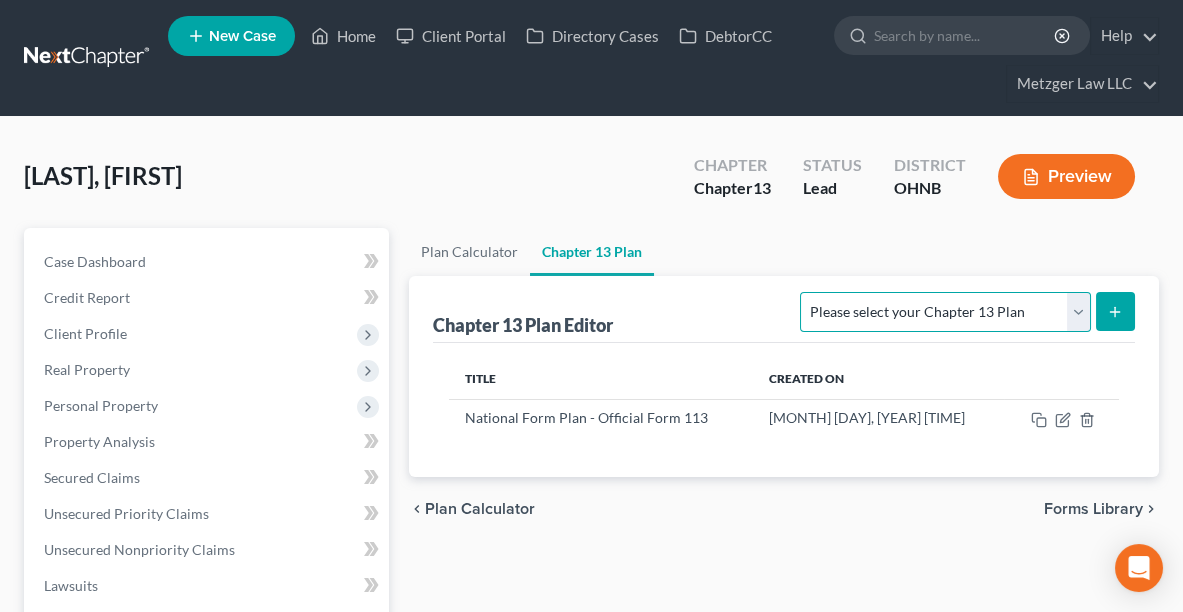 click on "Please select your Chapter 13 Plan National Form Plan - Official Form 113 Northern District of Ohio (Cleveland)" at bounding box center [945, 312] 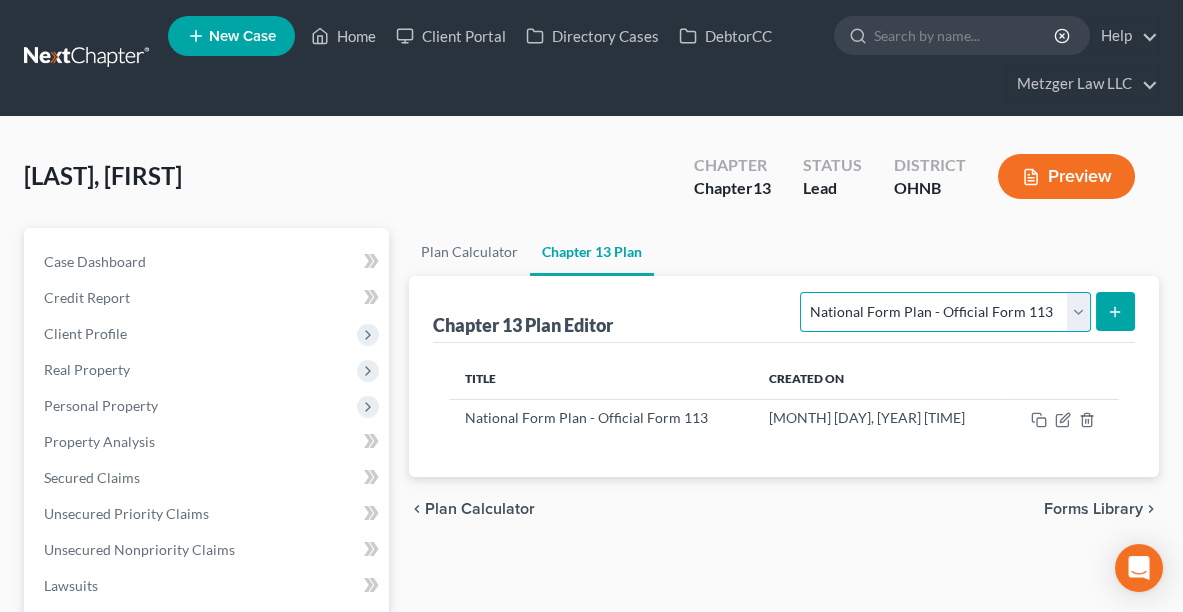 click on "Please select your Chapter 13 Plan National Form Plan - Official Form 113 Northern District of Ohio (Cleveland)" at bounding box center (945, 312) 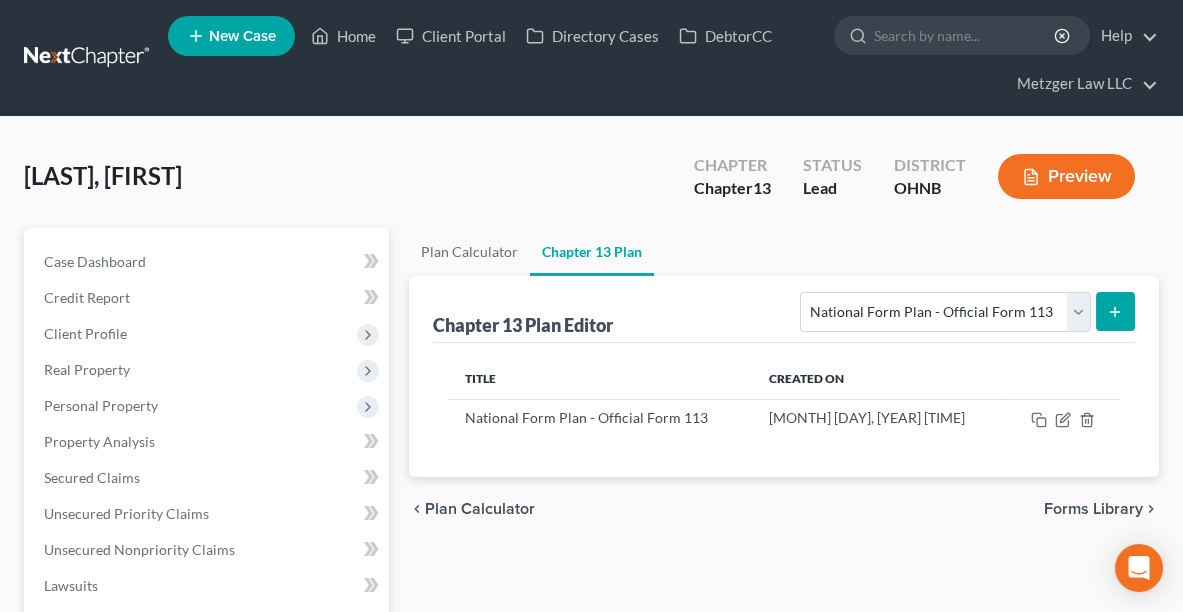 click 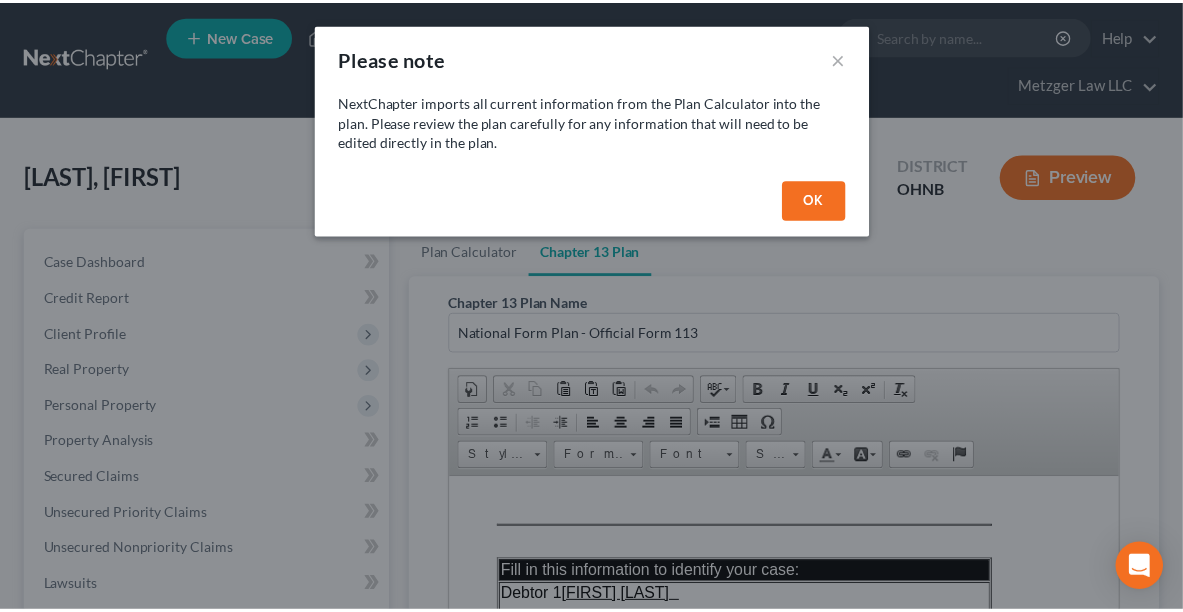 scroll, scrollTop: 0, scrollLeft: 0, axis: both 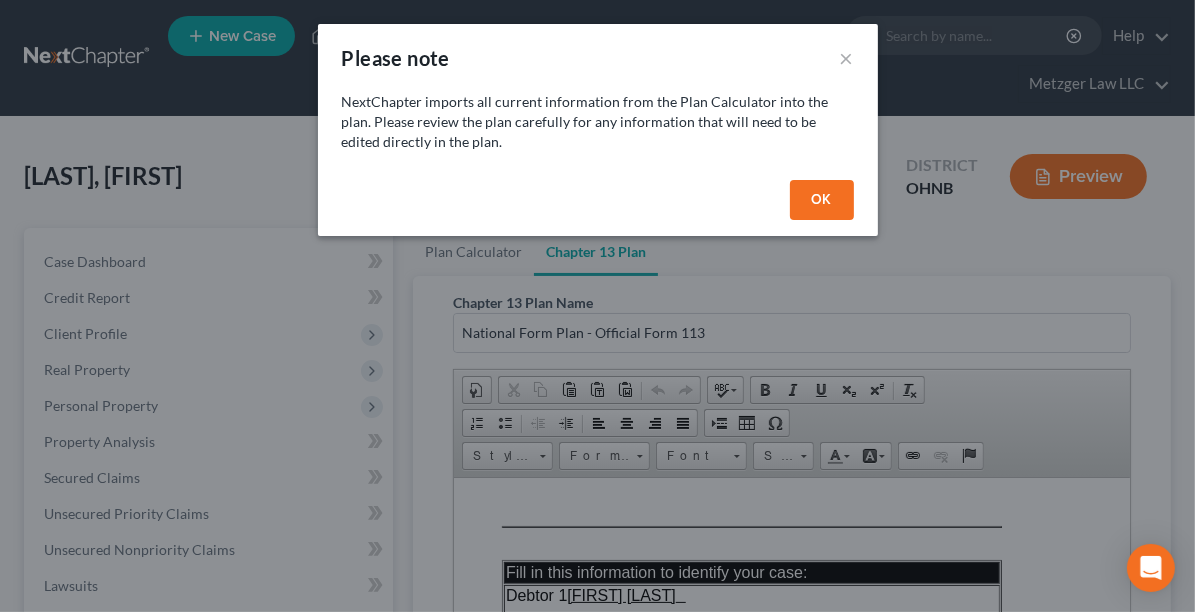 click on "OK" at bounding box center [822, 200] 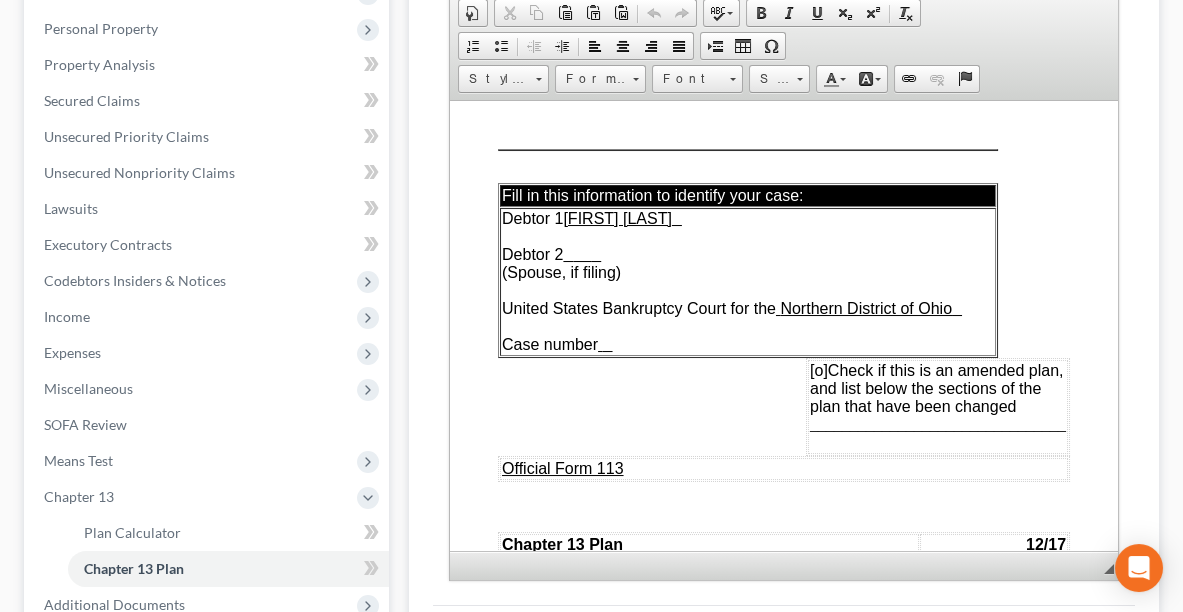 scroll, scrollTop: 382, scrollLeft: 0, axis: vertical 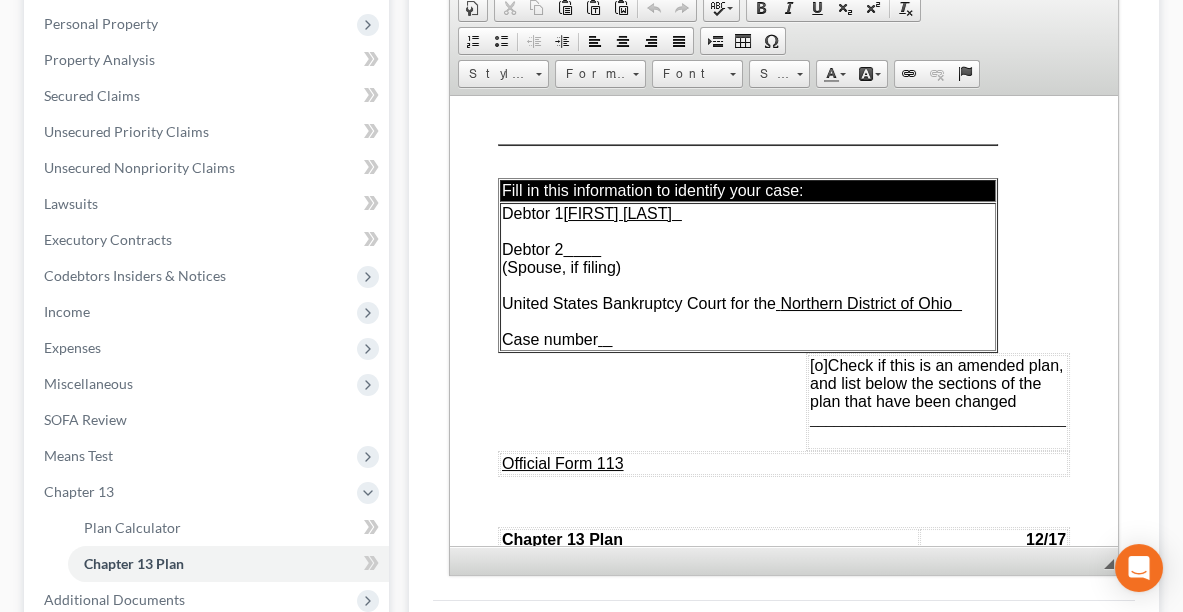 drag, startPoint x: 1194, startPoint y: 158, endPoint x: 664, endPoint y: 253, distance: 538.44684 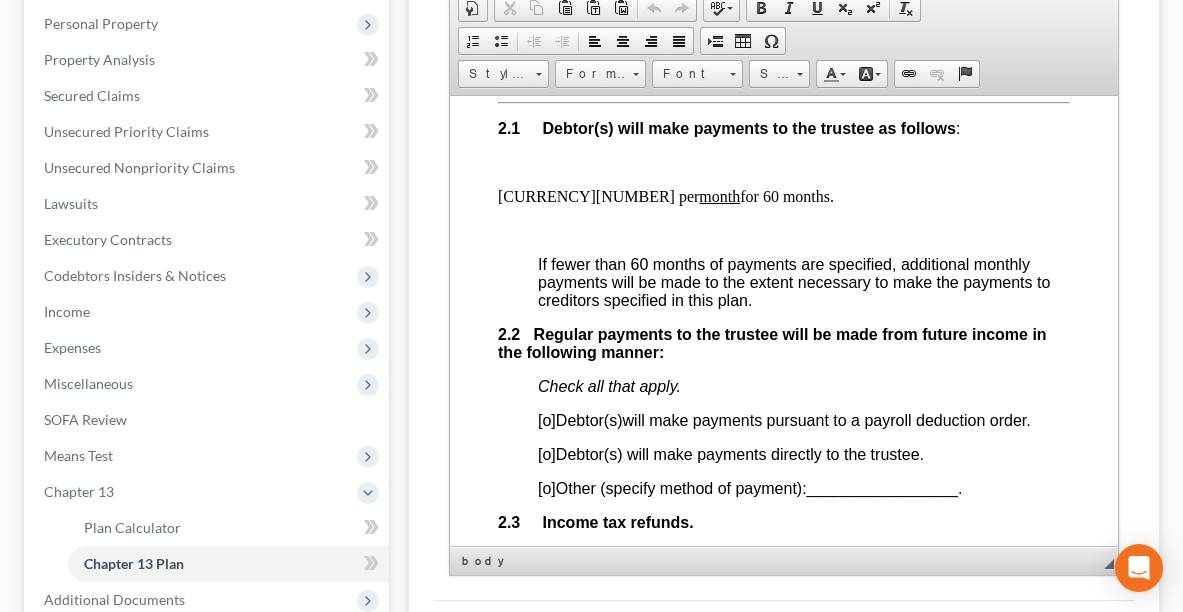 scroll, scrollTop: 1460, scrollLeft: 0, axis: vertical 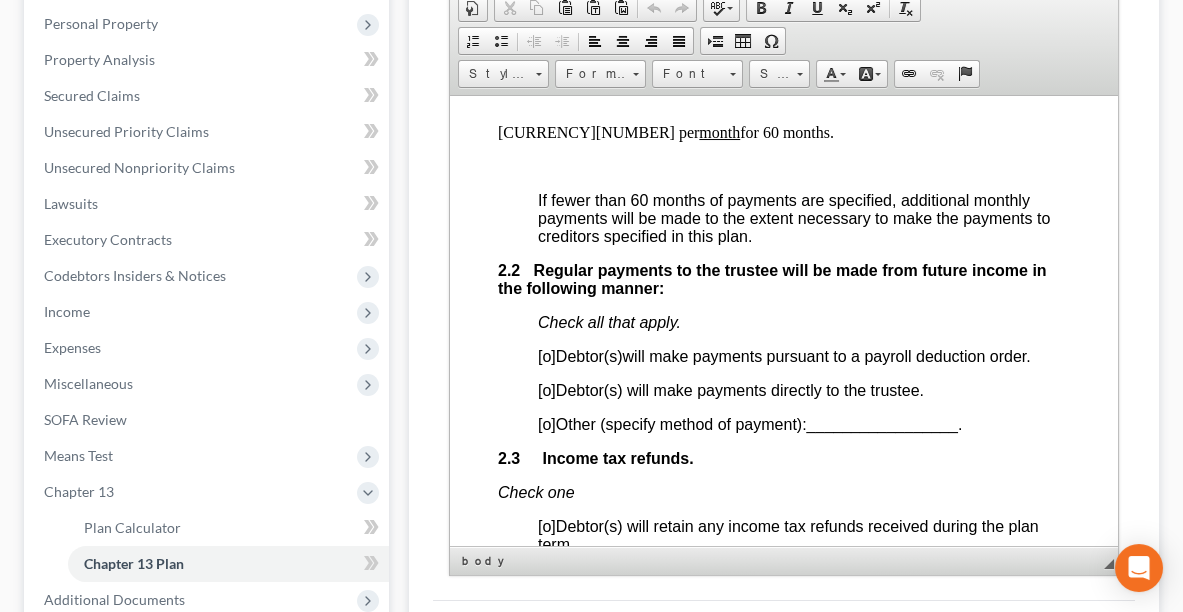 drag, startPoint x: 1111, startPoint y: 128, endPoint x: 1575, endPoint y: 289, distance: 491.13846 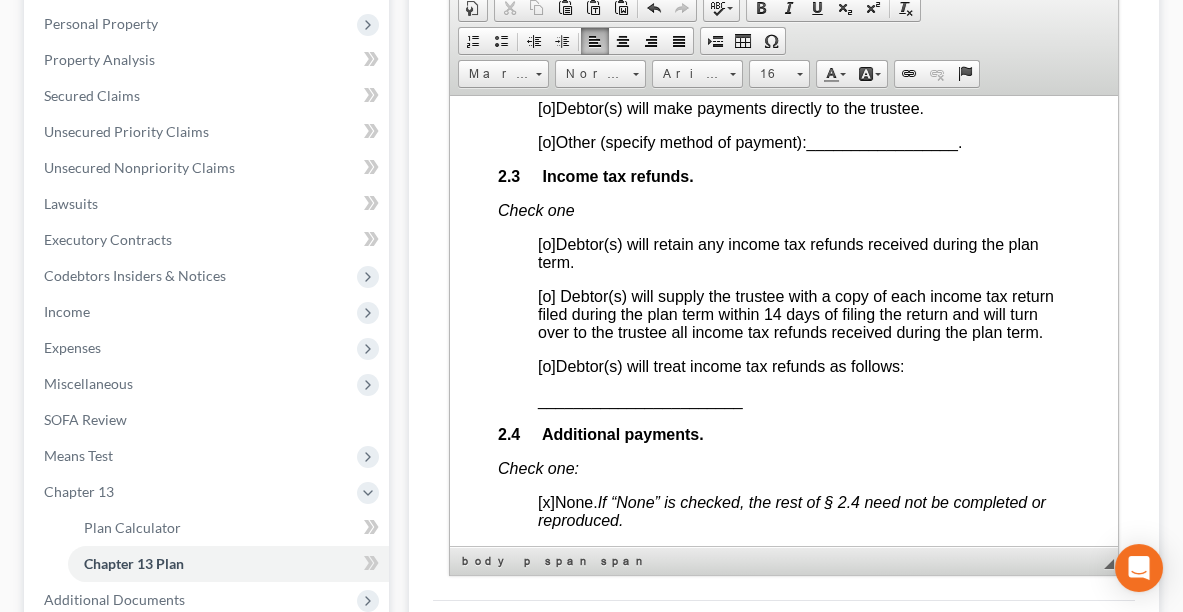 scroll, scrollTop: 1748, scrollLeft: 0, axis: vertical 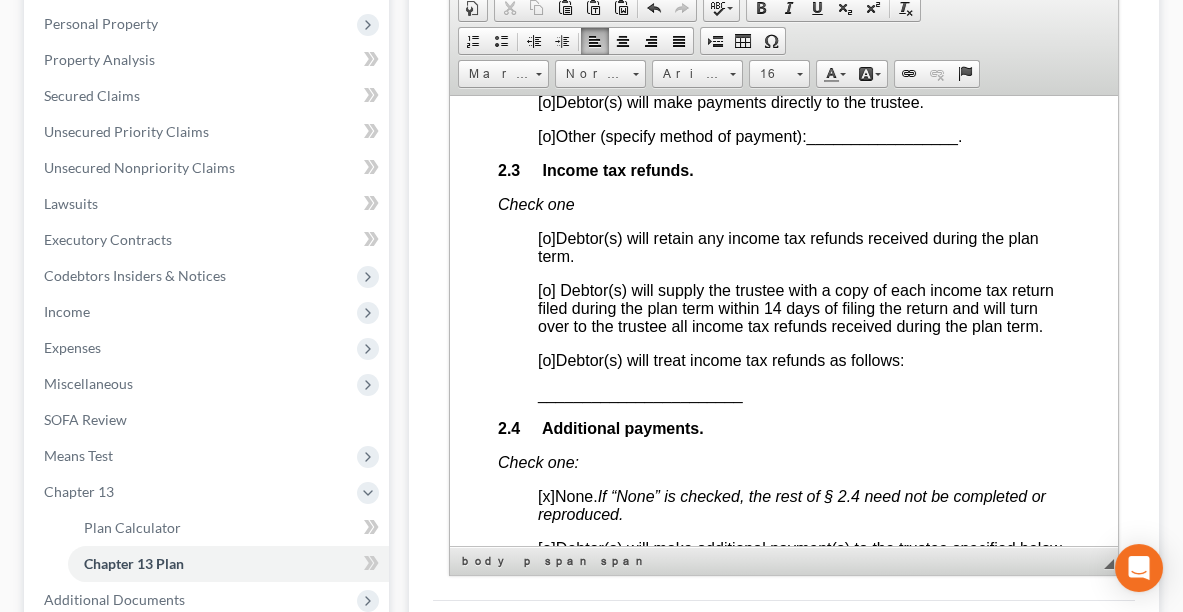 click on "[o]" at bounding box center (547, 359) 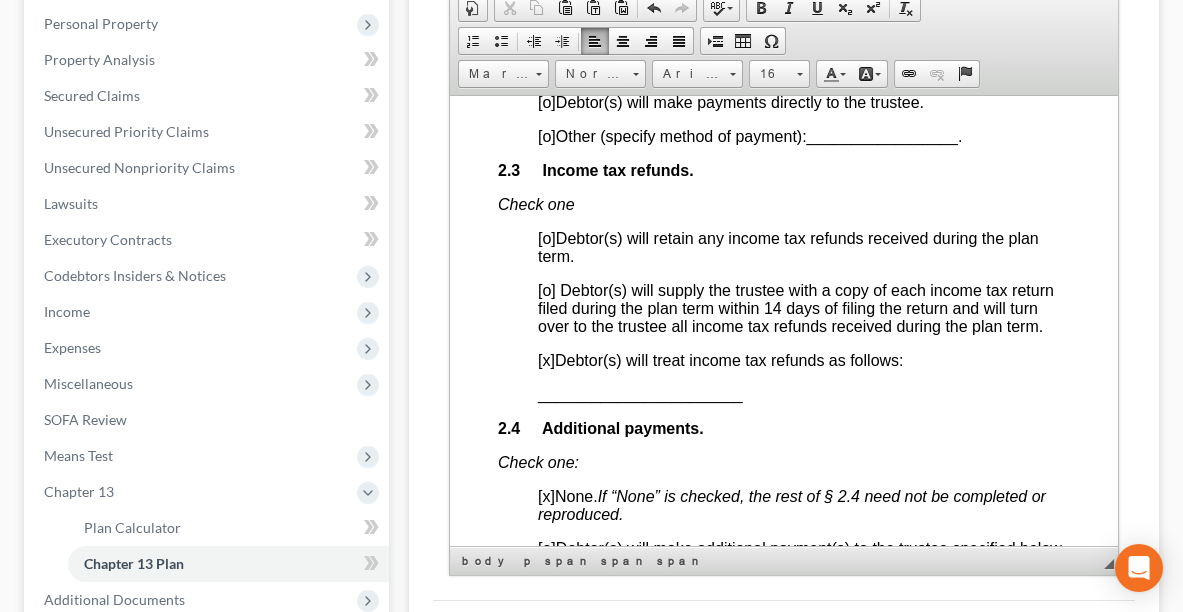 click on "_______________________" at bounding box center (640, 393) 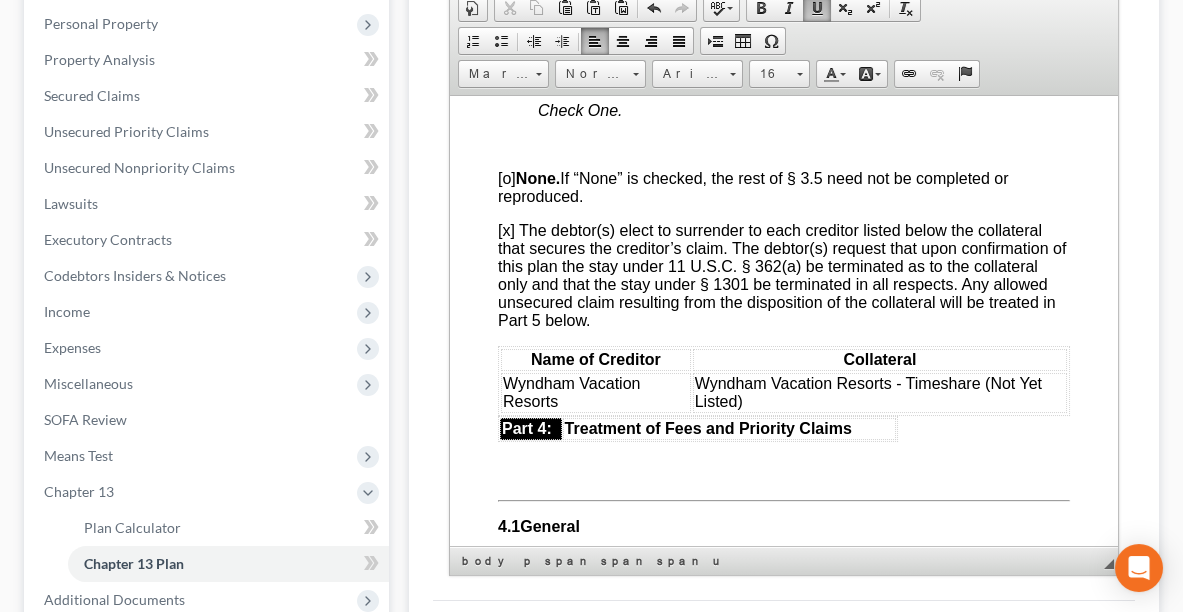 scroll, scrollTop: 4084, scrollLeft: 0, axis: vertical 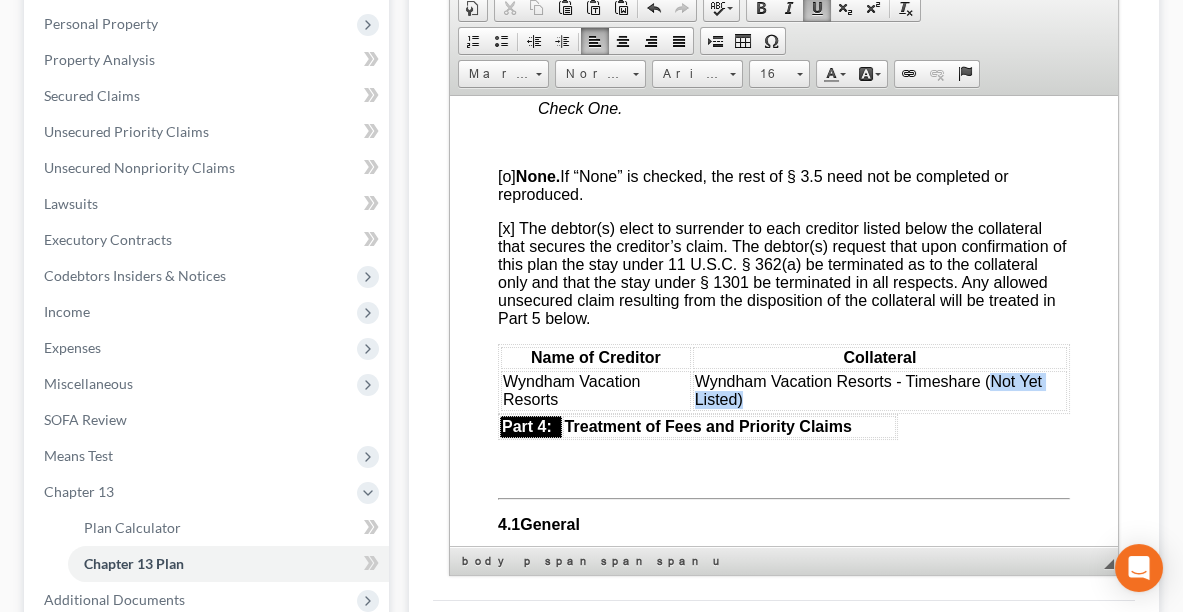 drag, startPoint x: 983, startPoint y: 387, endPoint x: 1022, endPoint y: 400, distance: 41.109608 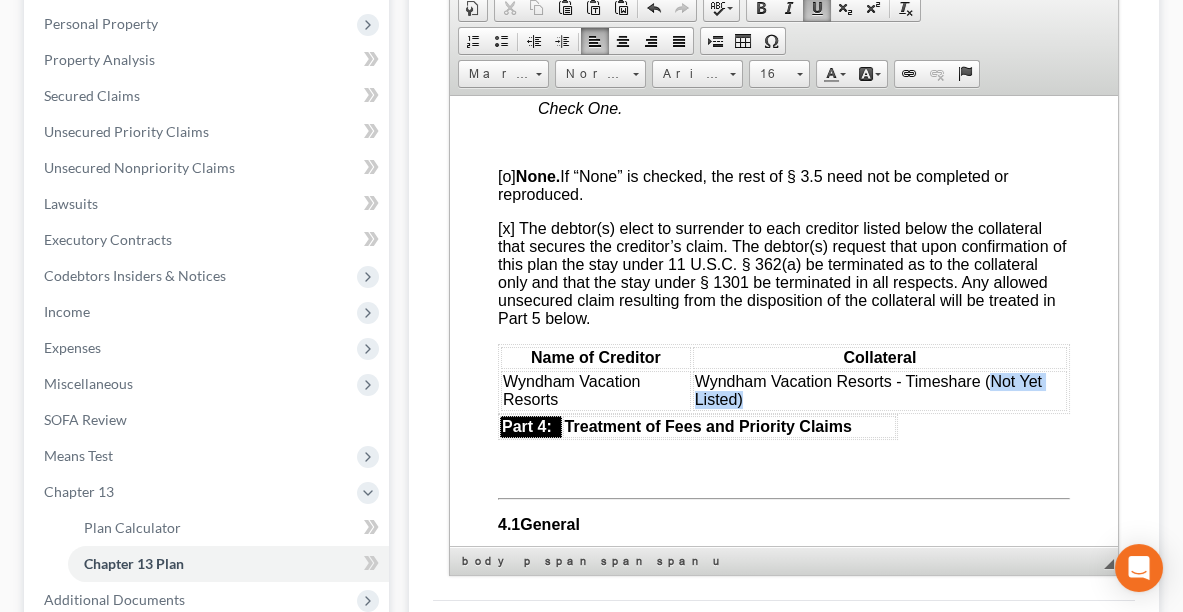 click on "Wyndham Vacation Resorts - Timeshare (Not Yet Listed)" at bounding box center [880, 390] 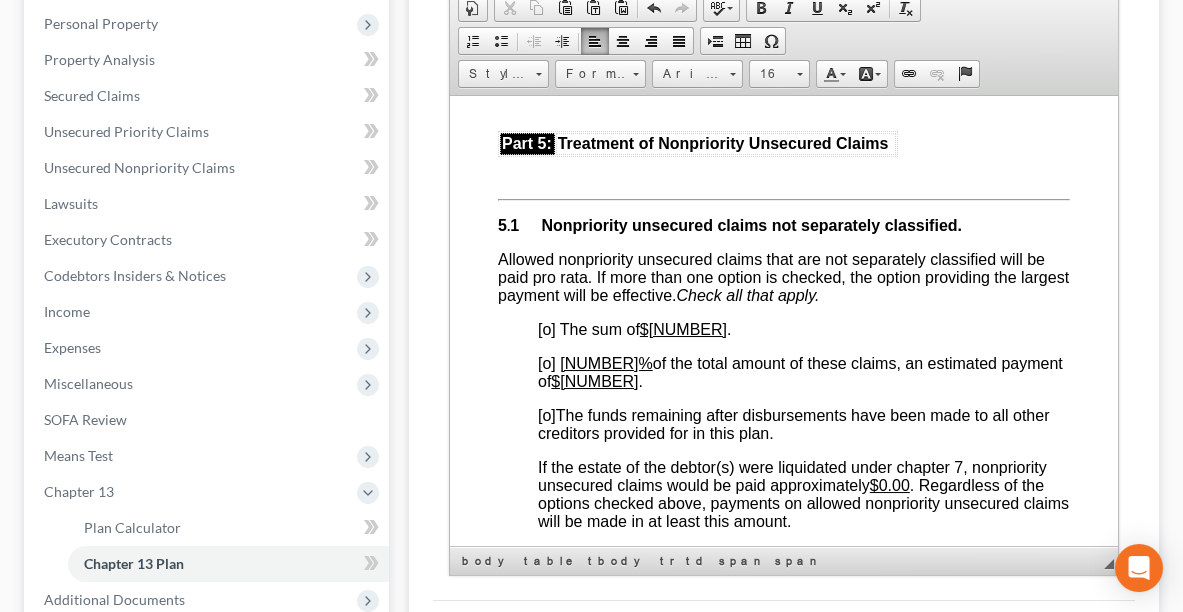 scroll, scrollTop: 5300, scrollLeft: 0, axis: vertical 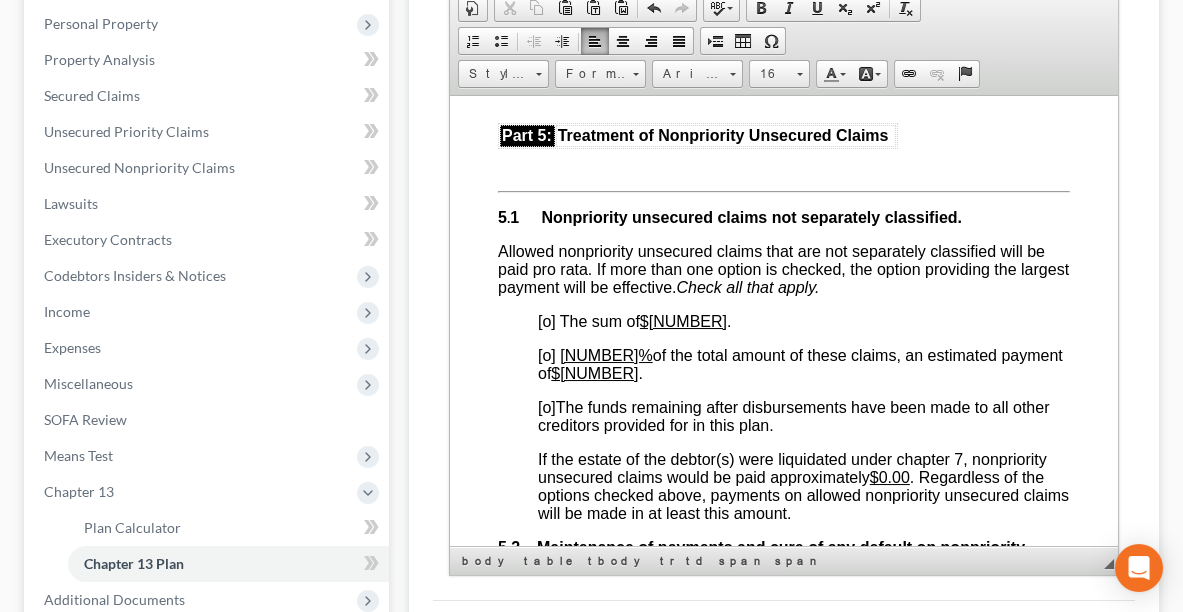 click on "[NUMBER]%" at bounding box center [606, 354] 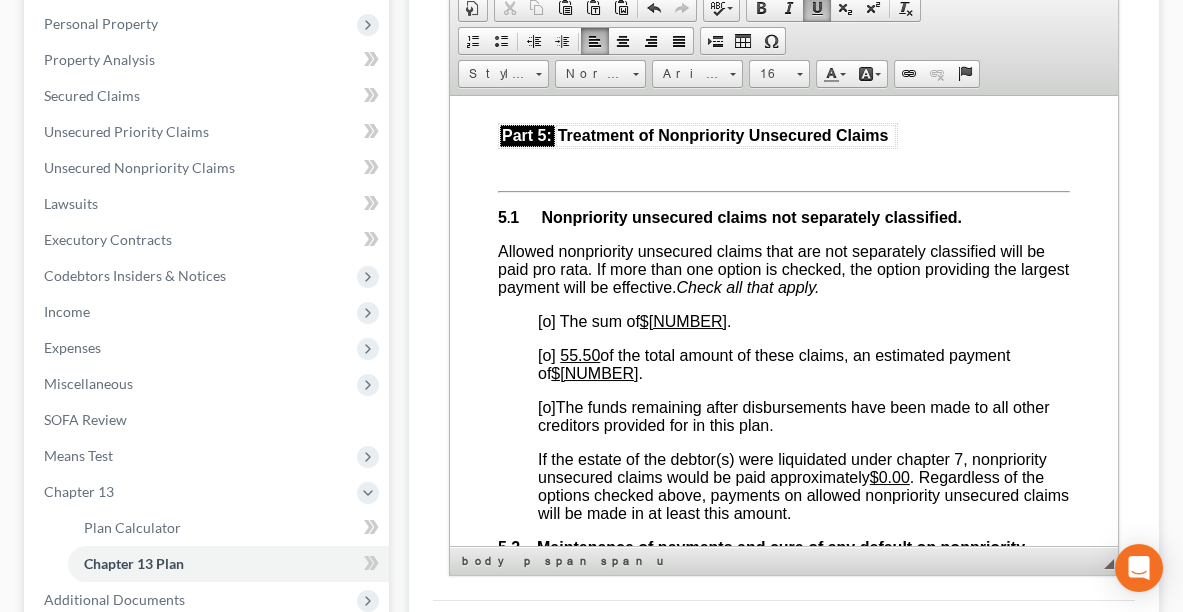 click on "55.50" at bounding box center [580, 354] 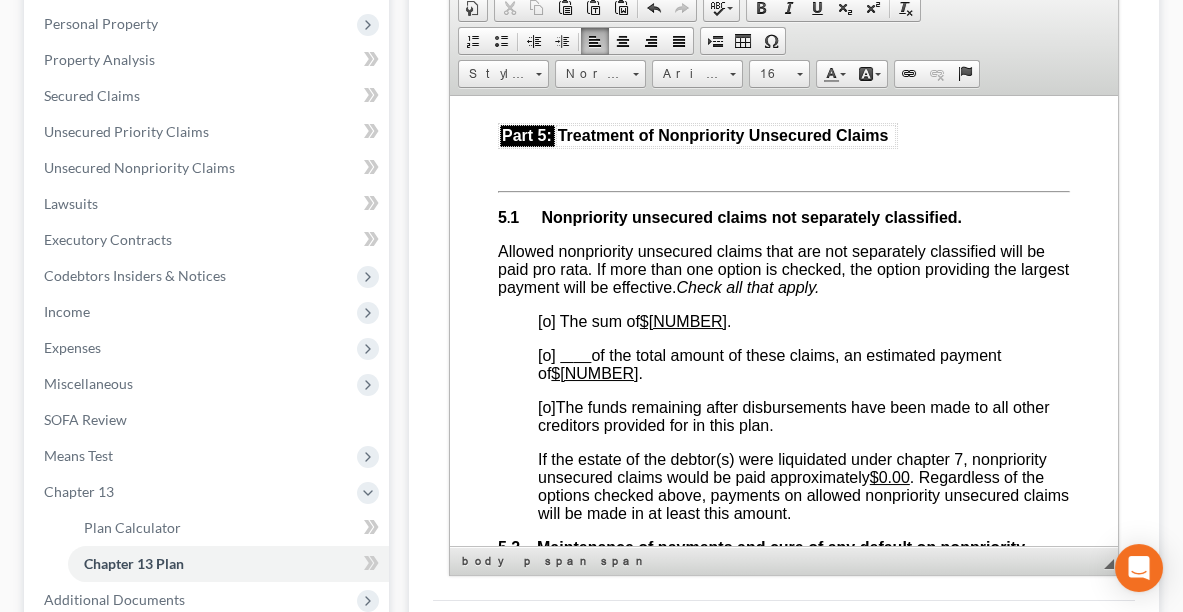 click on "$[NUMBER]" at bounding box center [594, 372] 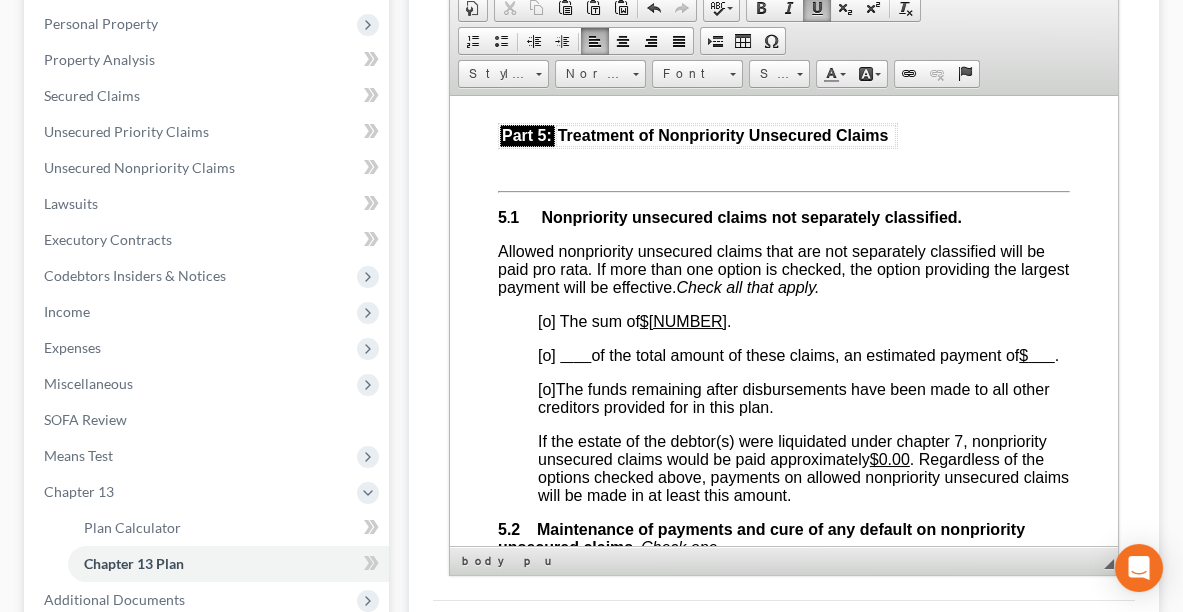 click on "[o]" at bounding box center [547, 320] 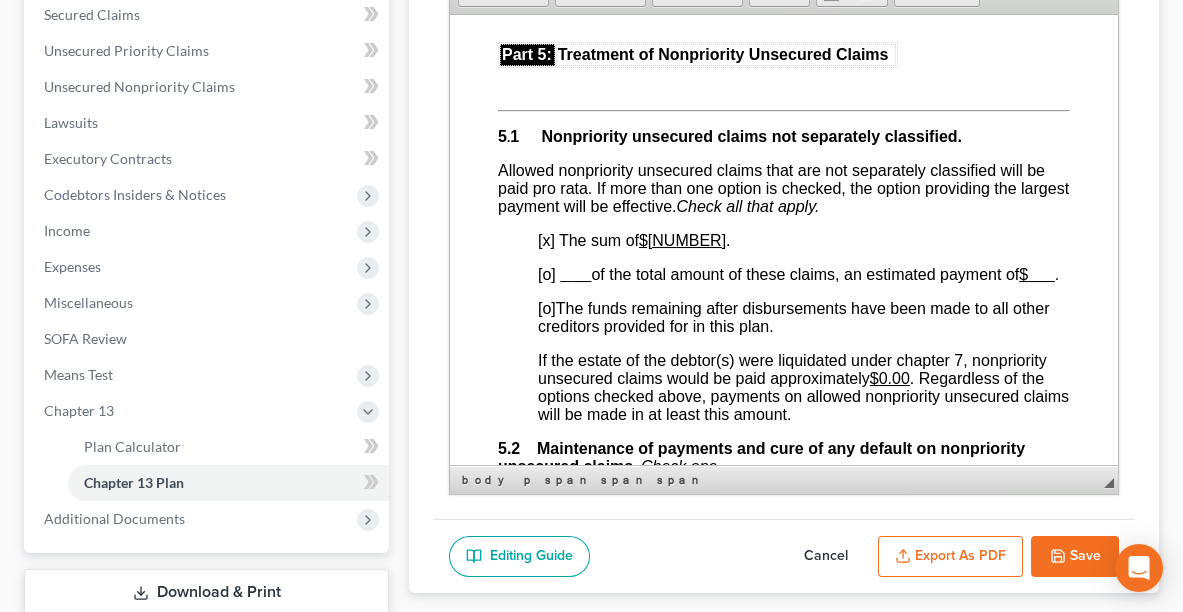 scroll, scrollTop: 483, scrollLeft: 0, axis: vertical 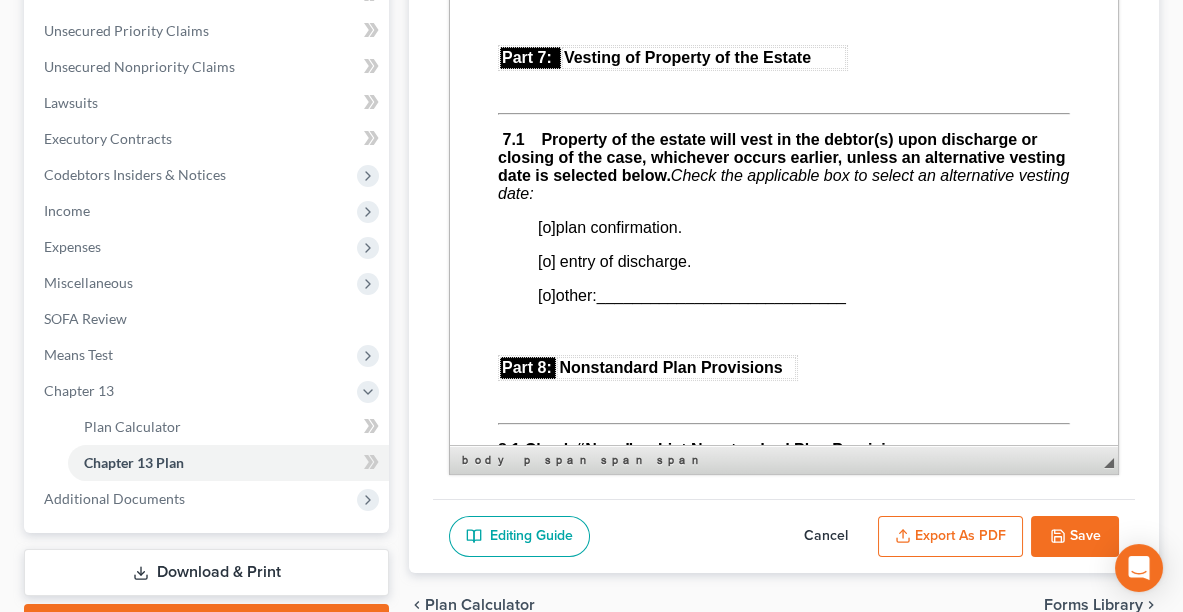 click on "[o]" at bounding box center [547, 227] 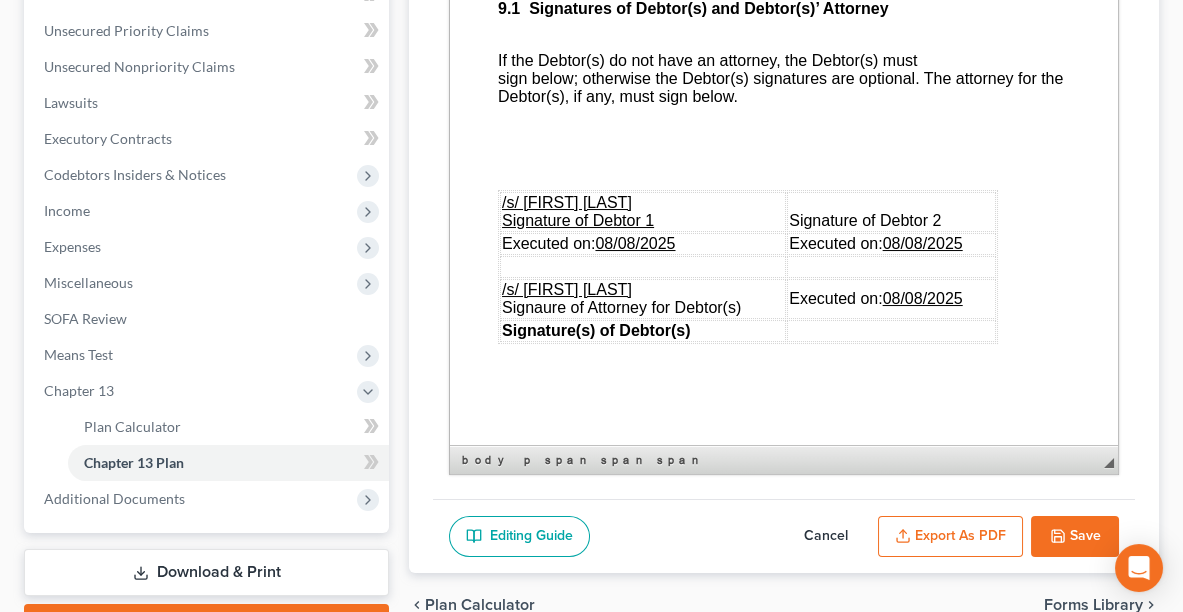 scroll, scrollTop: 7144, scrollLeft: 0, axis: vertical 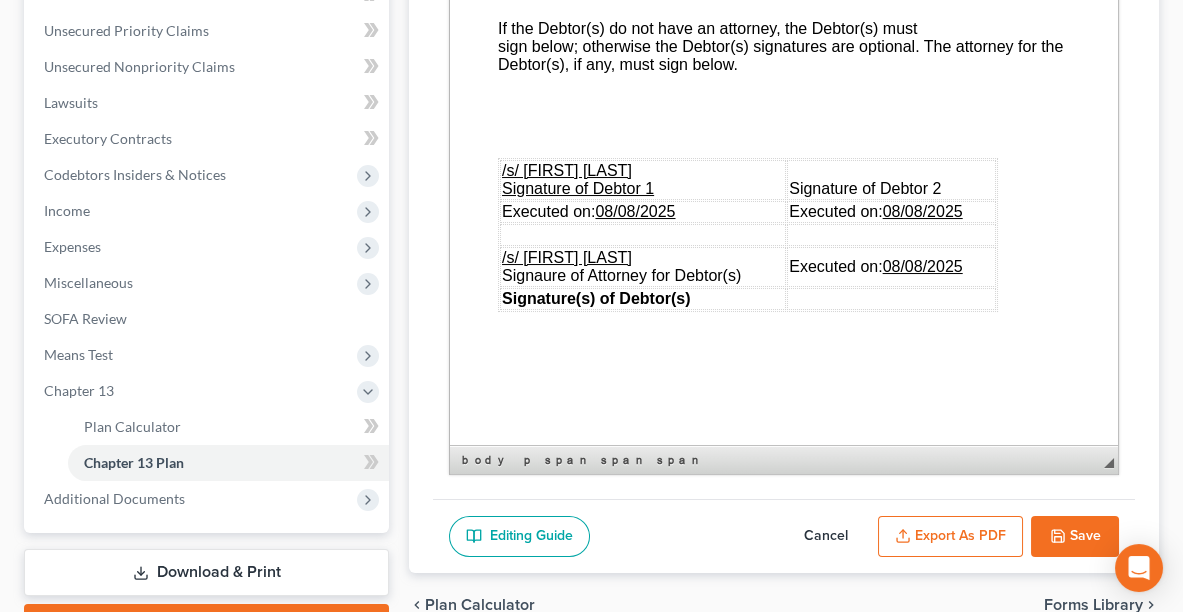 click on "Export as PDF" at bounding box center [950, 537] 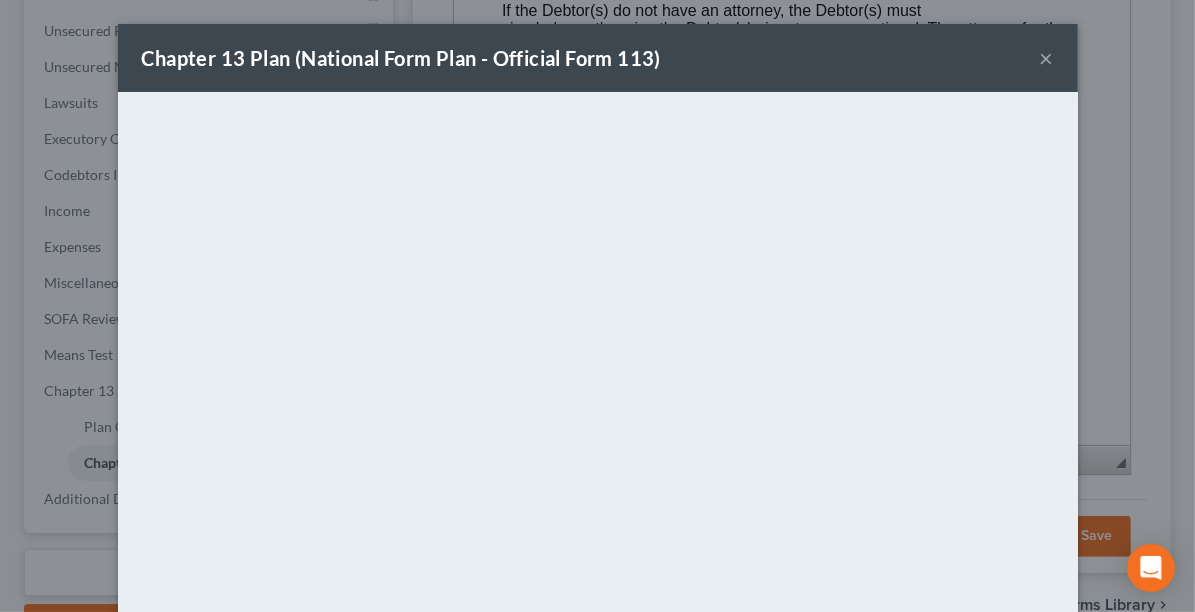 click on "Chapter 13 Plan (National Form Plan - Official Form 113) ×" at bounding box center (598, 58) 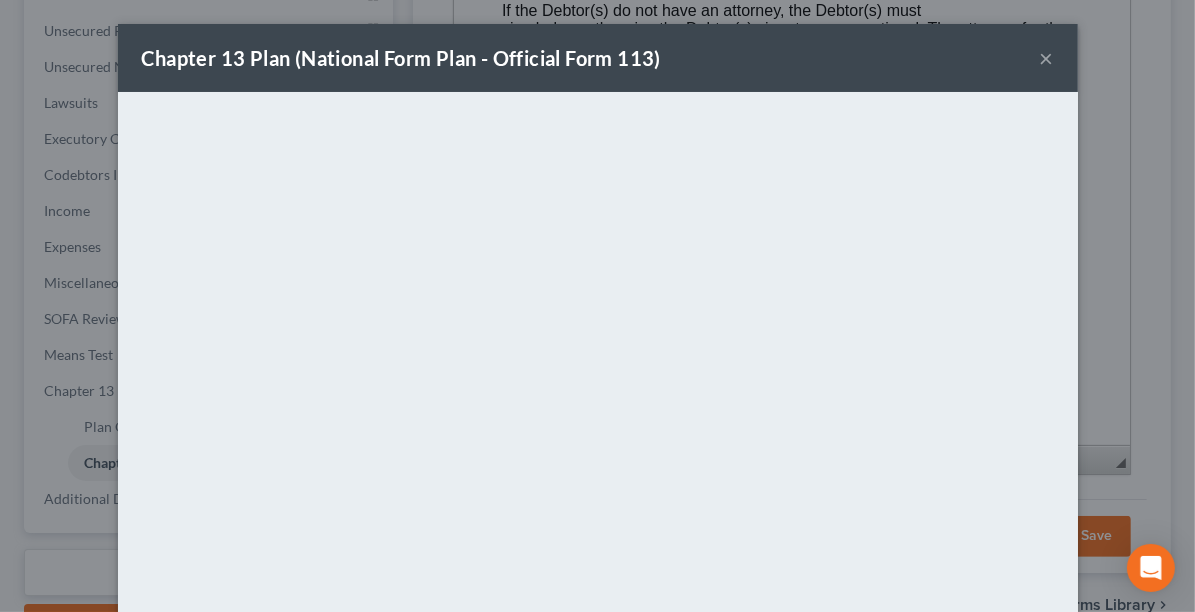 click on "×" at bounding box center (1047, 58) 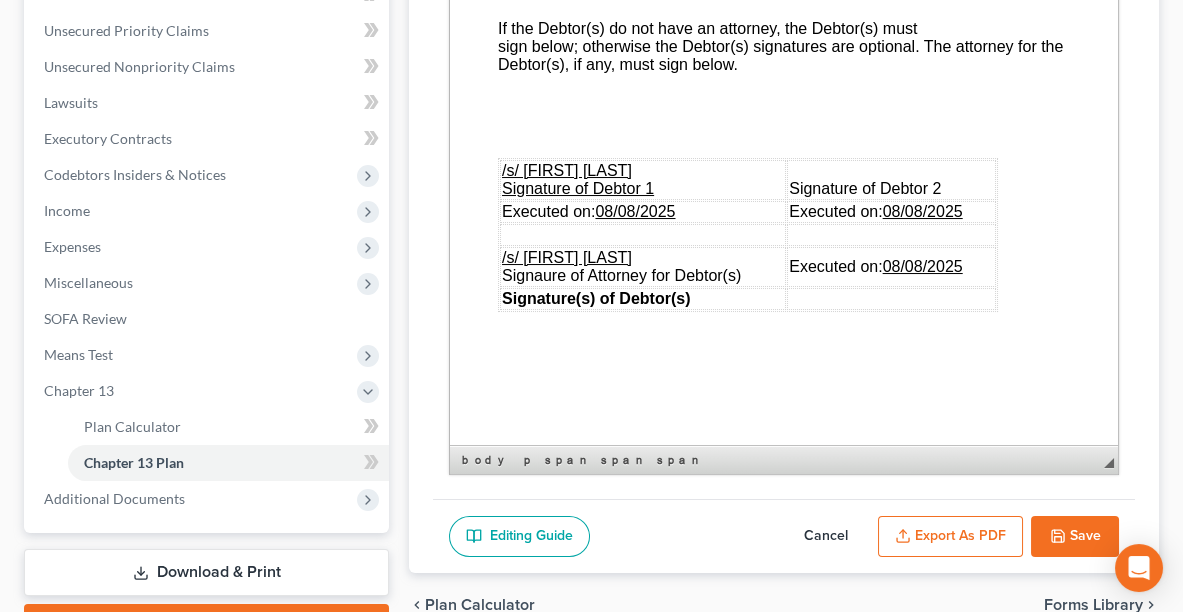 click on "Save" at bounding box center [1075, 537] 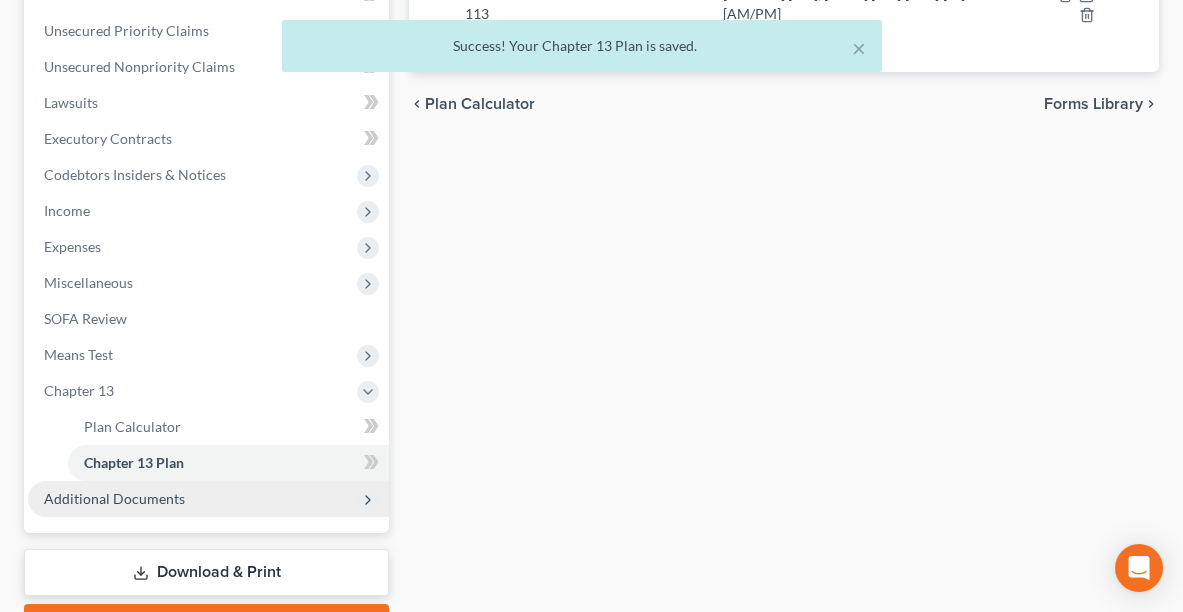 click on "Additional Documents" at bounding box center [114, 498] 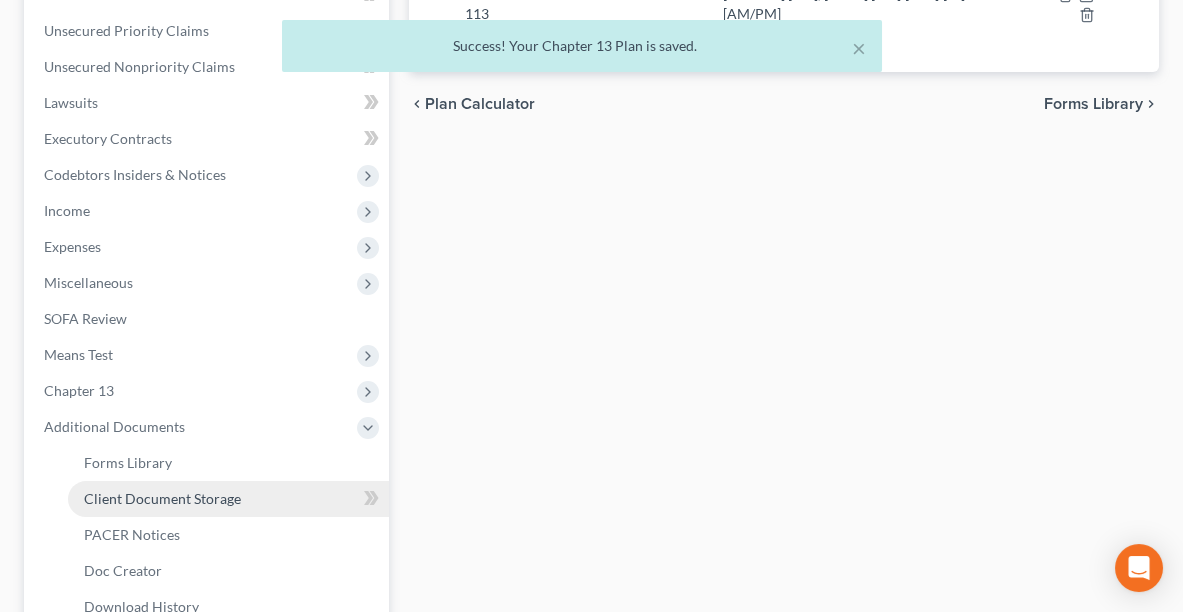 click on "Client Document Storage" at bounding box center (162, 498) 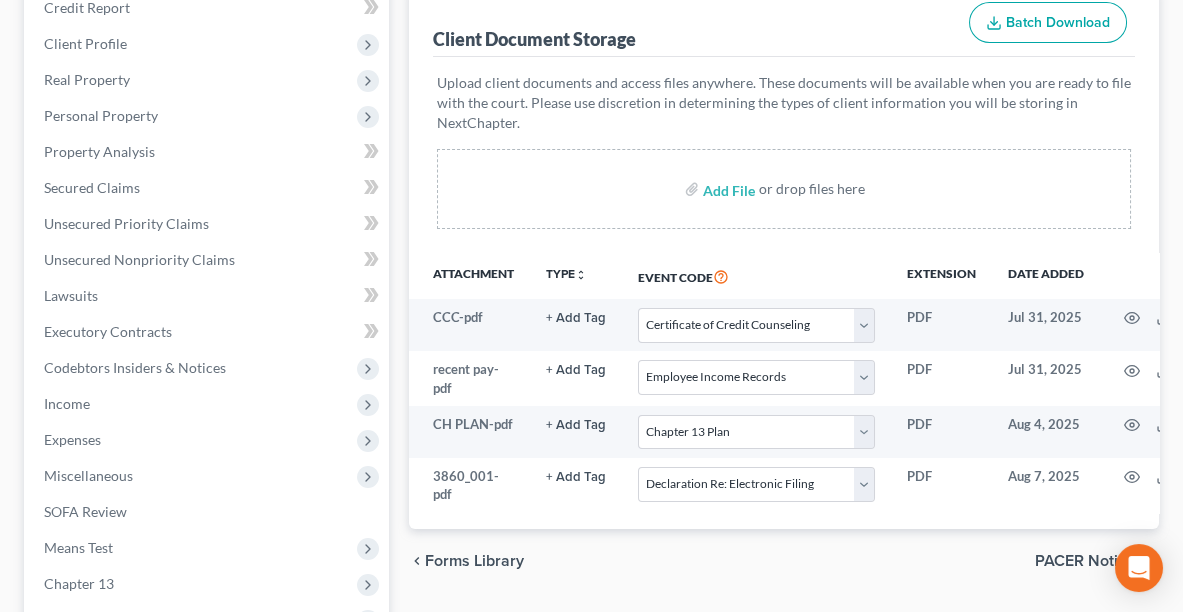 scroll, scrollTop: 293, scrollLeft: 0, axis: vertical 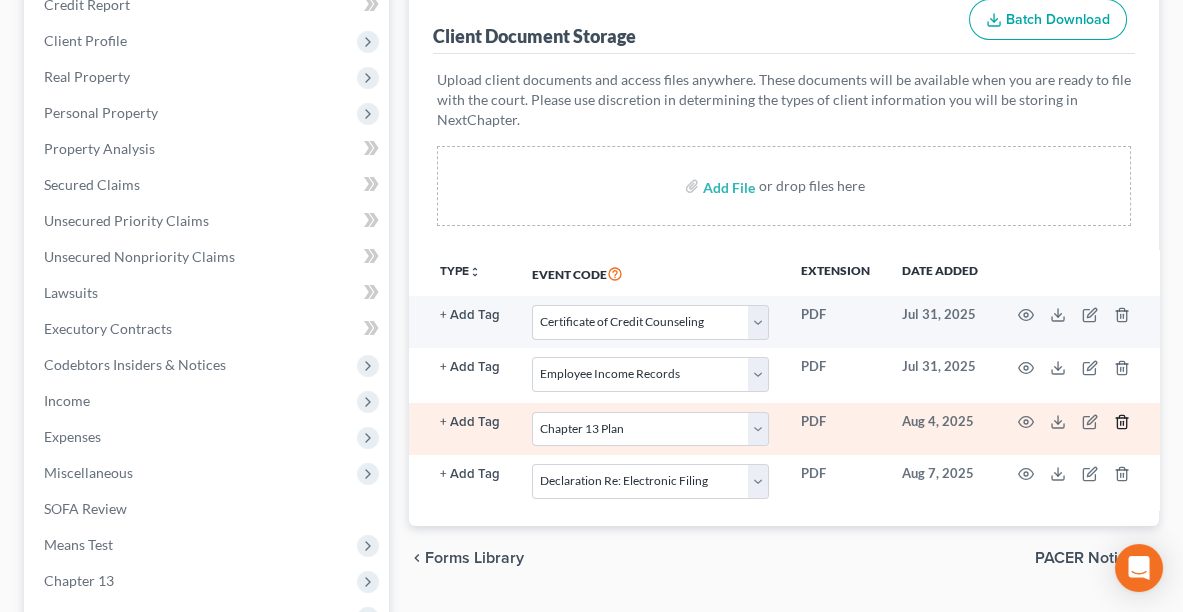 click 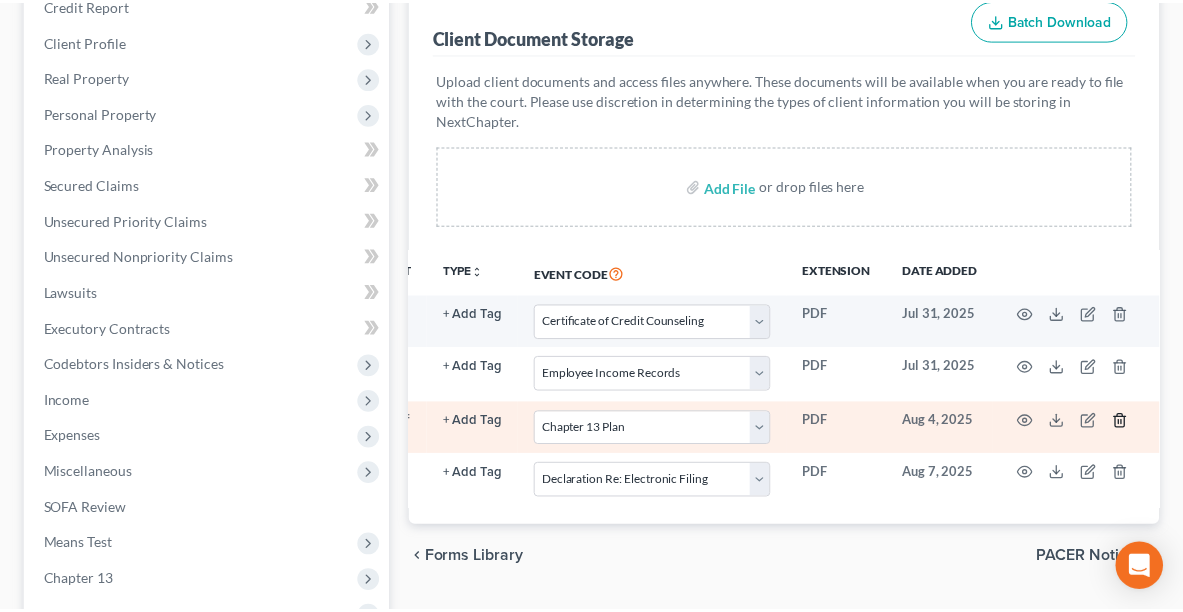 scroll, scrollTop: 0, scrollLeft: 98, axis: horizontal 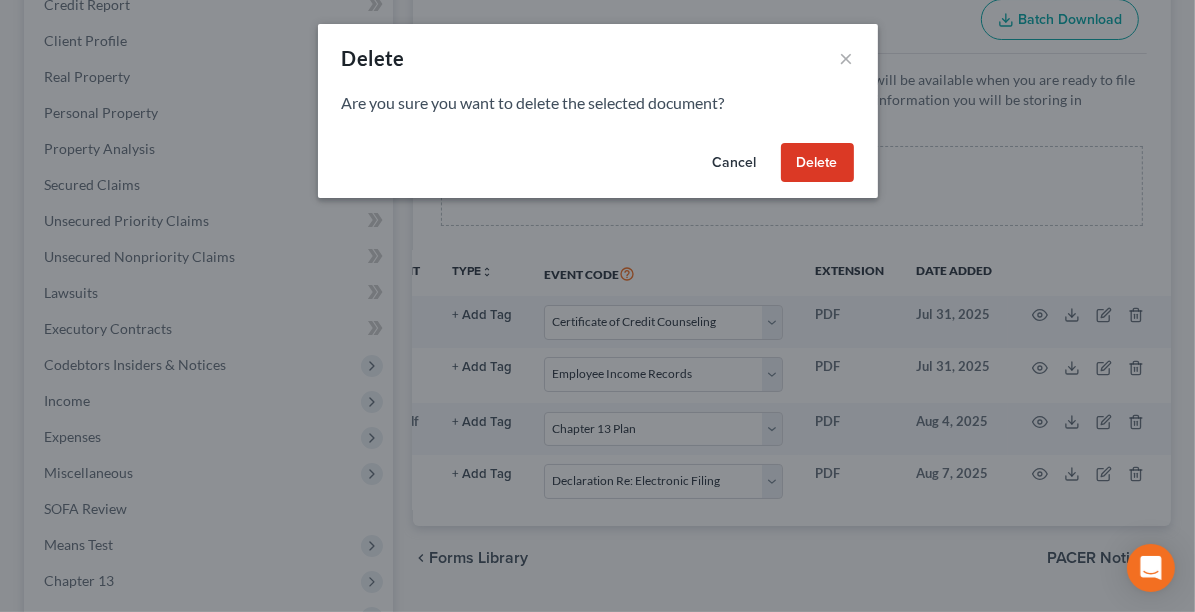 click on "Delete" at bounding box center [817, 163] 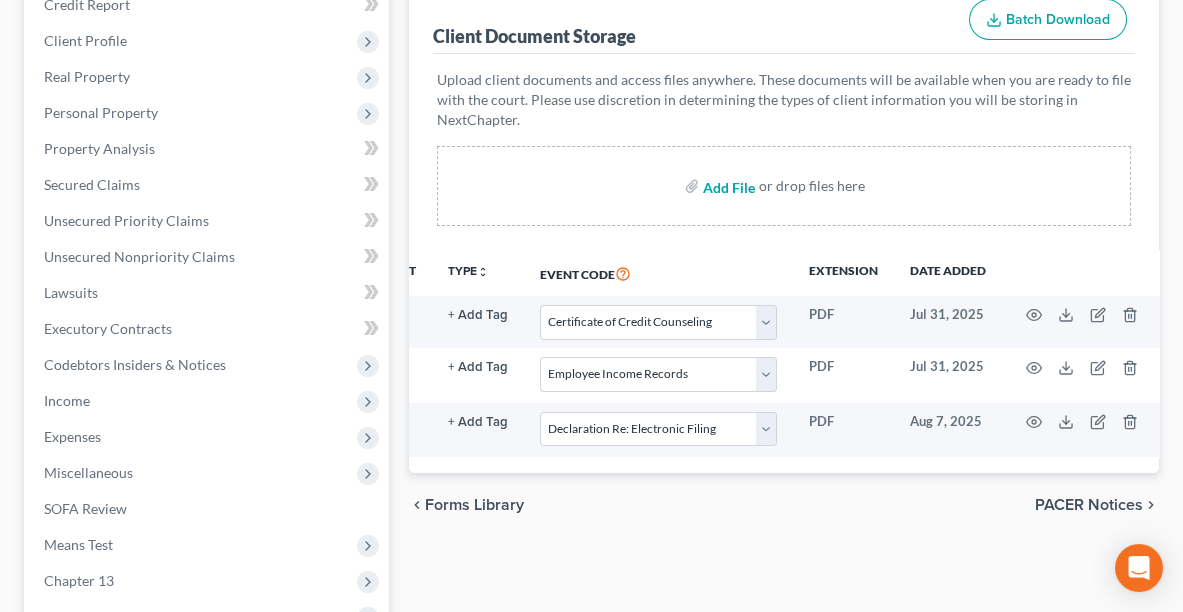 click at bounding box center (727, 186) 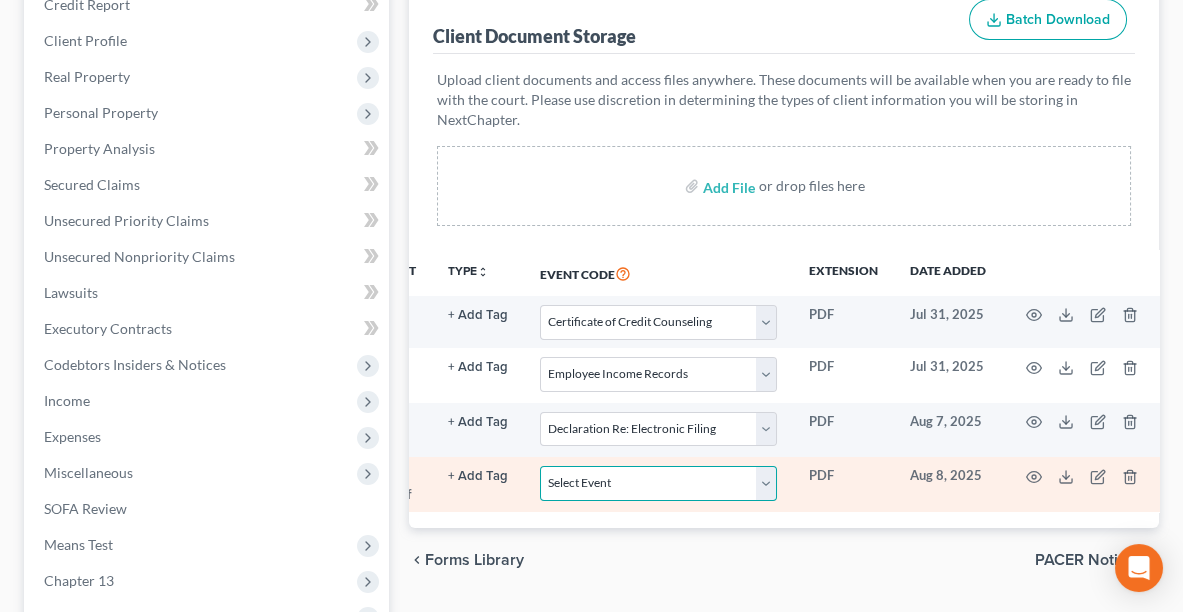 click on "Select Event 20 Largest Unsecured Creditors Amended List of Creditors (Fee) Amended Schedules and Summary (Fee) Amended Schedules and Summary (No Fee) Application to Have Chapter 7 Filing Fee Waived Certificate of Credit Counseling Certificate of Service Chapter 11 Monthly operating Report UST Form 11-MOR Chapter 11 Post-Confirmation Report Chapter 11 Statement of Current Monthly Income - Form 122B Chapter 13 Calculation of Disposable Income 122C-2 Chapter 13 Plan Chapter 13 Statement of Monthly Income 122C-1 Chapter 7 Means Test Calculation 122A-2 Chapter 7 Statements - Monthly Income (122A-1) / Exemption Presumption of Abuse (122A-1Supp) (12/15) Debtor Electronic Noticing (DeBN) Declaration Re: Electronic Filing Declaration Under Penalty of Perjury Disclosure of Compensation of Attorney for Debtor Domestic Support Obligations Employee Income Records Financial Management Course (Form 423) Legal Description Operating Report Pay Filing Fee in Installments Reaffirmation Agreement Rights and Responsibilities" at bounding box center (658, 483) 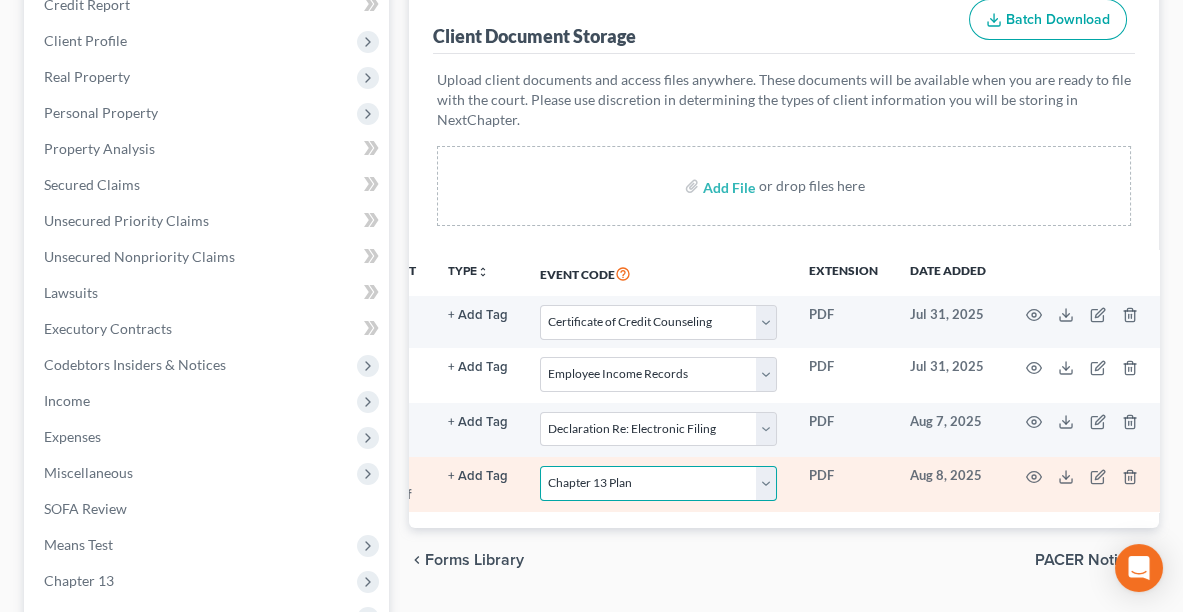 click on "Select Event 20 Largest Unsecured Creditors Amended List of Creditors (Fee) Amended Schedules and Summary (Fee) Amended Schedules and Summary (No Fee) Application to Have Chapter 7 Filing Fee Waived Certificate of Credit Counseling Certificate of Service Chapter 11 Monthly operating Report UST Form 11-MOR Chapter 11 Post-Confirmation Report Chapter 11 Statement of Current Monthly Income - Form 122B Chapter 13 Calculation of Disposable Income 122C-2 Chapter 13 Plan Chapter 13 Statement of Monthly Income 122C-1 Chapter 7 Means Test Calculation 122A-2 Chapter 7 Statements - Monthly Income (122A-1) / Exemption Presumption of Abuse (122A-1Supp) (12/15) Debtor Electronic Noticing (DeBN) Declaration Re: Electronic Filing Declaration Under Penalty of Perjury Disclosure of Compensation of Attorney for Debtor Domestic Support Obligations Employee Income Records Financial Management Course (Form 423) Legal Description Operating Report Pay Filing Fee in Installments Reaffirmation Agreement Rights and Responsibilities" at bounding box center (658, 483) 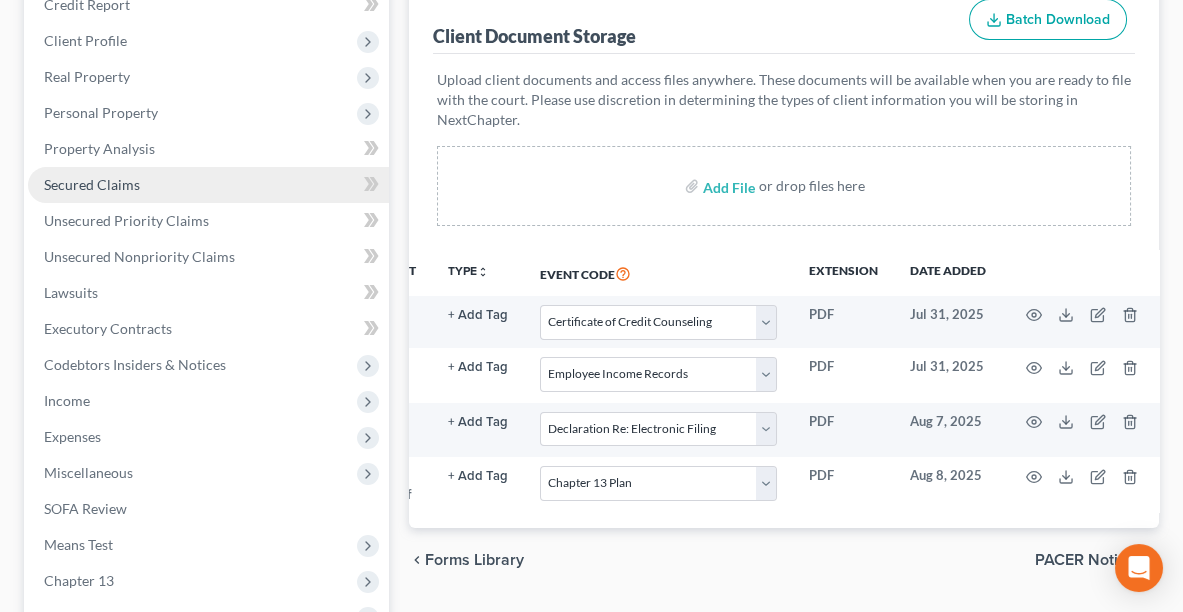 click on "Secured Claims" at bounding box center (208, 185) 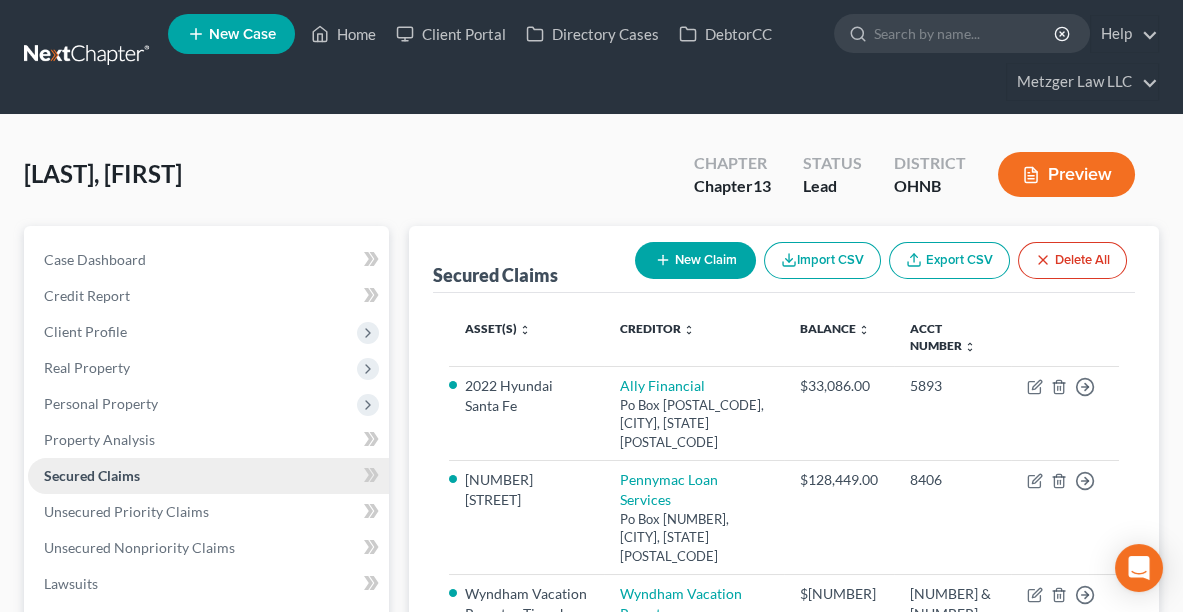 scroll, scrollTop: 0, scrollLeft: 0, axis: both 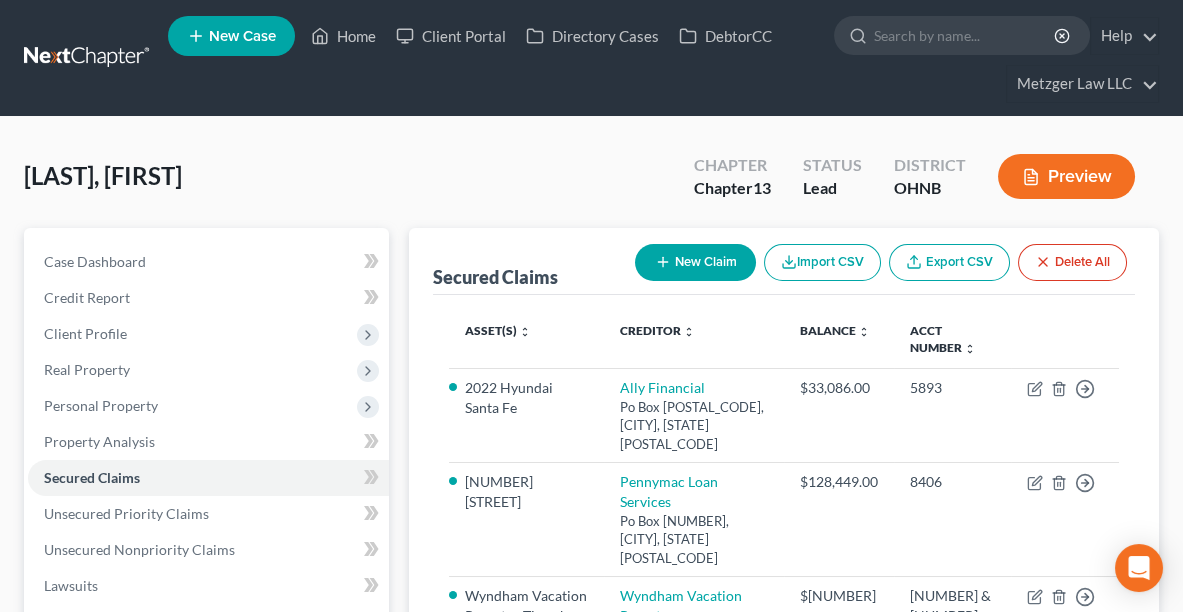 click on "Preview" at bounding box center (1066, 176) 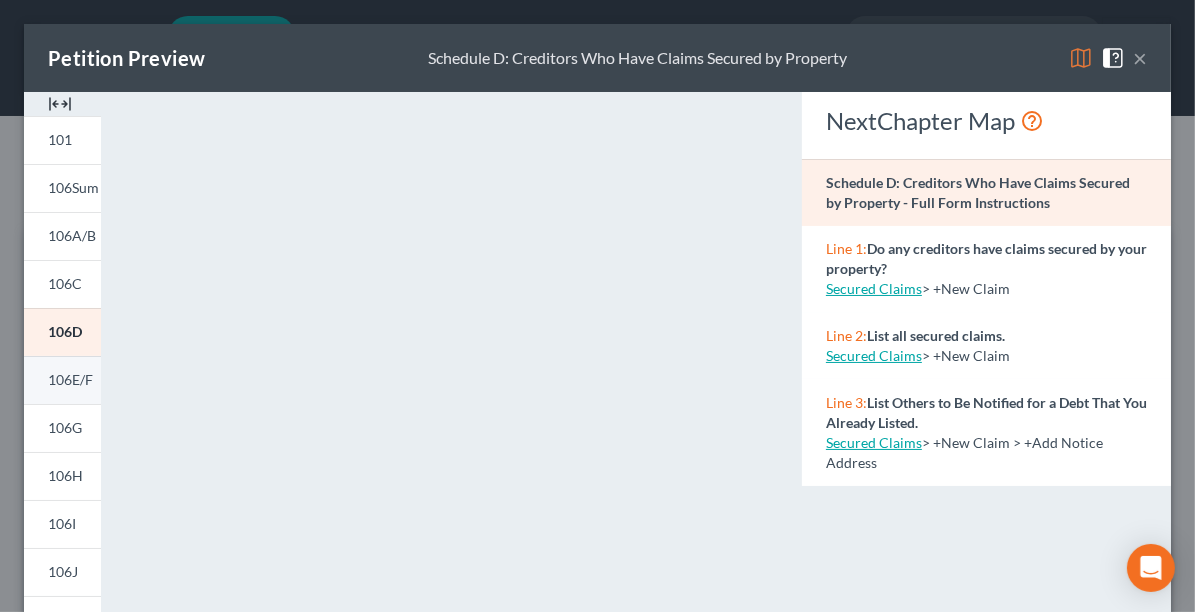 click on "106E/F" at bounding box center (70, 379) 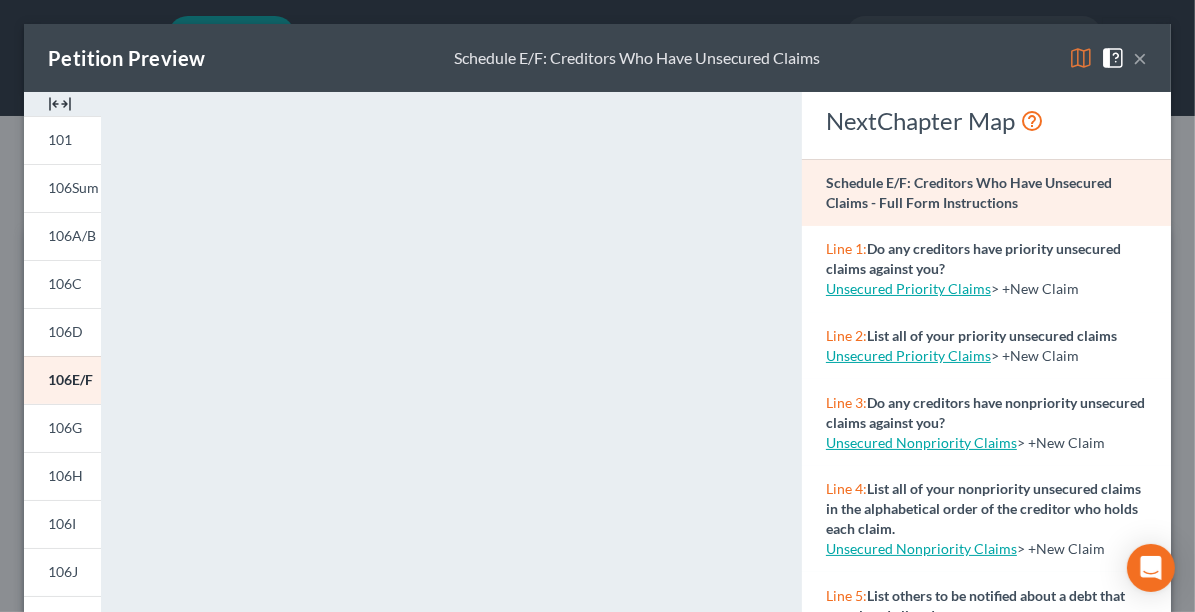 click on "Schedule E/F: Creditors Who Have Unsecured Claims" at bounding box center (637, 58) 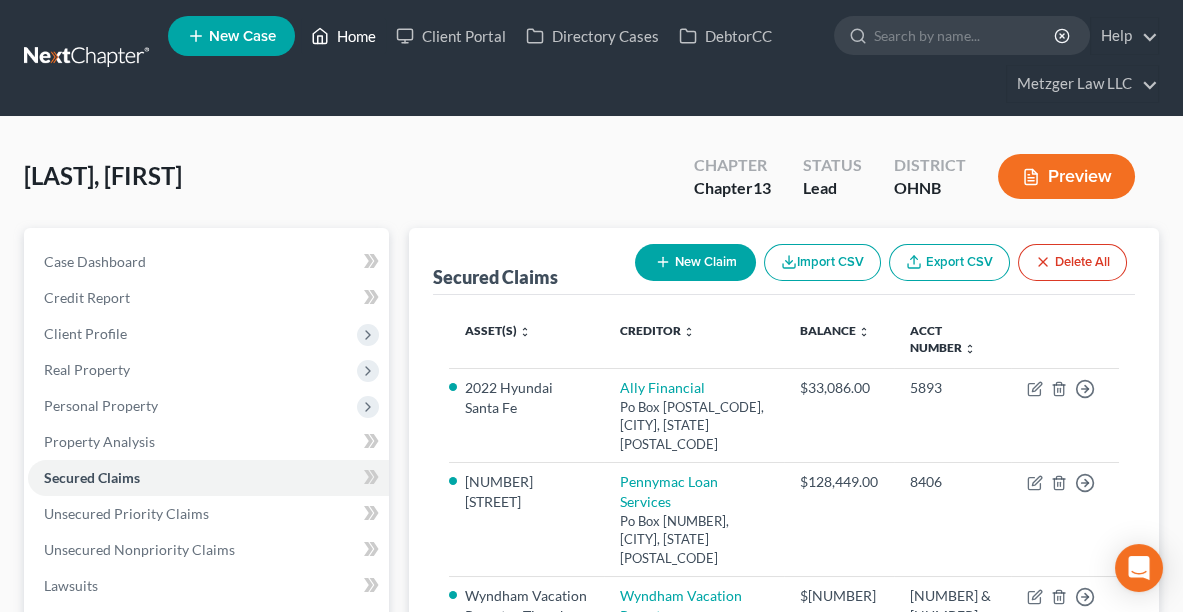 click on "Home" at bounding box center [343, 36] 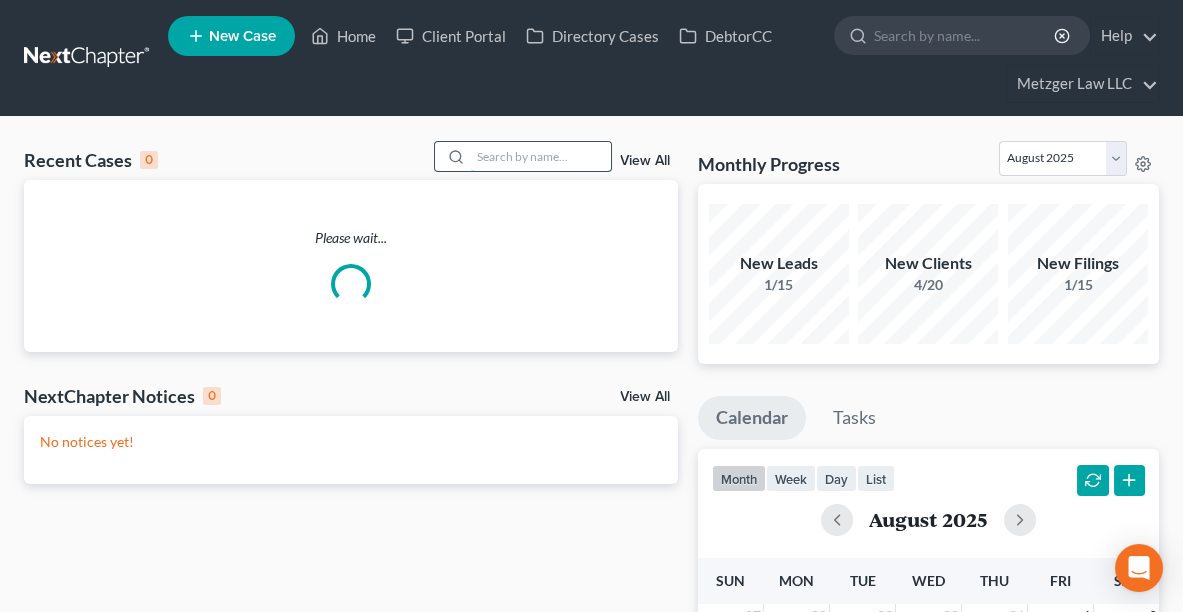 click at bounding box center [541, 156] 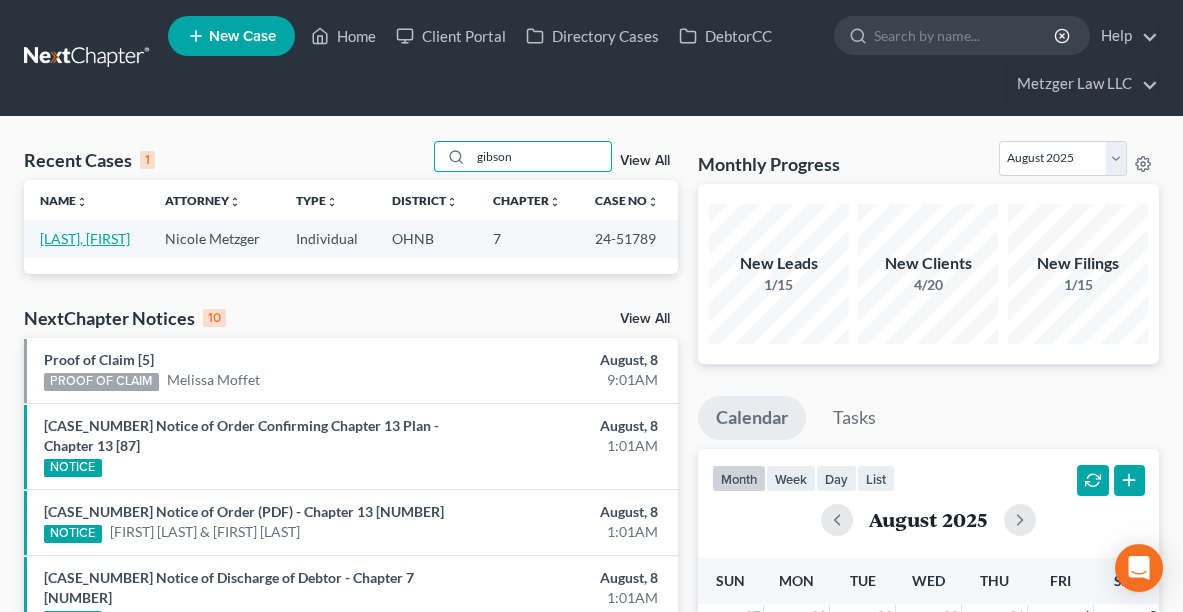 click on "[LAST], [FIRST]" at bounding box center (85, 238) 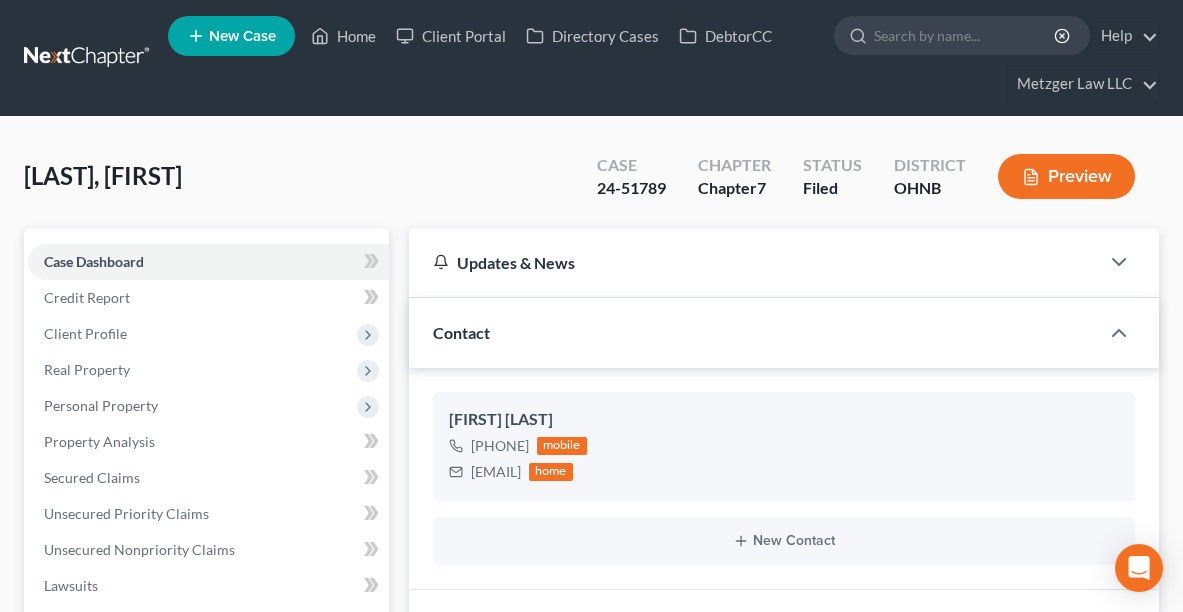scroll, scrollTop: 2100, scrollLeft: 0, axis: vertical 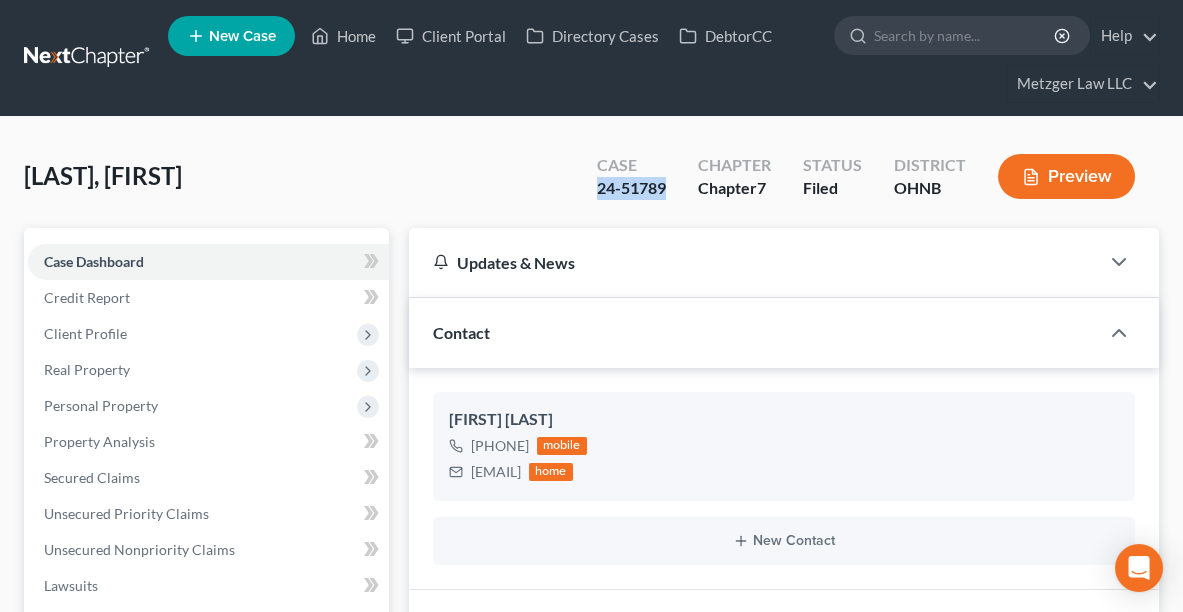 drag, startPoint x: 669, startPoint y: 193, endPoint x: 584, endPoint y: 193, distance: 85 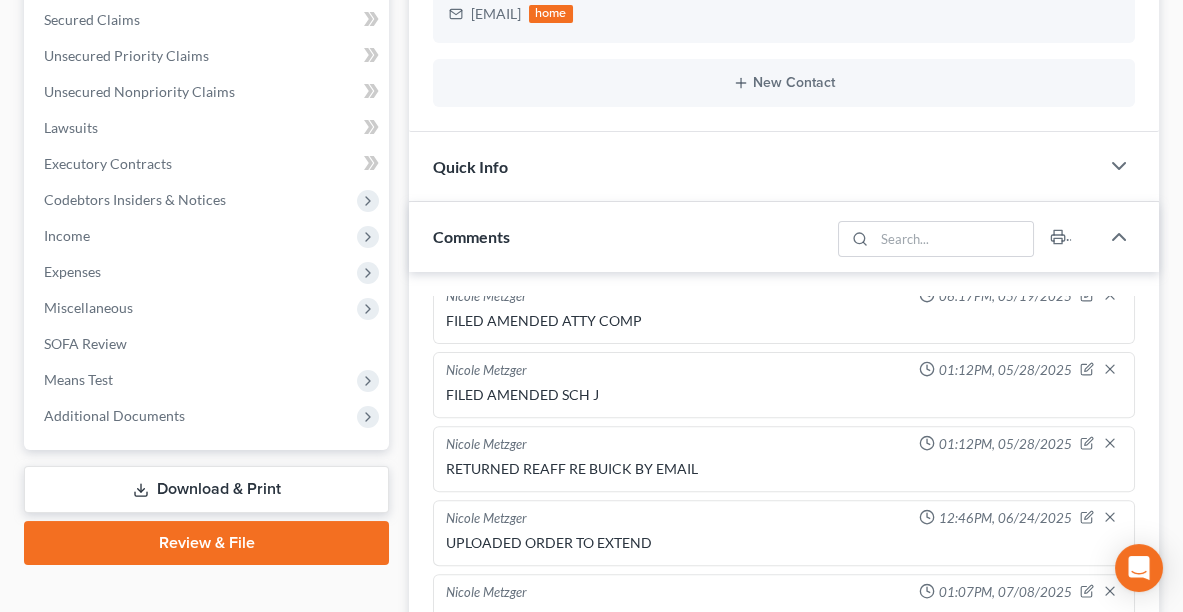 scroll, scrollTop: 643, scrollLeft: 0, axis: vertical 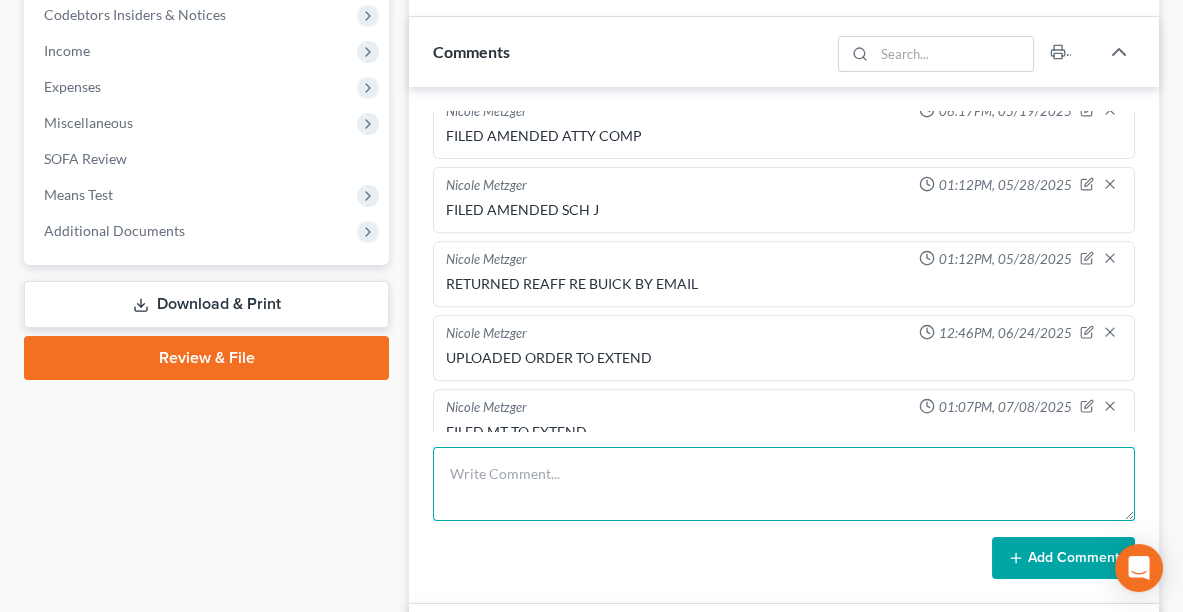 click at bounding box center (784, 484) 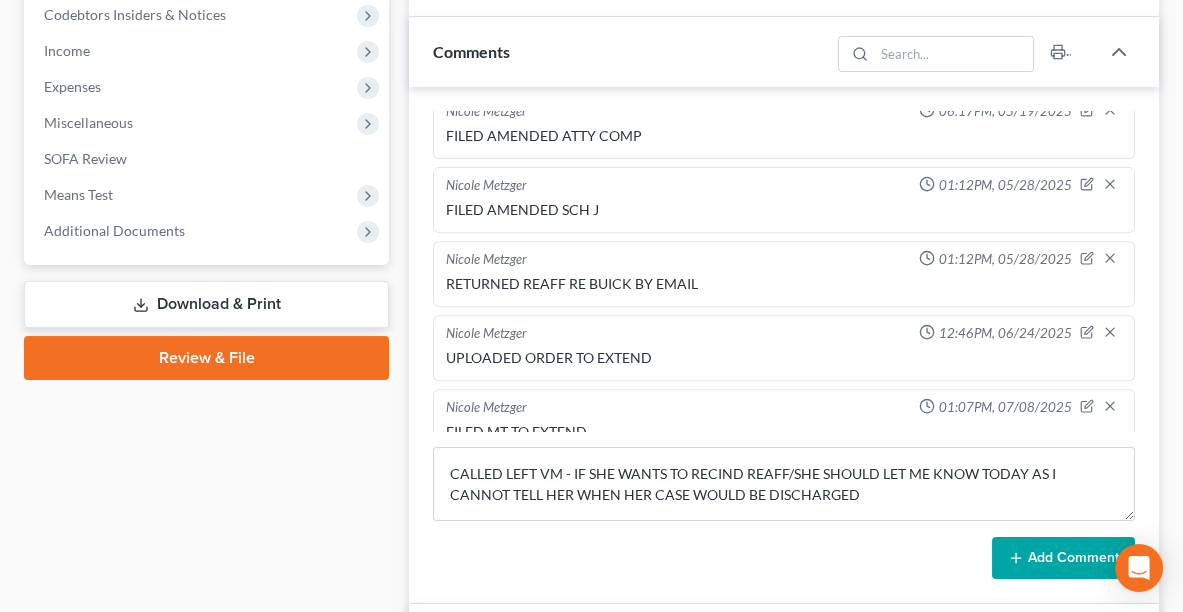 click on "Add Comment" at bounding box center (1063, 558) 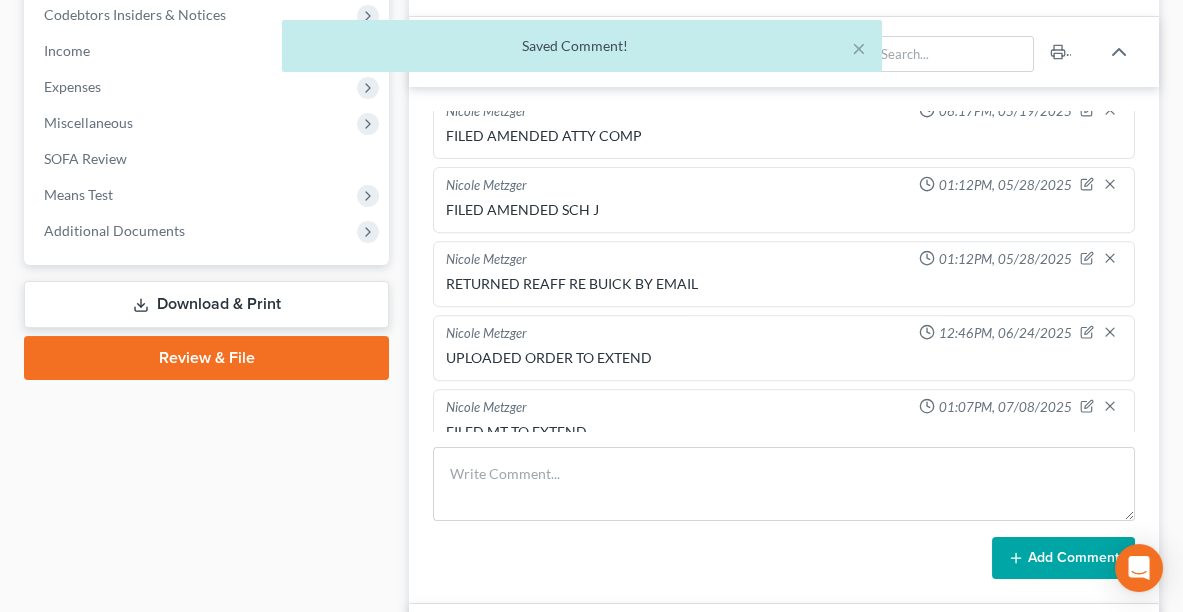 scroll, scrollTop: 2193, scrollLeft: 0, axis: vertical 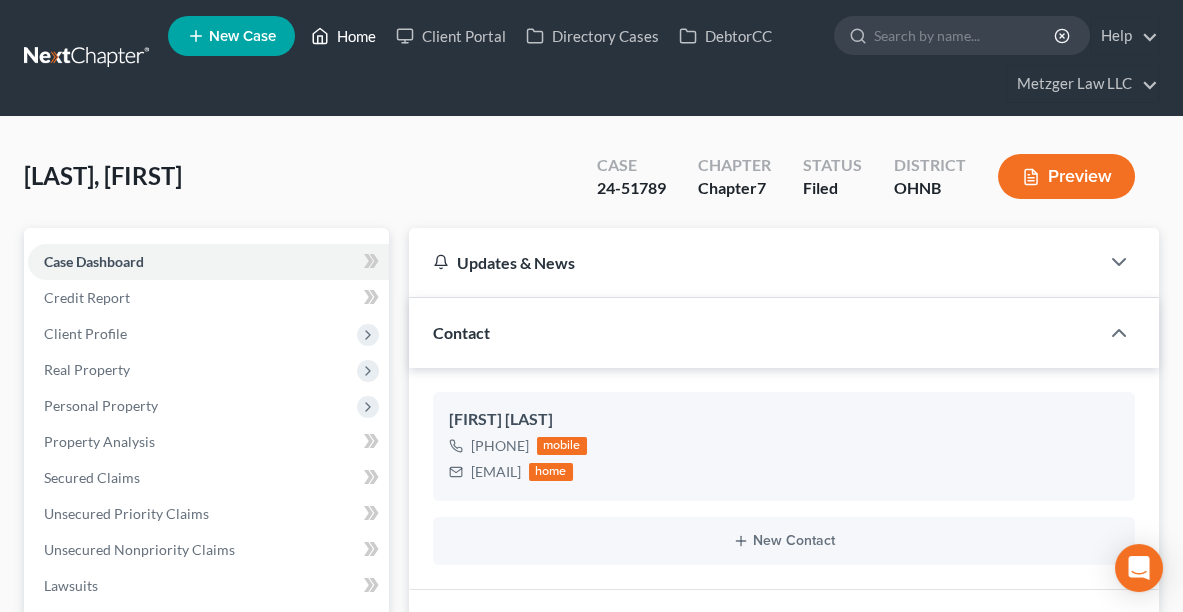 click on "Home" at bounding box center [343, 36] 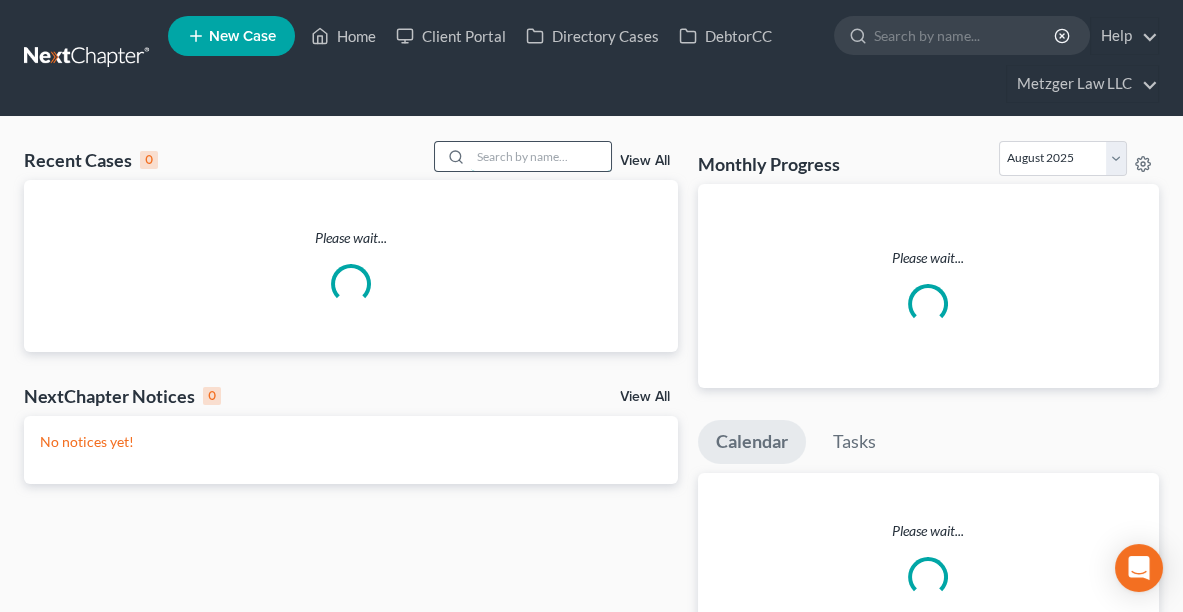 click at bounding box center [541, 156] 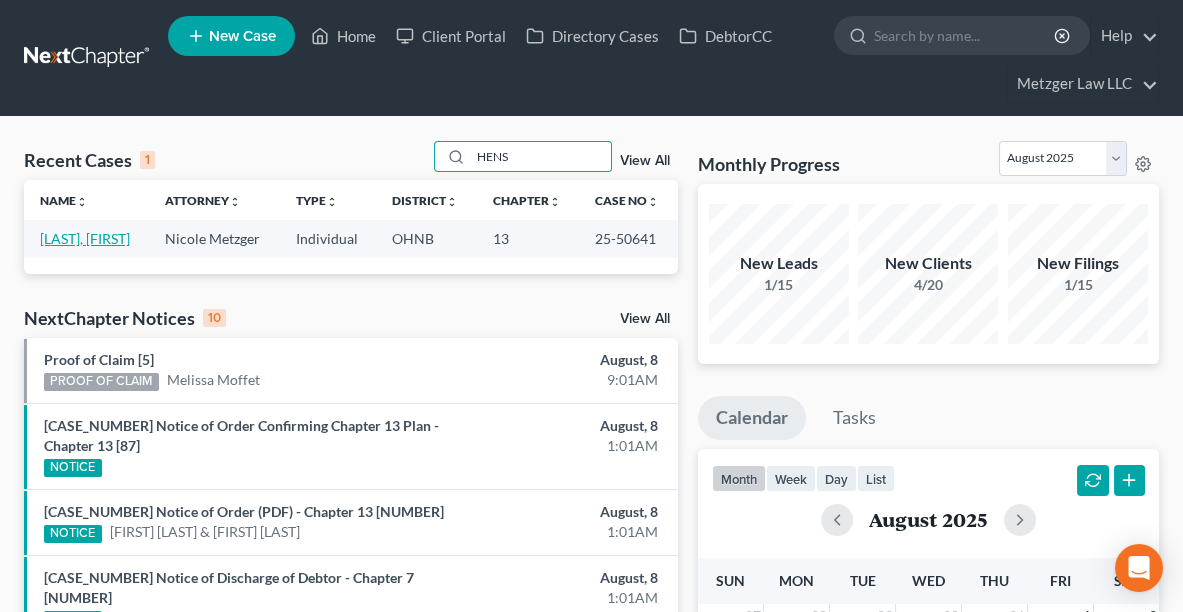 click on "[LAST], [FIRST]" at bounding box center [85, 238] 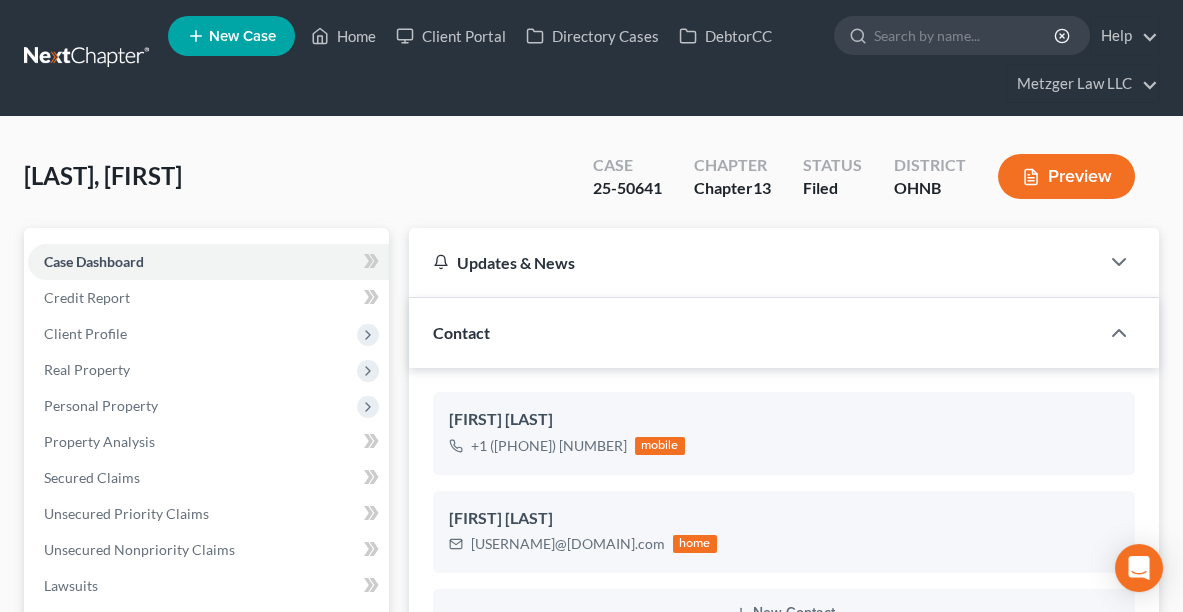scroll, scrollTop: 1748, scrollLeft: 0, axis: vertical 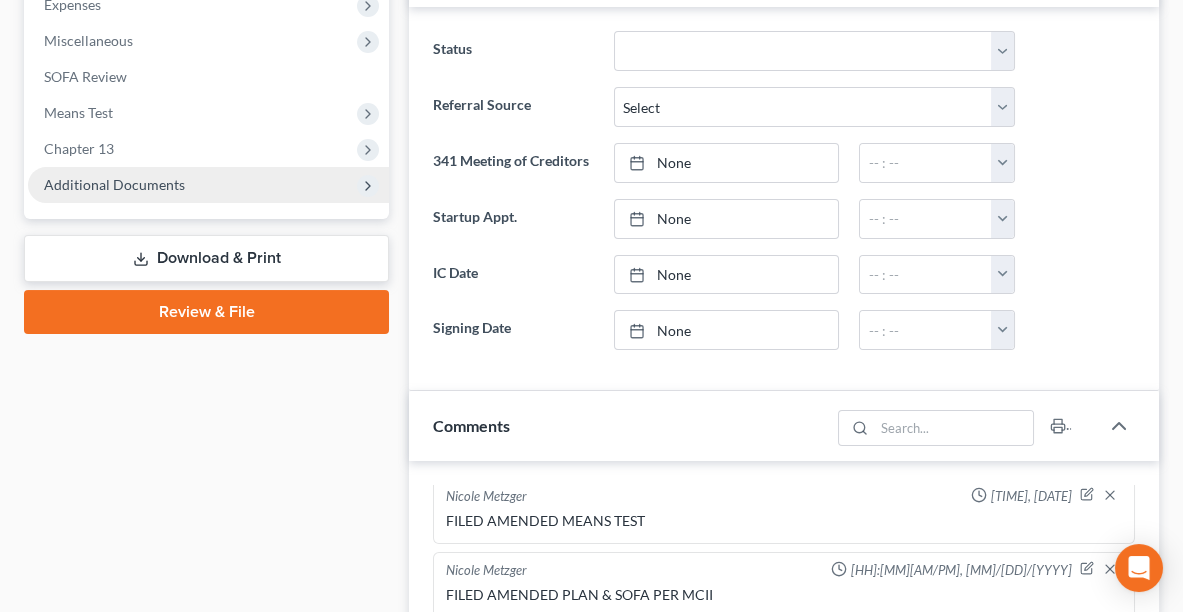 click on "Additional Documents" at bounding box center (114, 184) 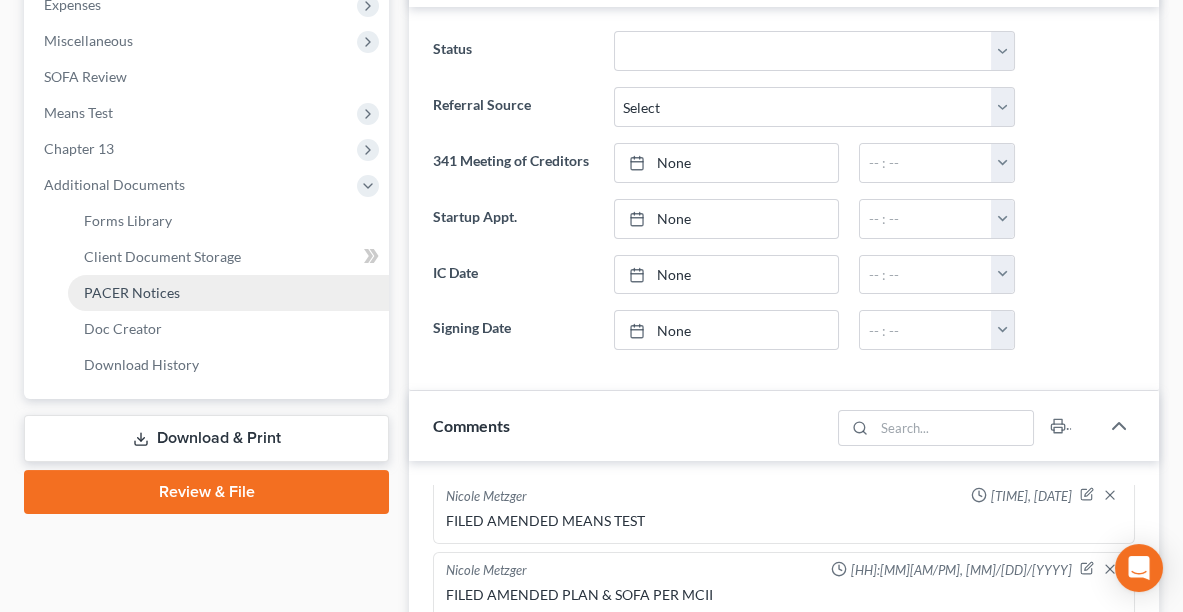 click on "PACER Notices" at bounding box center (132, 292) 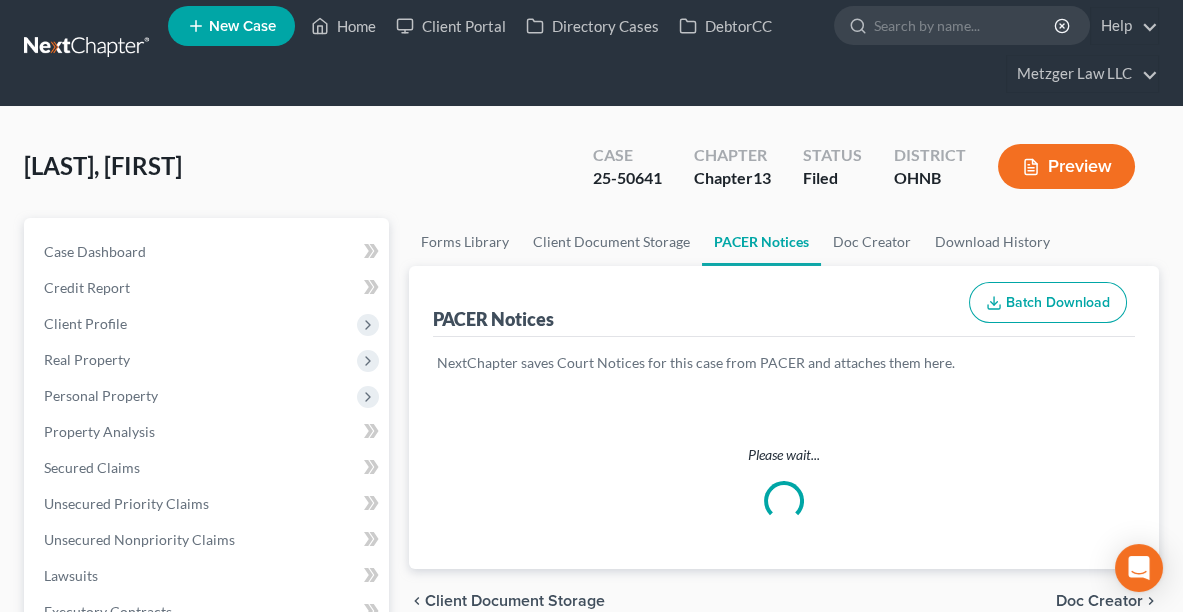 scroll, scrollTop: 0, scrollLeft: 0, axis: both 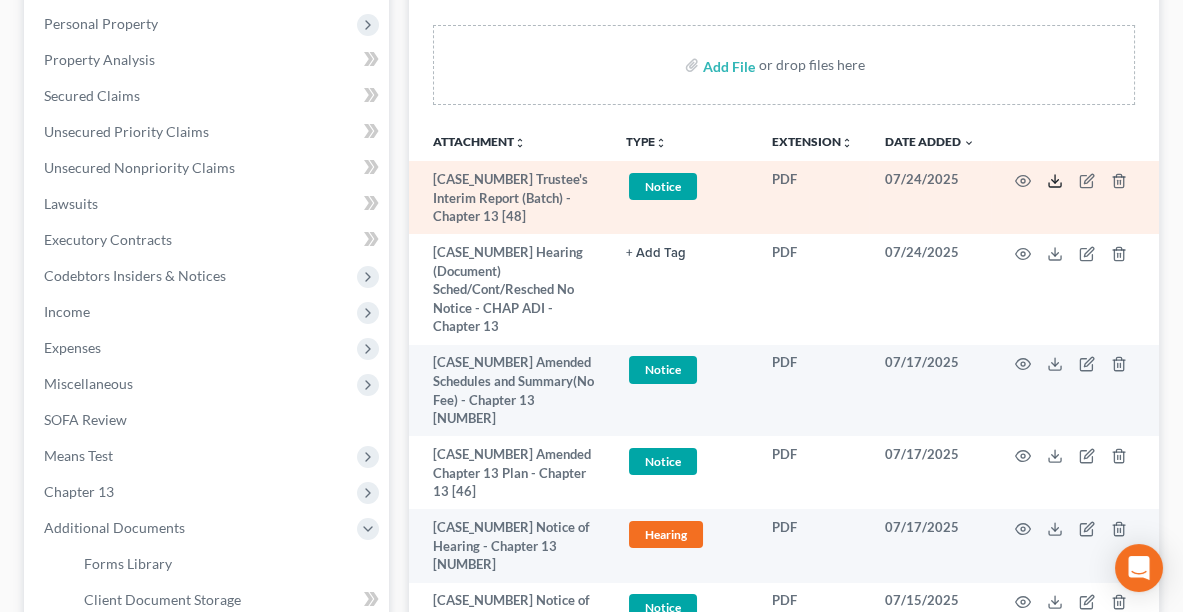click 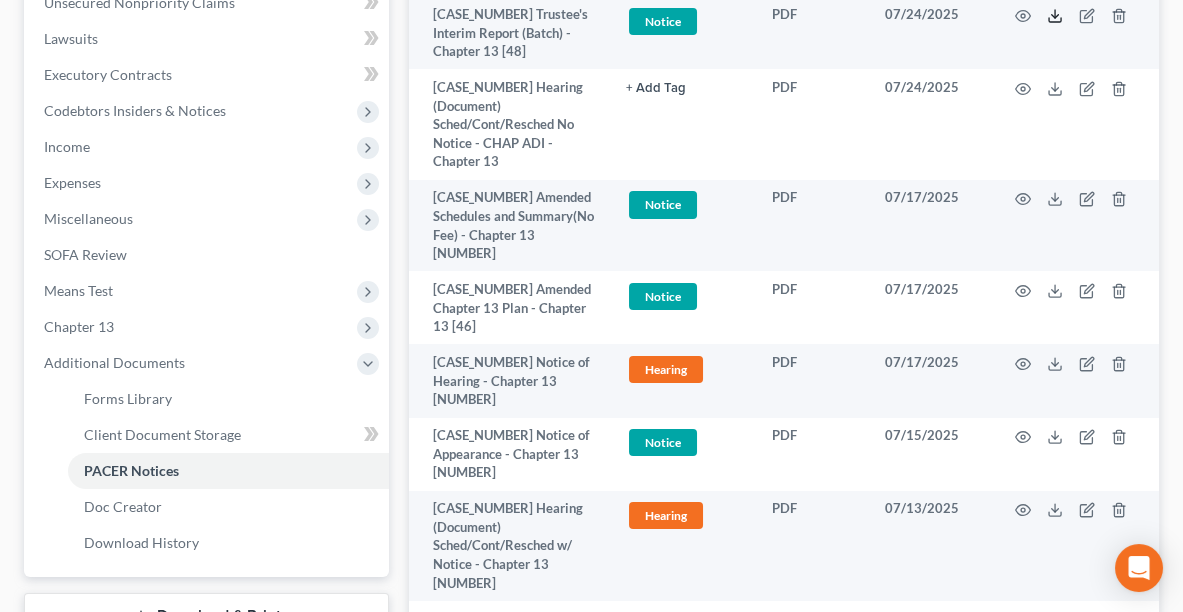 scroll, scrollTop: 604, scrollLeft: 0, axis: vertical 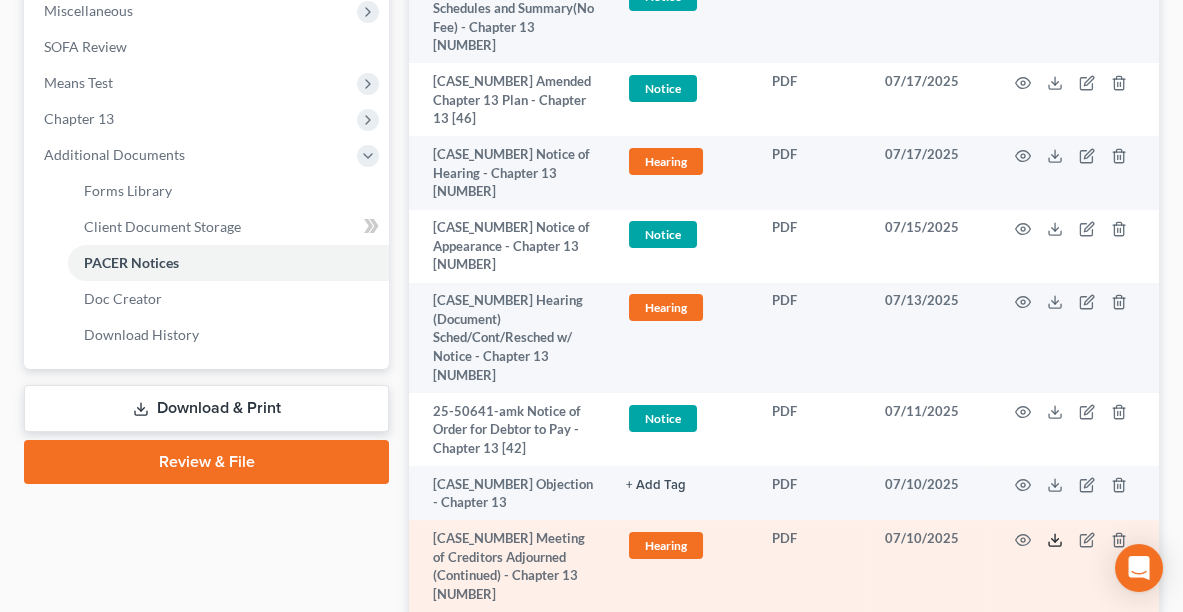 click 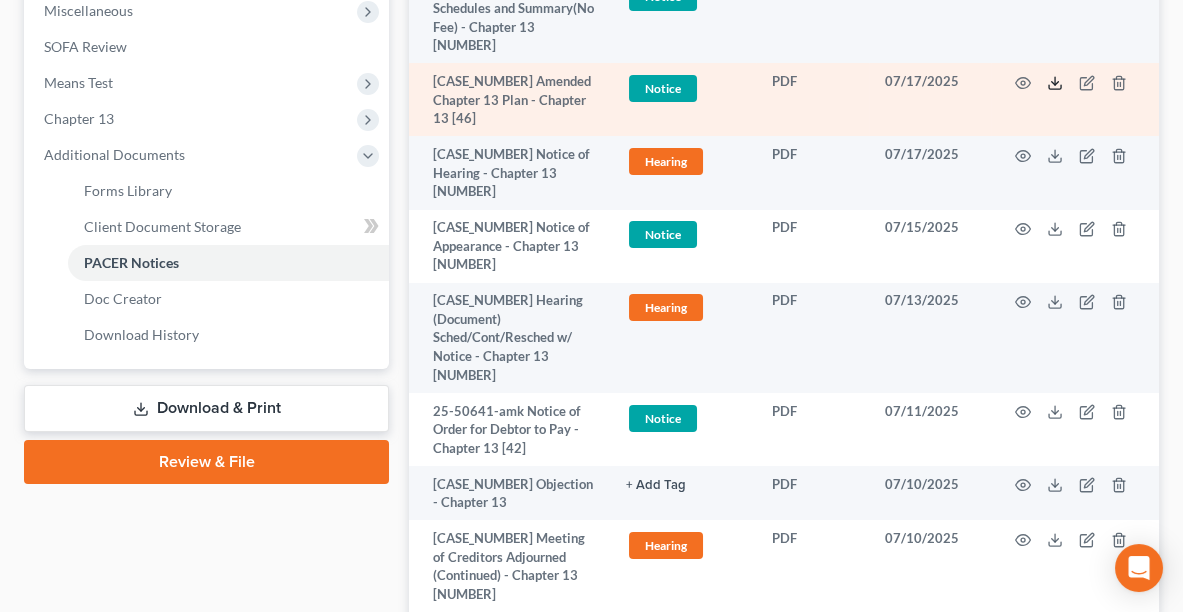 click 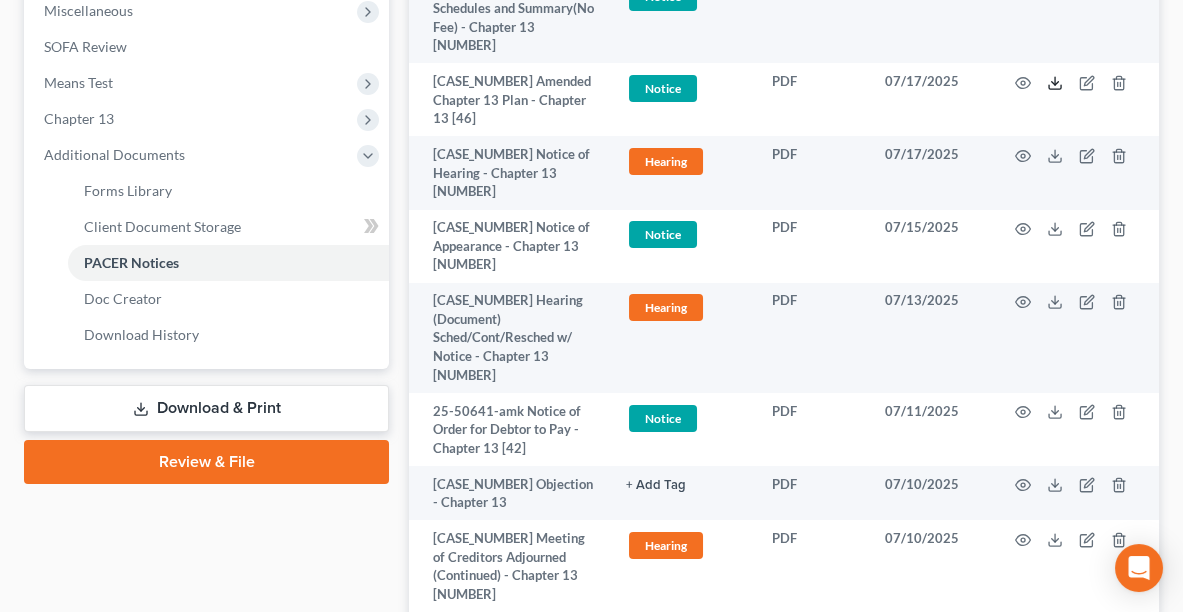 scroll, scrollTop: 0, scrollLeft: 0, axis: both 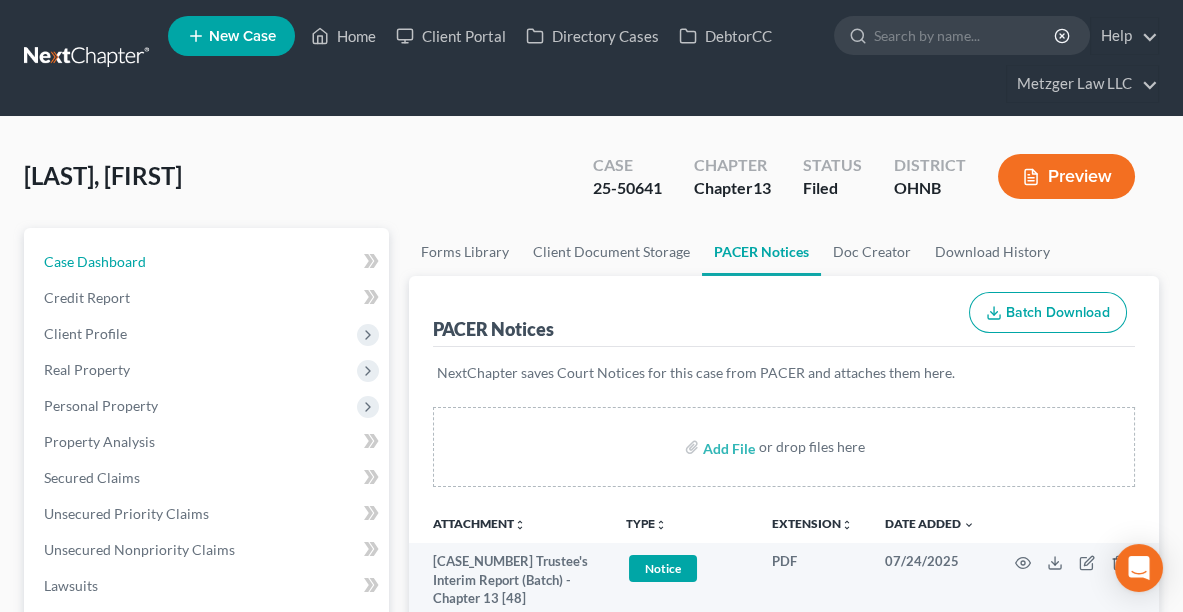 click on "Case Dashboard" at bounding box center (208, 262) 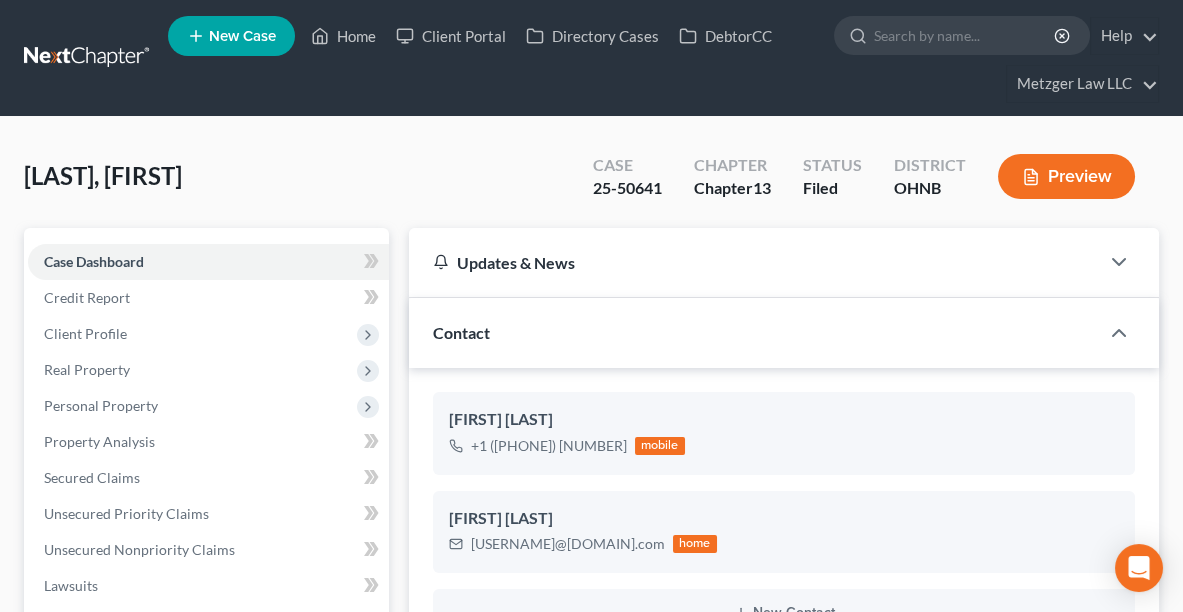 scroll, scrollTop: 1748, scrollLeft: 0, axis: vertical 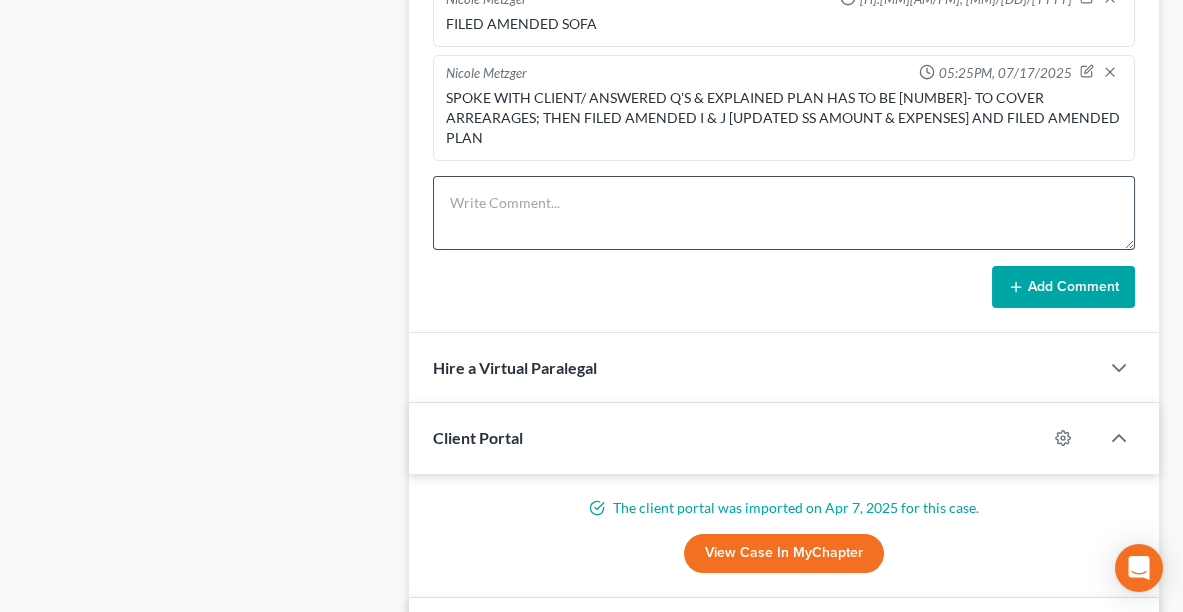 click on "[FIRST] [LAST] [TIME], [DATE] SPOKE WITH CLIENT/ ANSWERED Q'S & EXPLAINED PLAN HAS TO BE [NUMBER]- TO COVER ARREARAGES; THEN FILED AMENDED I & J [UPDATED SS AMOUNT & EXPENSES] AND FILED AMENDED PLAN" at bounding box center (784, 108) 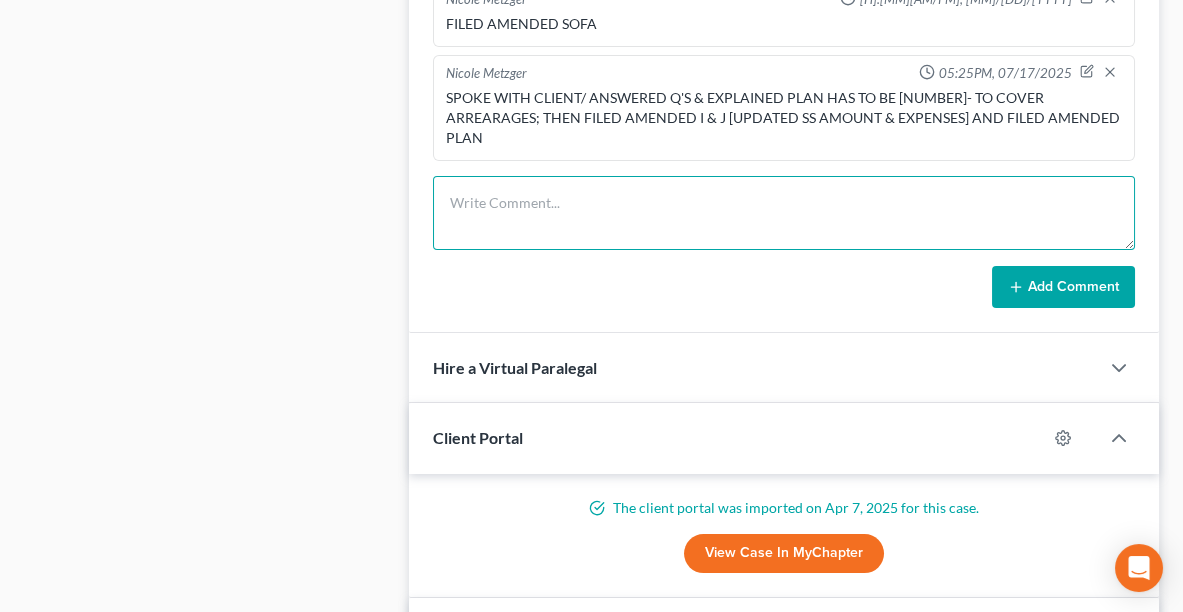 click at bounding box center [784, 213] 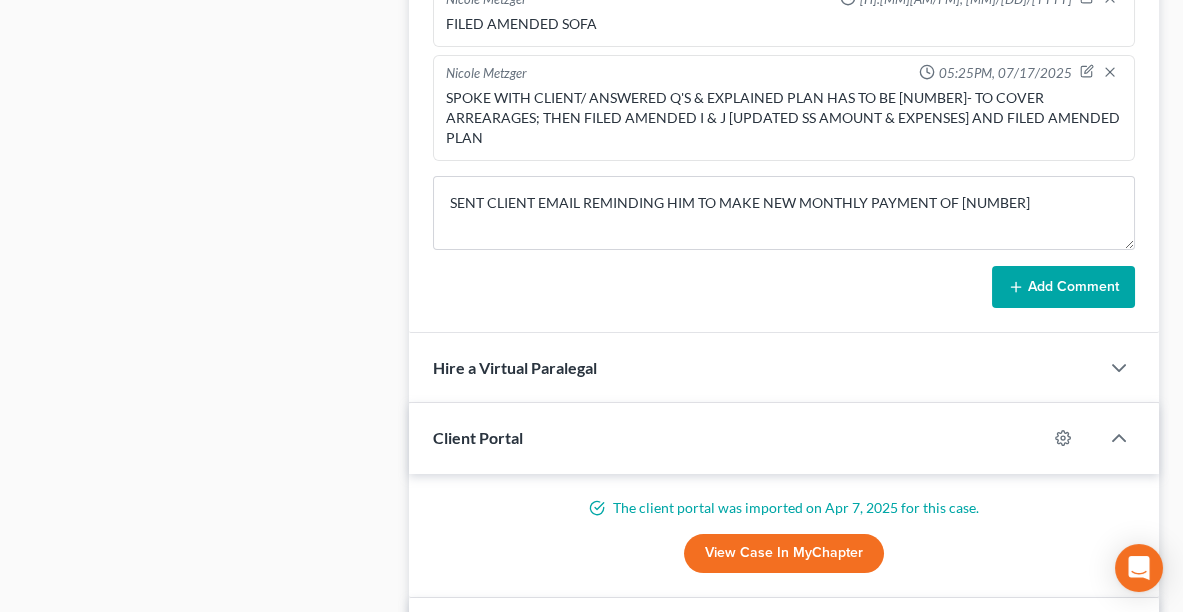 click on "Add Comment" at bounding box center [1063, 287] 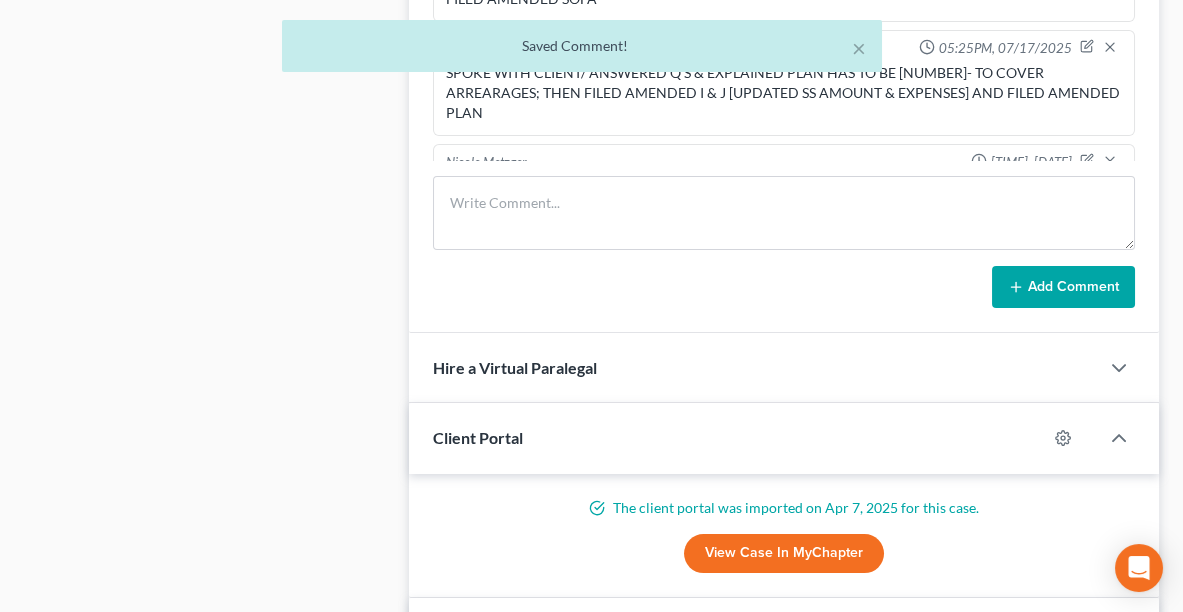 scroll, scrollTop: 1821, scrollLeft: 0, axis: vertical 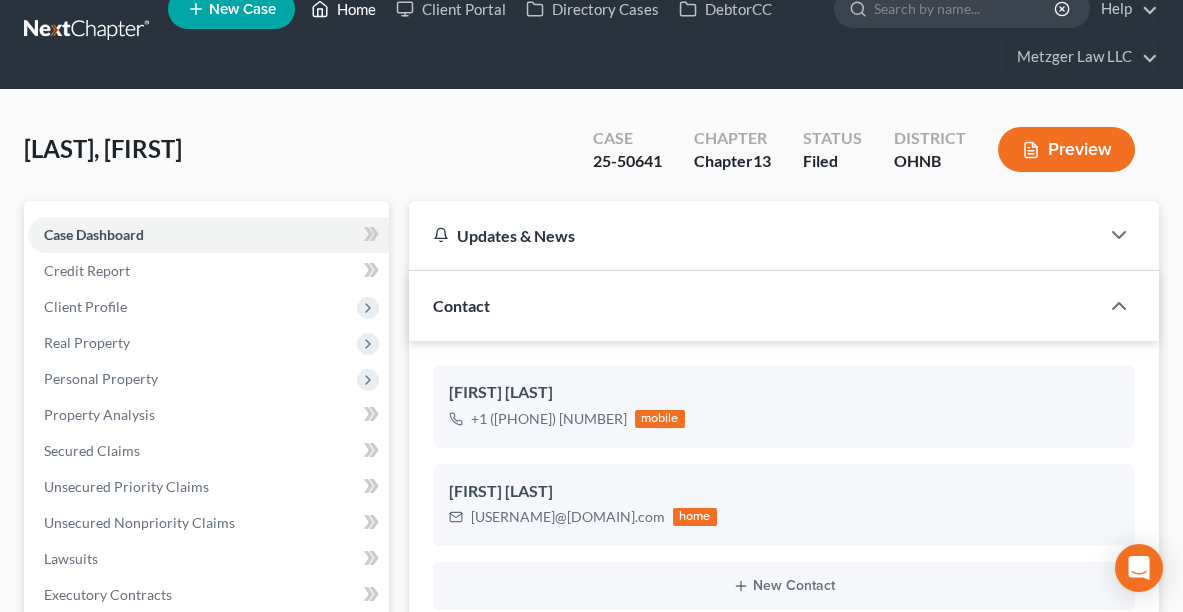 click on "Home" at bounding box center (343, 9) 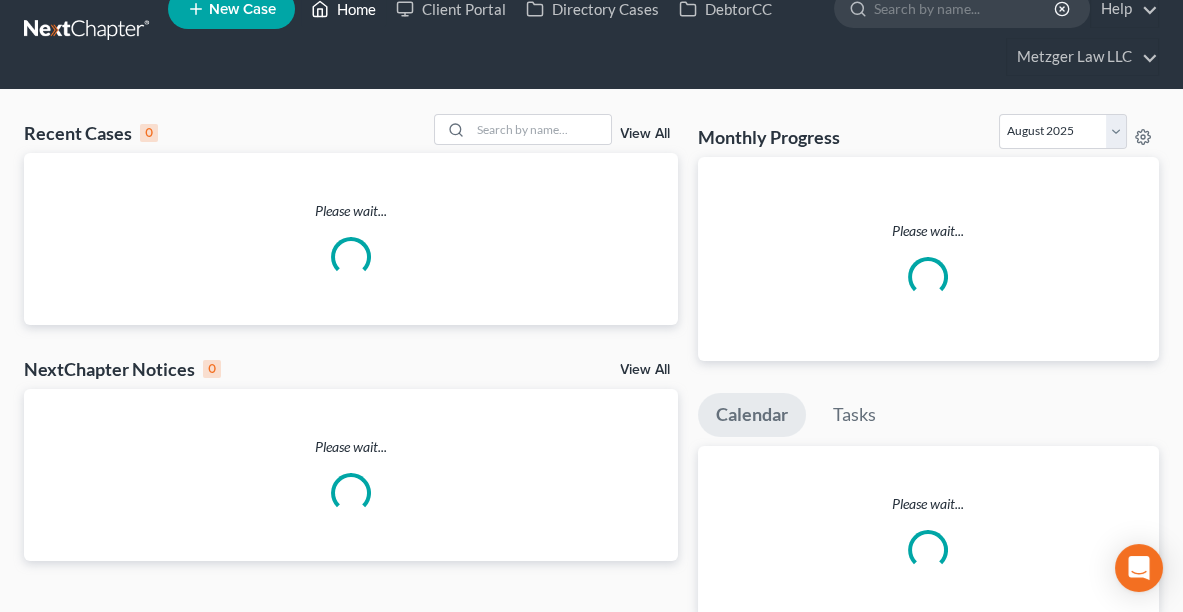 scroll, scrollTop: 0, scrollLeft: 0, axis: both 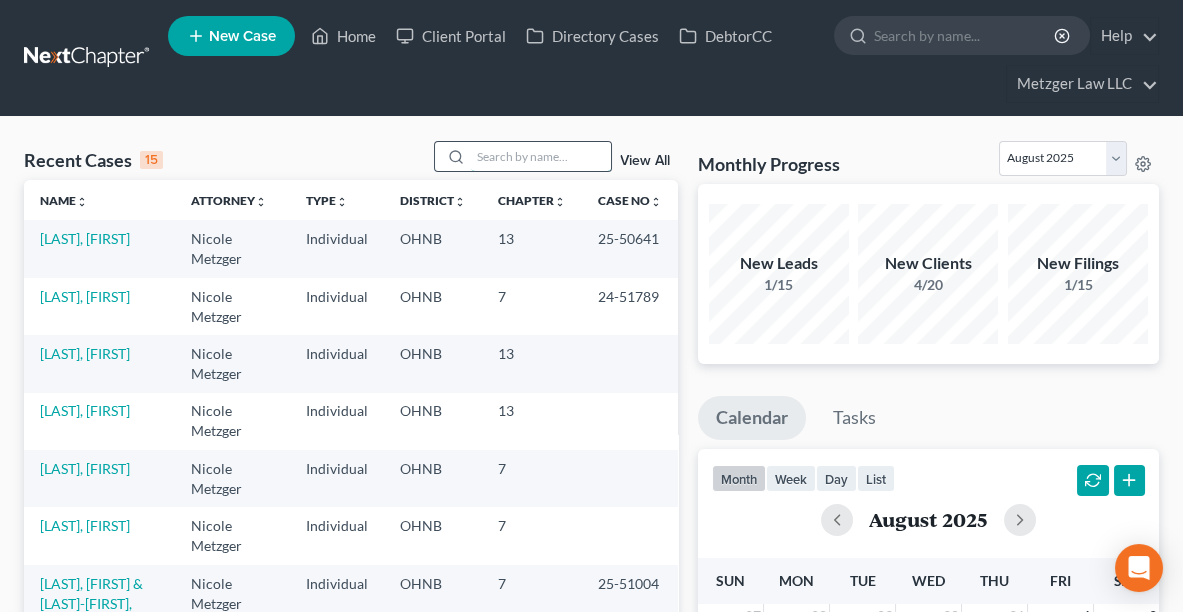 click at bounding box center (541, 156) 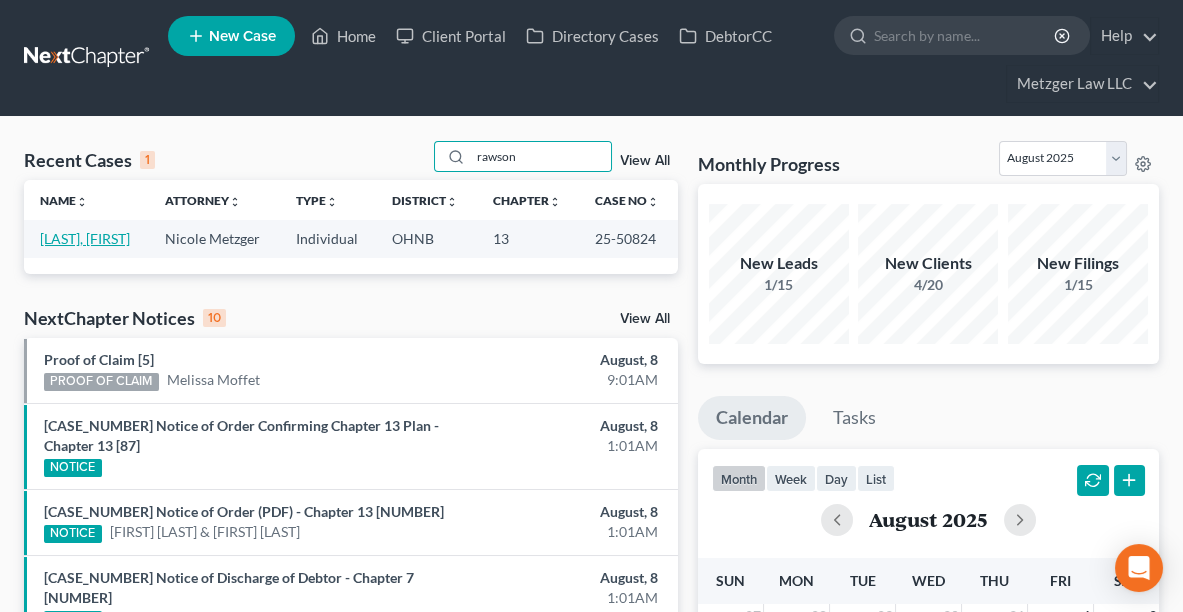 click on "[LAST], [FIRST]" at bounding box center [85, 238] 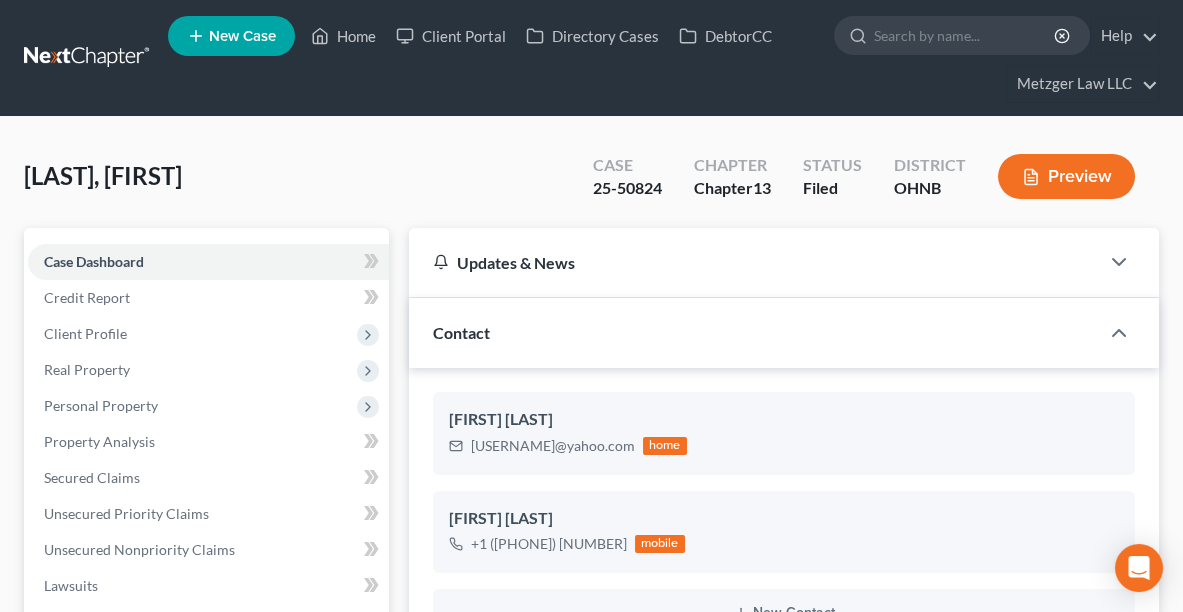 scroll, scrollTop: 15, scrollLeft: 0, axis: vertical 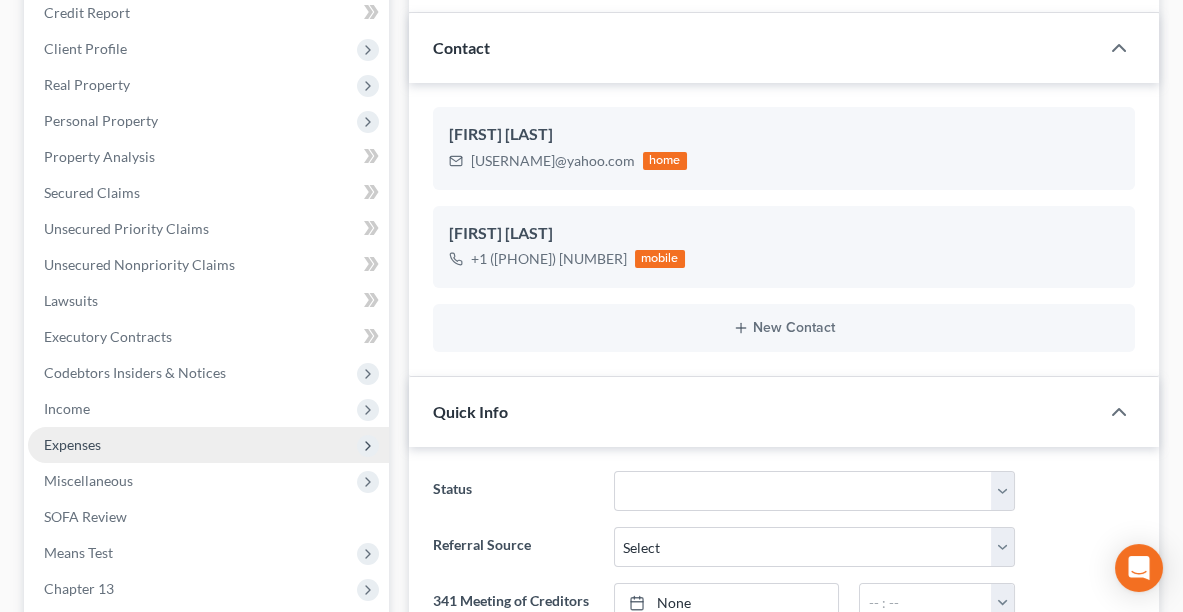 click on "Expenses" at bounding box center [208, 445] 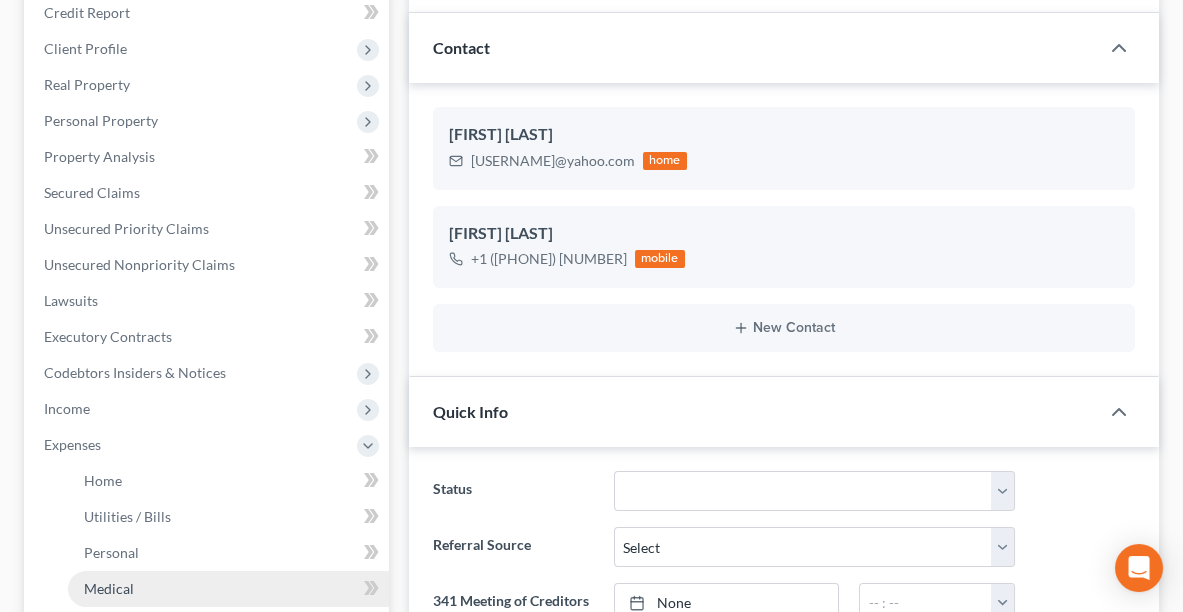 click on "Medical" at bounding box center [109, 588] 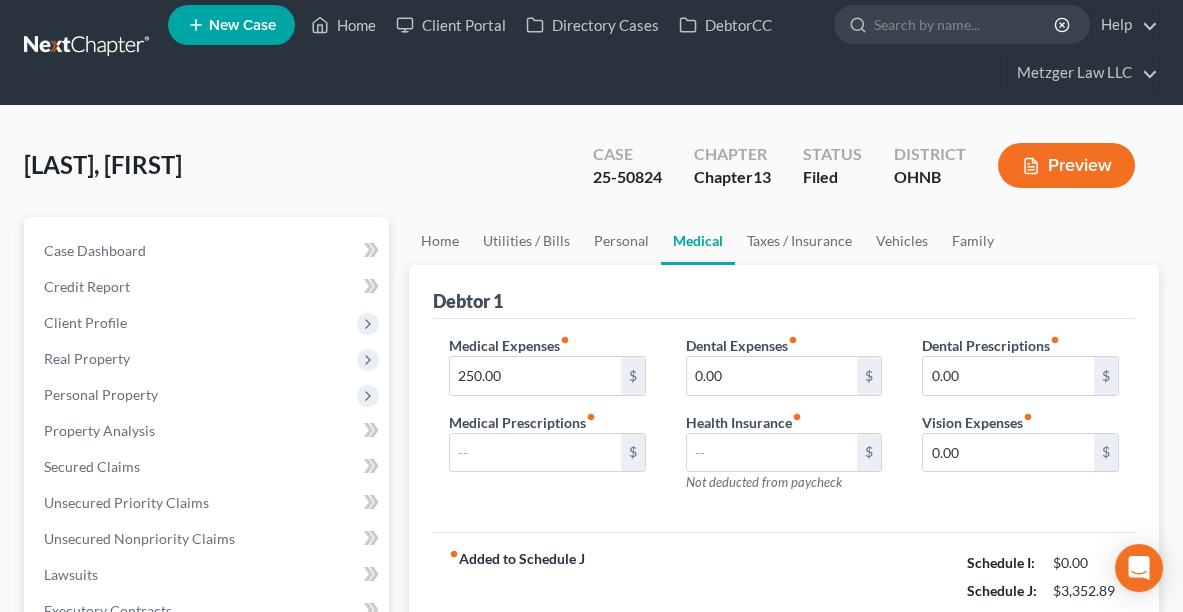scroll, scrollTop: 0, scrollLeft: 0, axis: both 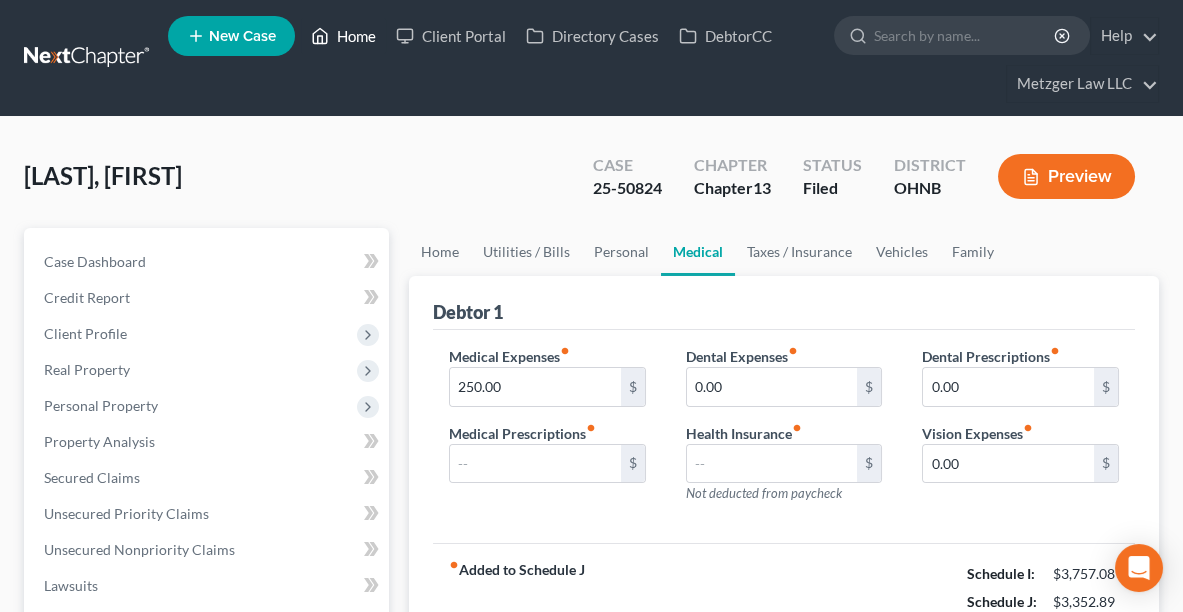 click on "Home" at bounding box center (343, 36) 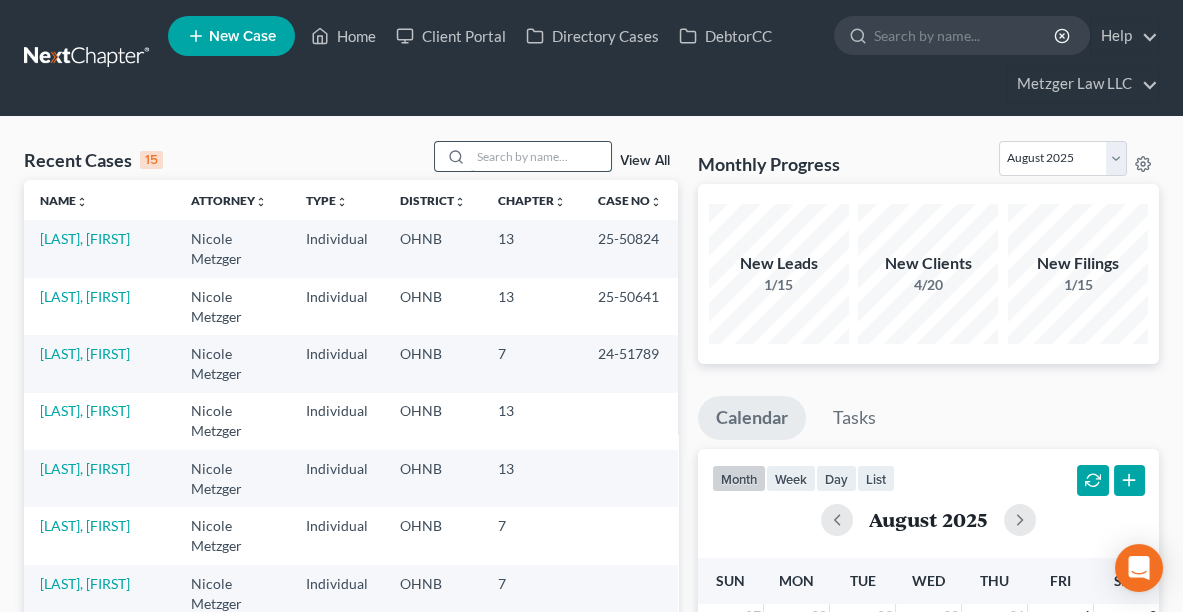 click at bounding box center [541, 156] 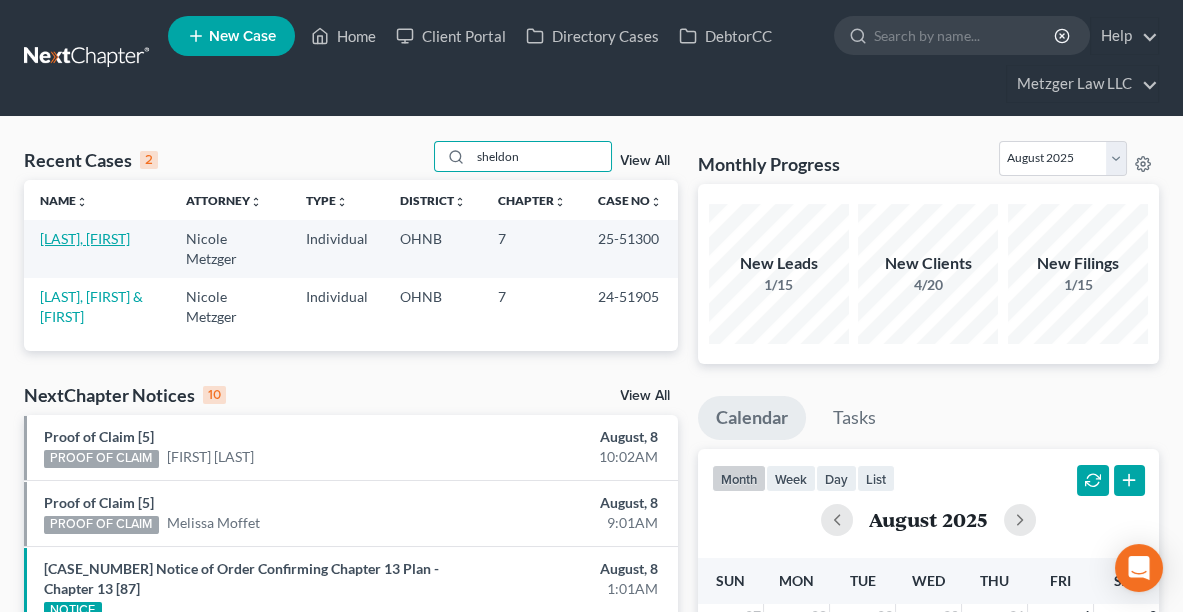 click on "[LAST], [FIRST]" at bounding box center (85, 238) 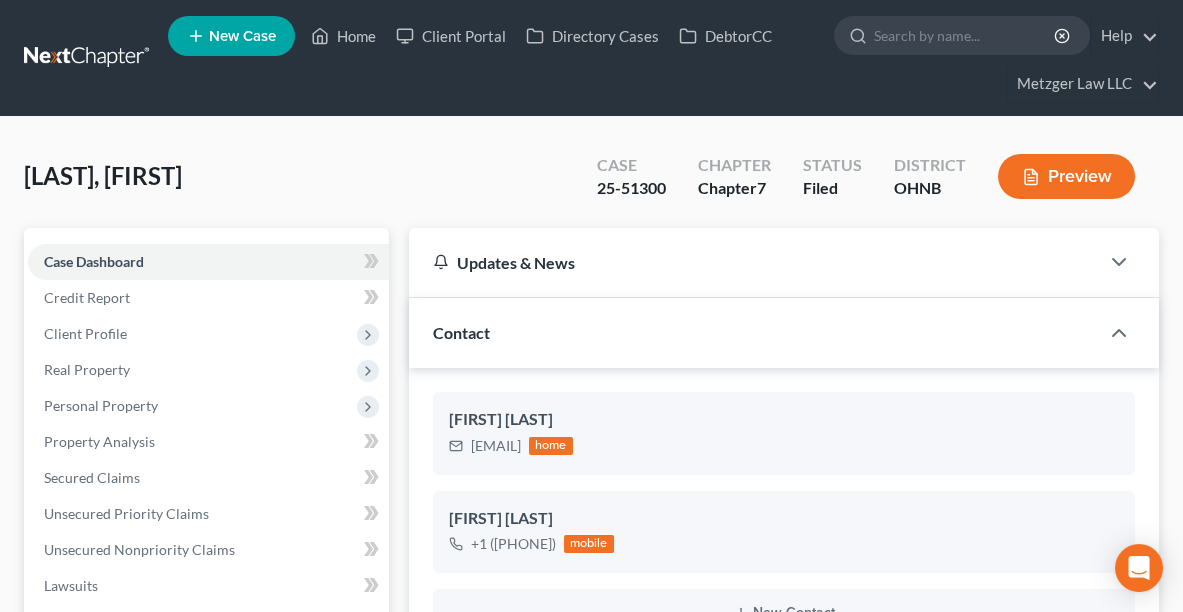 scroll, scrollTop: 628, scrollLeft: 0, axis: vertical 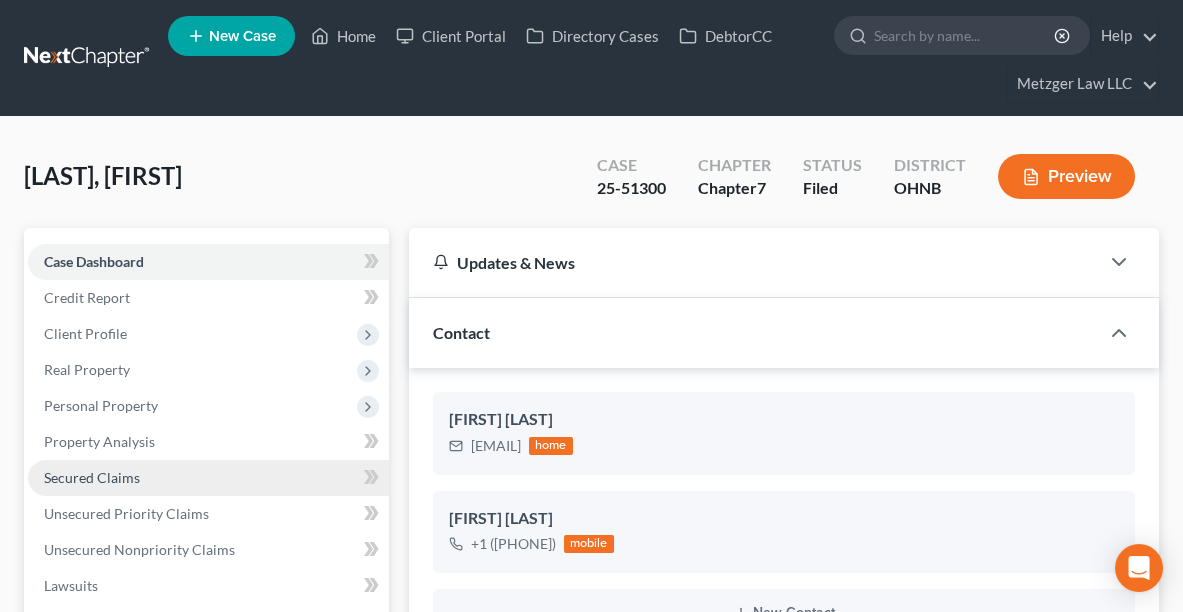 click on "Secured Claims" at bounding box center [92, 477] 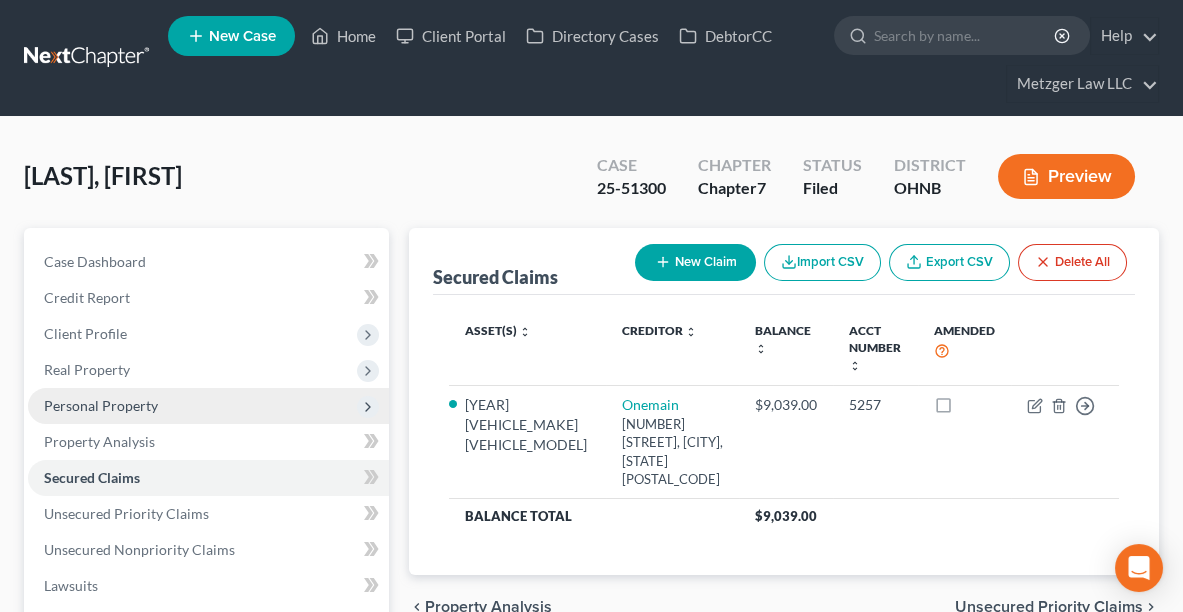 click on "Personal Property" at bounding box center [101, 405] 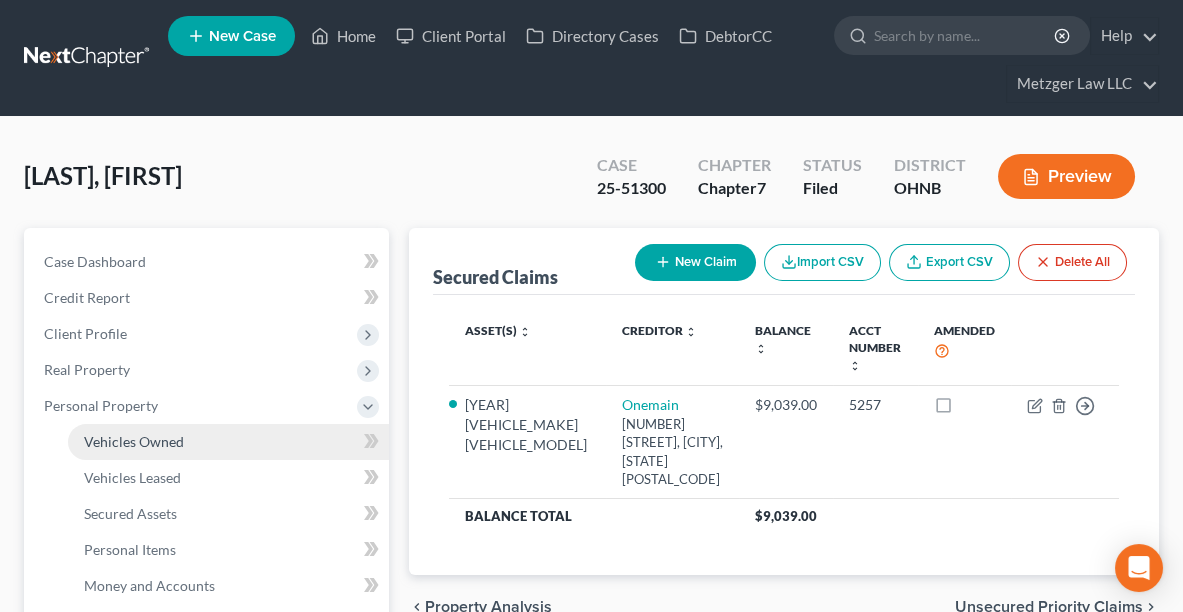 click on "Vehicles Owned" at bounding box center [134, 441] 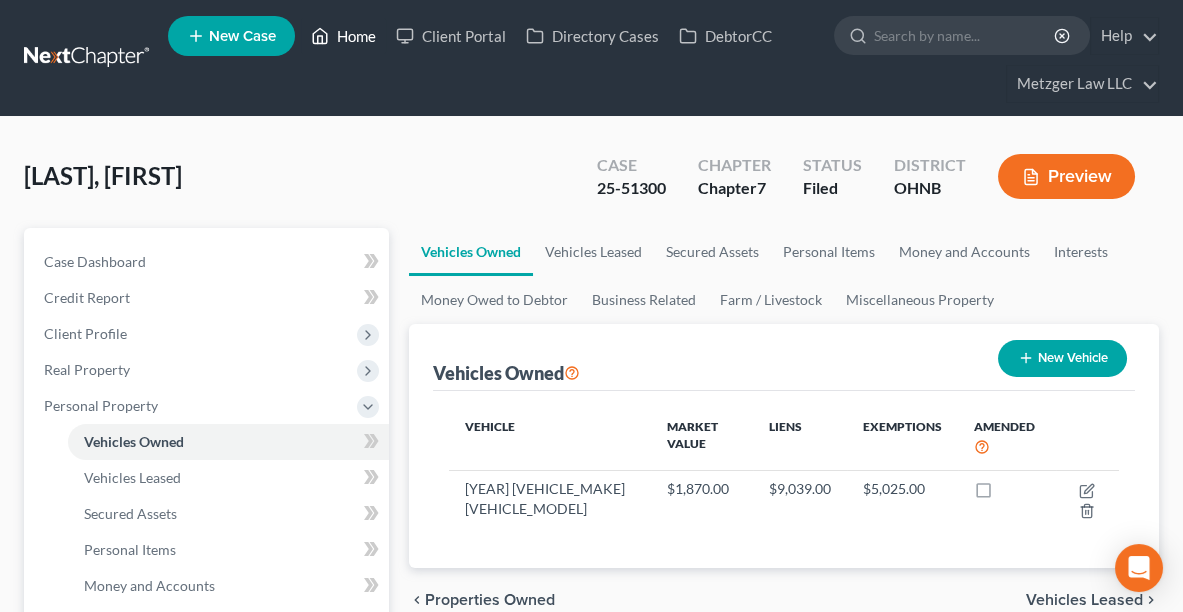 click on "Home" at bounding box center [343, 36] 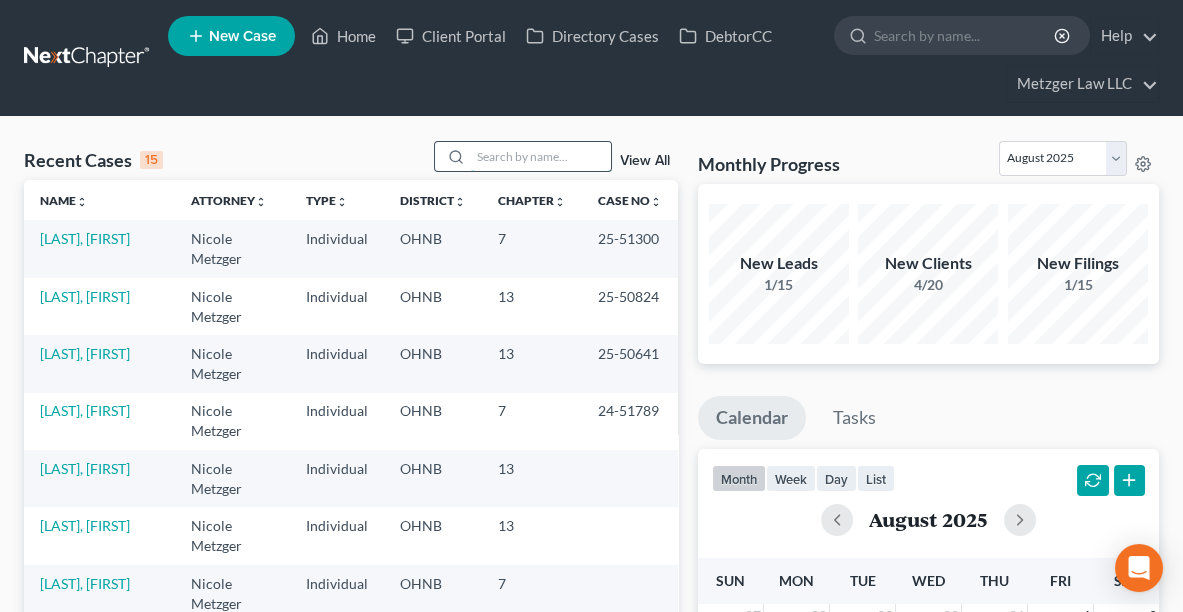 click at bounding box center [541, 156] 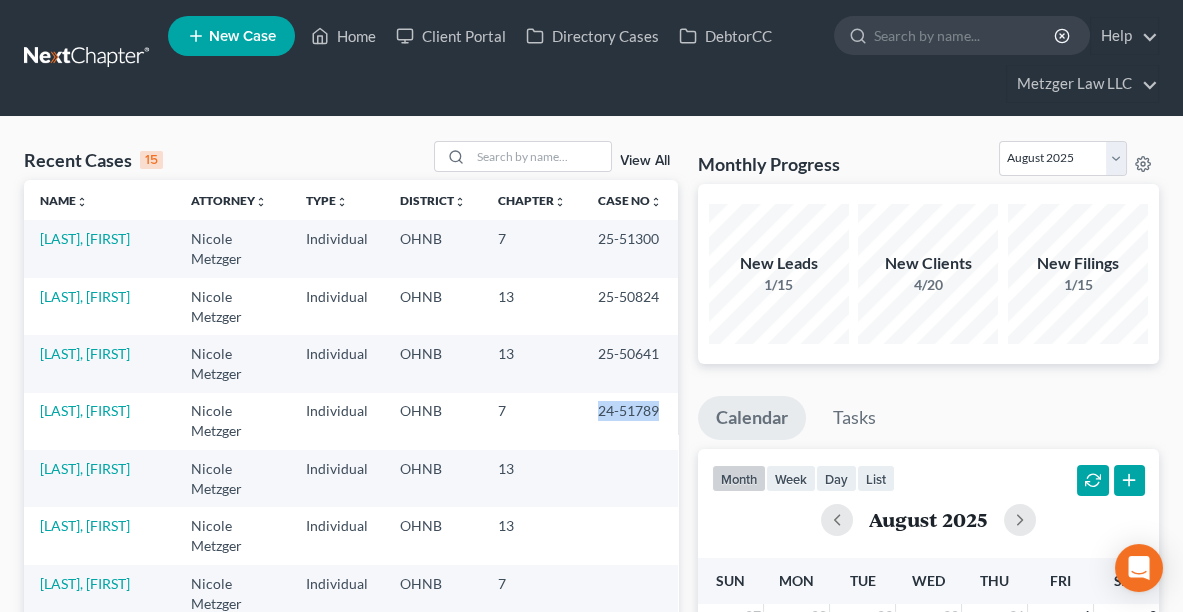 drag, startPoint x: 648, startPoint y: 409, endPoint x: 583, endPoint y: 409, distance: 65 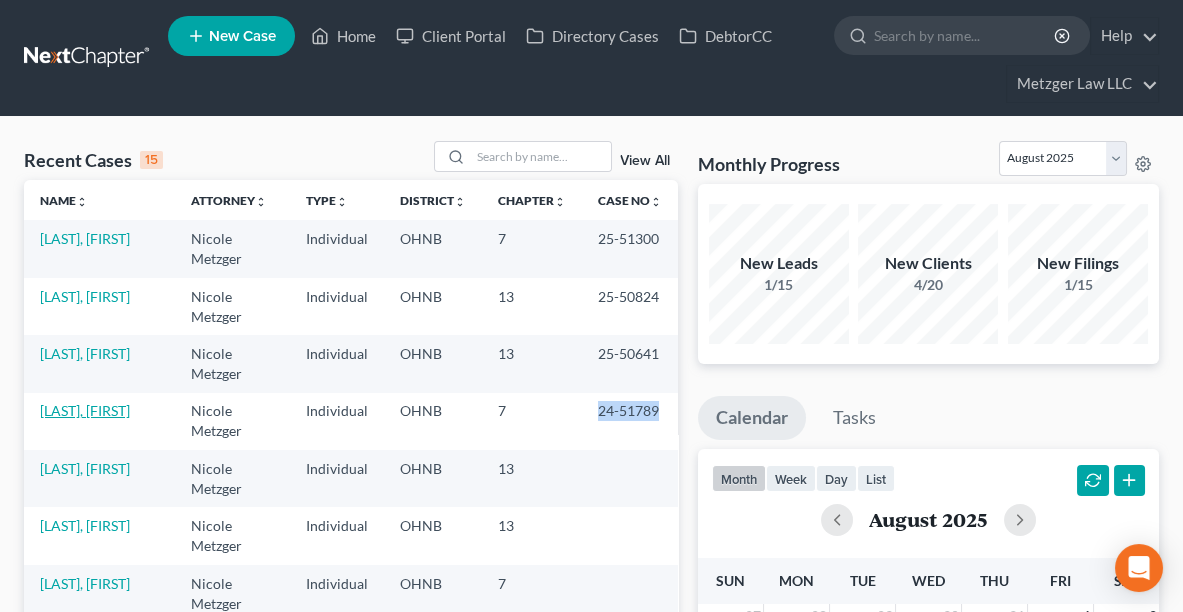 click on "[LAST], [FIRST]" at bounding box center (85, 410) 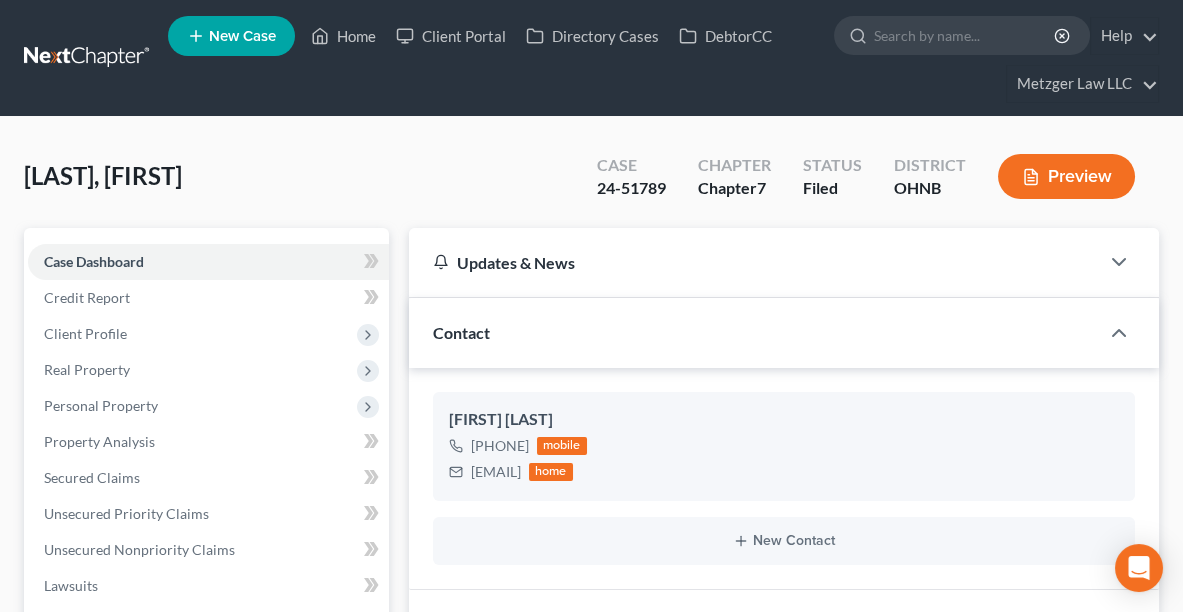 scroll, scrollTop: 2193, scrollLeft: 0, axis: vertical 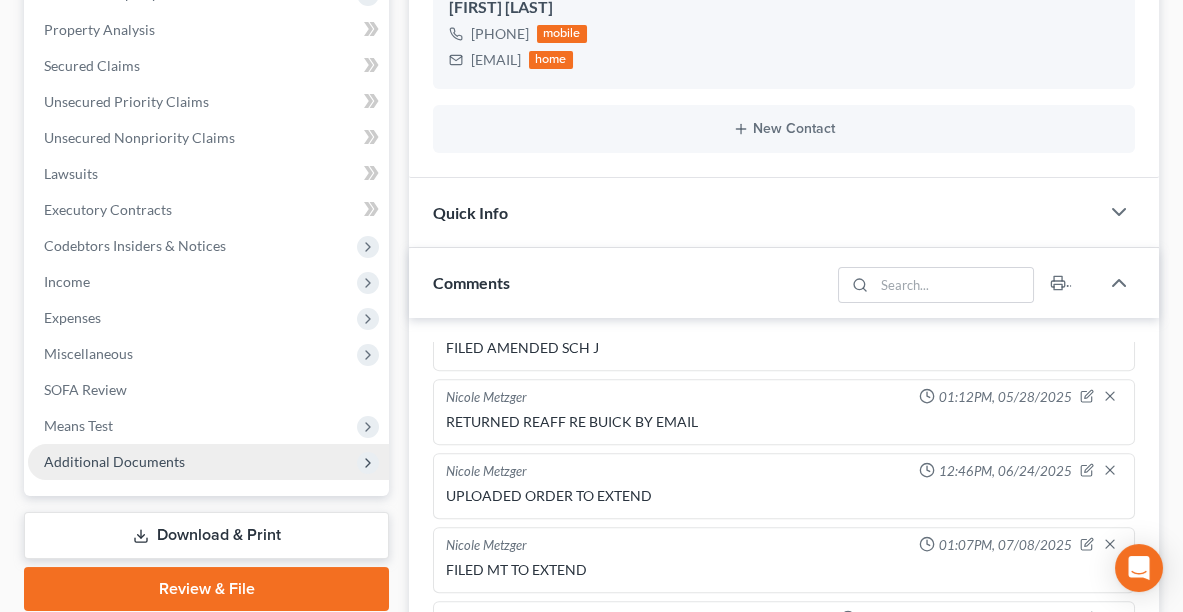 click on "Additional Documents" at bounding box center [208, 462] 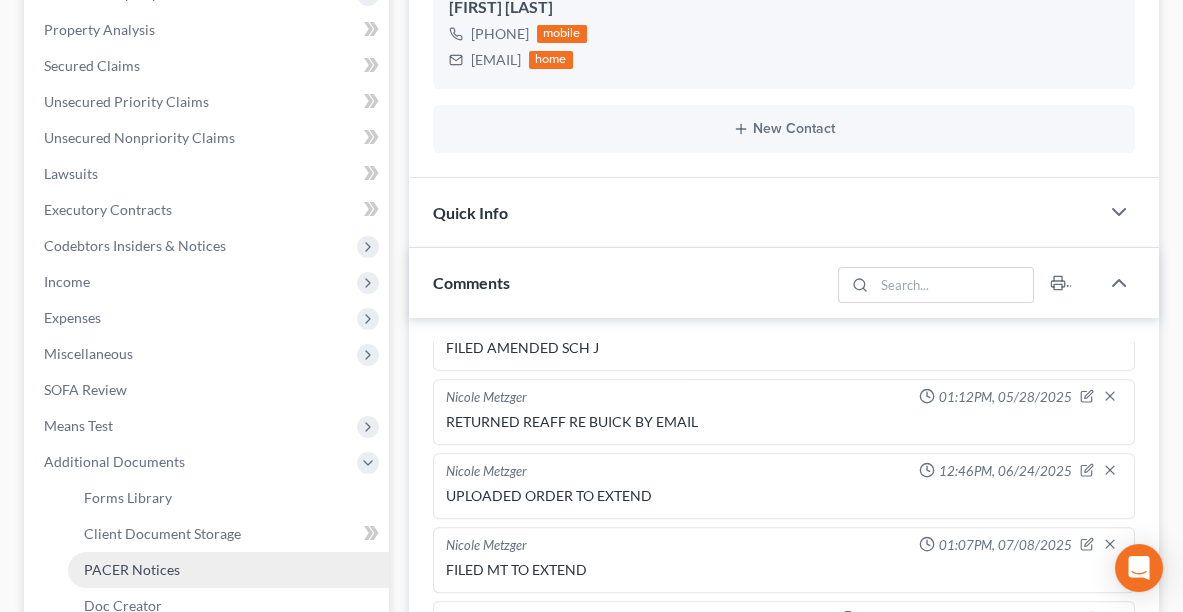 click on "PACER Notices" at bounding box center [132, 569] 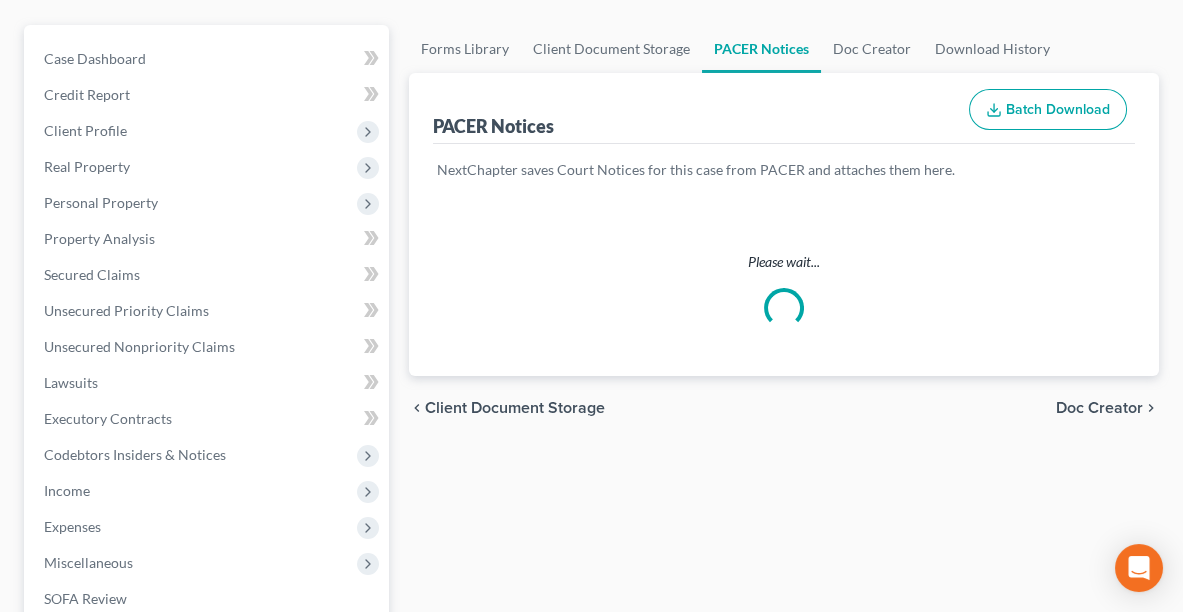 scroll, scrollTop: 0, scrollLeft: 0, axis: both 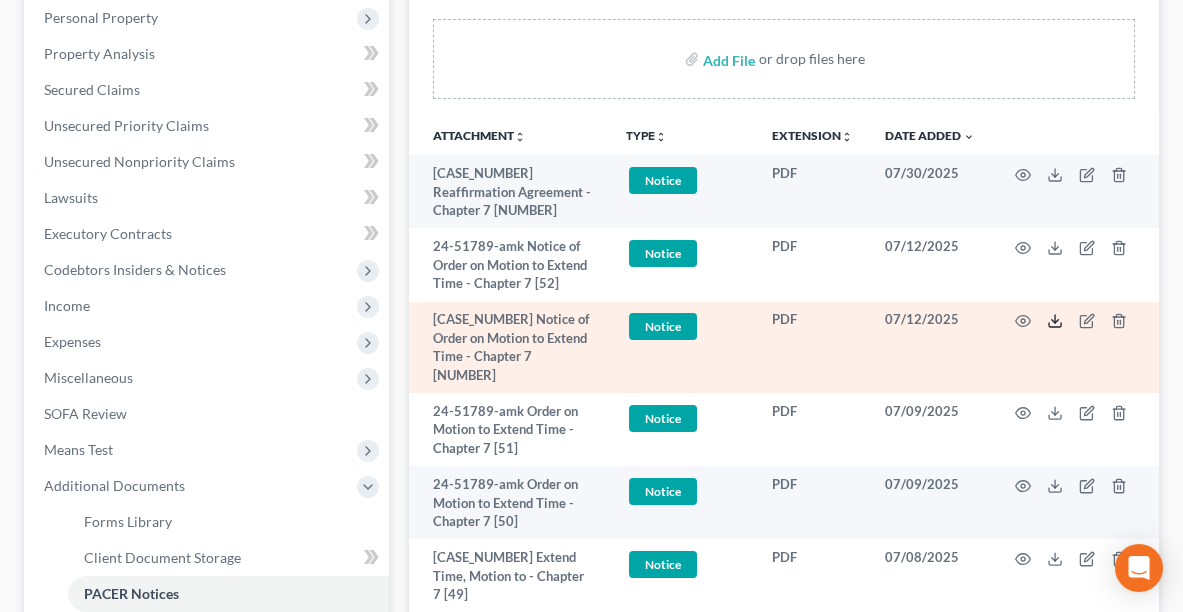 click 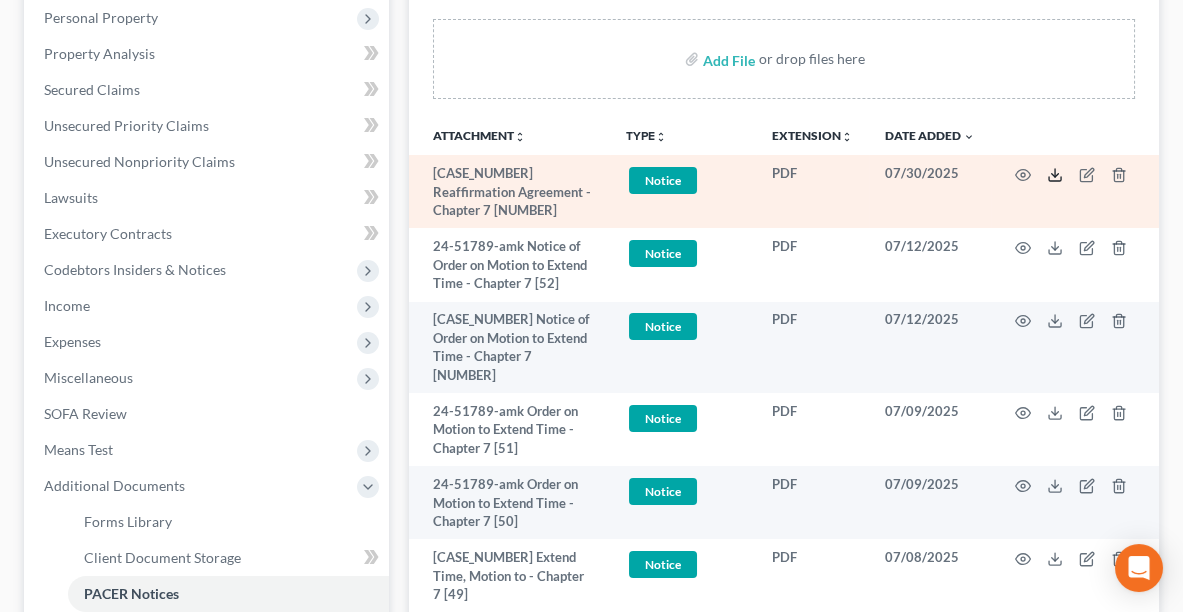 click 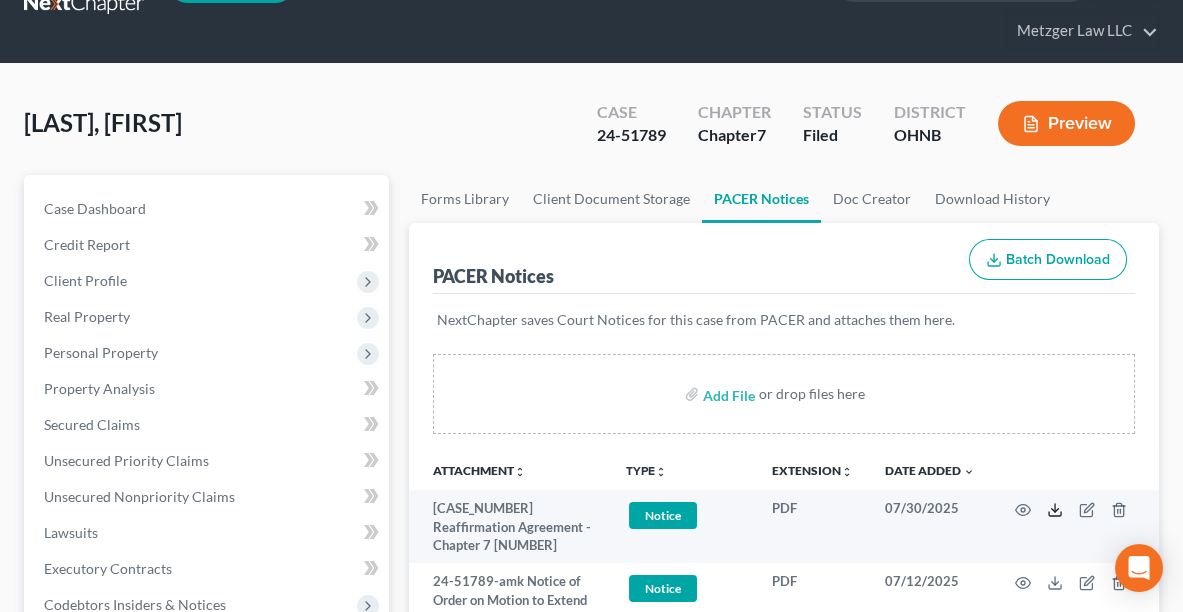 scroll, scrollTop: 0, scrollLeft: 0, axis: both 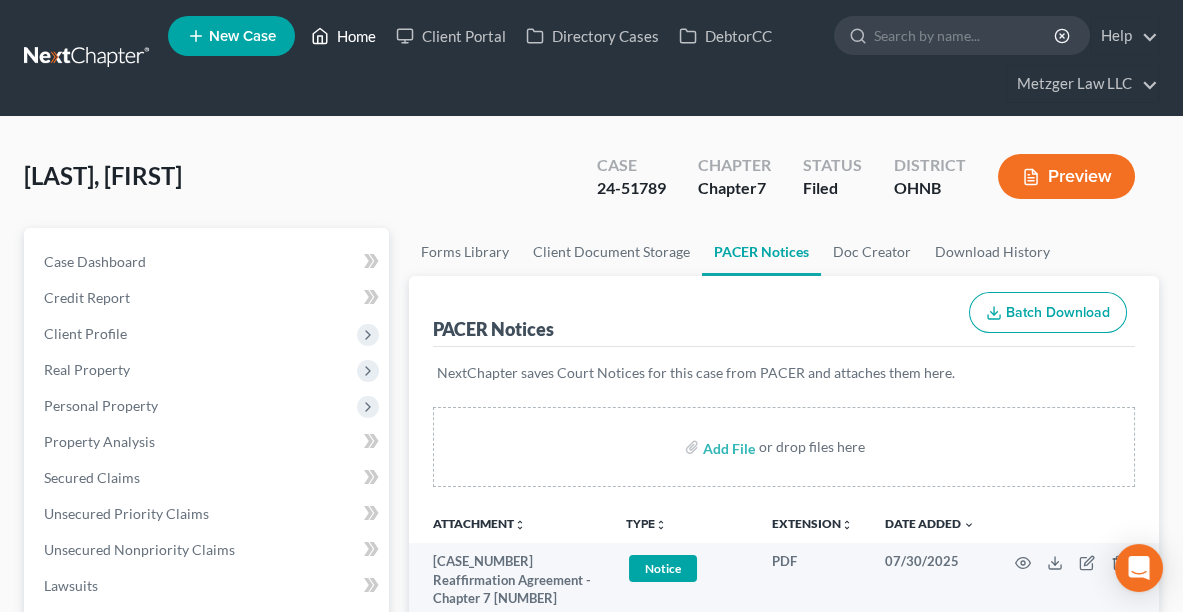 click on "Home" at bounding box center (343, 36) 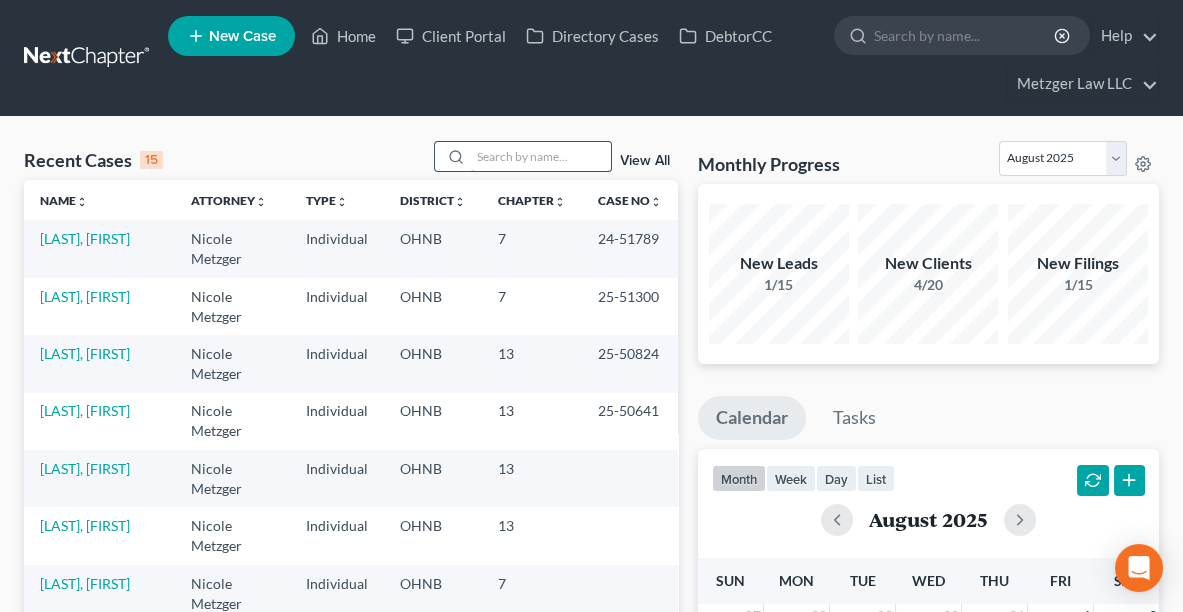 click at bounding box center (541, 156) 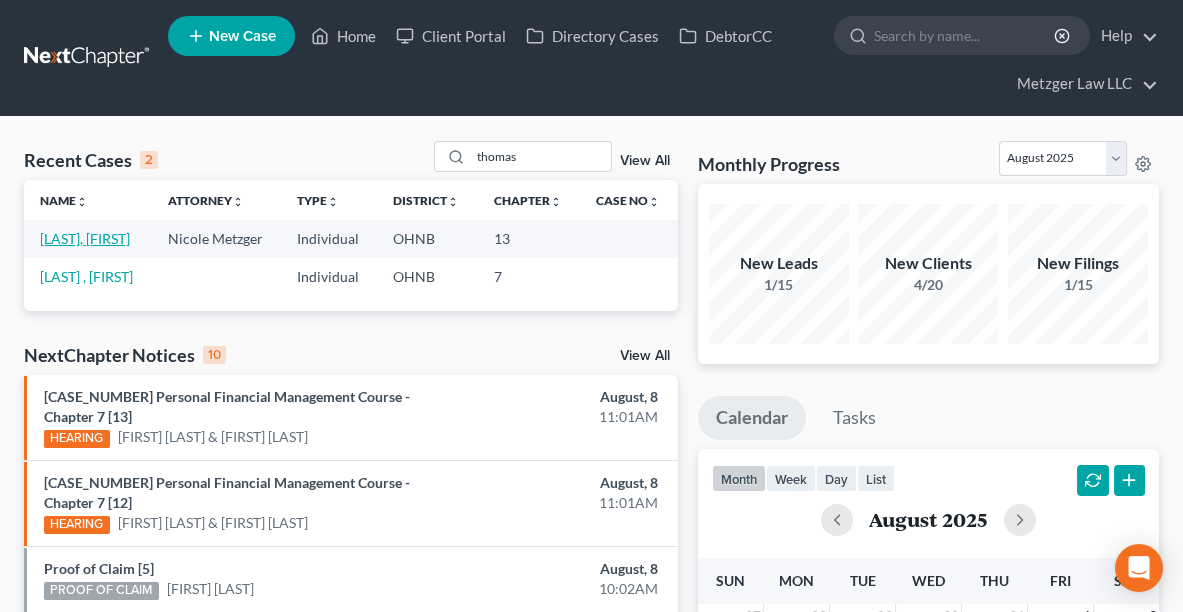 click on "[LAST], [FIRST]" at bounding box center (85, 238) 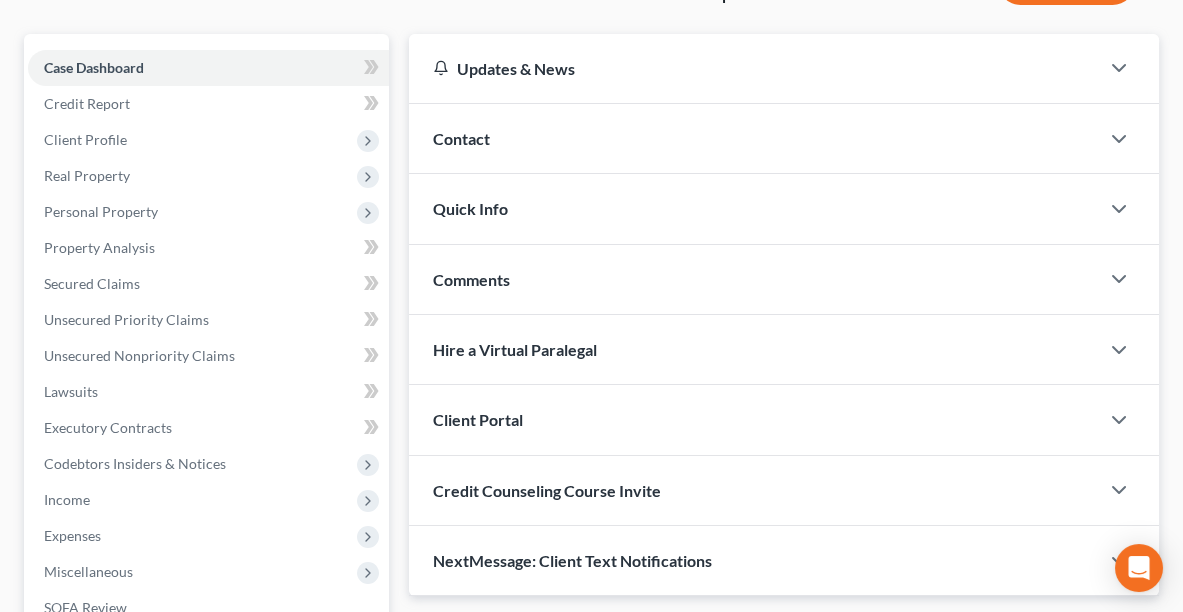 scroll, scrollTop: 282, scrollLeft: 0, axis: vertical 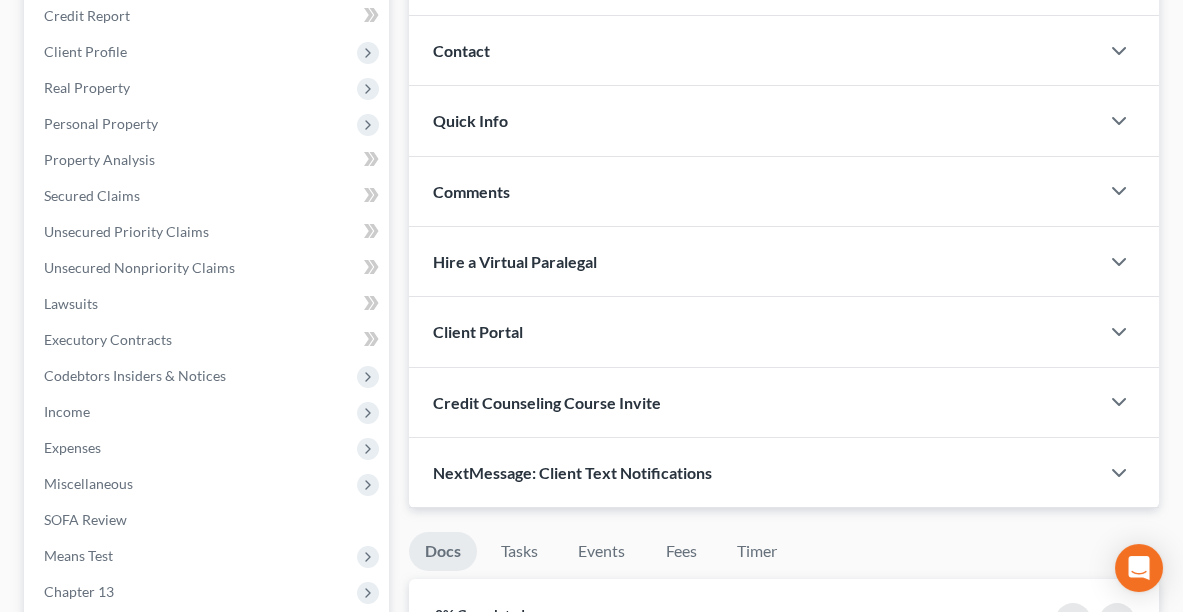 click on "NextMessage: Client Text Notifications" at bounding box center [754, 472] 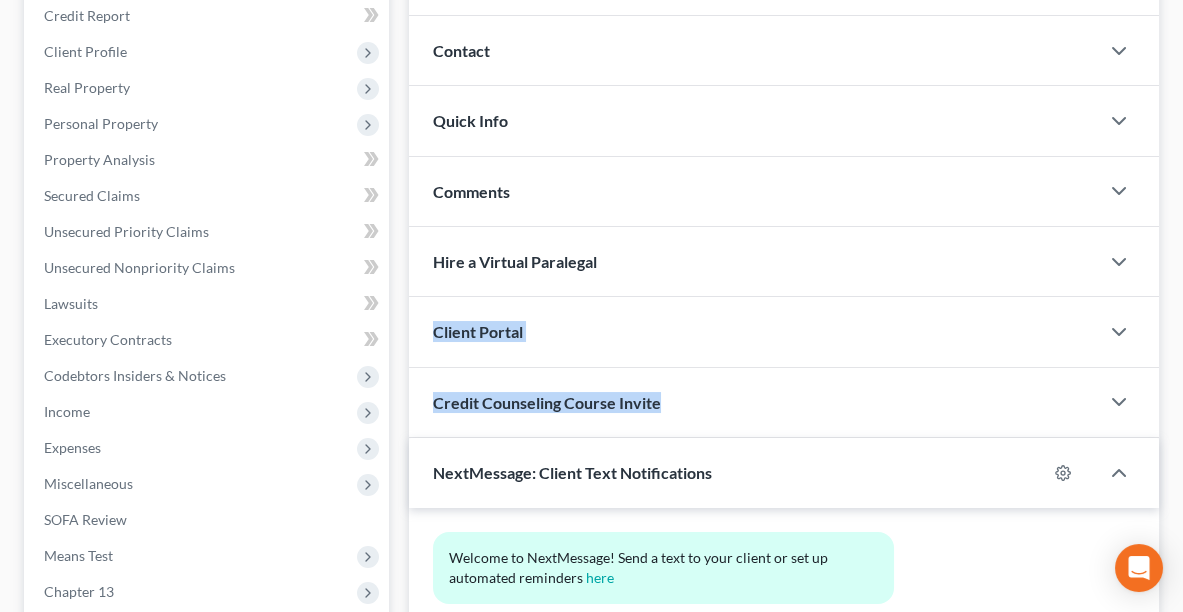 drag, startPoint x: 1180, startPoint y: 261, endPoint x: 1057, endPoint y: 177, distance: 148.9463 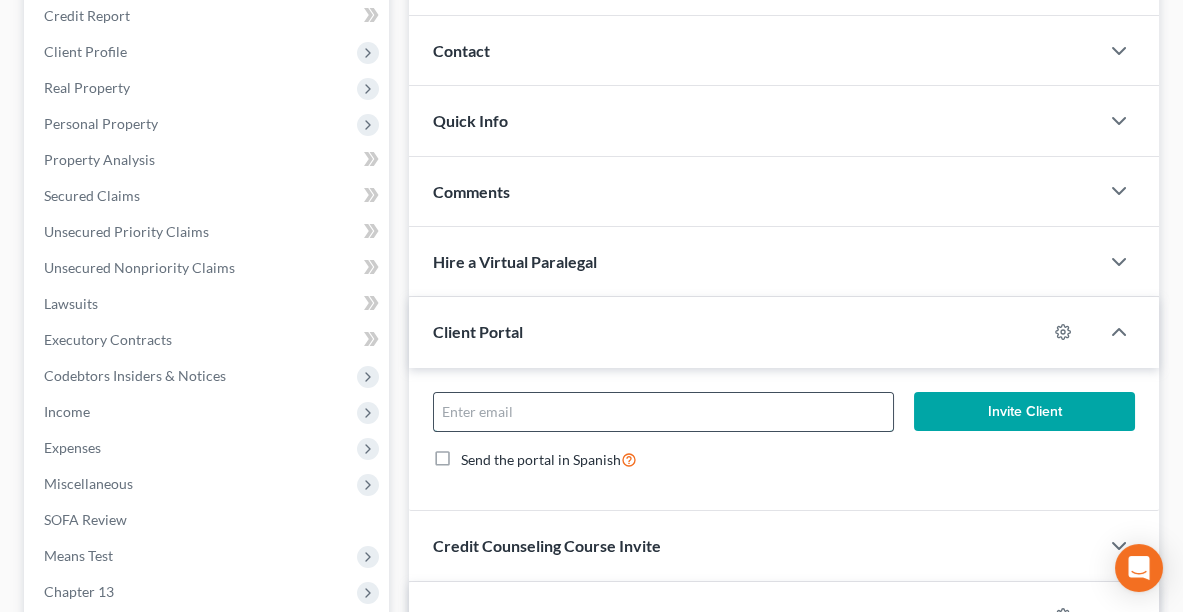 click at bounding box center (663, 412) 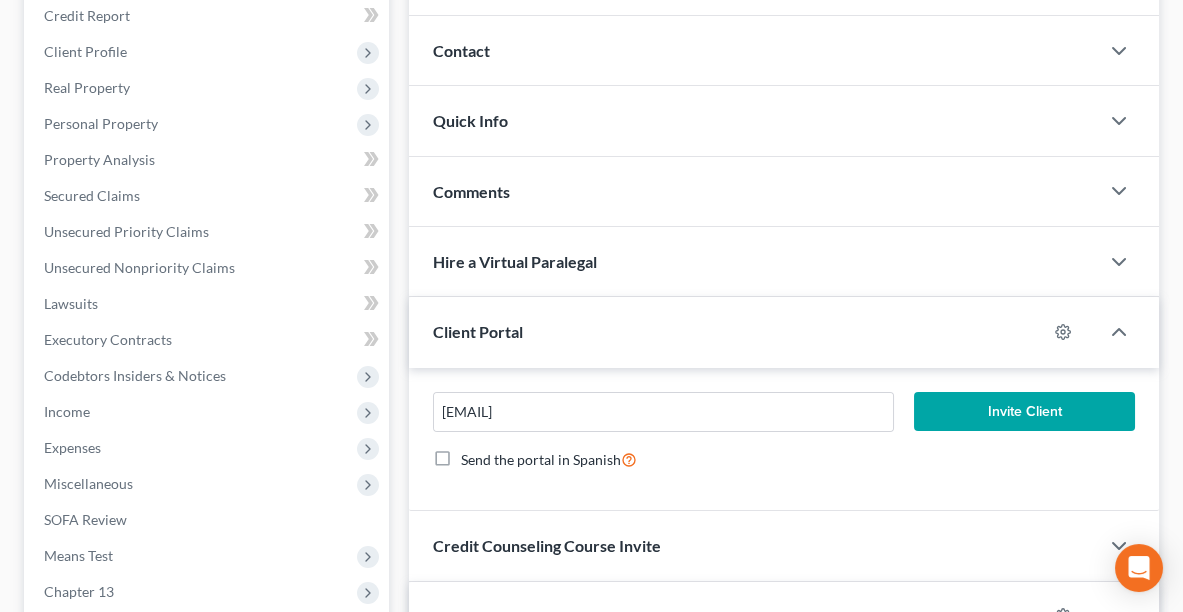click on "Invite Client" at bounding box center (1024, 412) 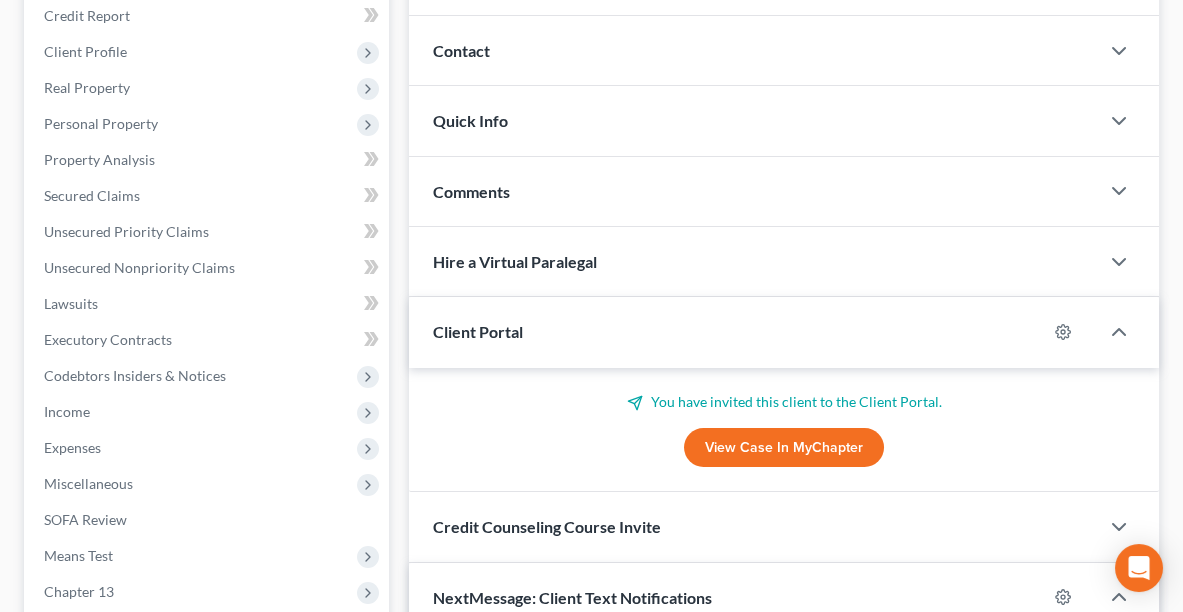 scroll, scrollTop: 0, scrollLeft: 0, axis: both 